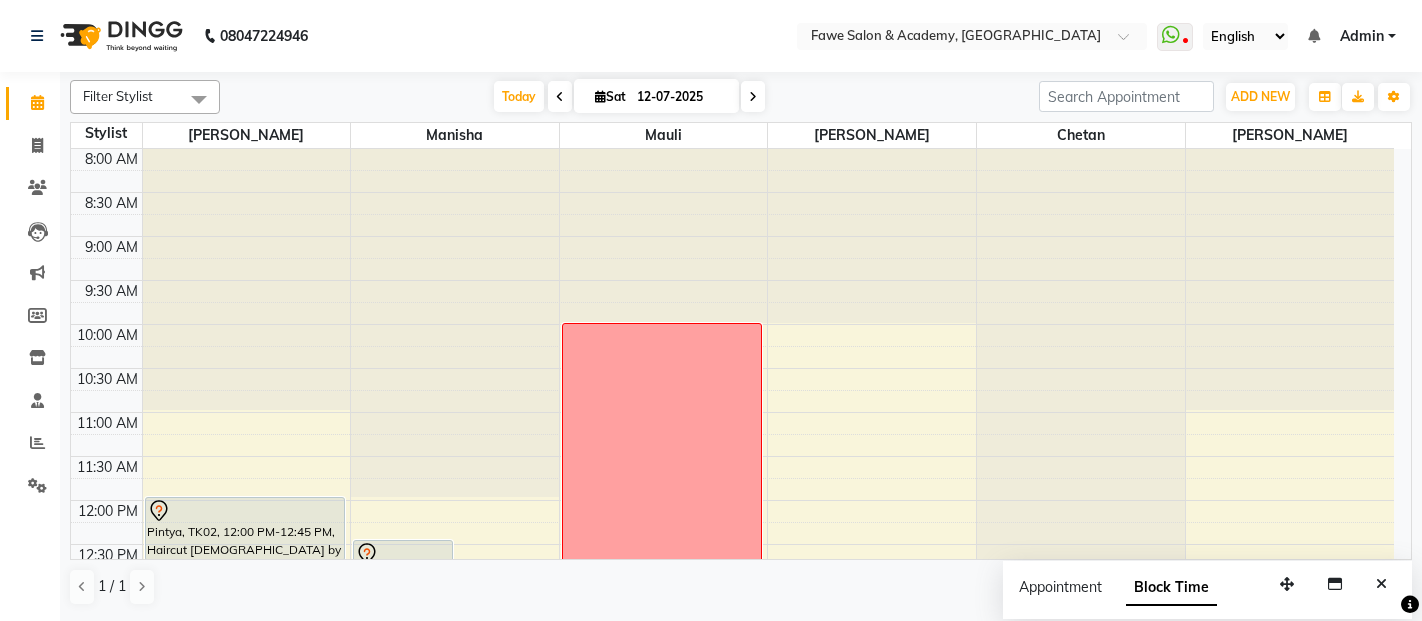 scroll, scrollTop: 0, scrollLeft: 0, axis: both 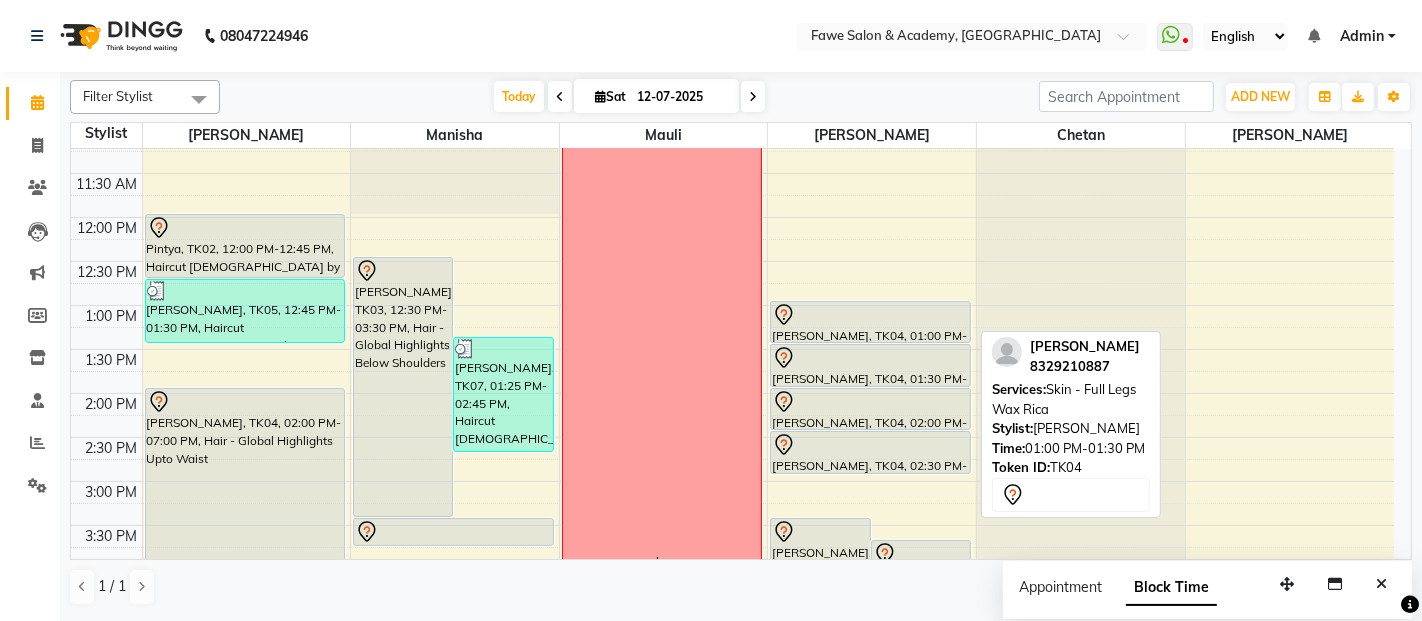 click at bounding box center [870, 315] 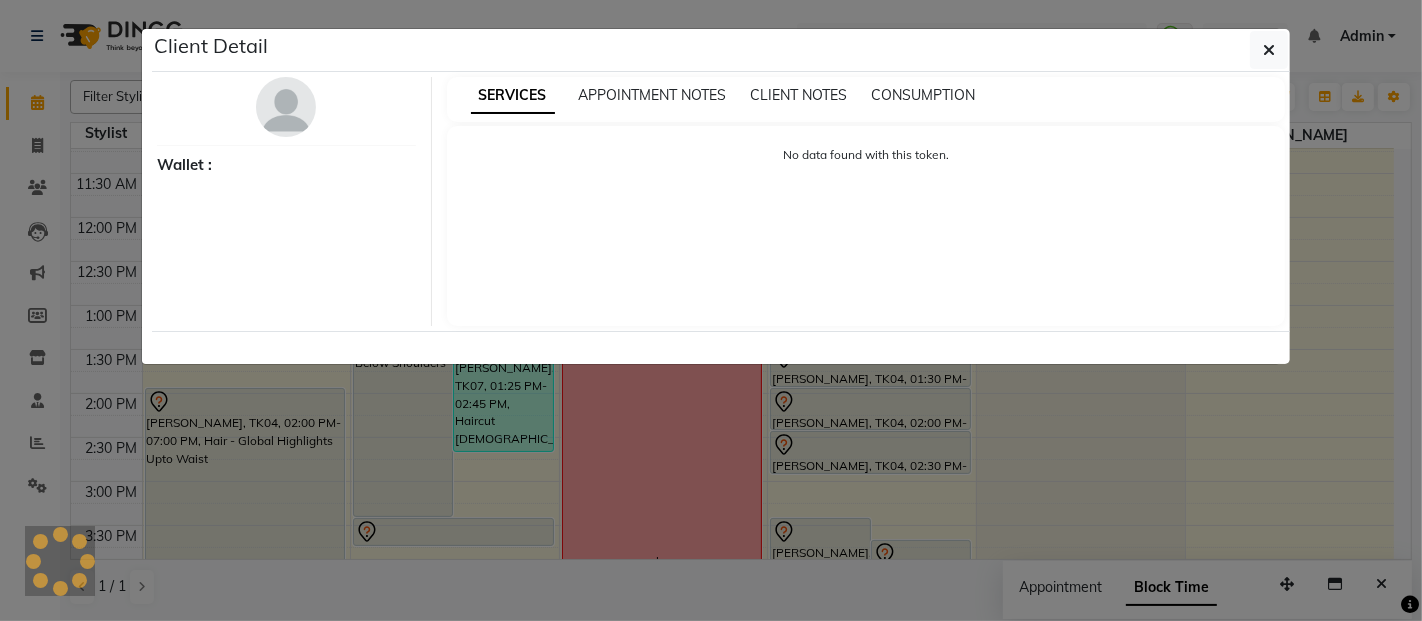 select on "7" 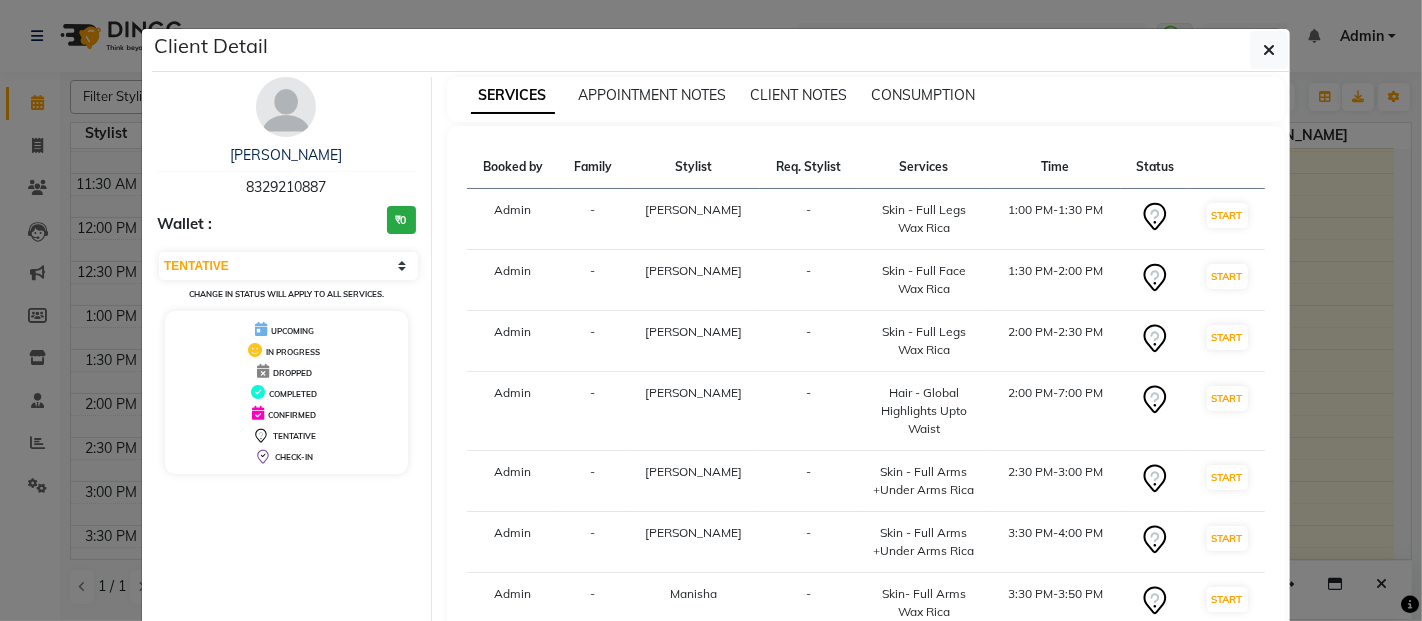 type 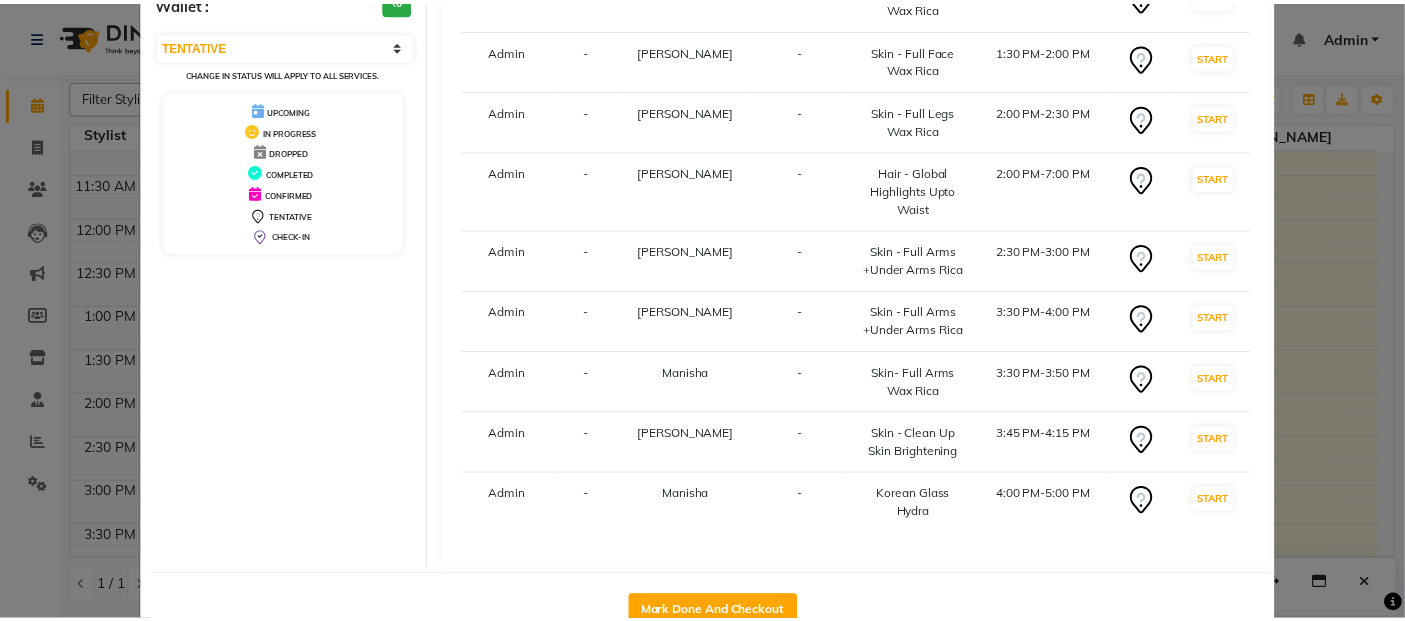scroll, scrollTop: 226, scrollLeft: 0, axis: vertical 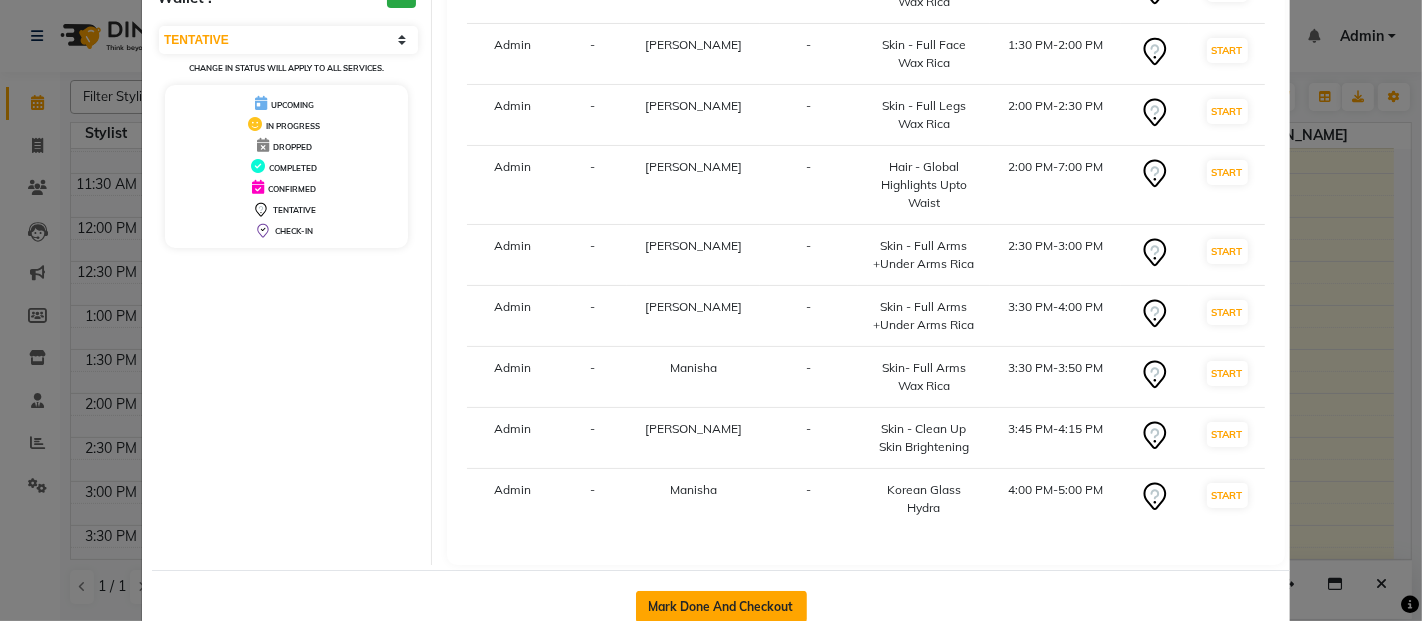 click on "Mark Done And Checkout" 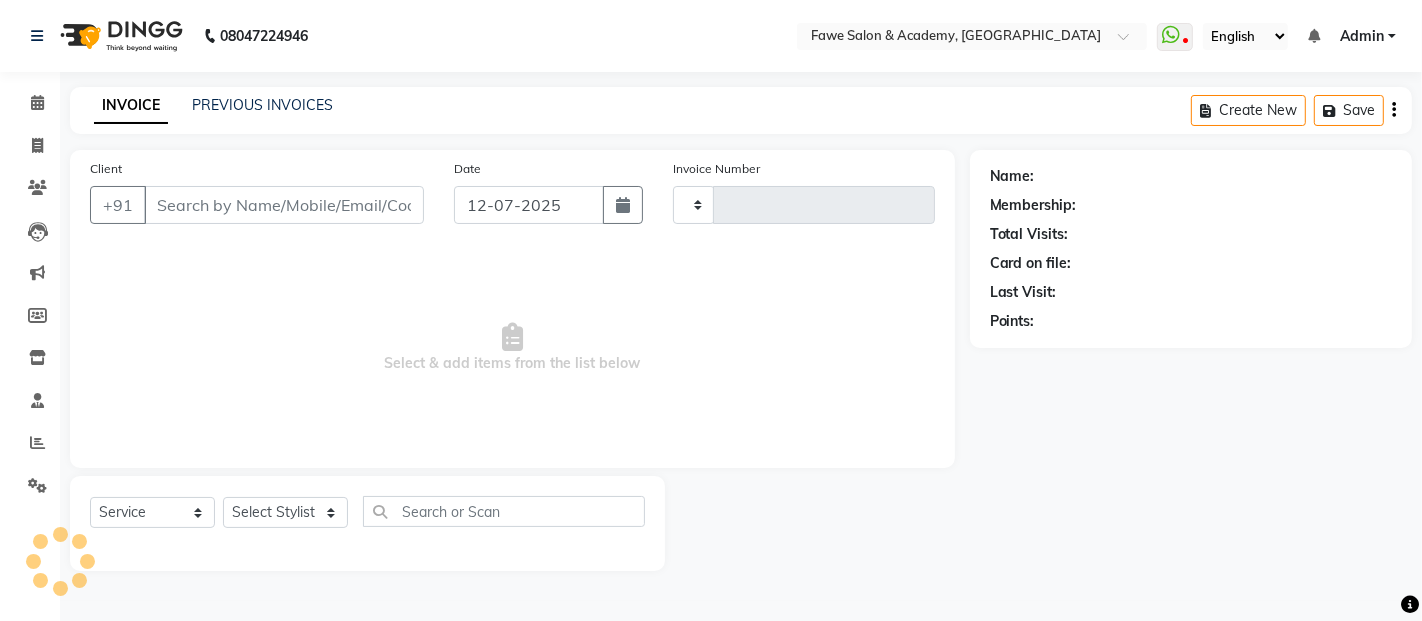 type on "0816" 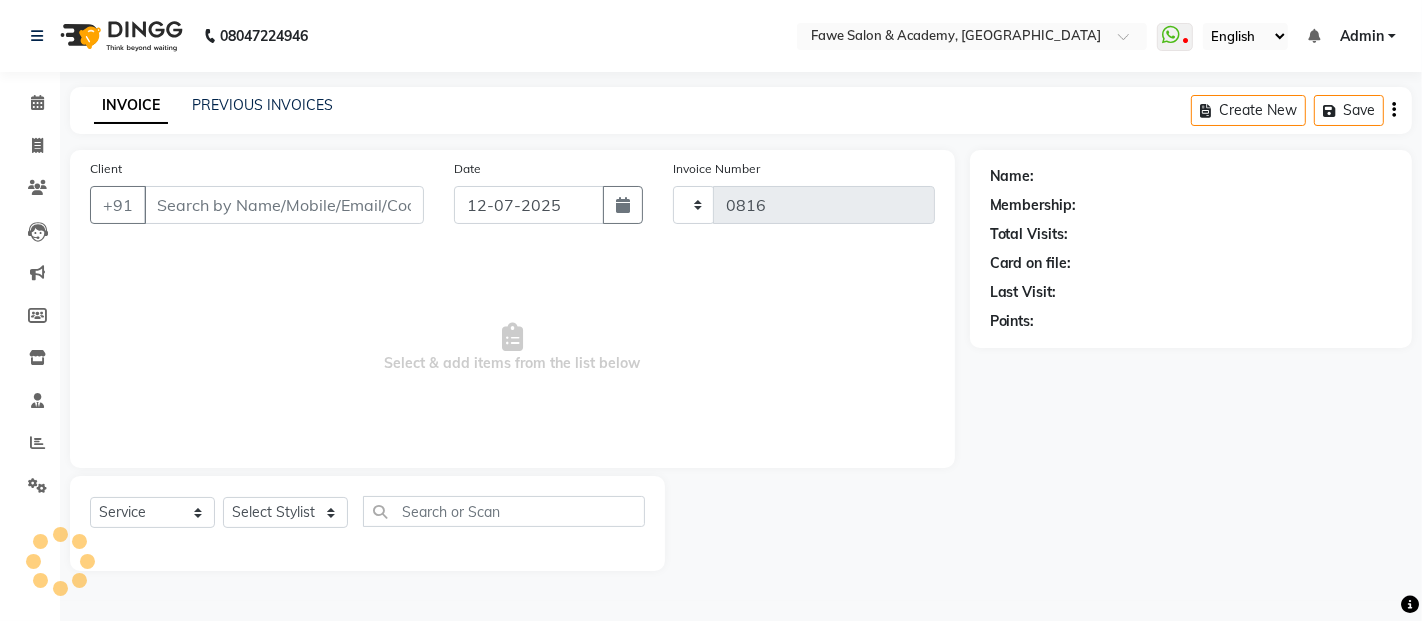 select on "879" 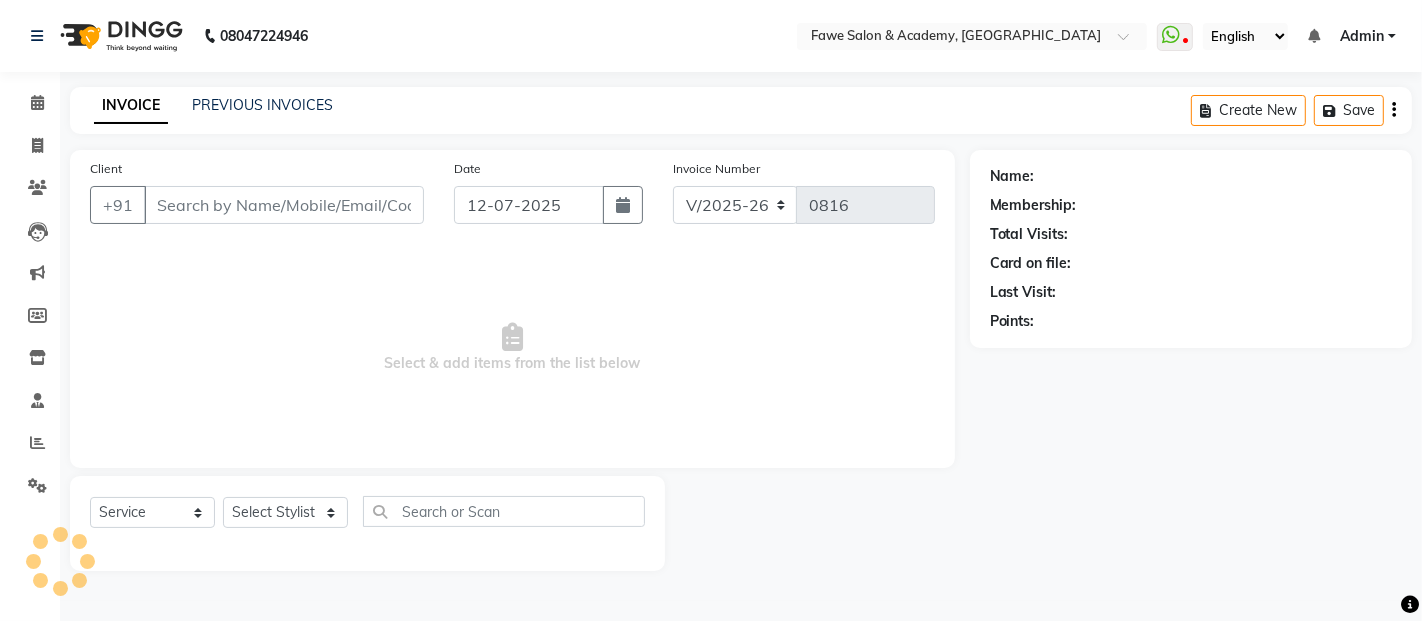 type on "8329210887" 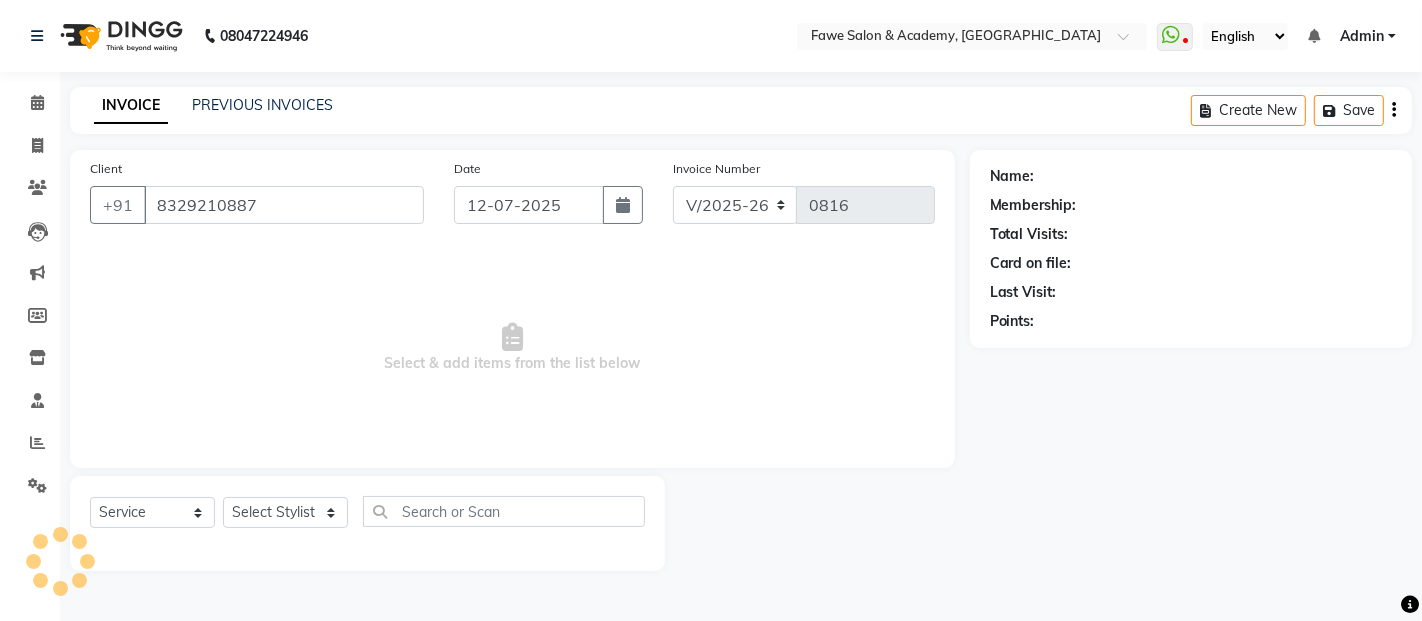 select on "41191" 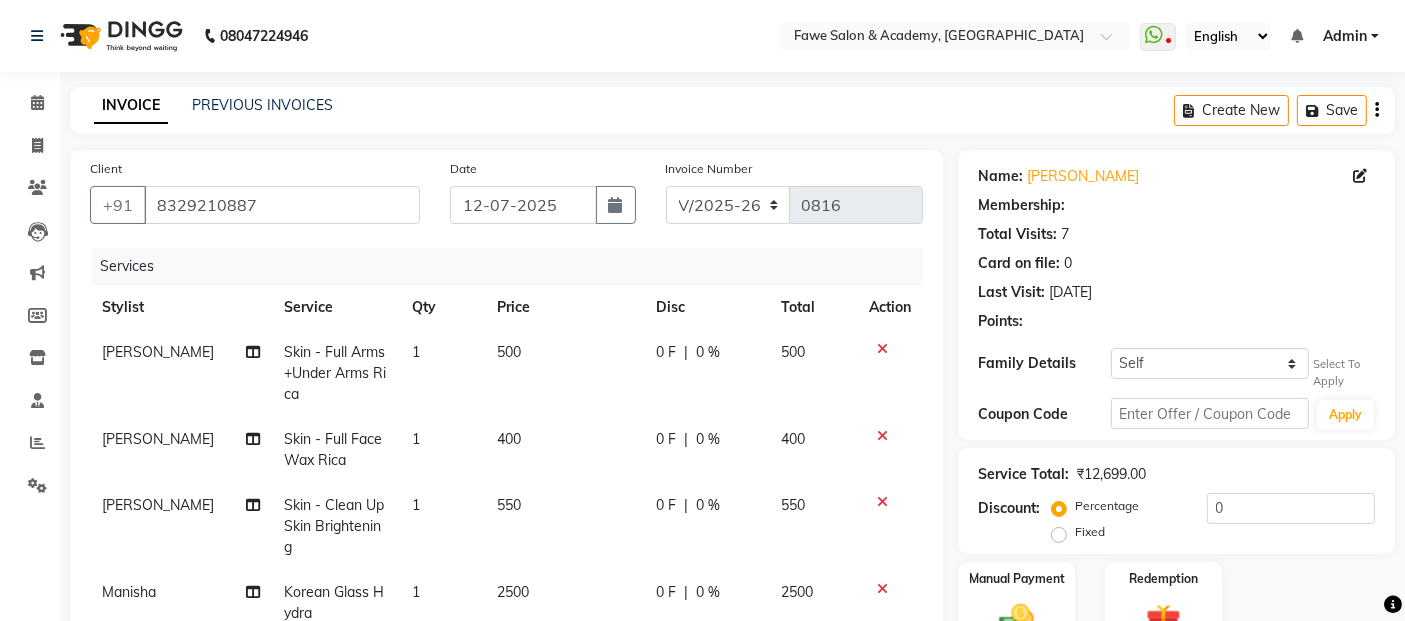 select on "1: Object" 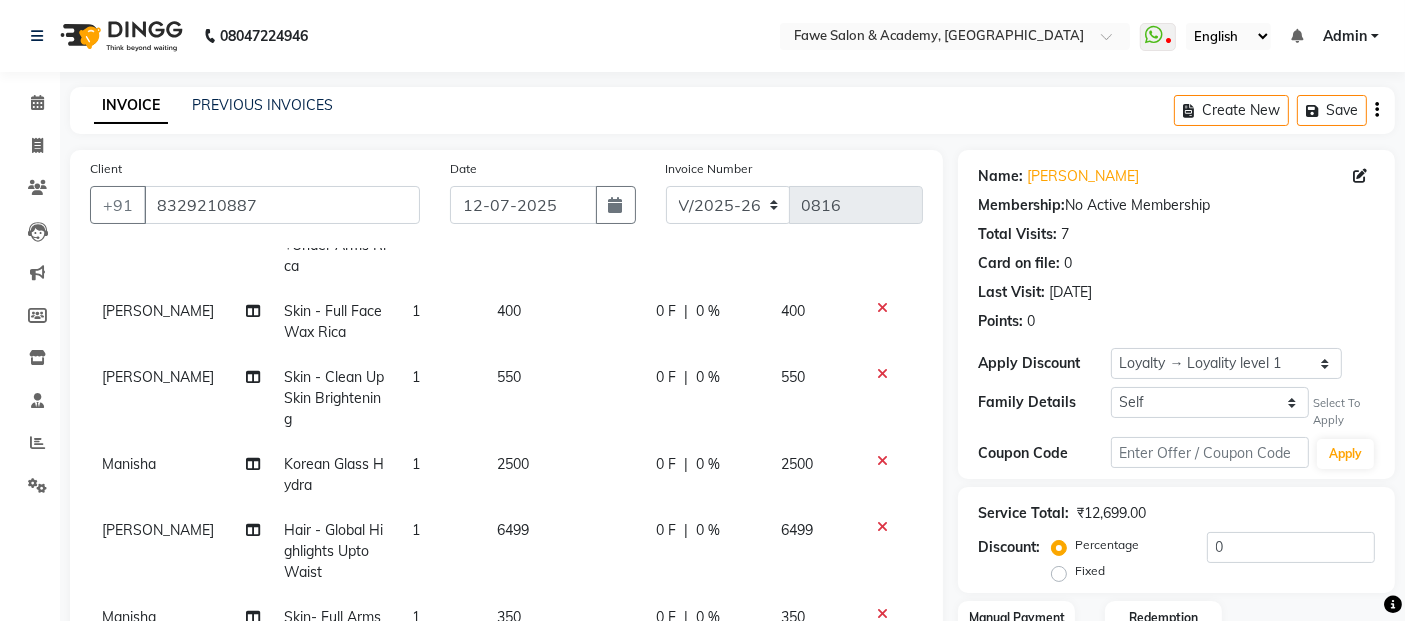 scroll, scrollTop: 129, scrollLeft: 0, axis: vertical 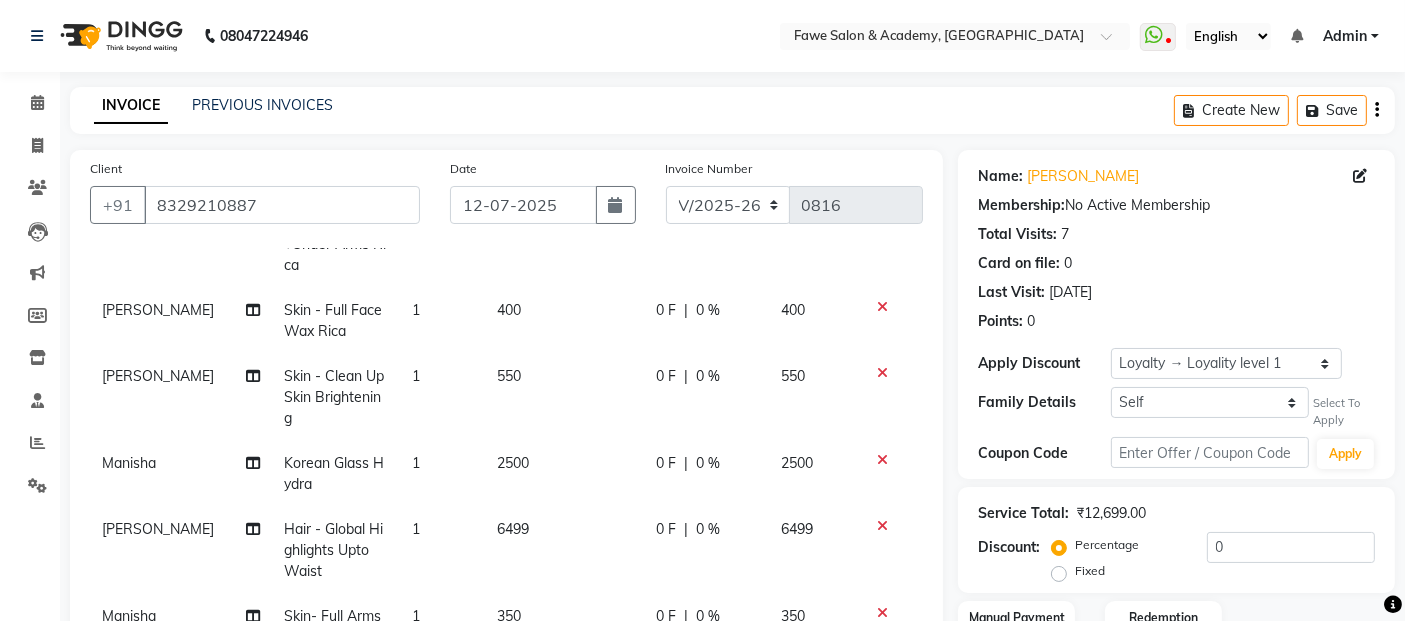 click 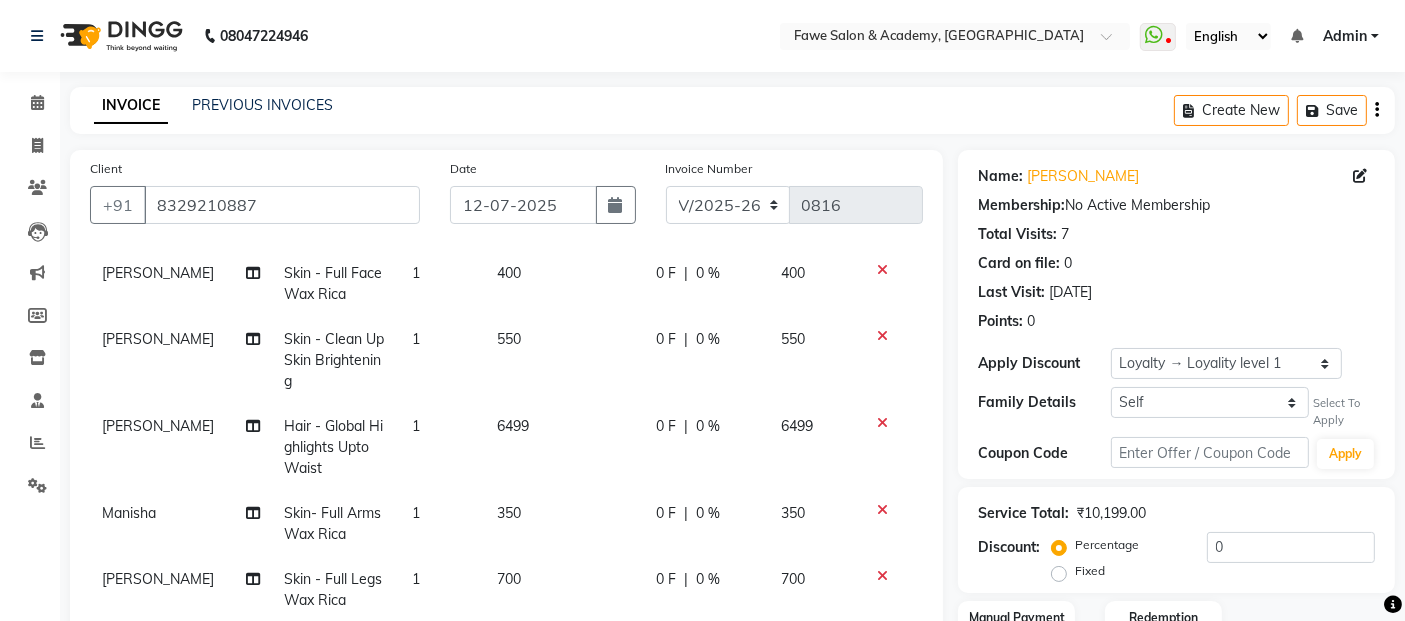 scroll, scrollTop: 0, scrollLeft: 0, axis: both 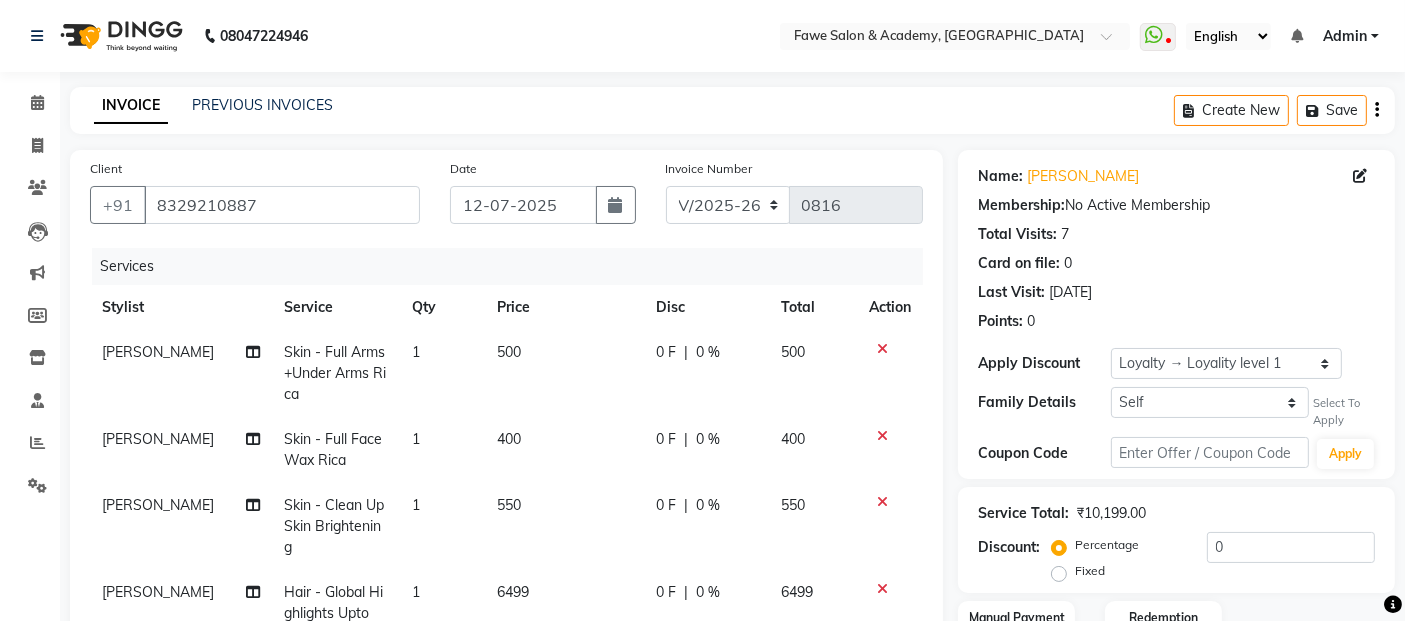 click 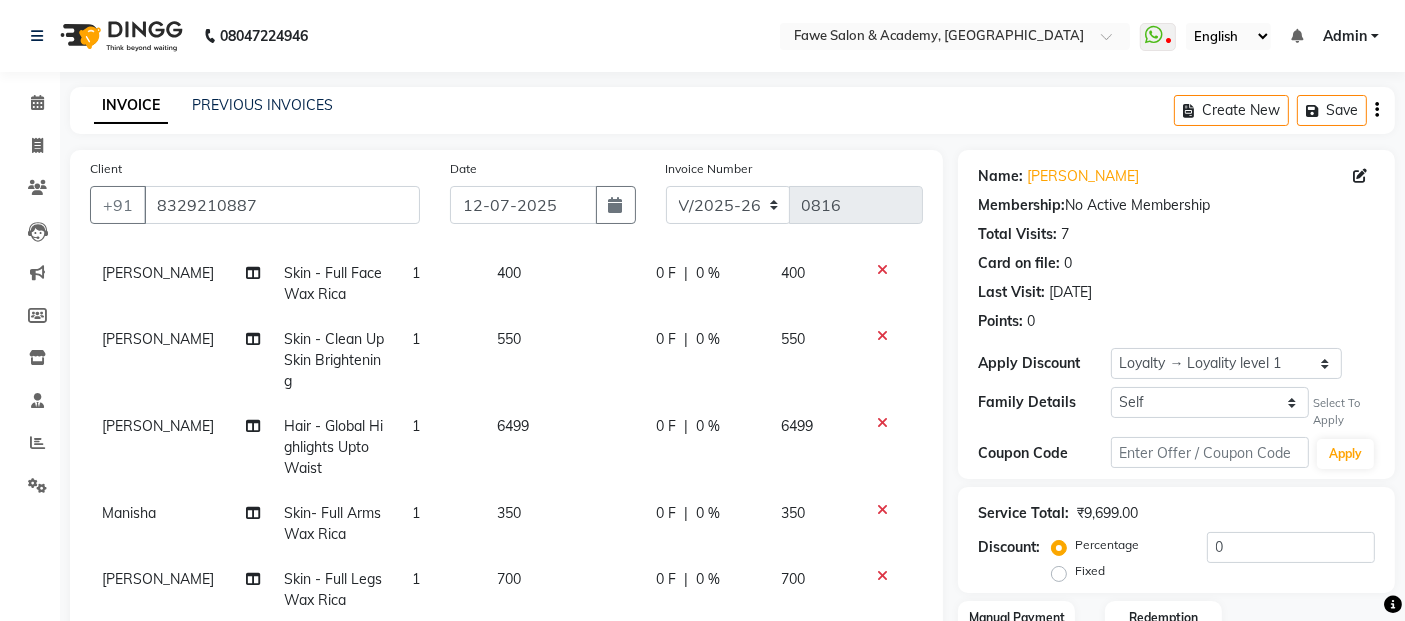 scroll, scrollTop: 111, scrollLeft: 0, axis: vertical 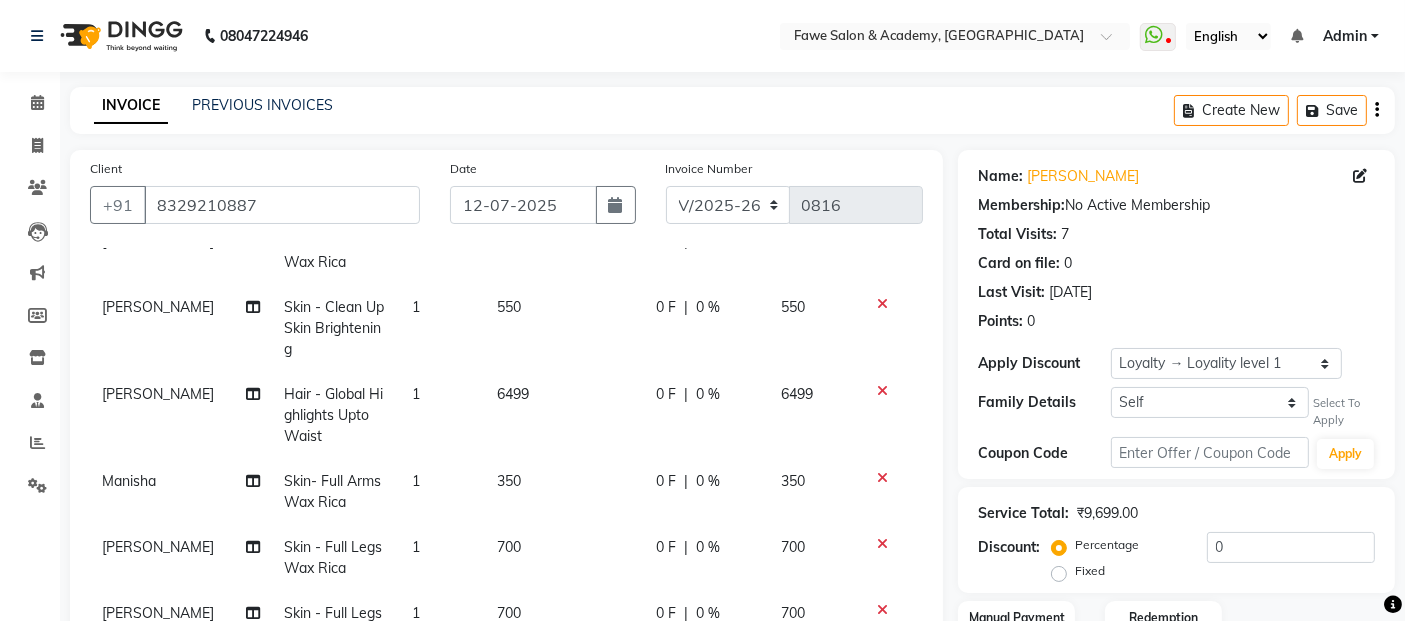 click 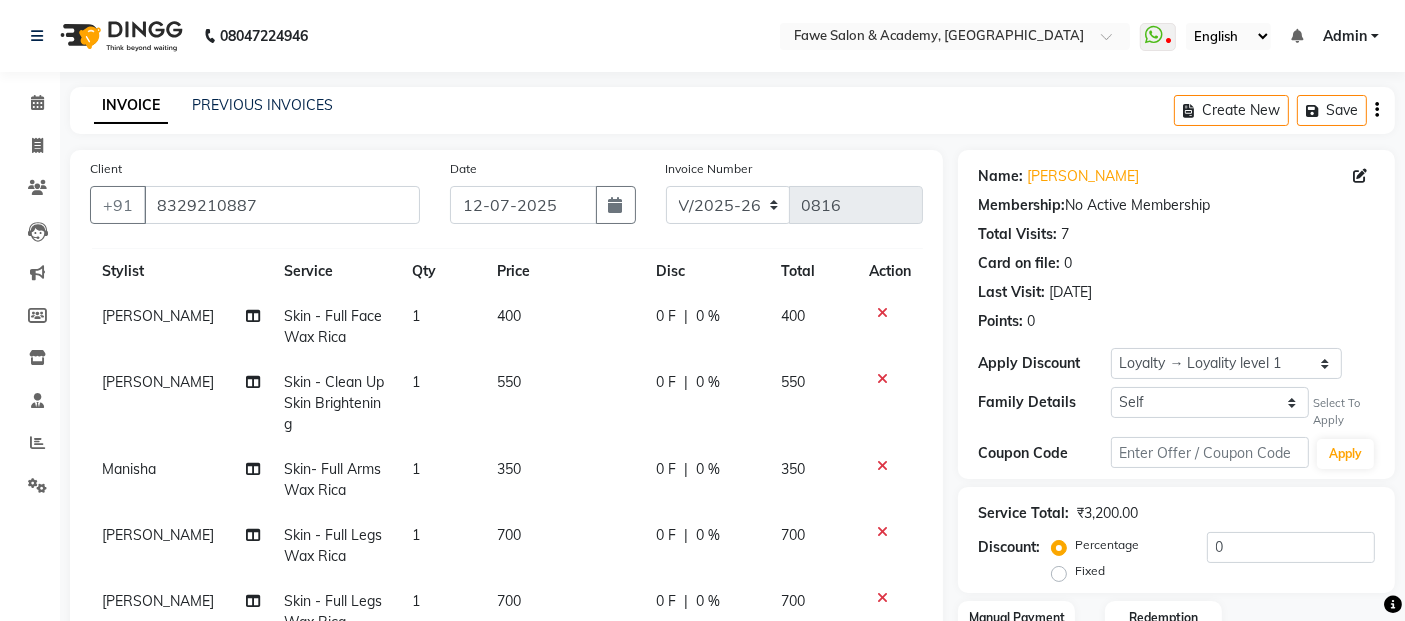 scroll, scrollTop: 129, scrollLeft: 0, axis: vertical 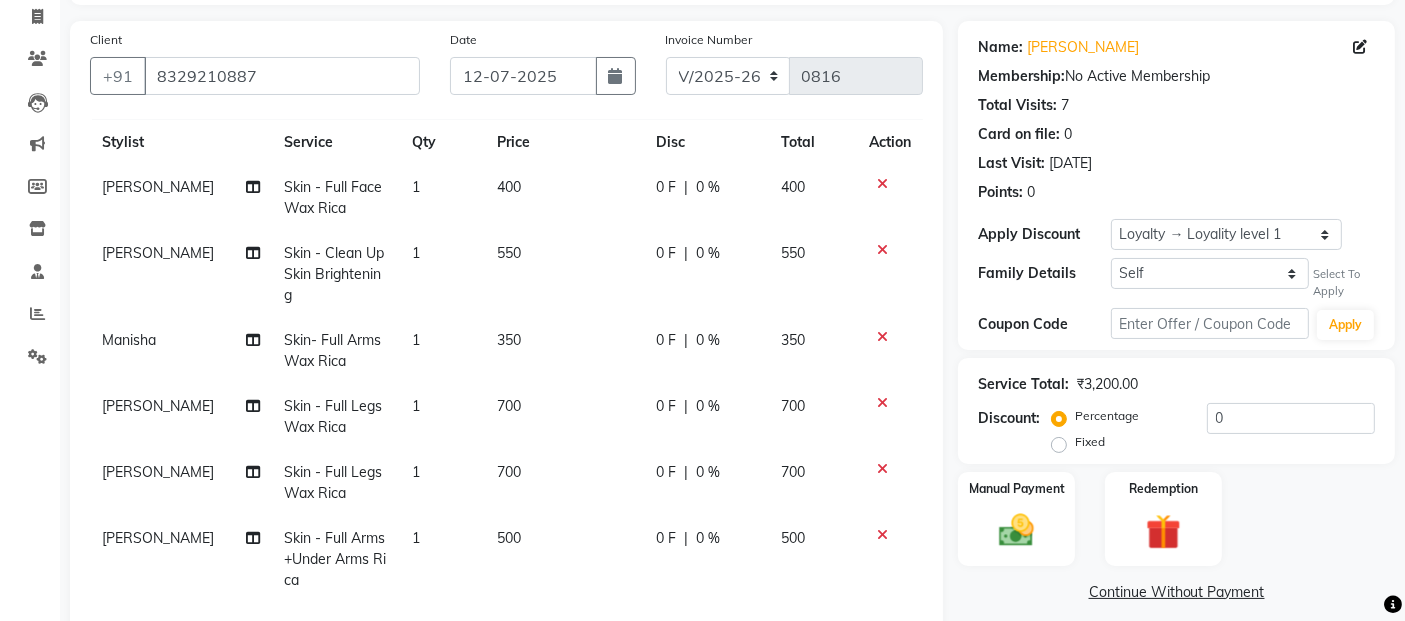 click 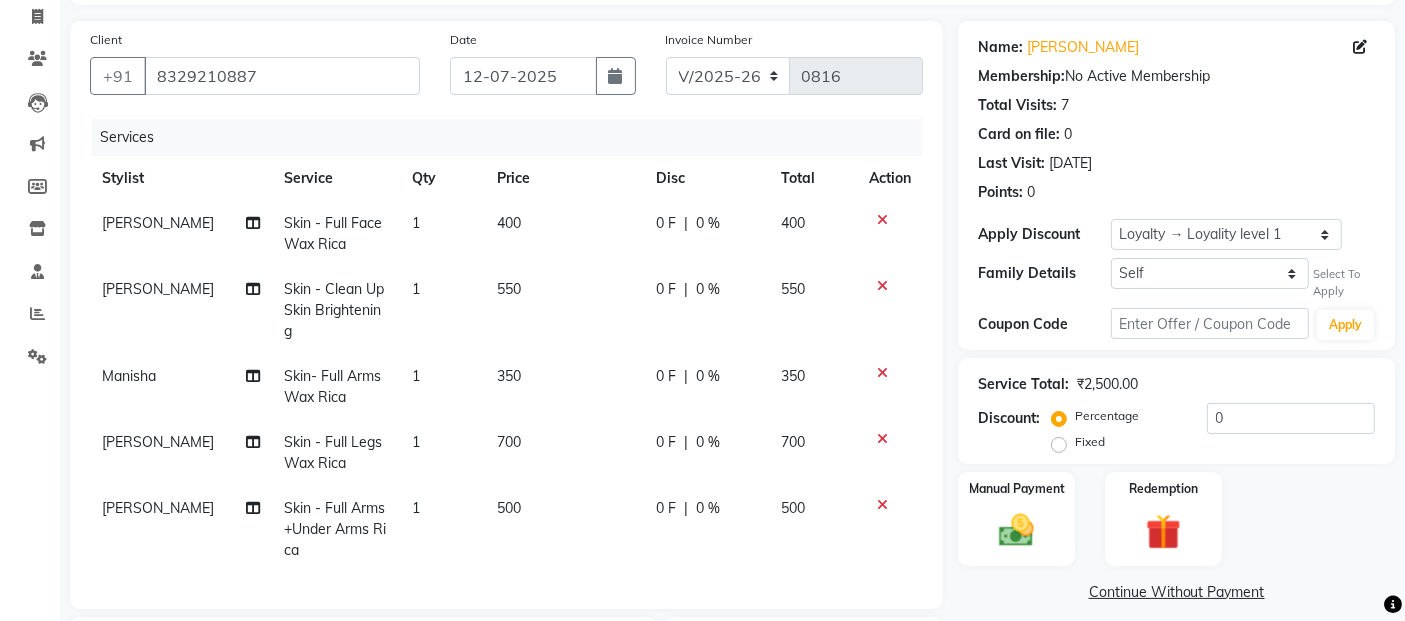 click 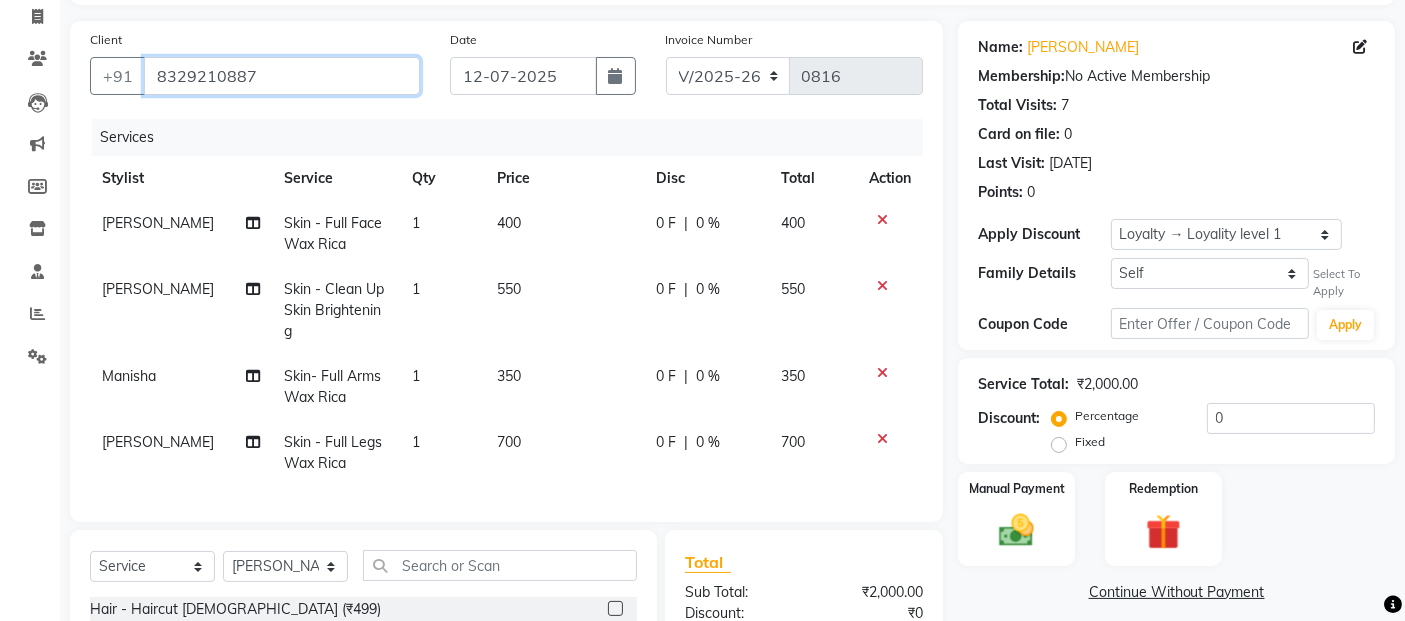 click on "8329210887" at bounding box center (282, 76) 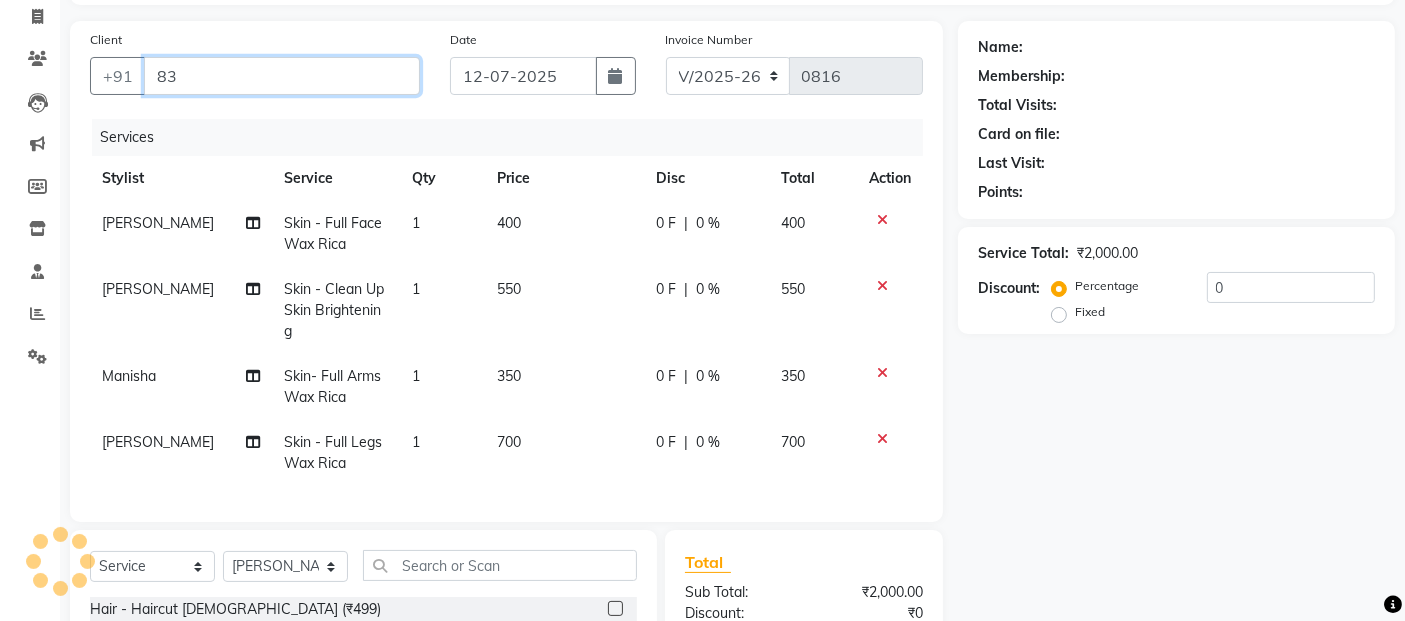 type on "8" 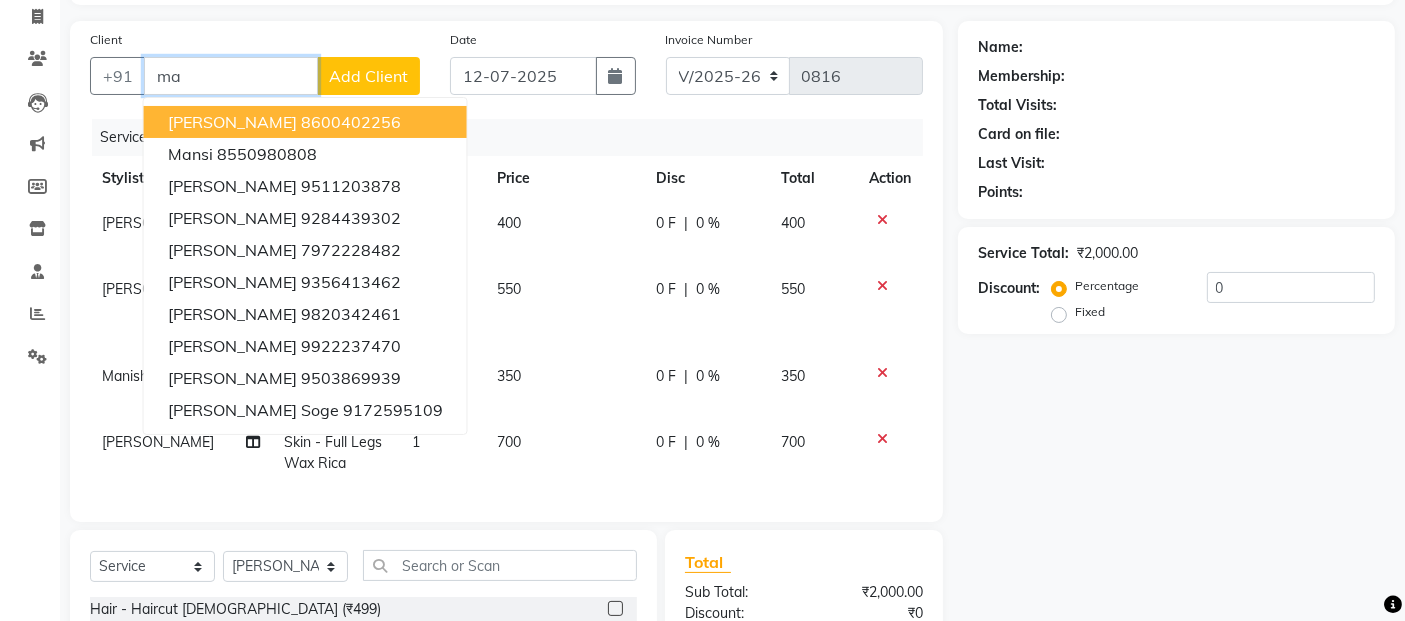 type on "m" 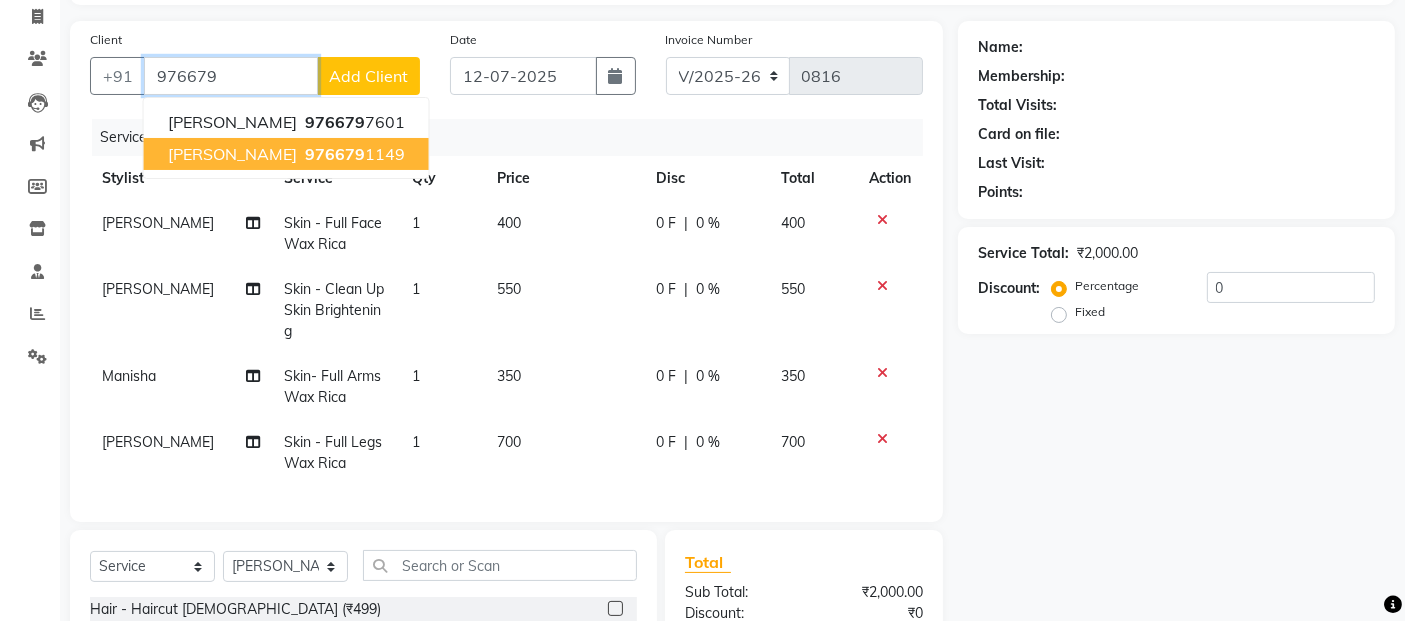 click on "976679" at bounding box center (335, 154) 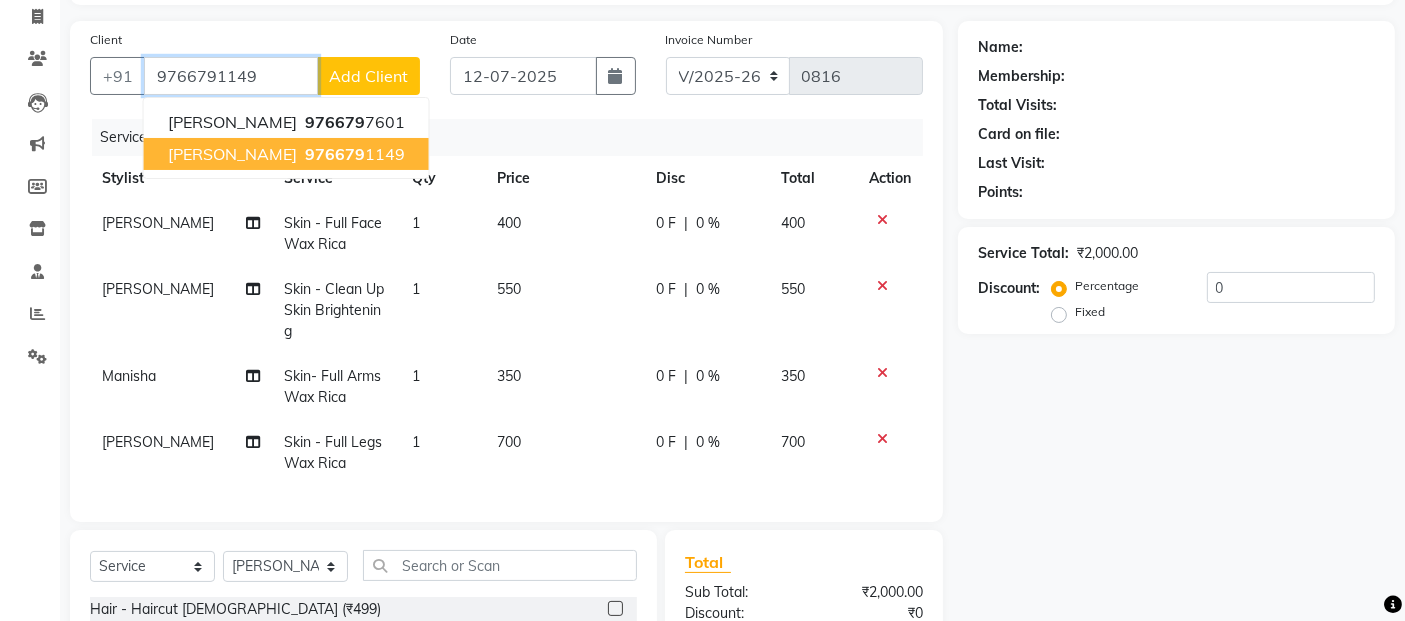 type on "9766791149" 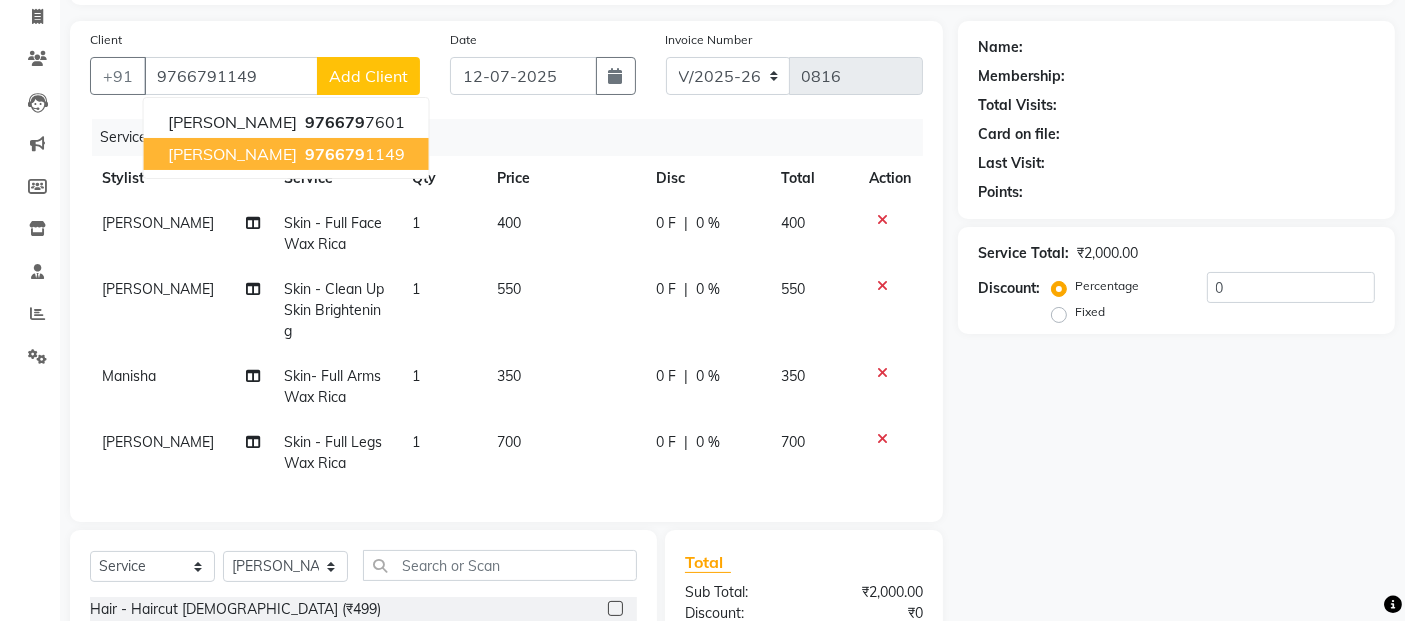 select on "1: Object" 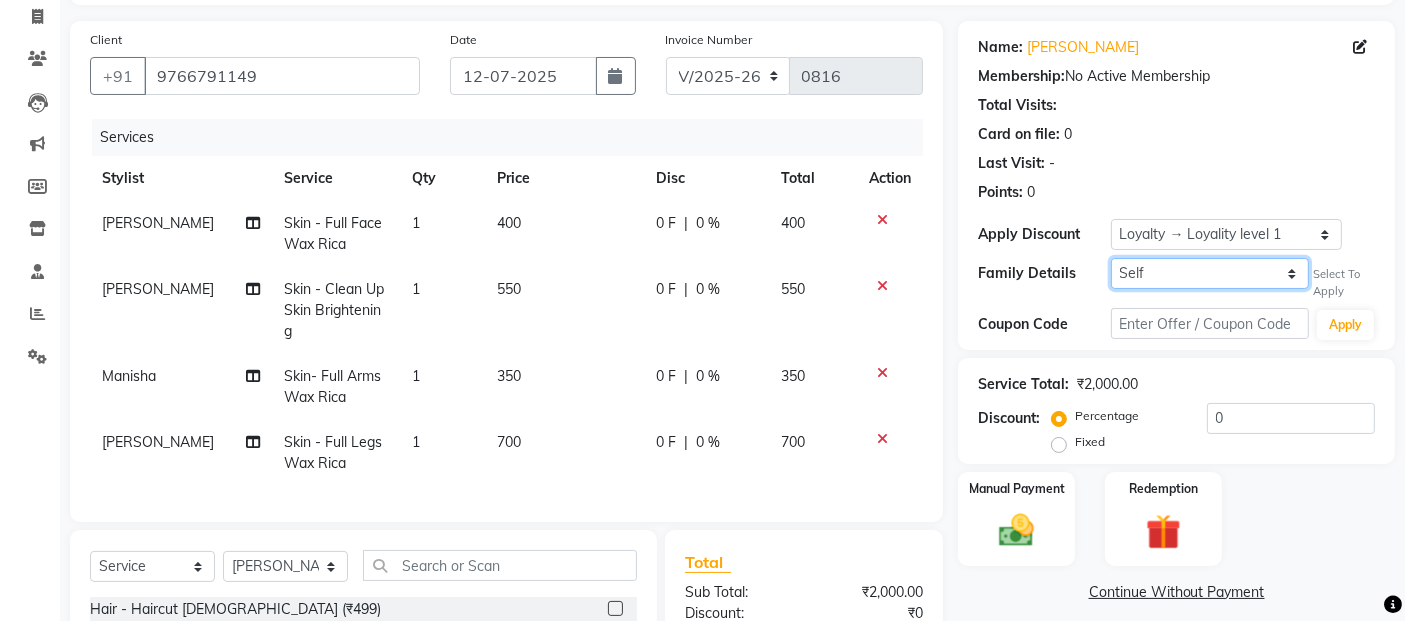 click on "Self [PERSON_NAME]" 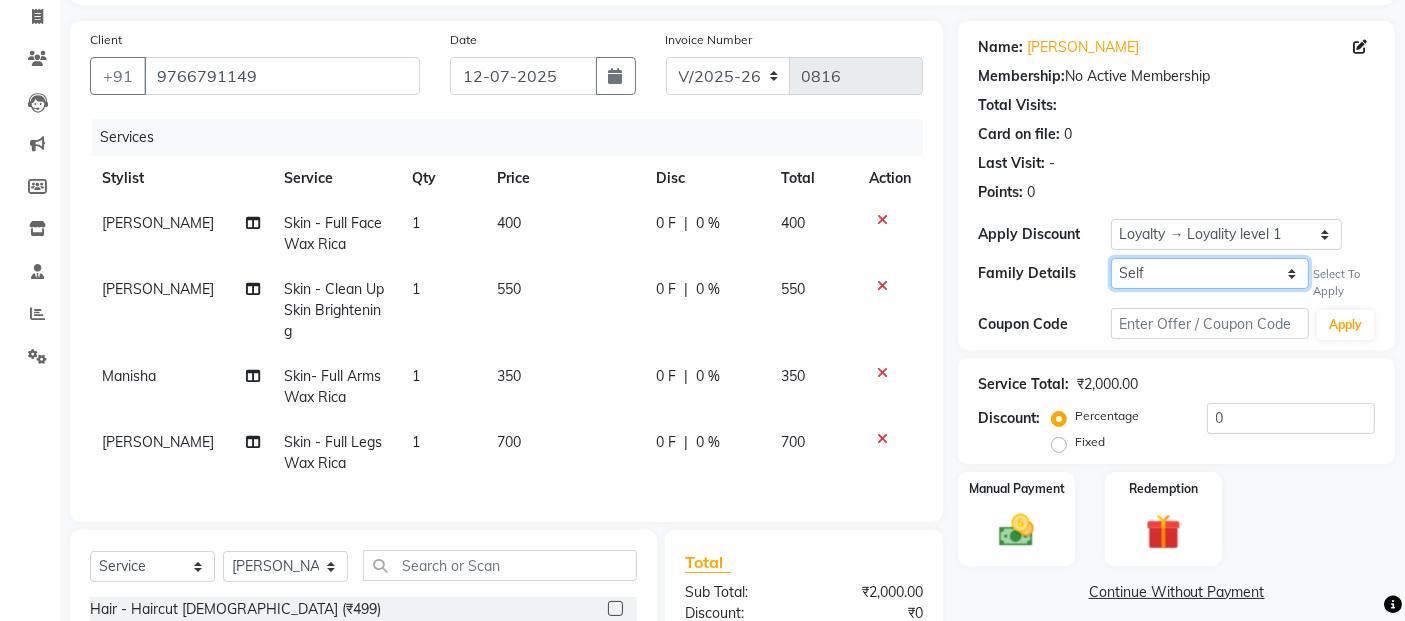 select on "4698034" 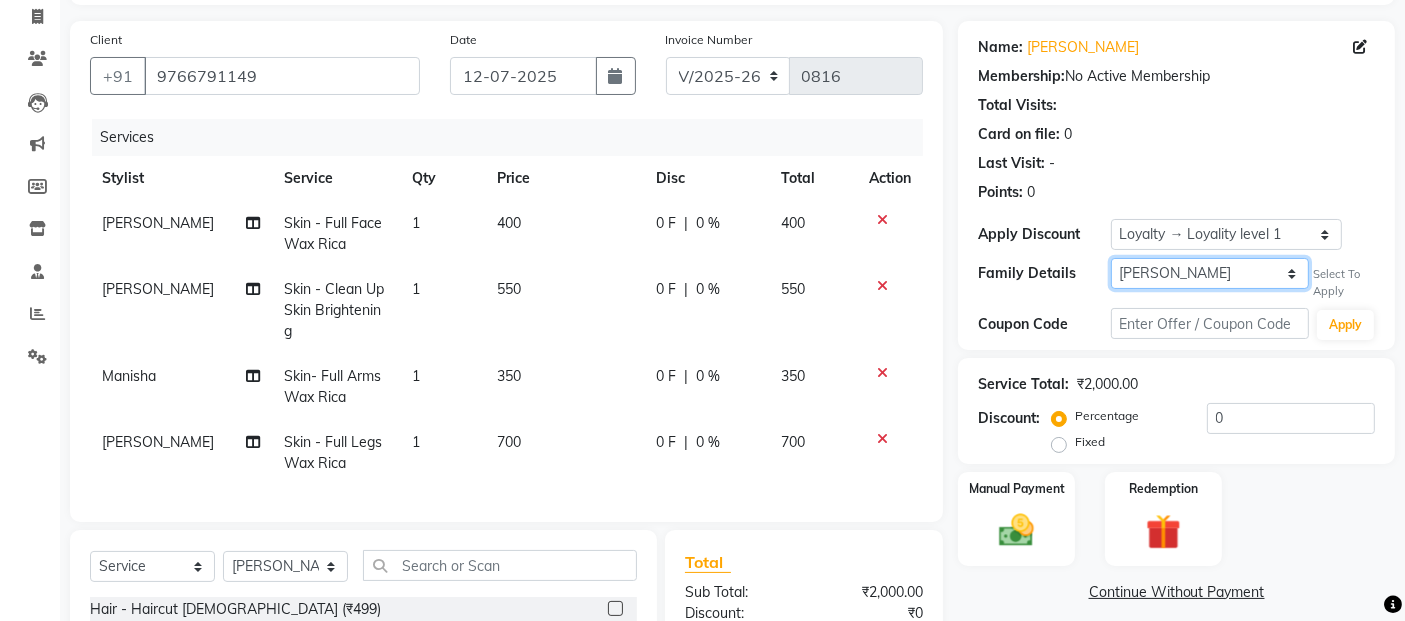 click on "Self [PERSON_NAME]" 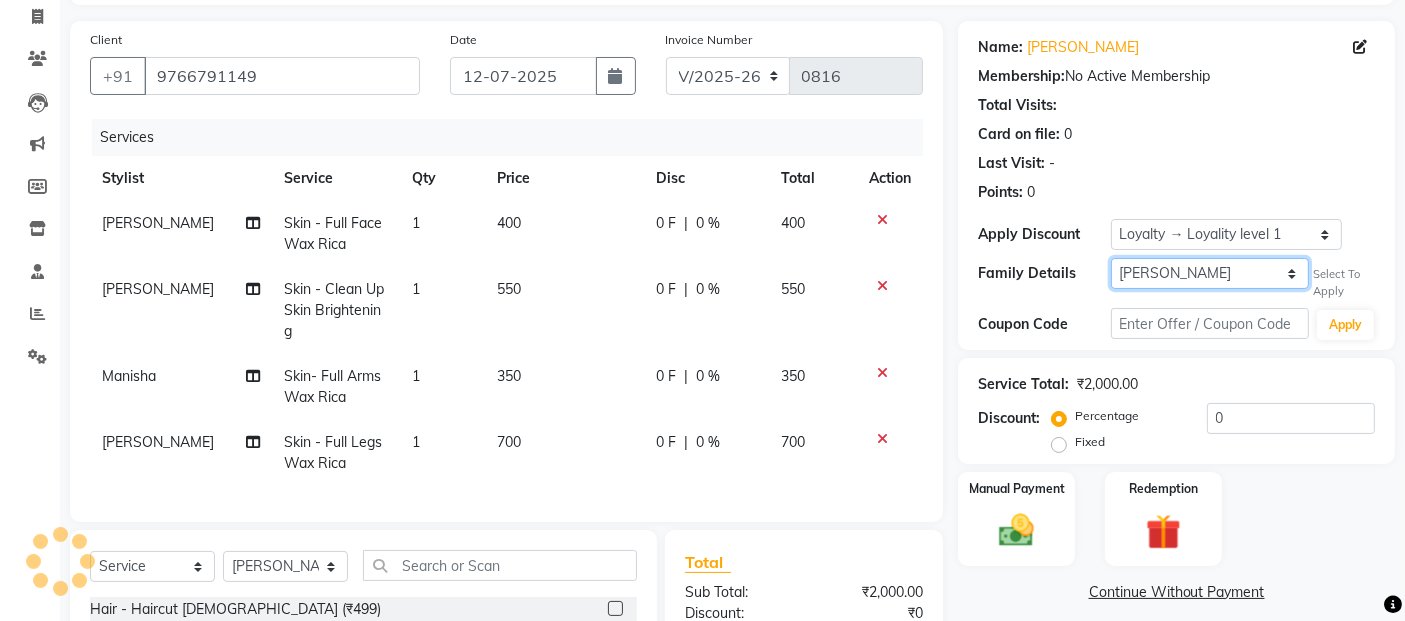 select on "2: Object" 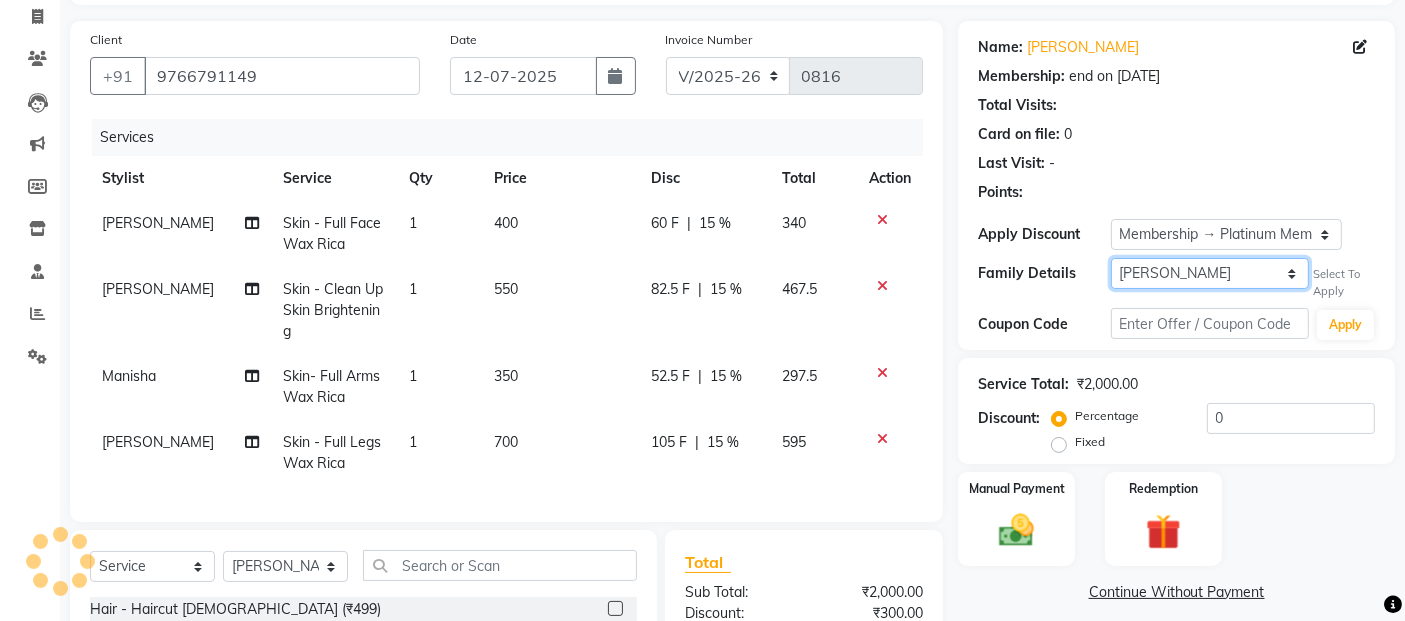 scroll, scrollTop: 379, scrollLeft: 0, axis: vertical 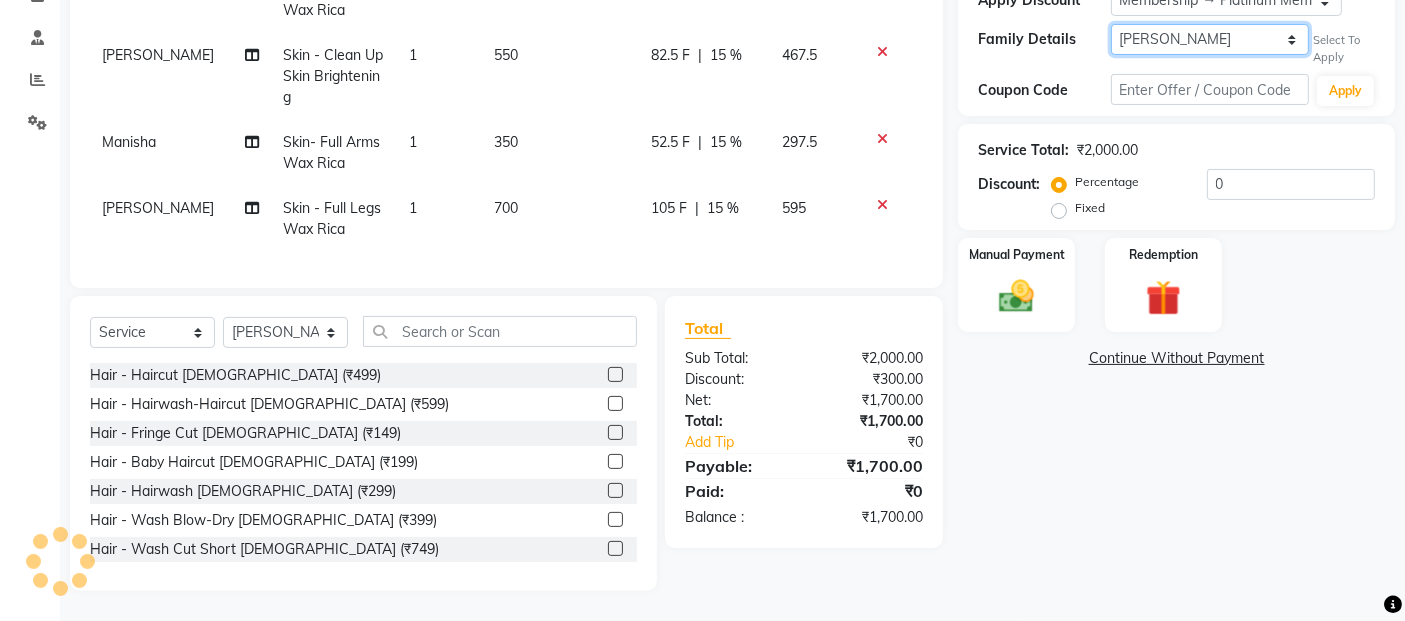 type on "15" 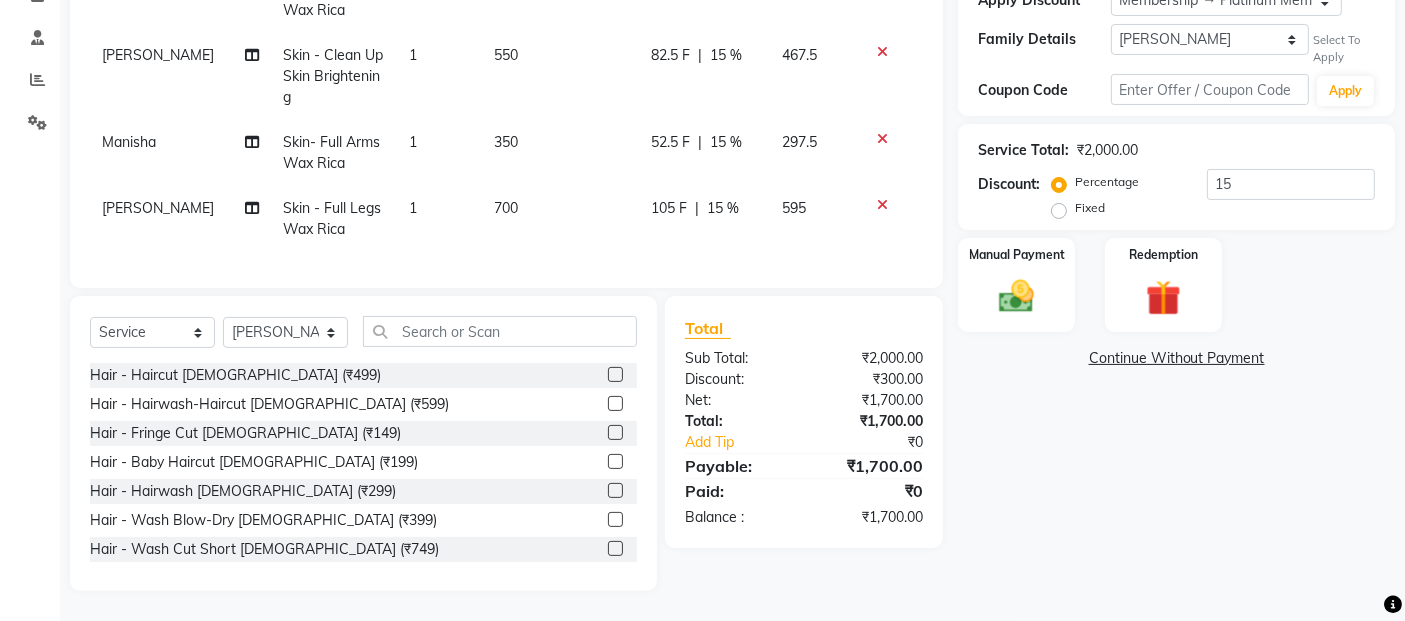 click on "Skin - Clean Up Skin Brightening" 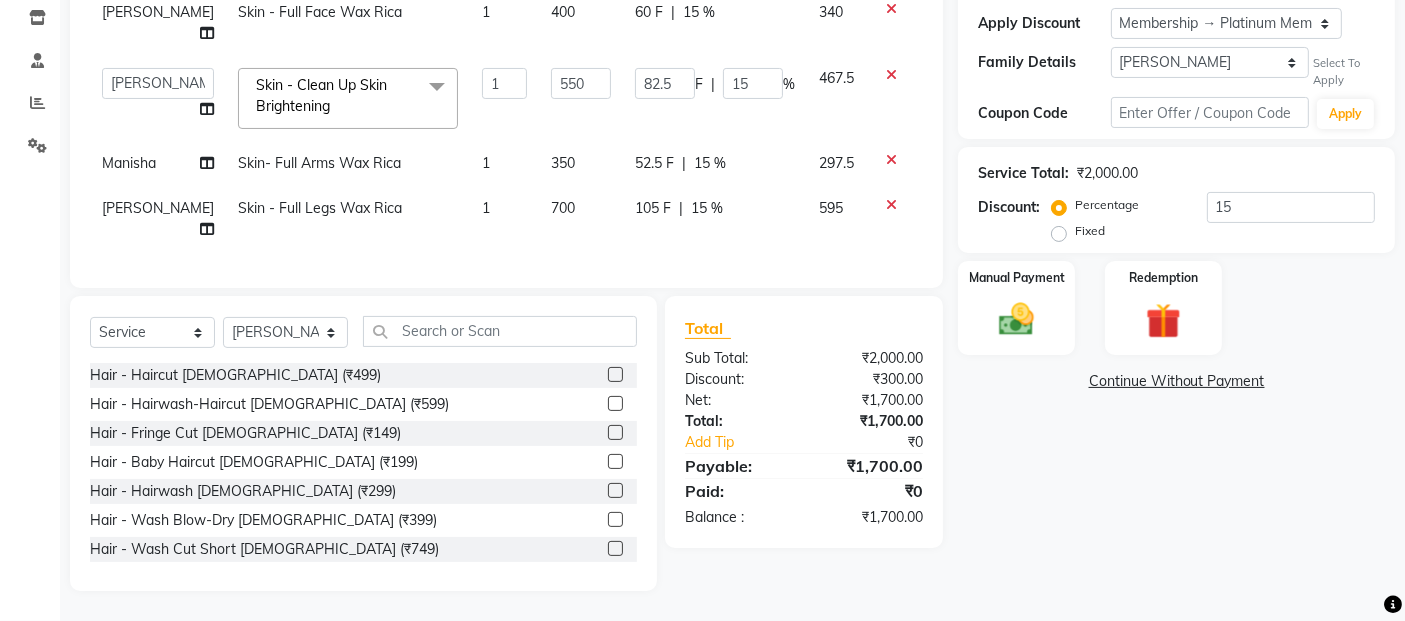 scroll, scrollTop: 313, scrollLeft: 0, axis: vertical 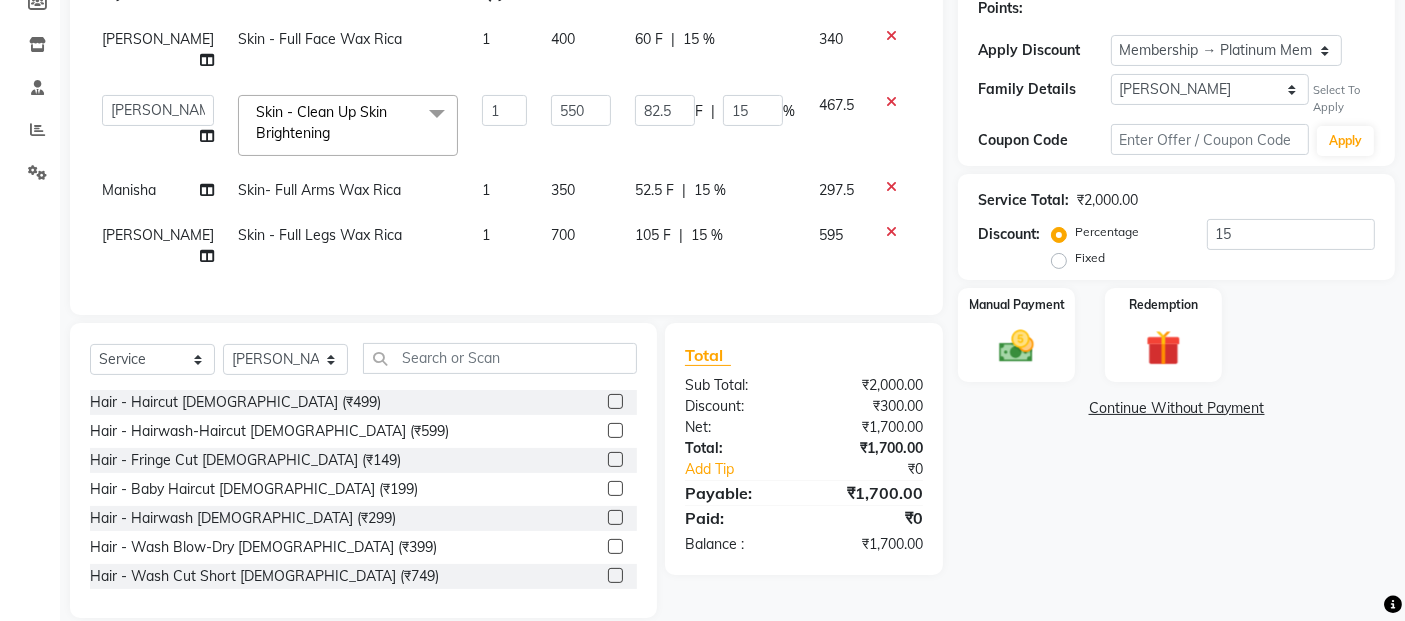 click on "Skin - Clean Up Skin Brightening  x" 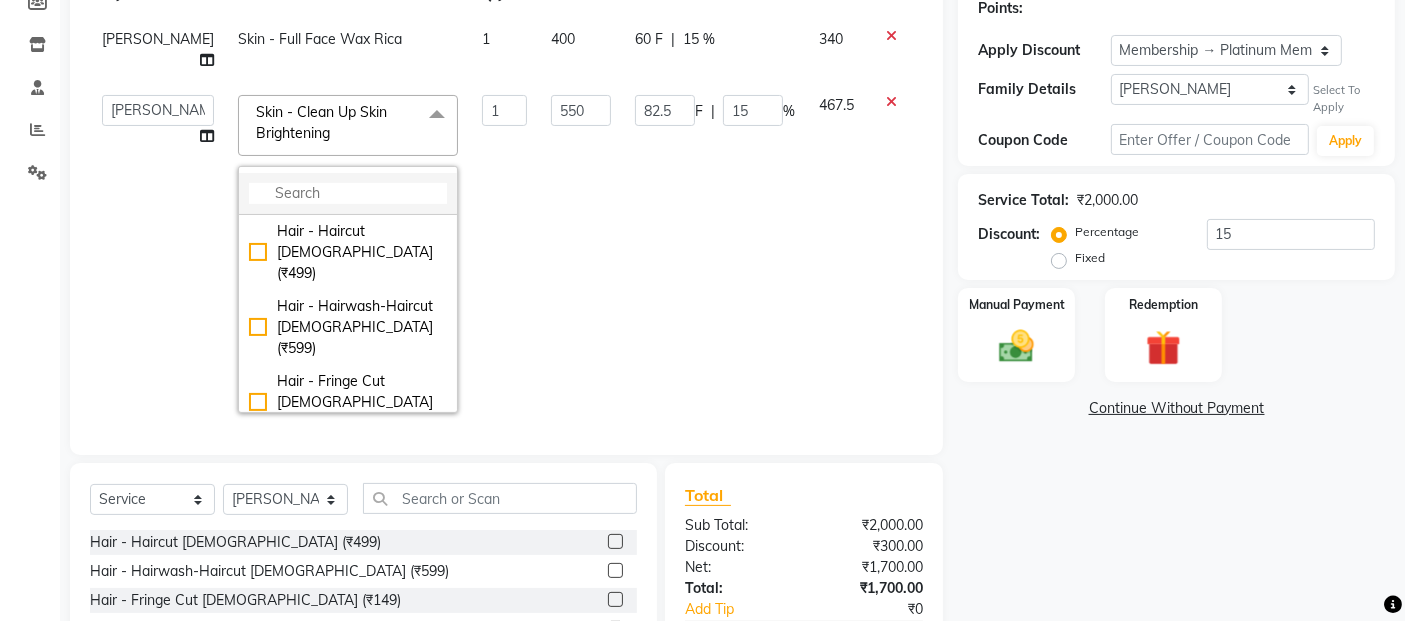 click 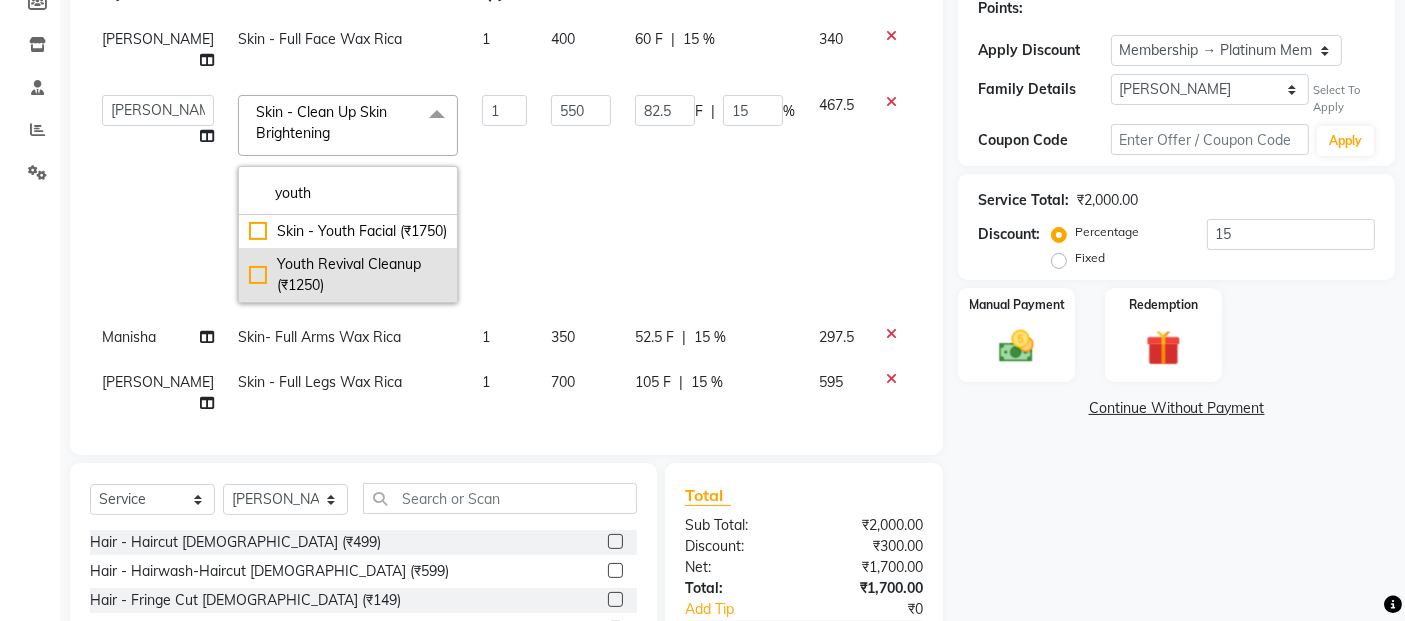 type on "youth" 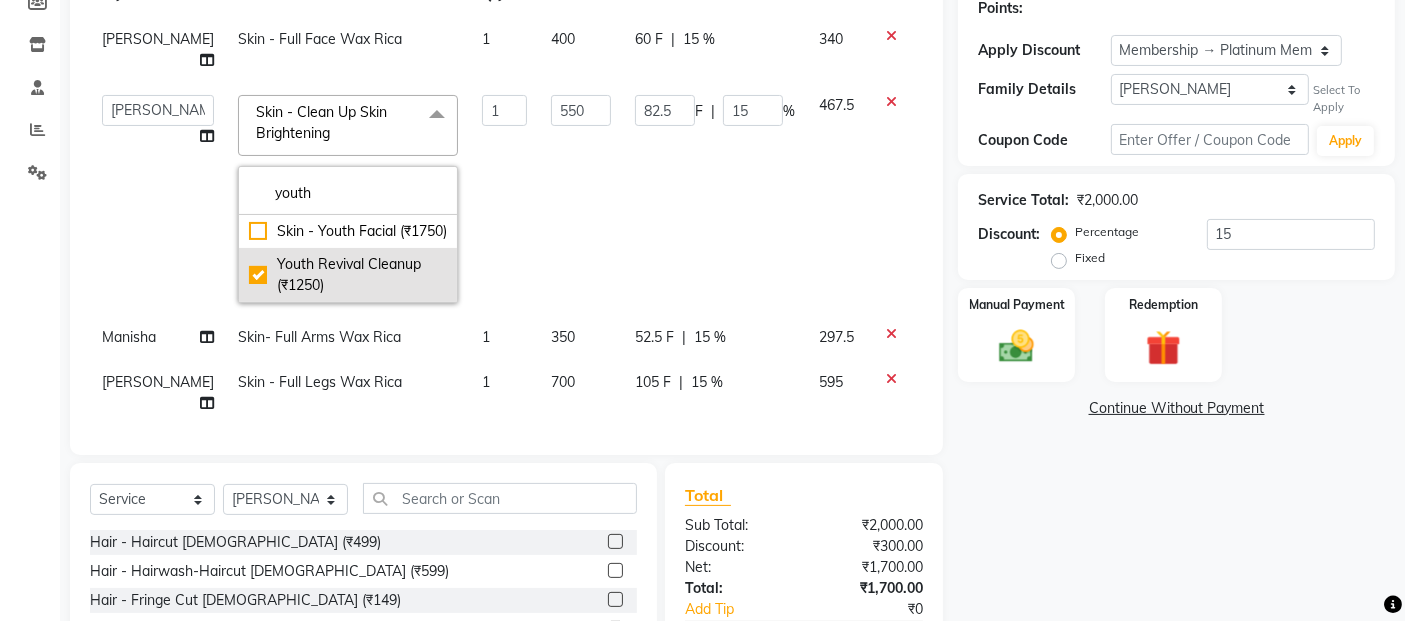 checkbox on "true" 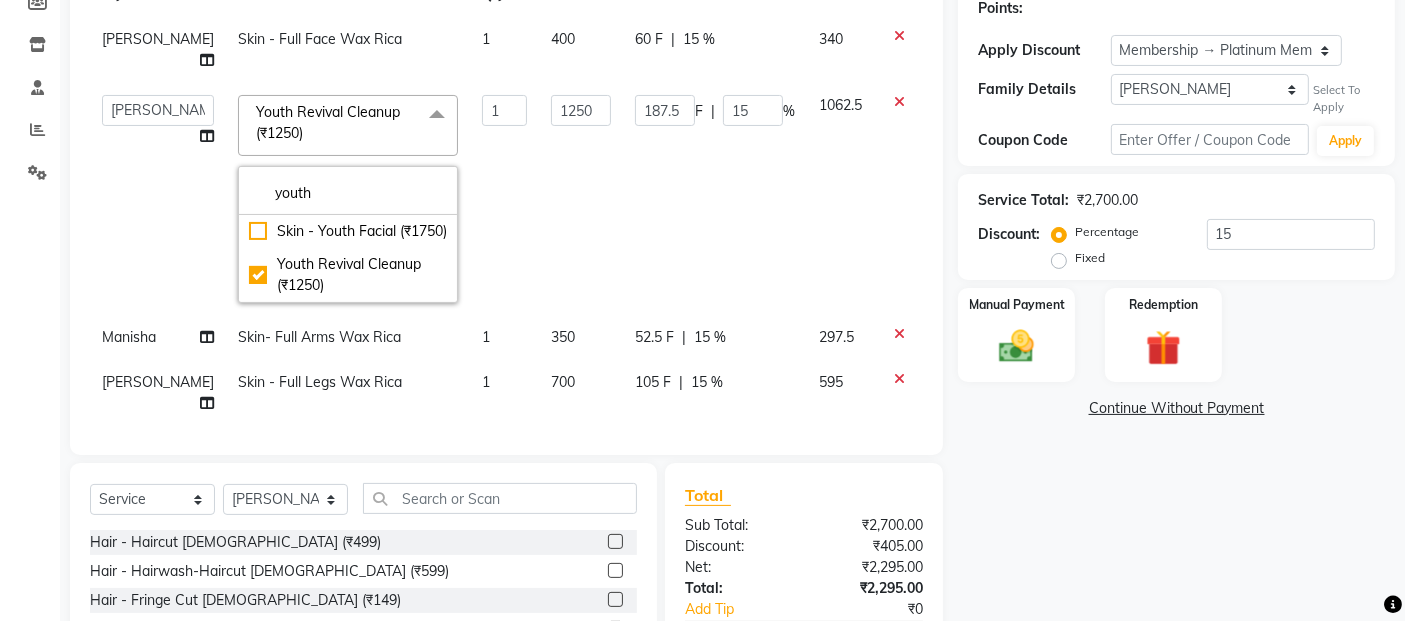 click on "187.5 F | 15 %" 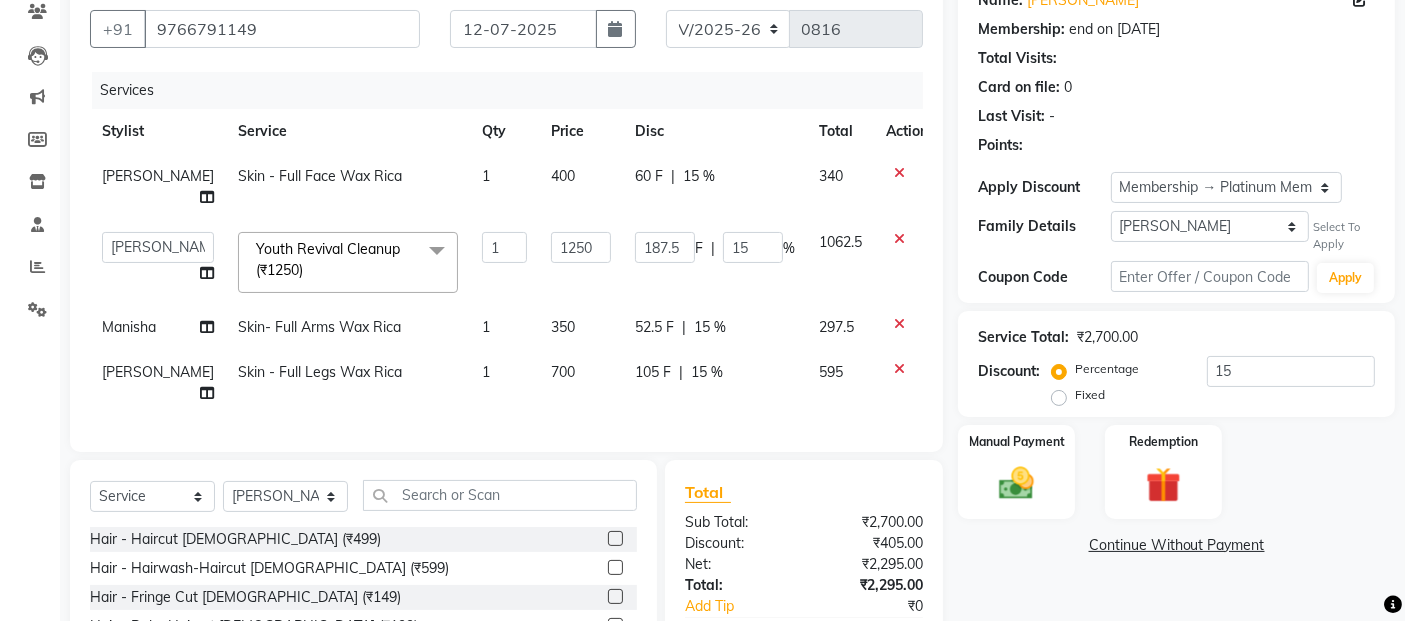 scroll, scrollTop: 146, scrollLeft: 0, axis: vertical 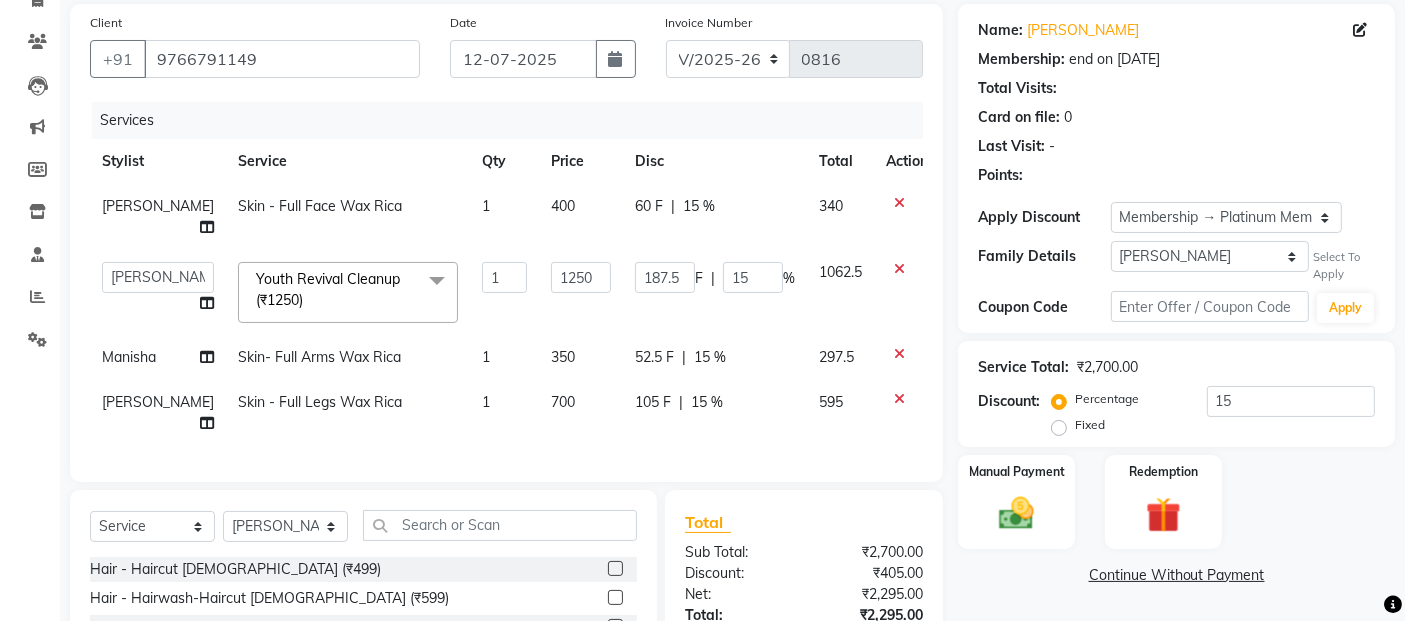 click on "Skin- Full Arms Wax Rica" 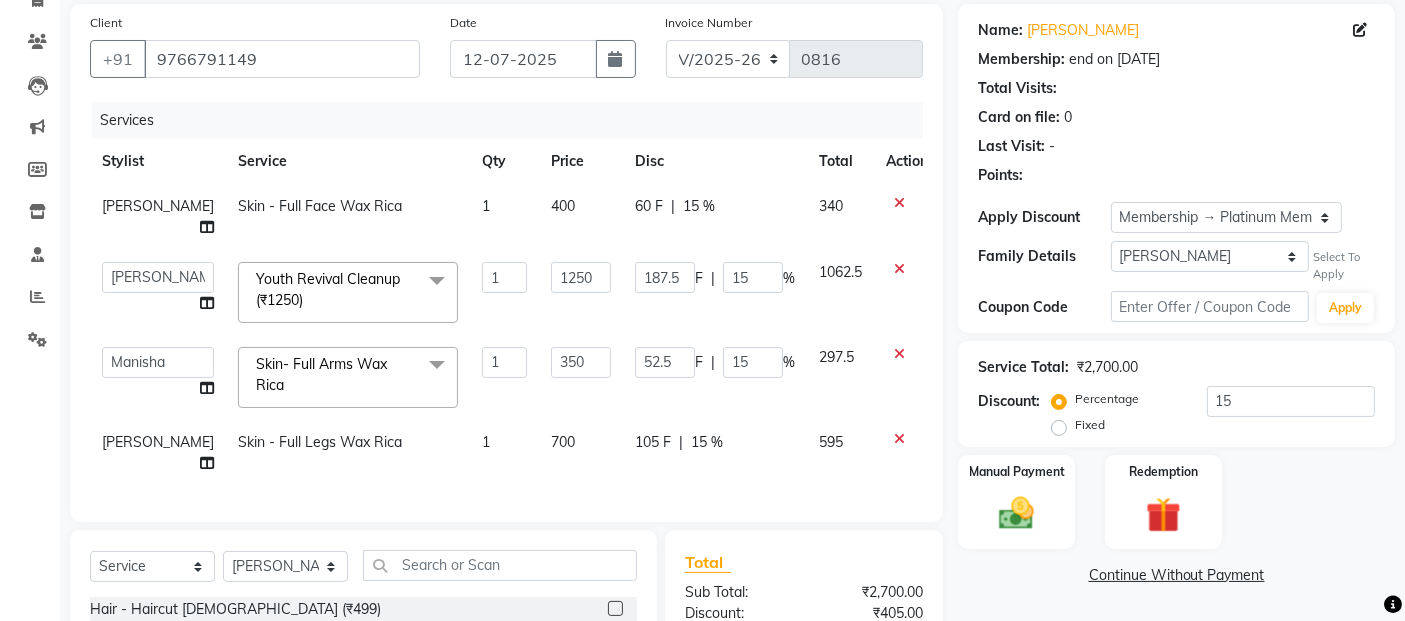 click on "Skin- Full Arms Wax Rica   x" 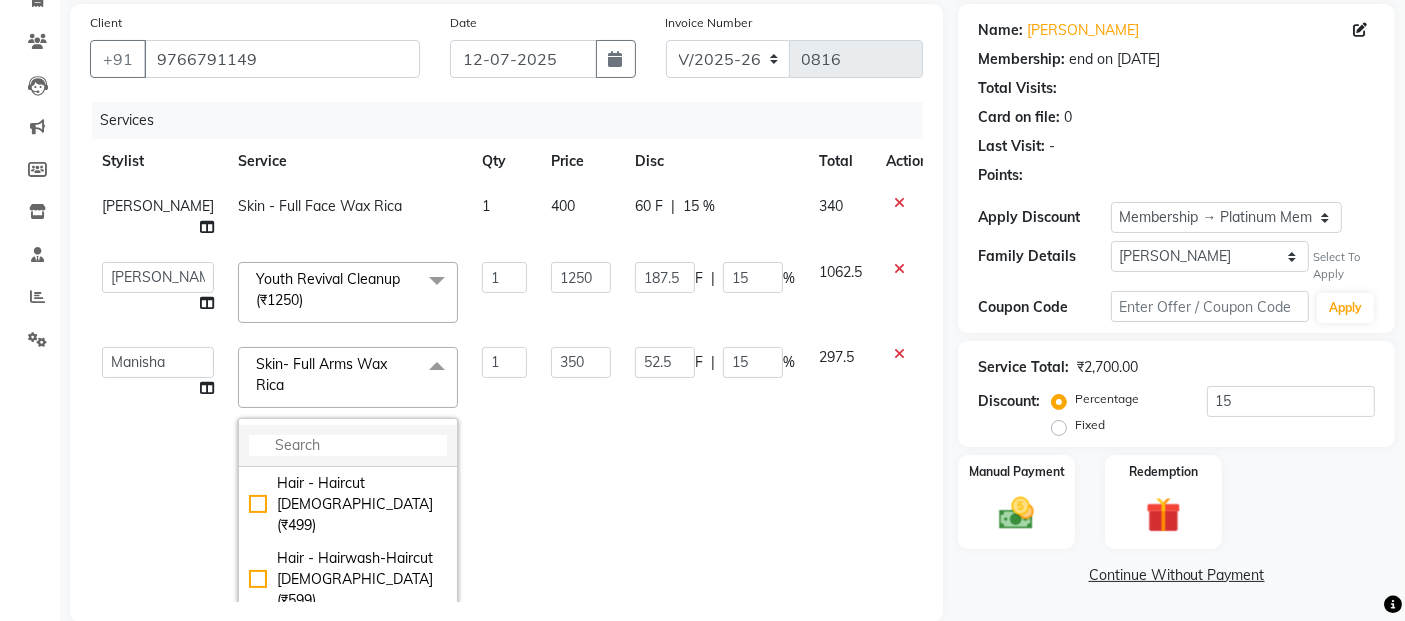 click 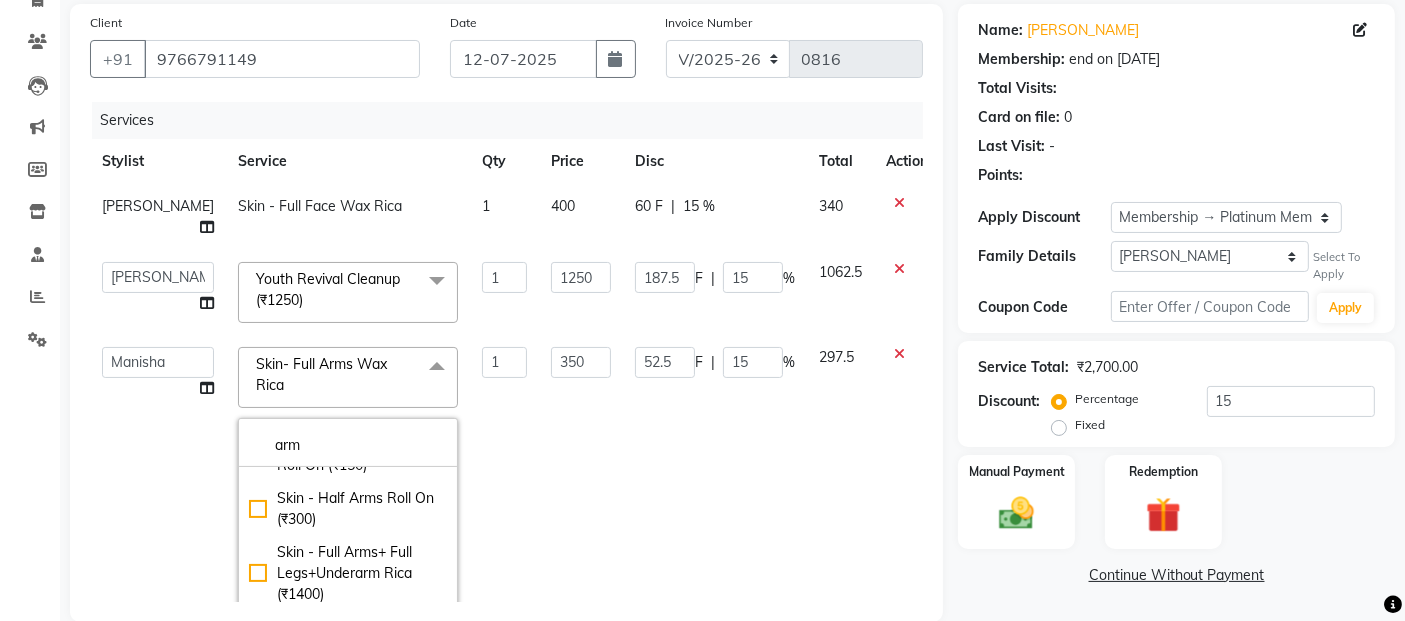 scroll, scrollTop: 259, scrollLeft: 0, axis: vertical 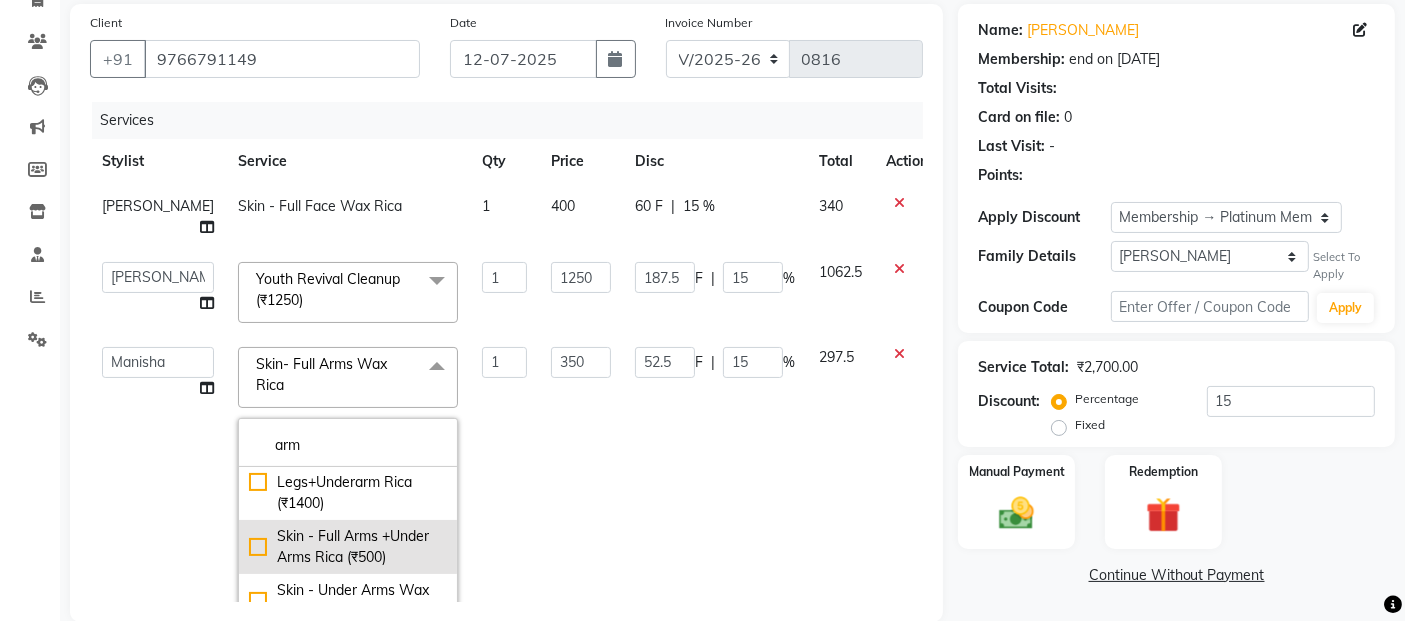type on "arm" 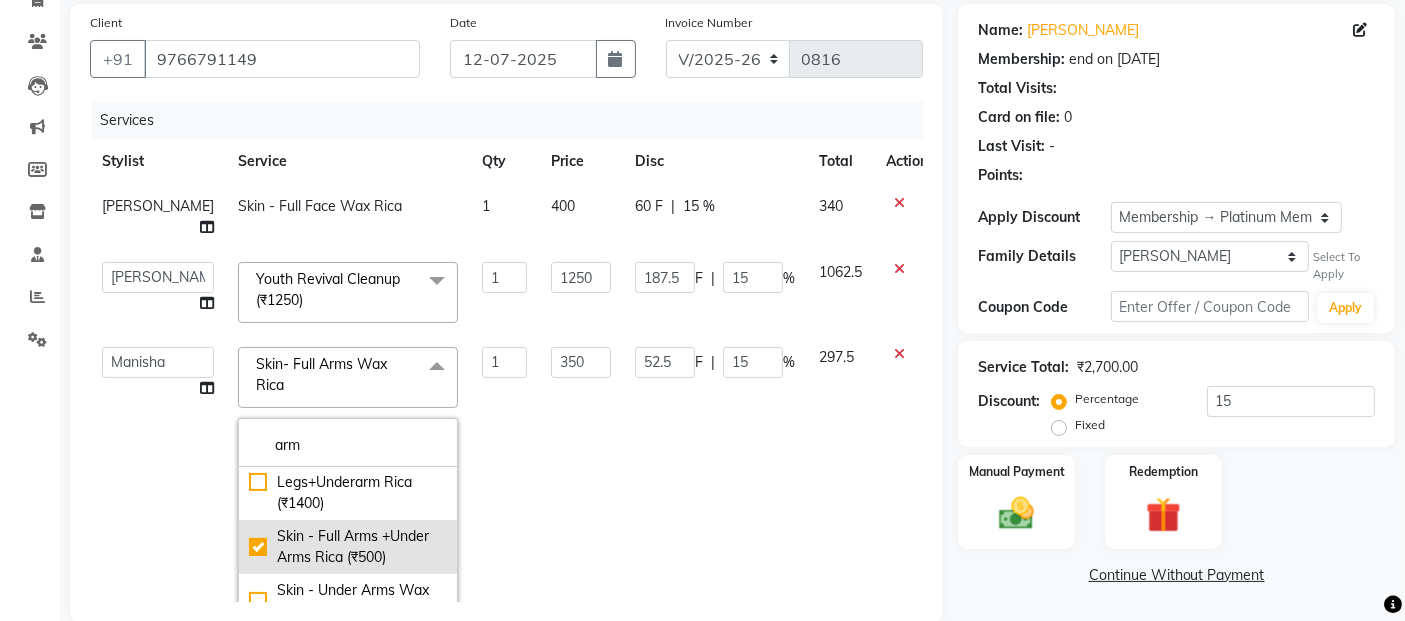 checkbox on "true" 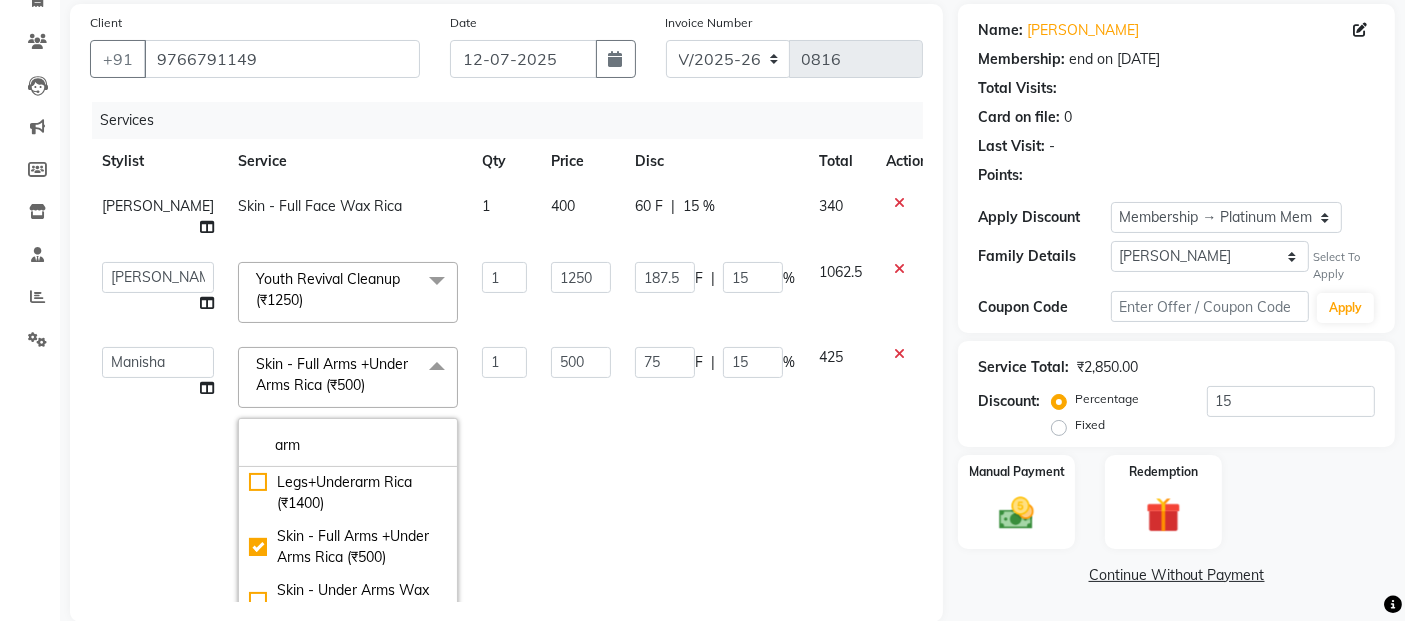 click on "500" 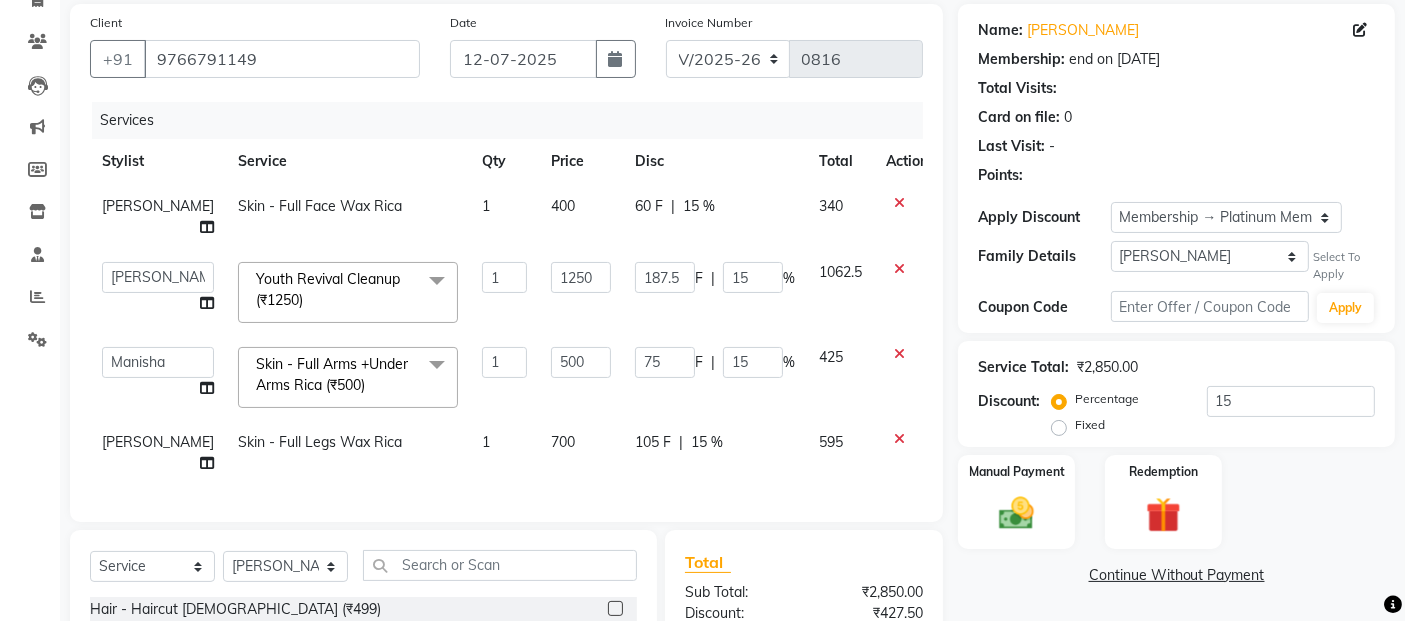 scroll, scrollTop: 352, scrollLeft: 0, axis: vertical 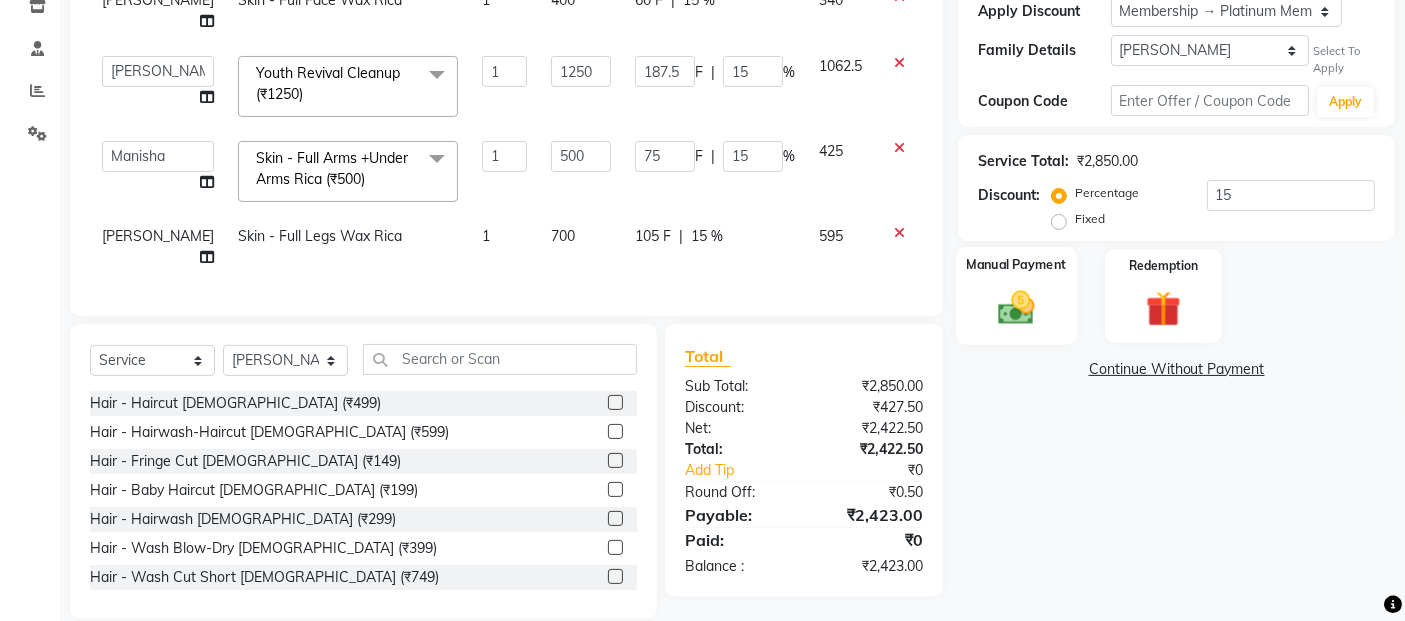 click on "Manual Payment" 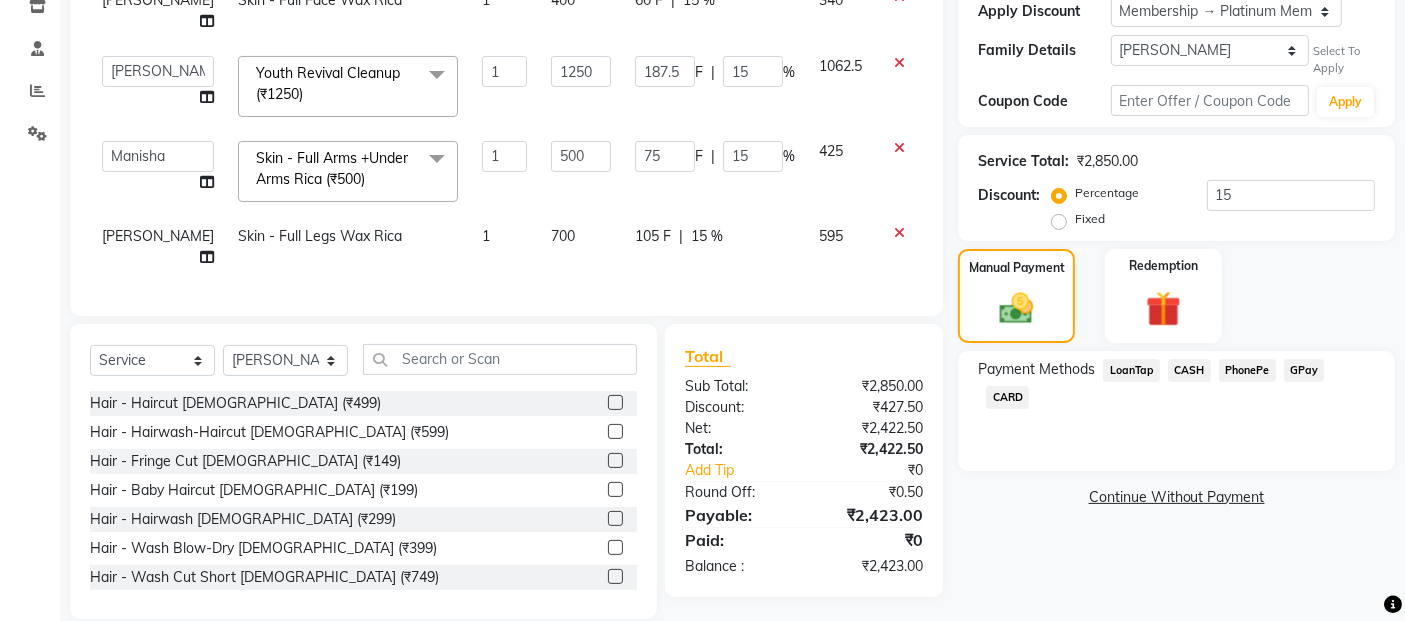 click on "Continue Without Payment" 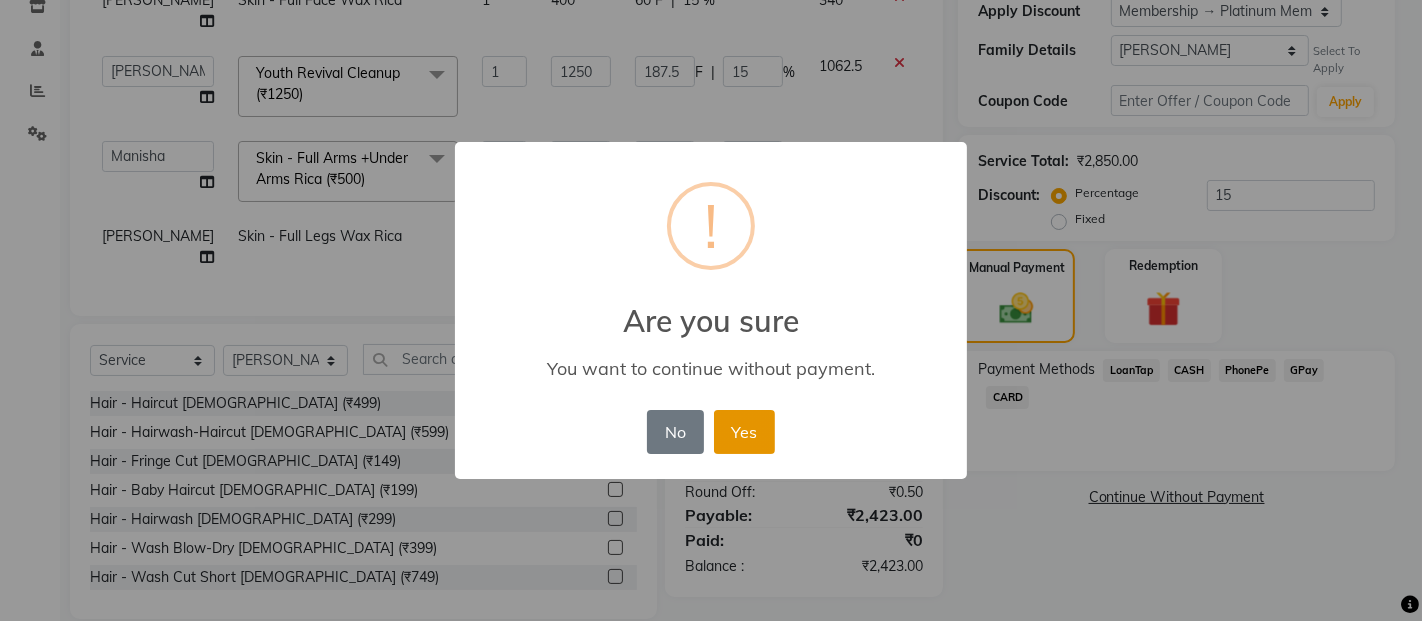 click on "Yes" at bounding box center [744, 432] 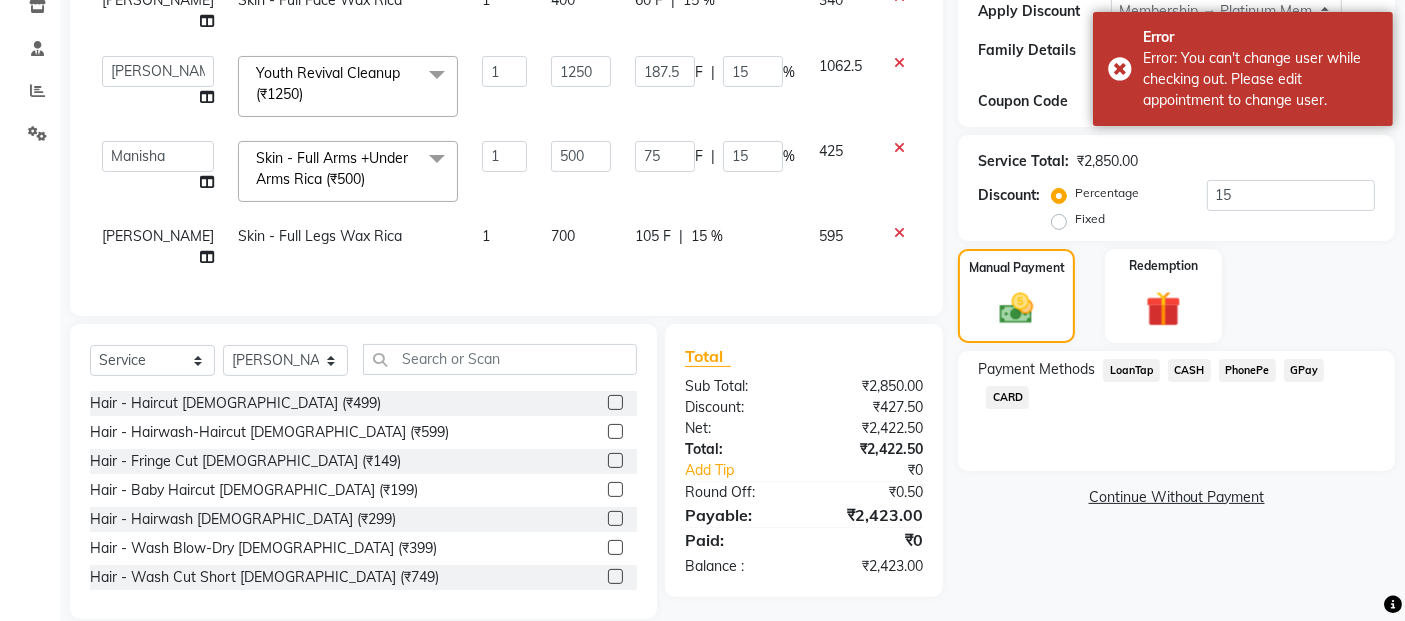 scroll, scrollTop: 0, scrollLeft: 0, axis: both 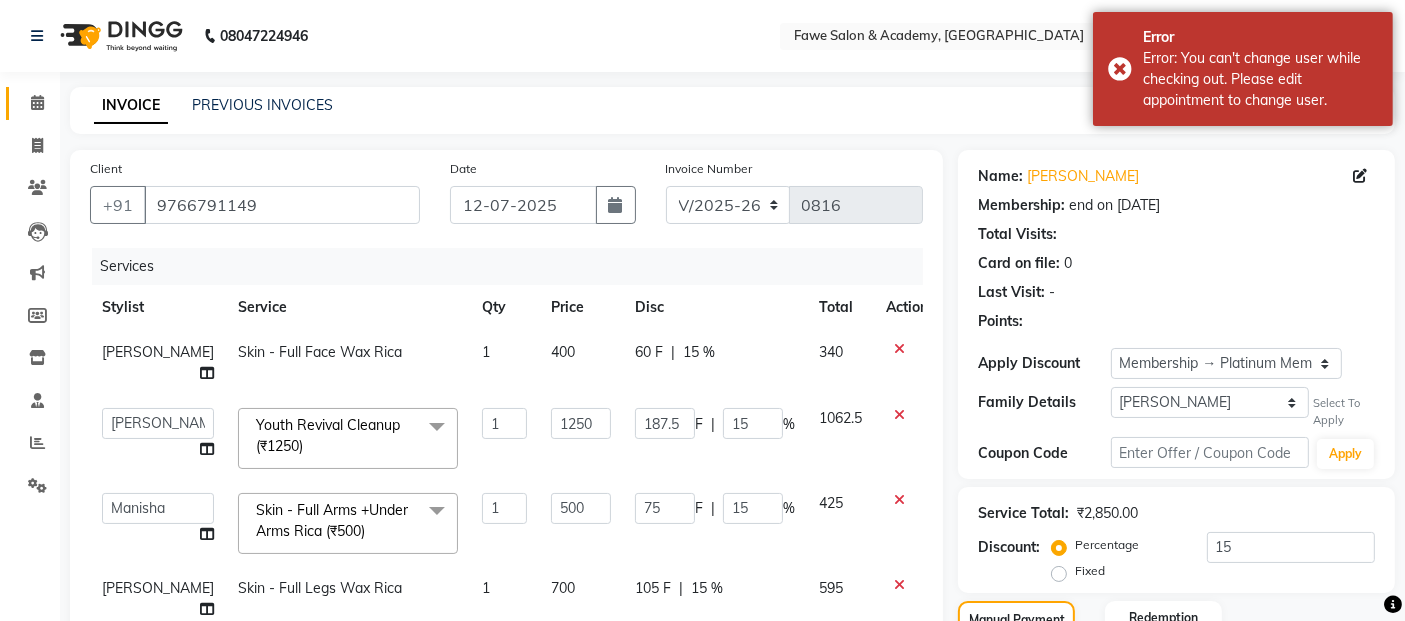 click 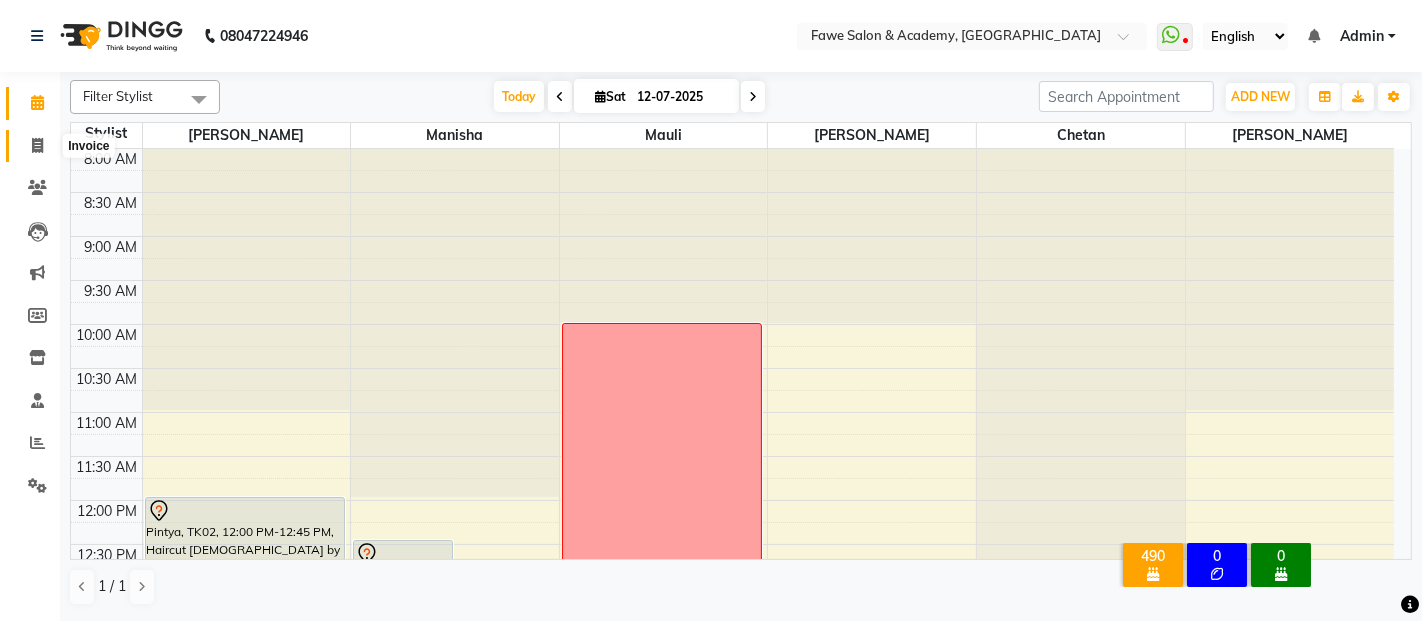 click 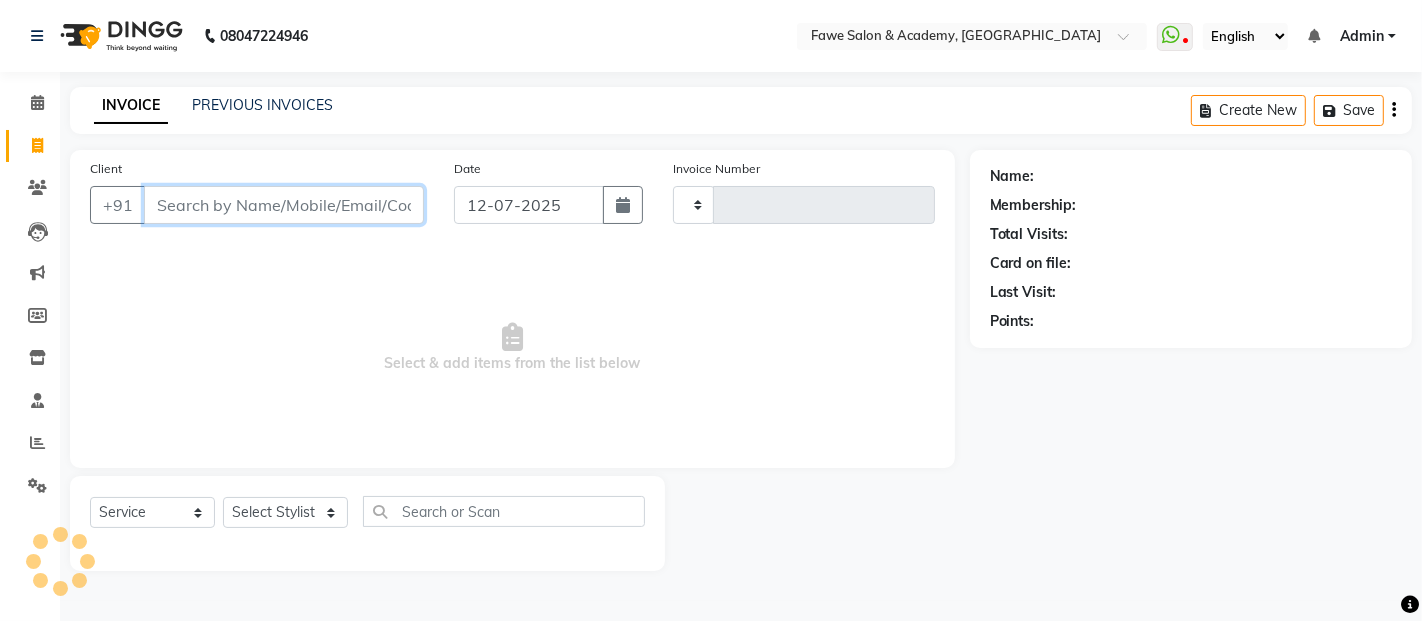 click on "Client" at bounding box center (284, 205) 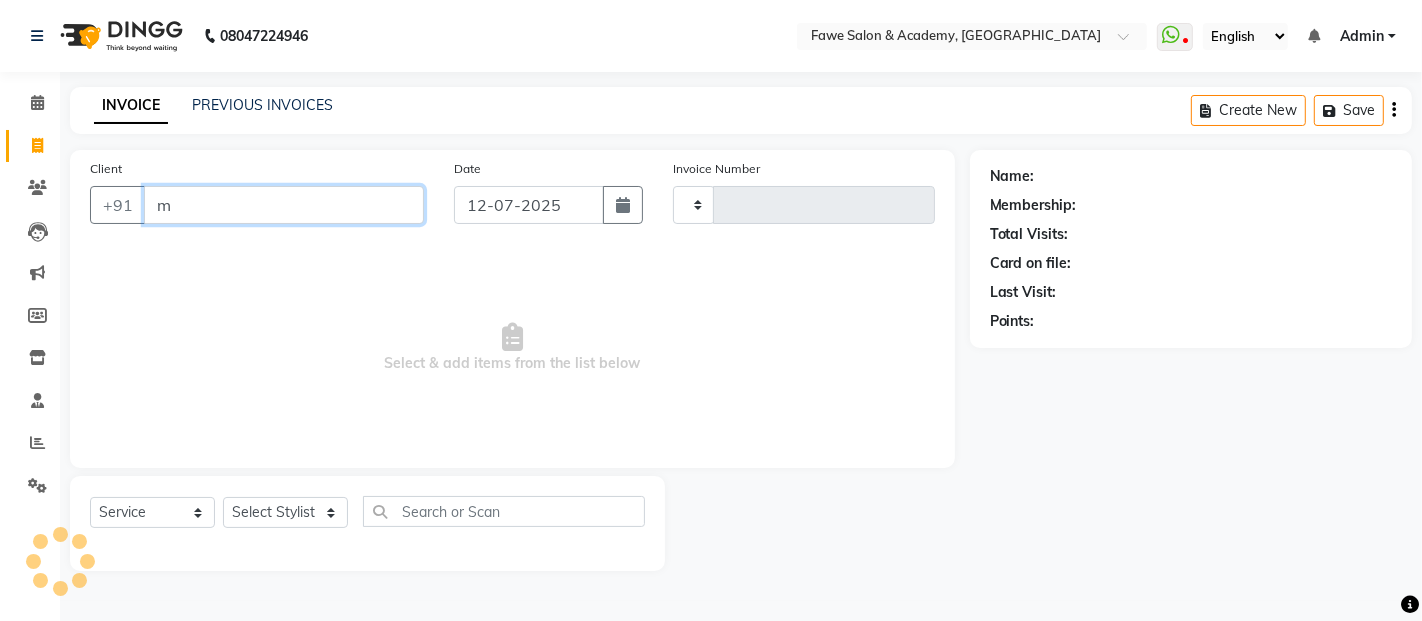 type on "0816" 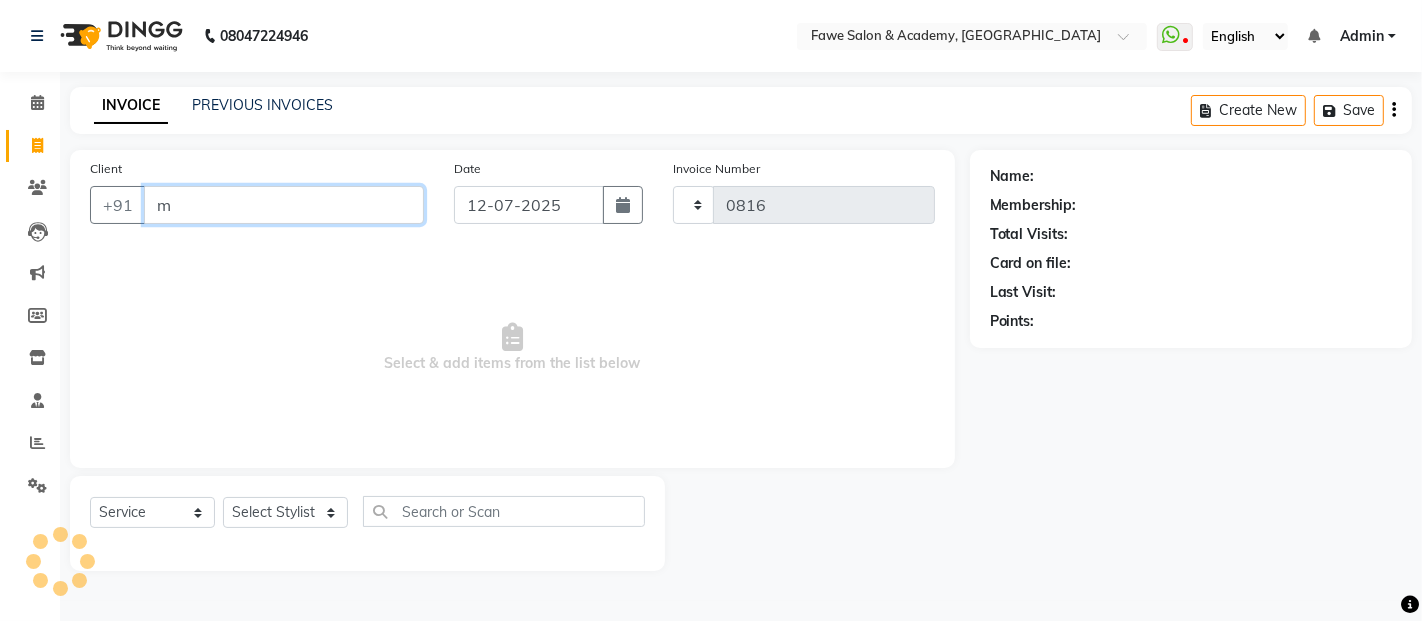 select on "879" 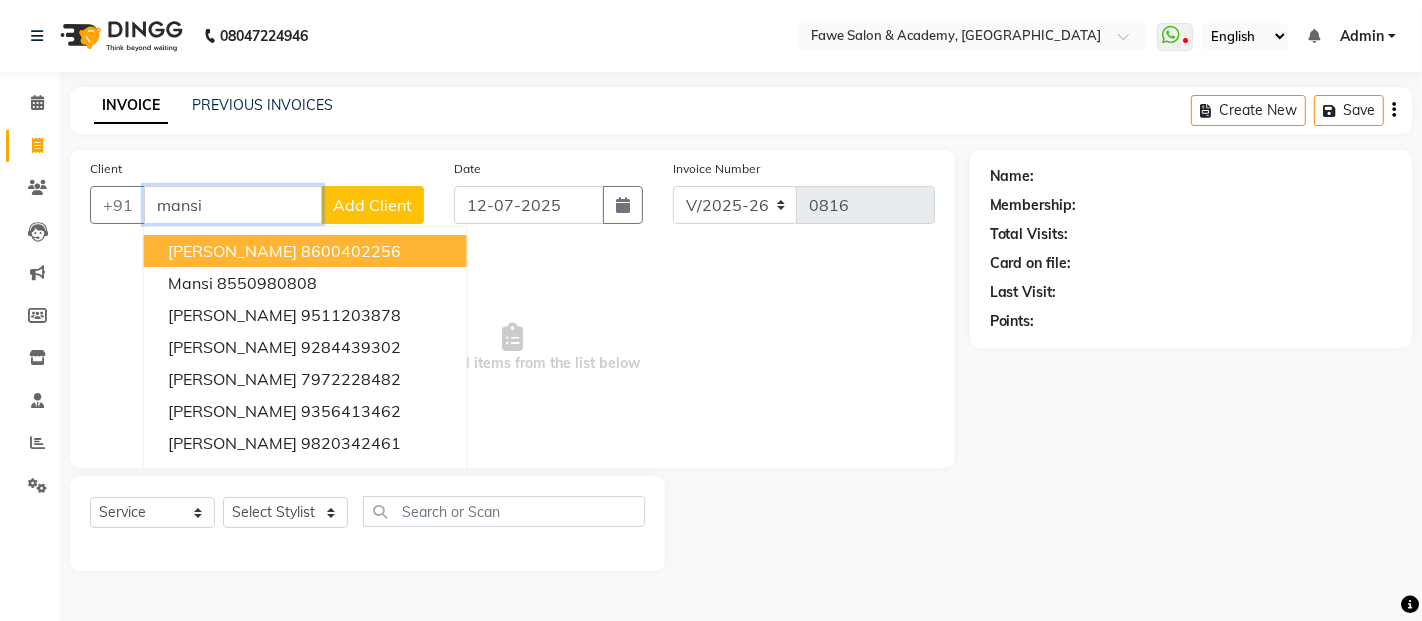 click on "mansi" at bounding box center (233, 205) 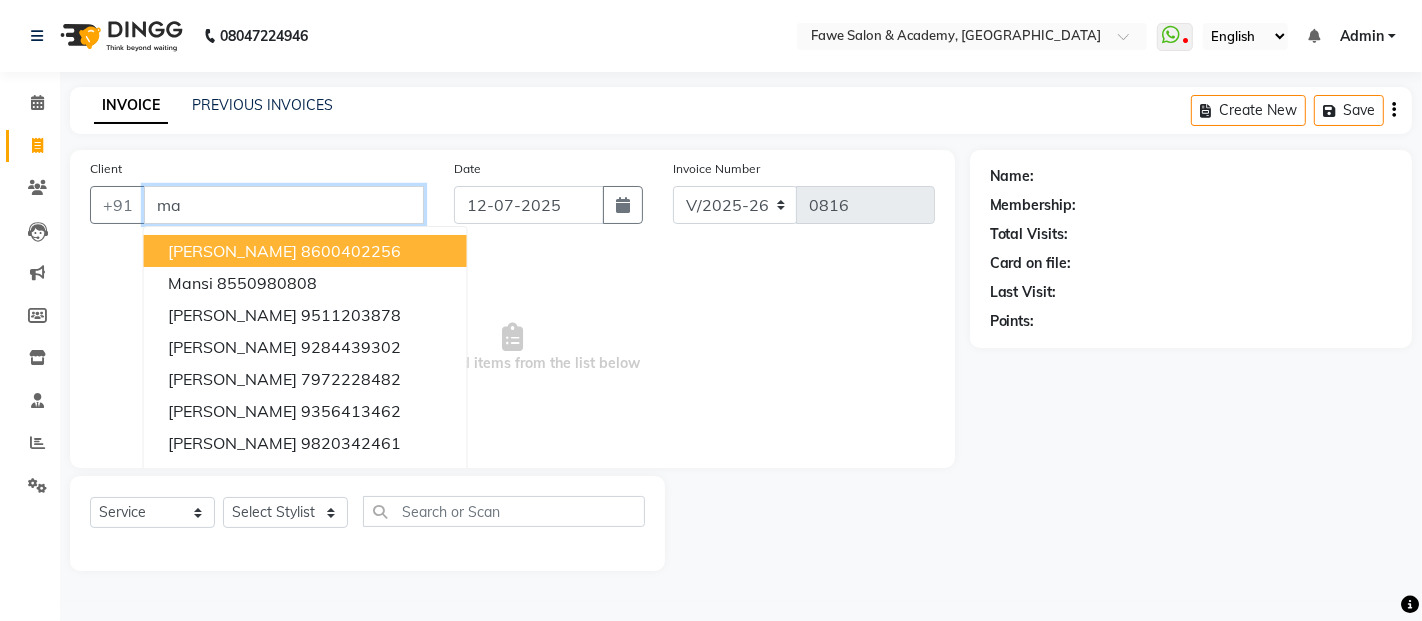 type on "m" 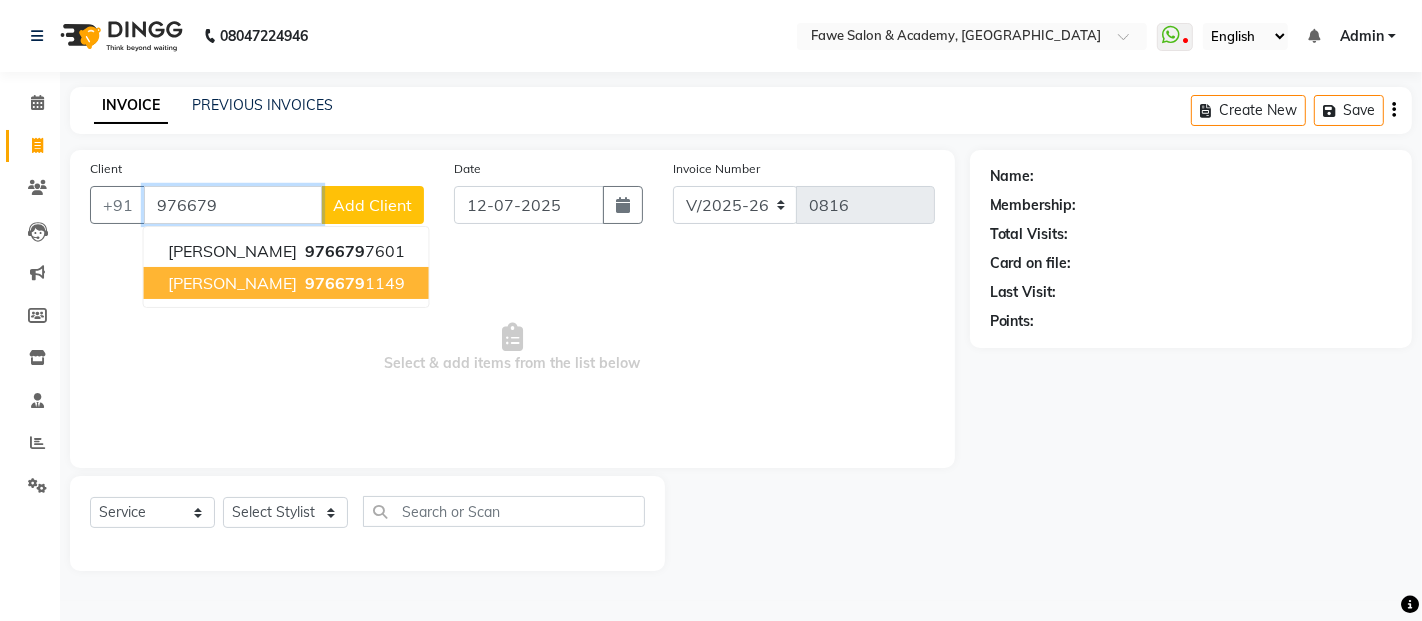 click on "[PERSON_NAME]   976679 1149" at bounding box center [286, 283] 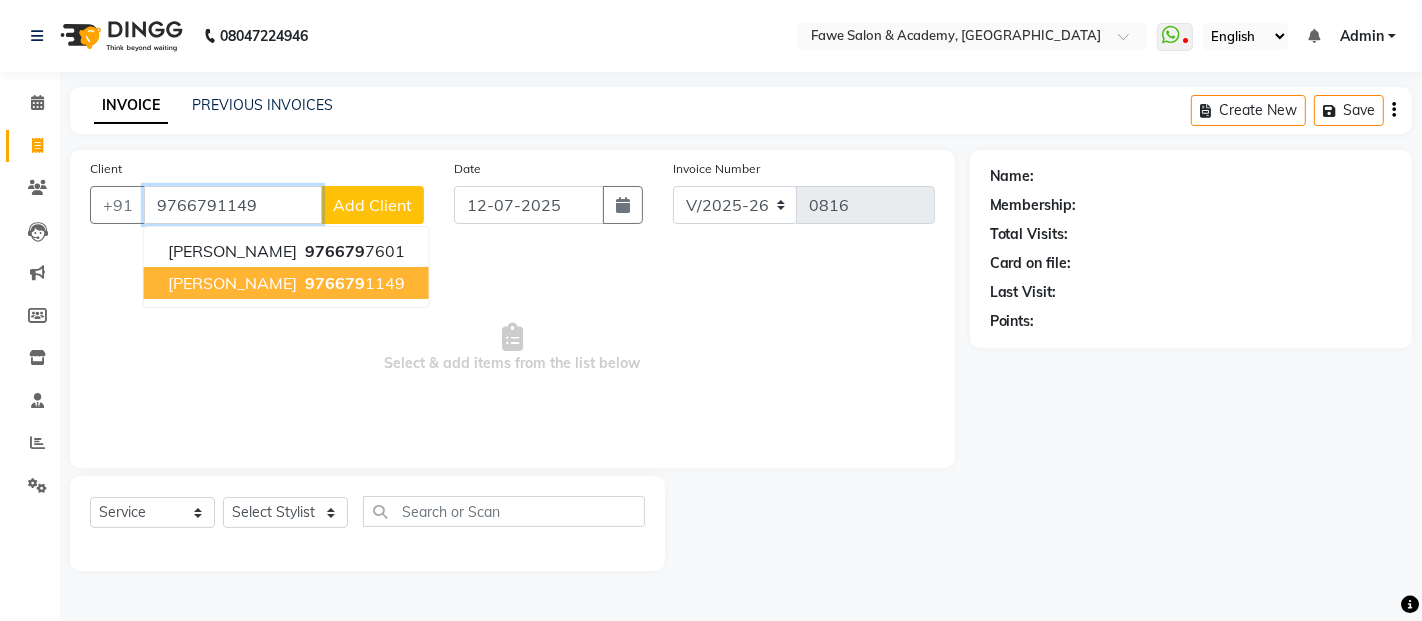 type on "9766791149" 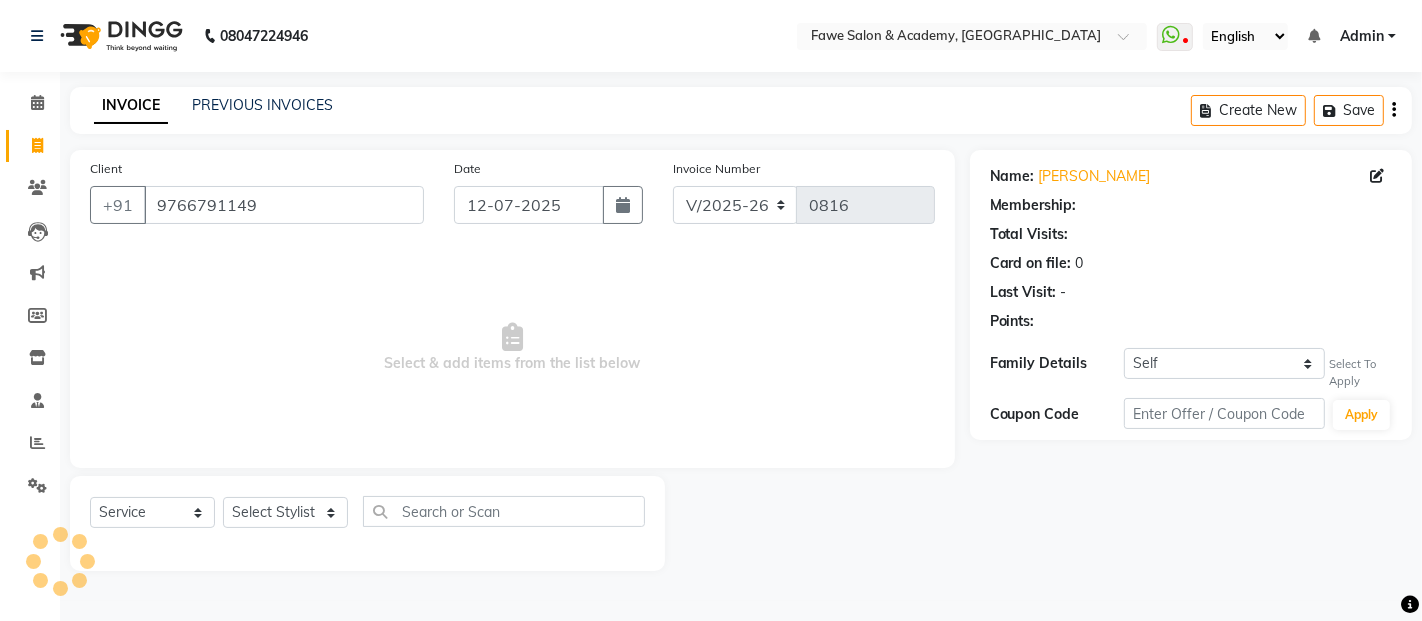 select on "1: Object" 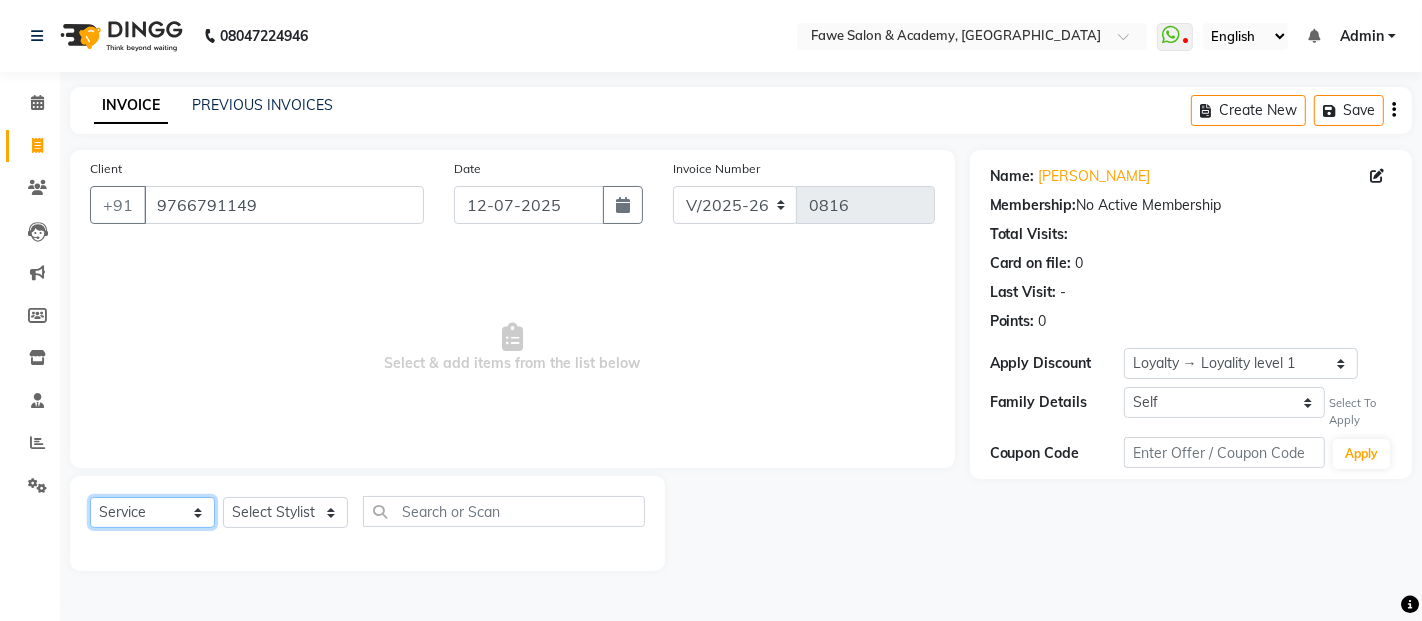 click on "Select  Service  Product  Membership  Package Voucher Prepaid Gift Card" 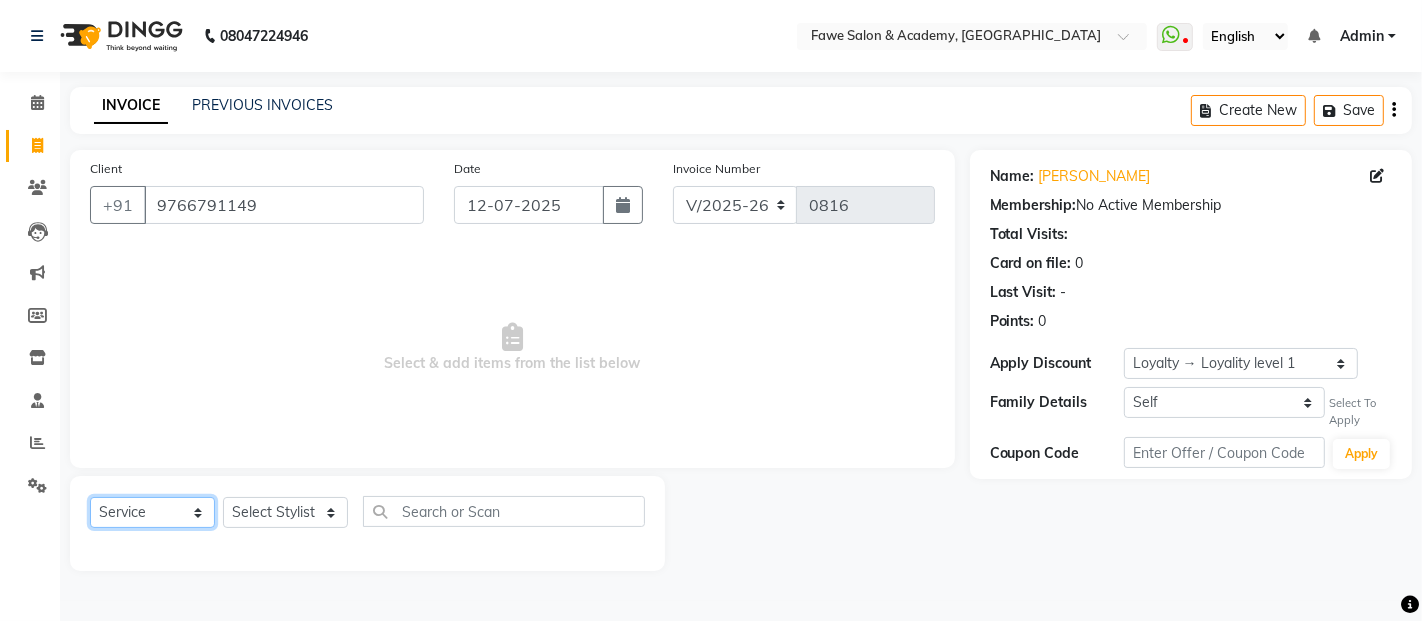click on "Select  Service  Product  Membership  Package Voucher Prepaid Gift Card" 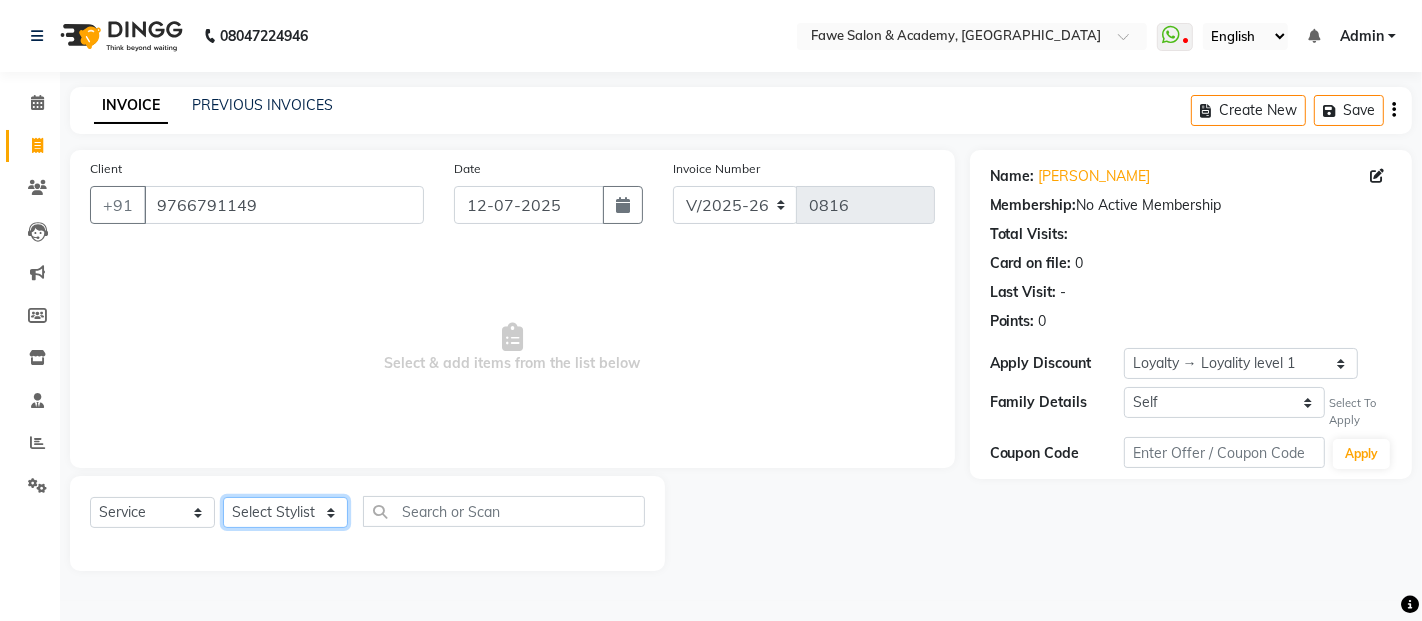 click on "Select Stylist [PERSON_NAME] Chetan [PERSON_NAME] [PERSON_NAME] [PERSON_NAME]" 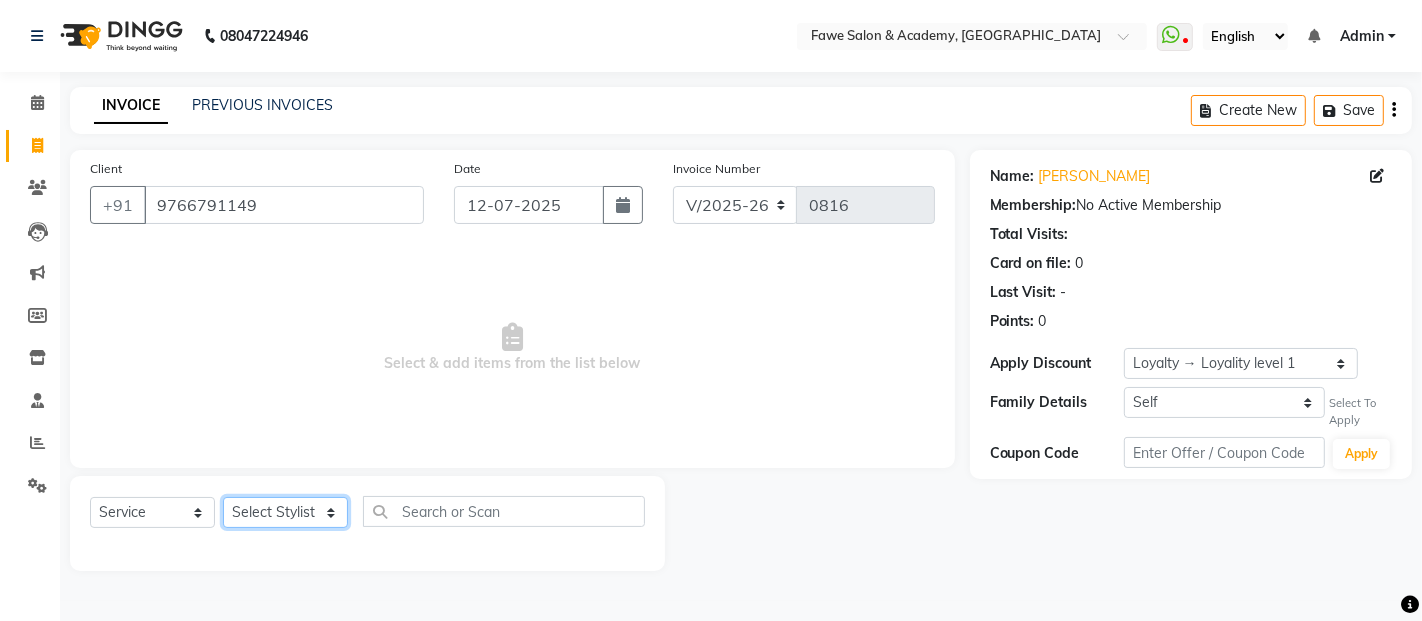 select on "41191" 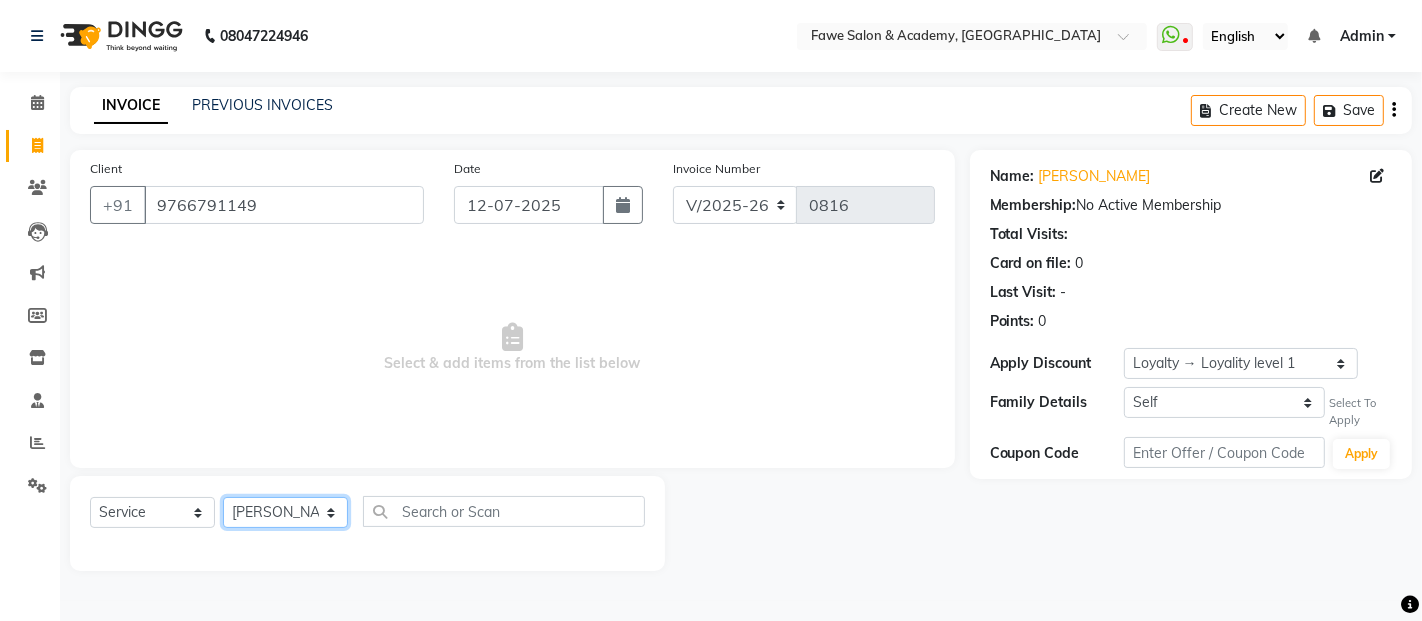 click on "Select Stylist [PERSON_NAME] Chetan [PERSON_NAME] [PERSON_NAME] [PERSON_NAME]" 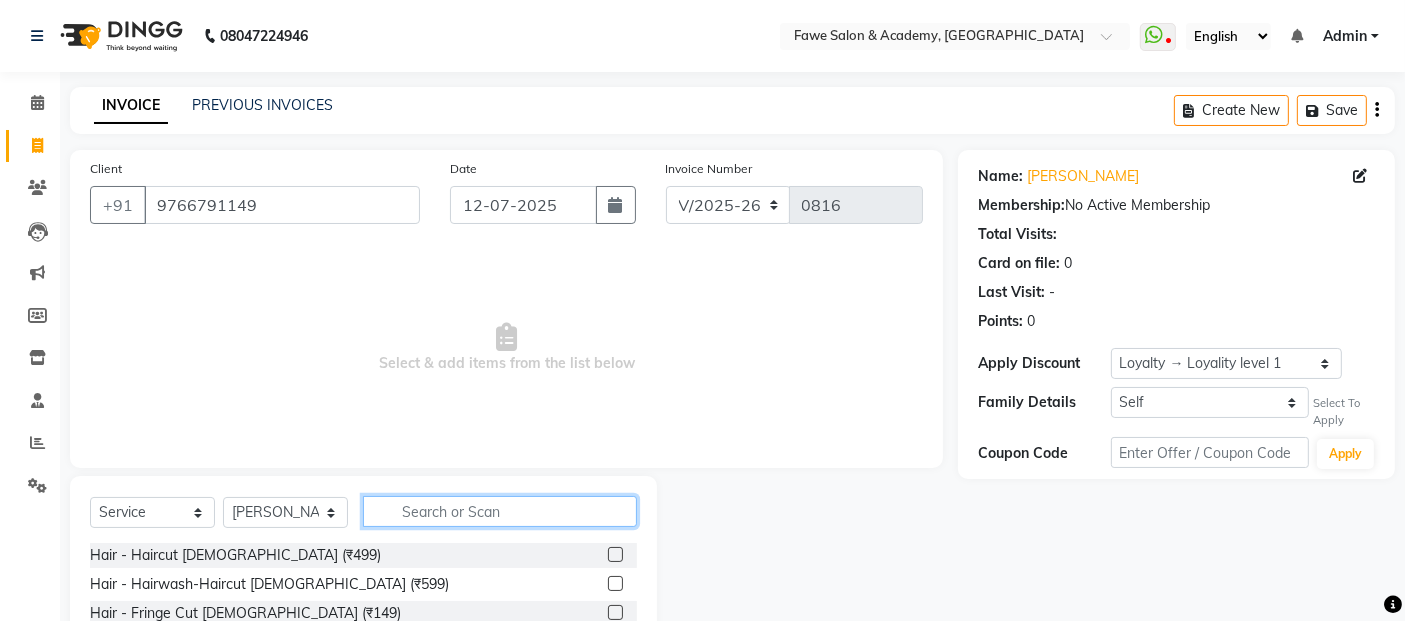 click 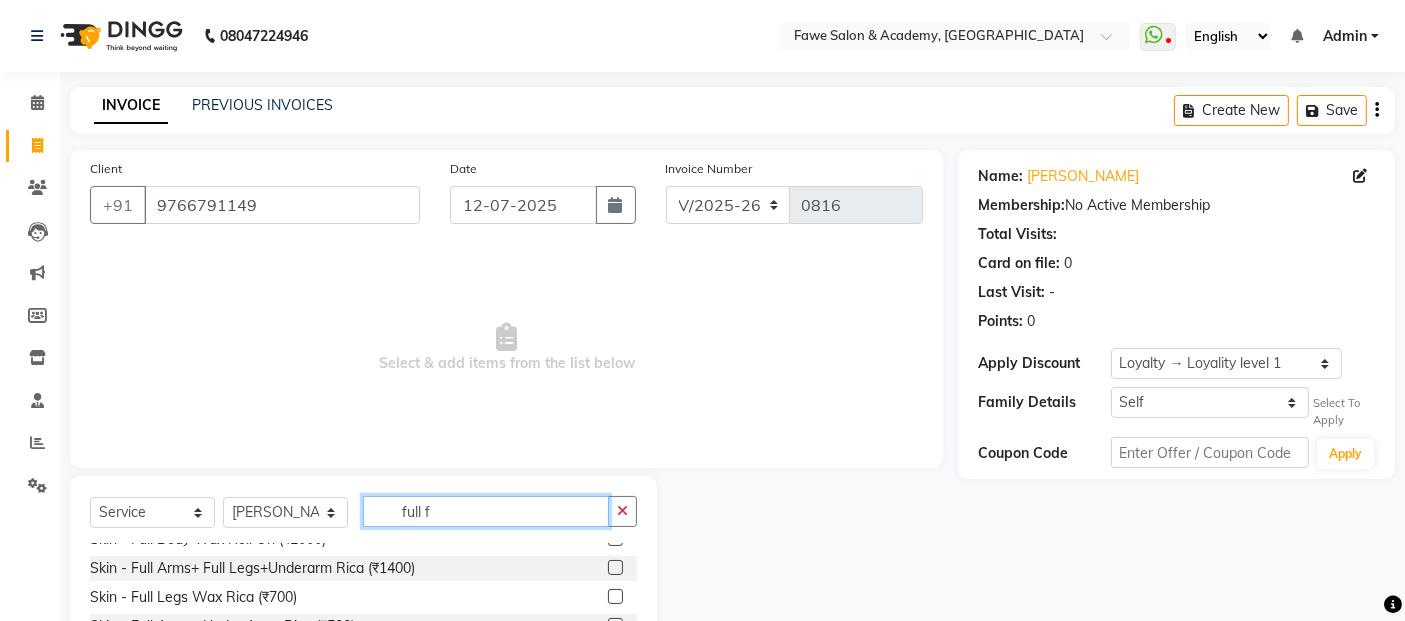 scroll, scrollTop: 0, scrollLeft: 0, axis: both 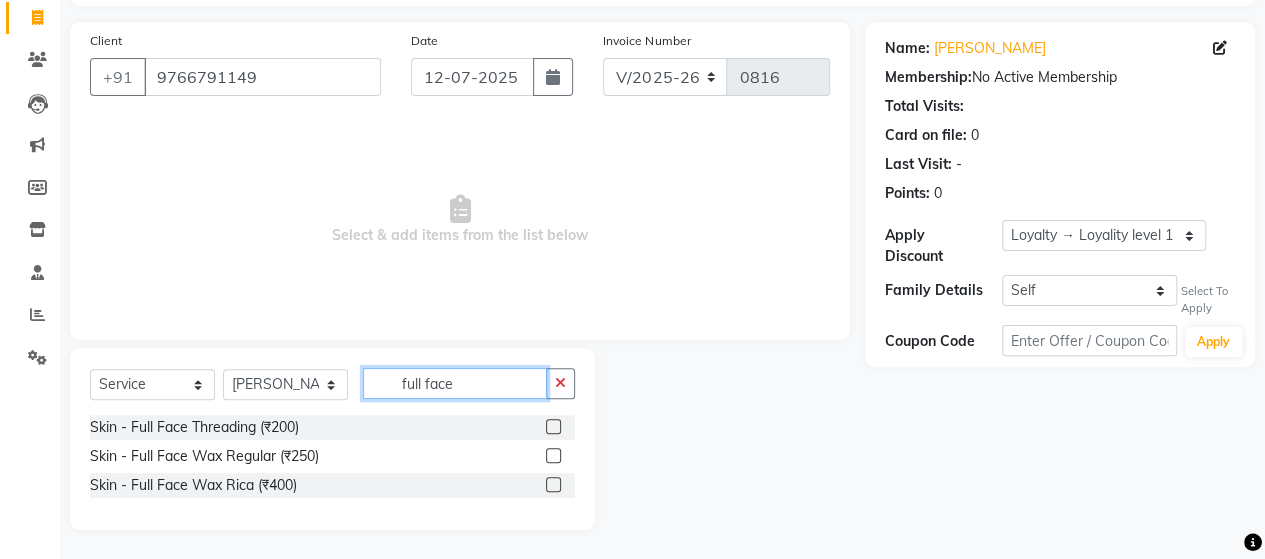 type on "full face" 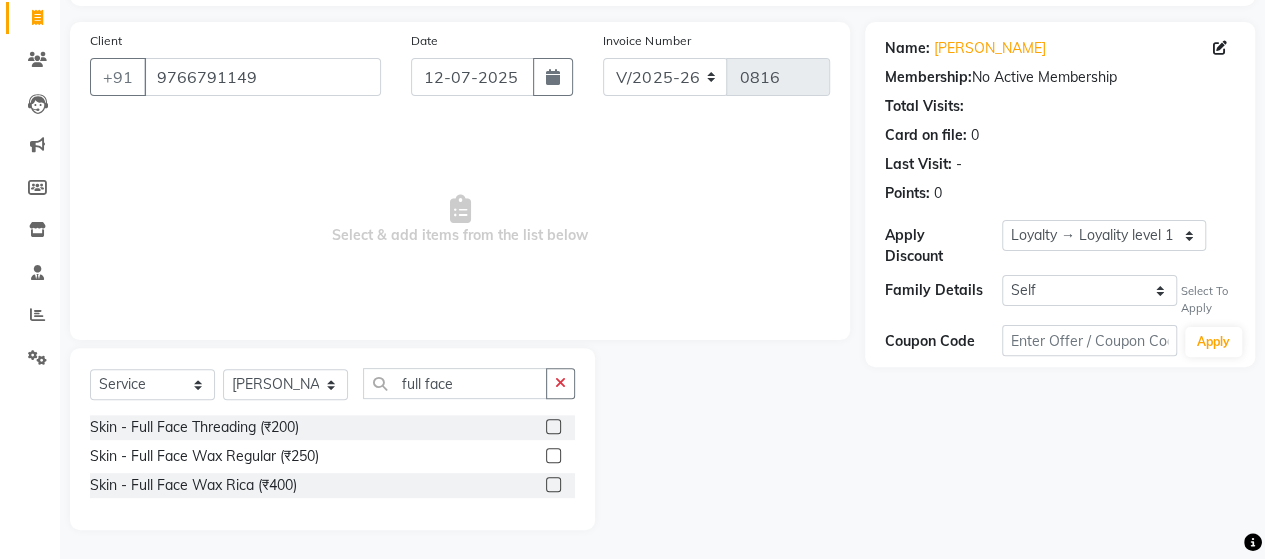 click 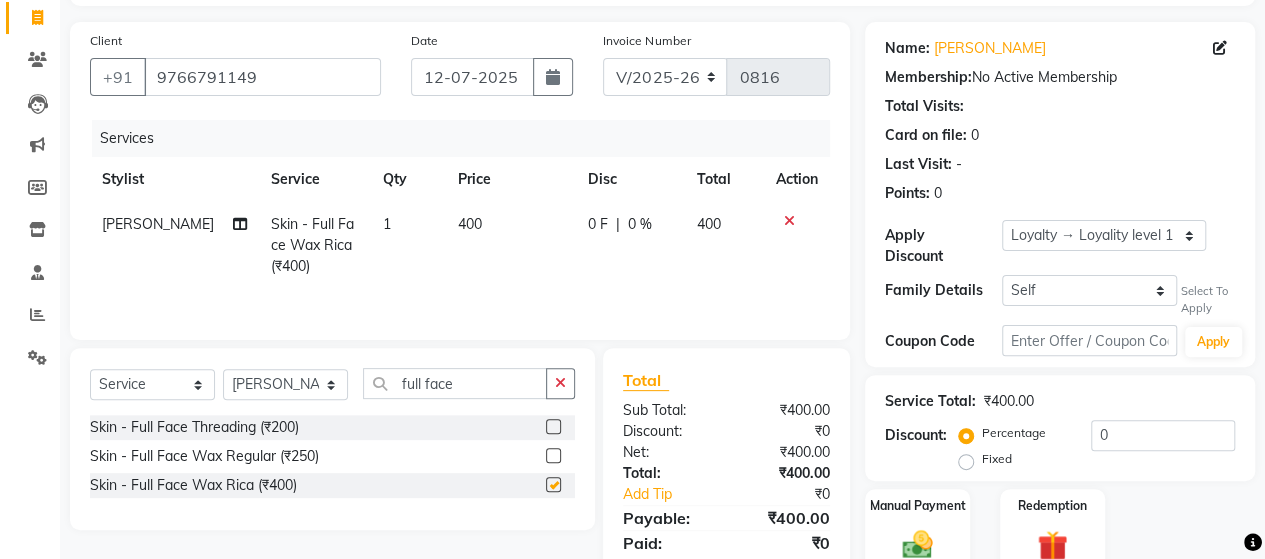 checkbox on "false" 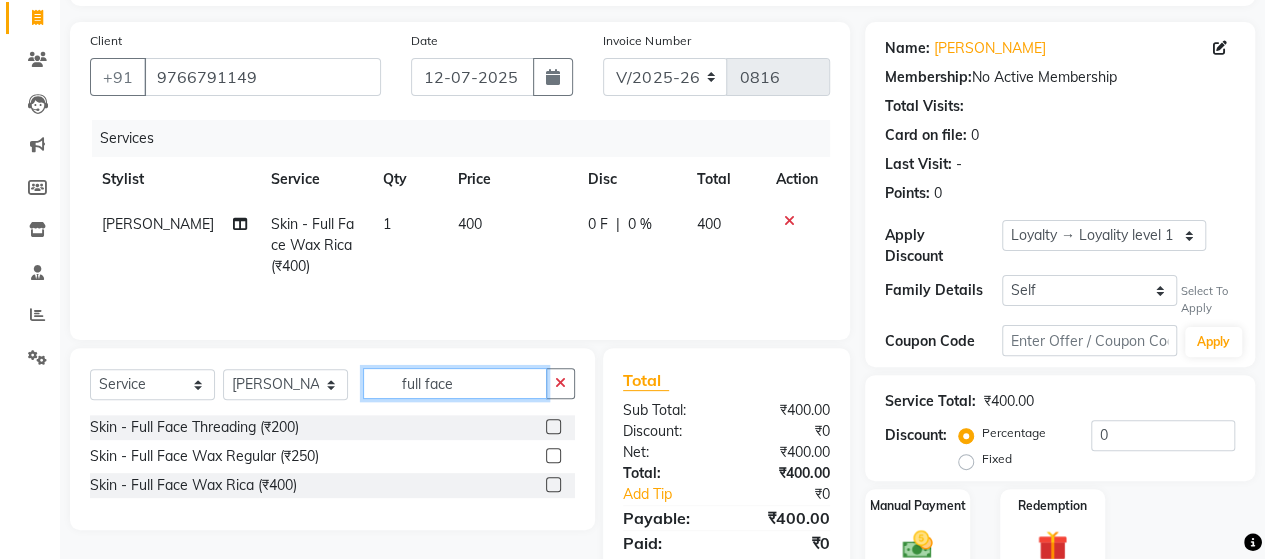 click on "full face" 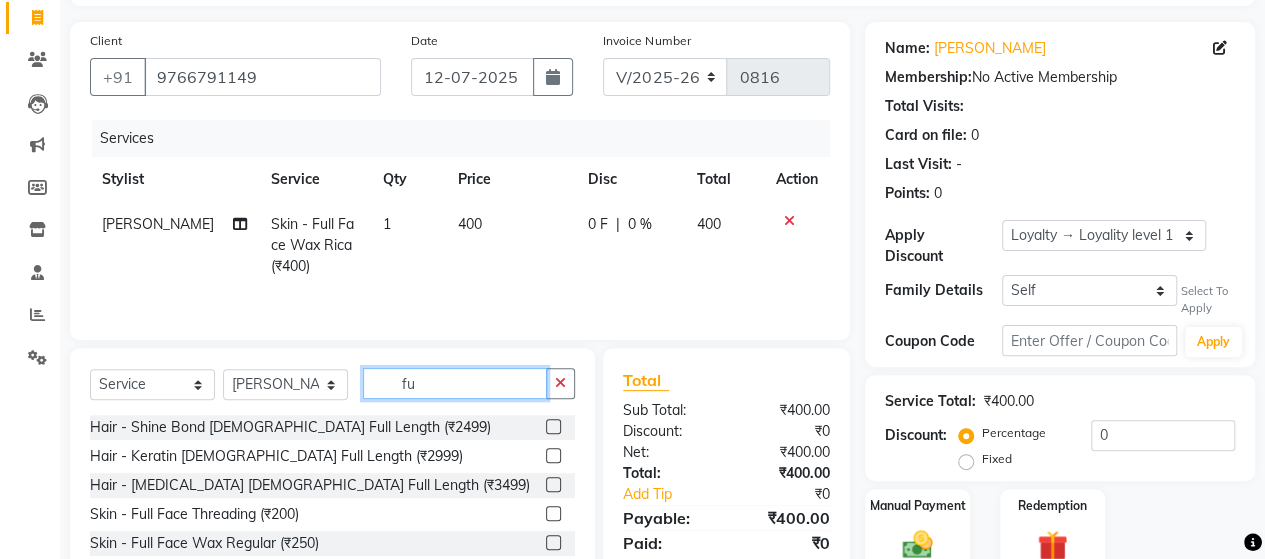 type on "f" 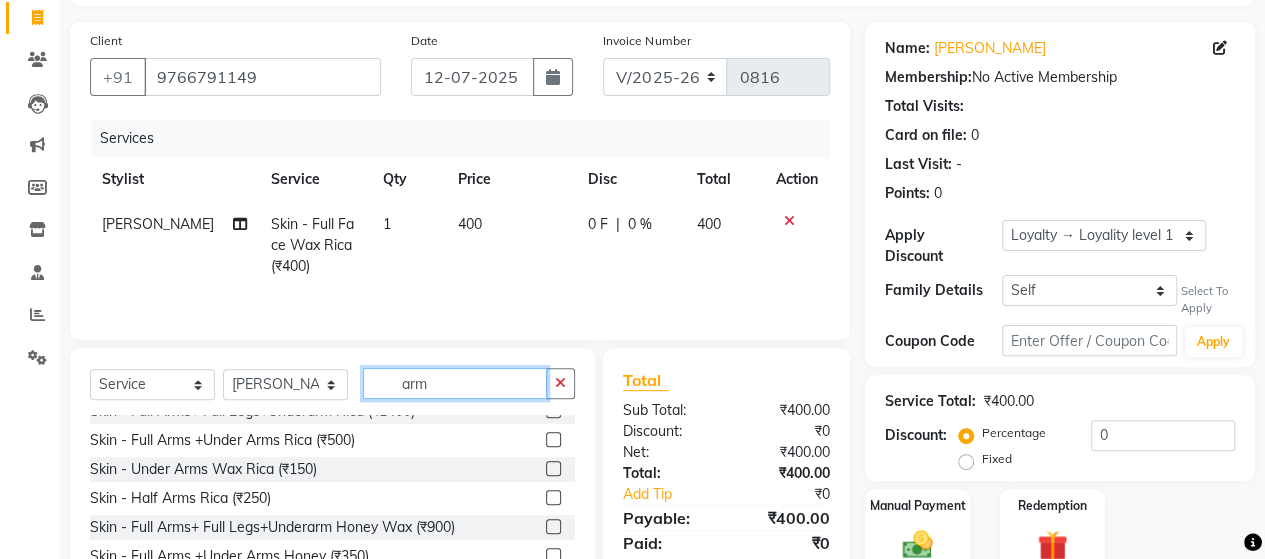 scroll, scrollTop: 133, scrollLeft: 0, axis: vertical 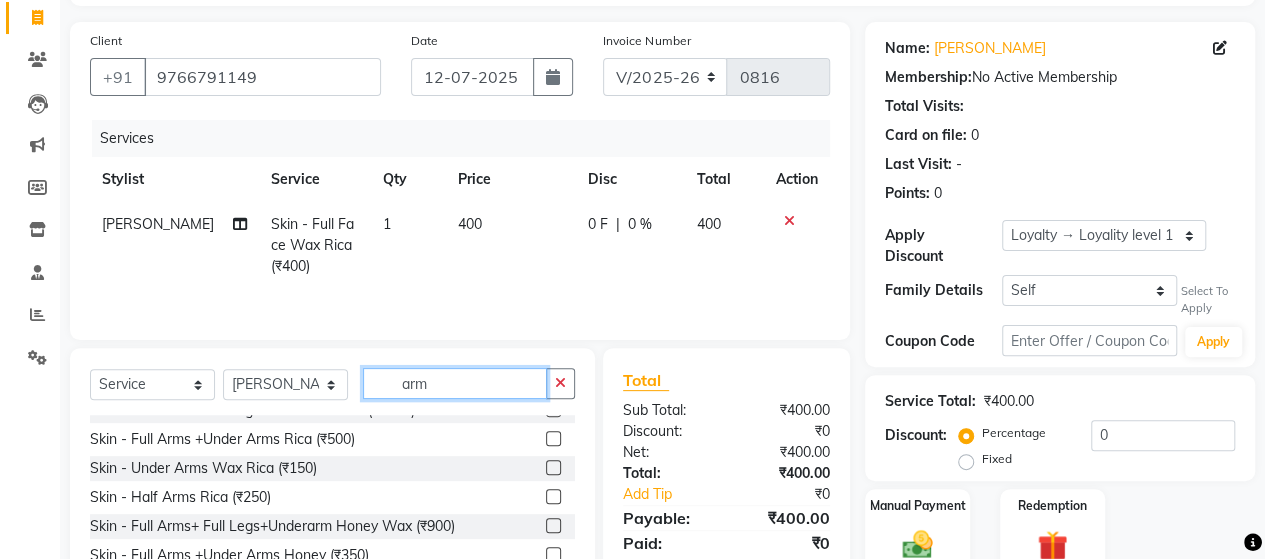 type on "arm" 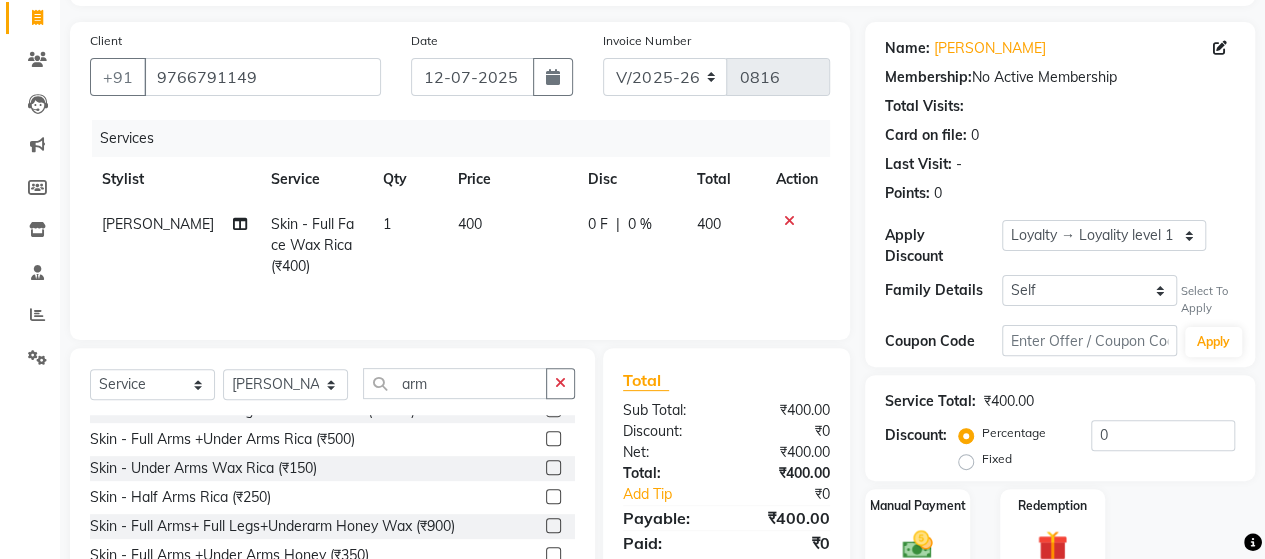 click 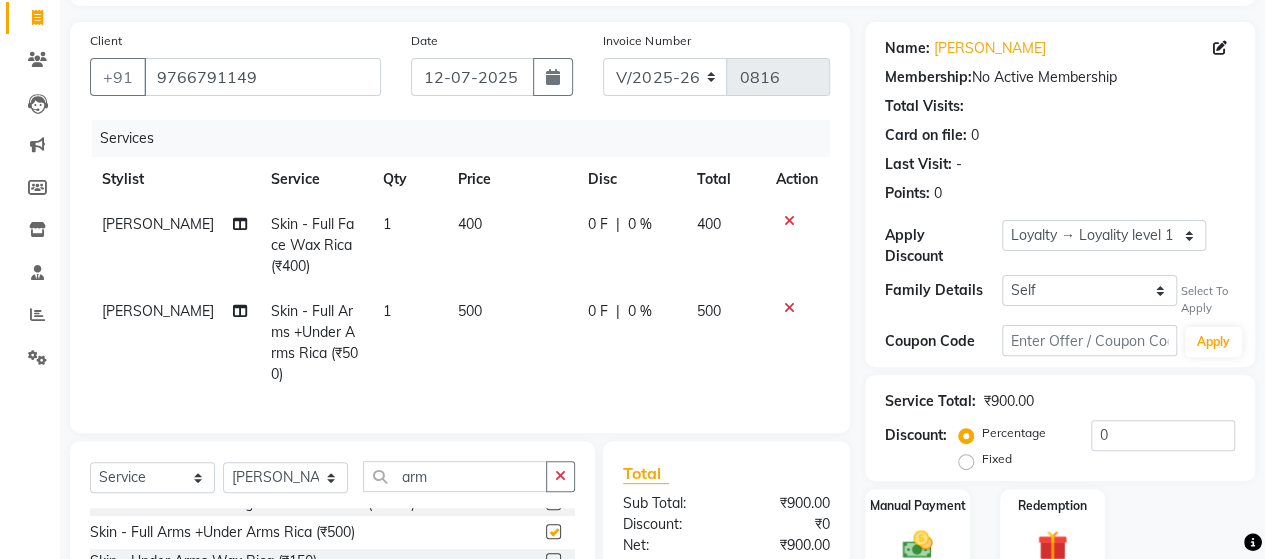 checkbox on "false" 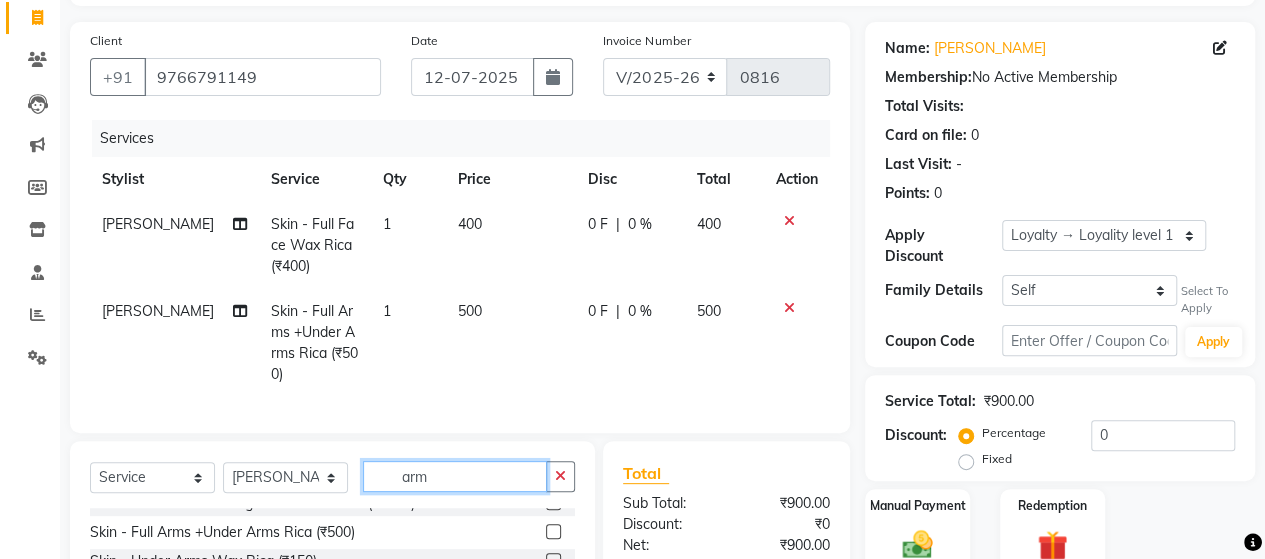 click on "arm" 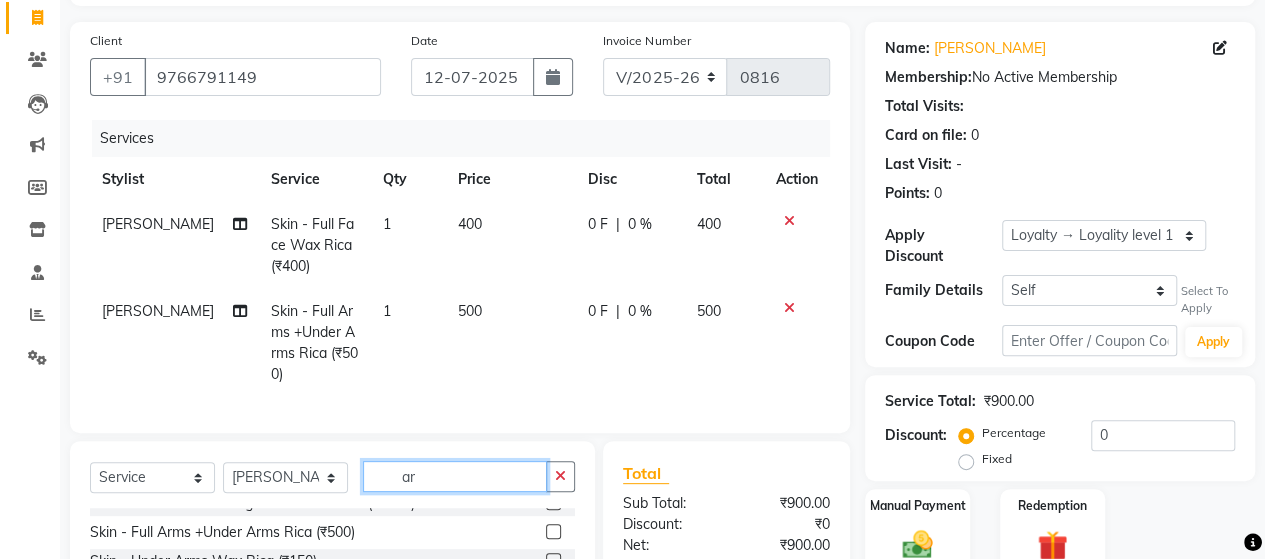type on "a" 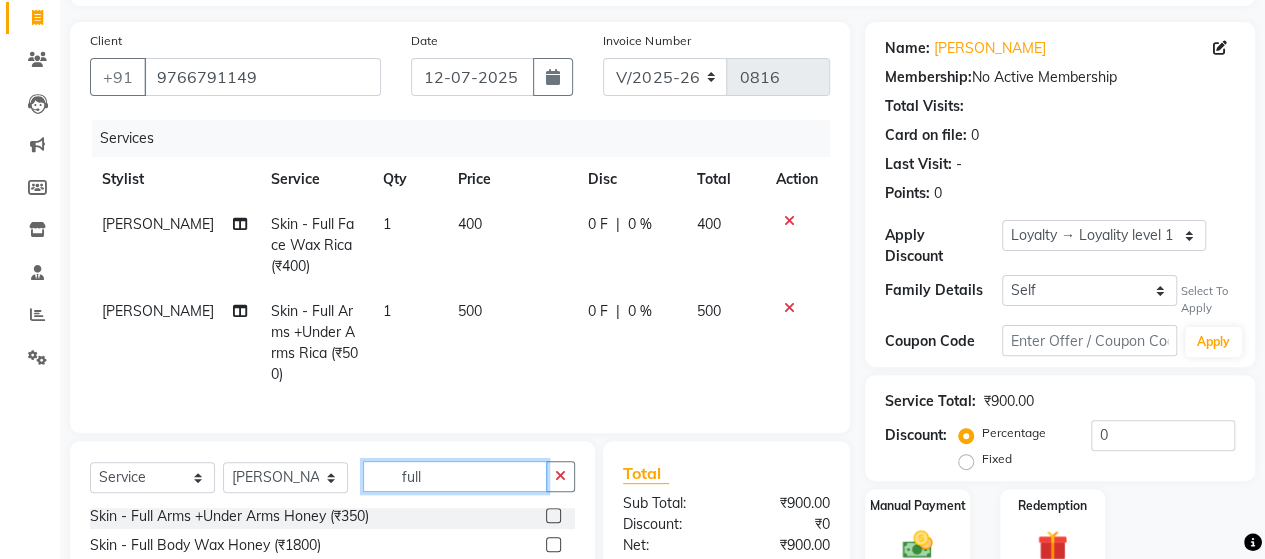 scroll, scrollTop: 496, scrollLeft: 0, axis: vertical 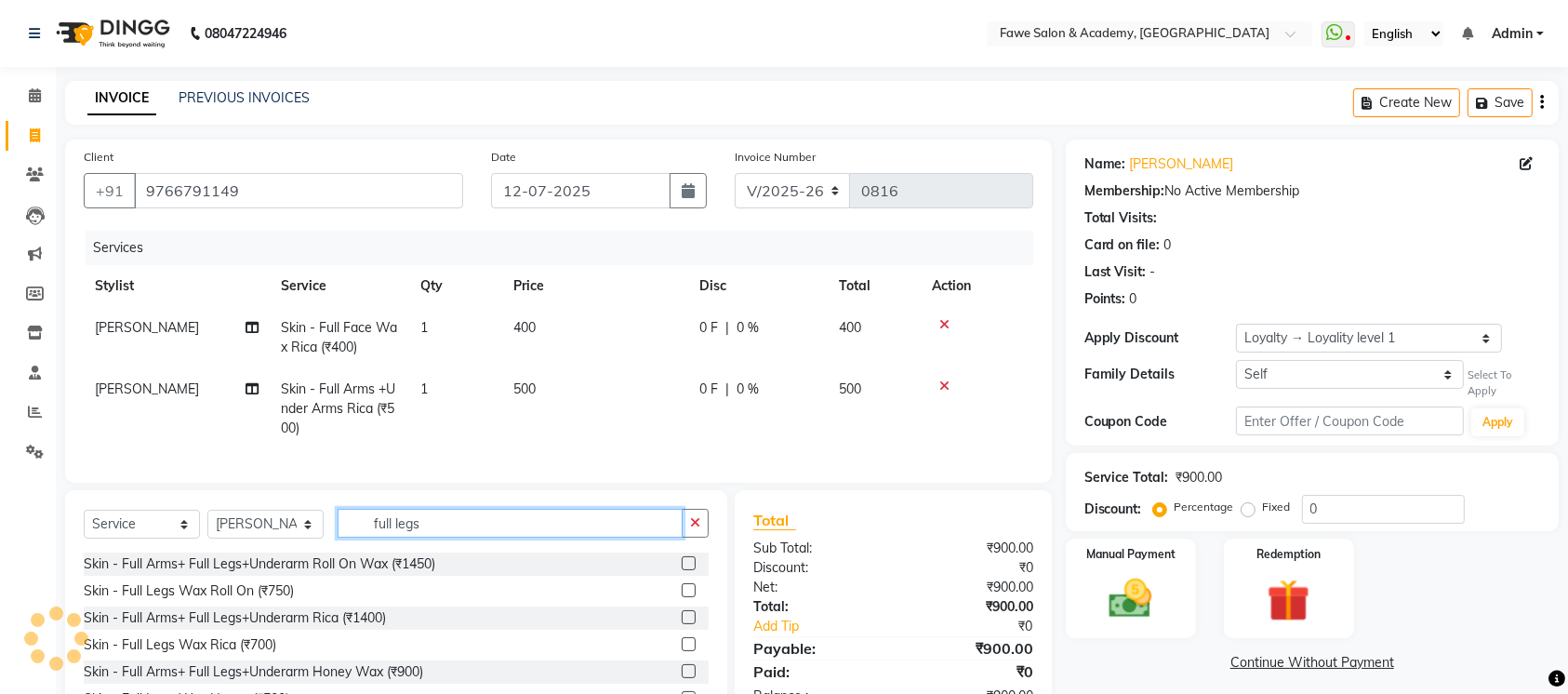 type on "full legs" 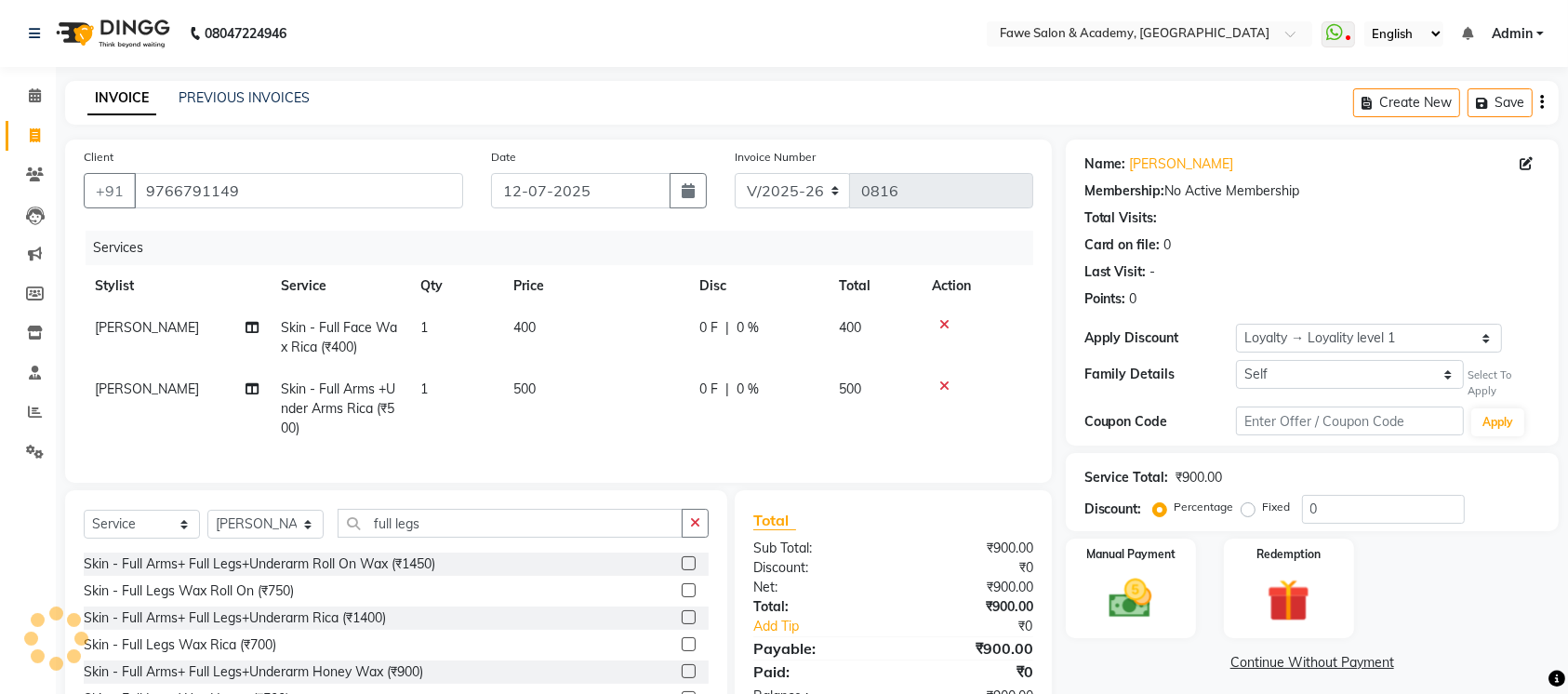 click 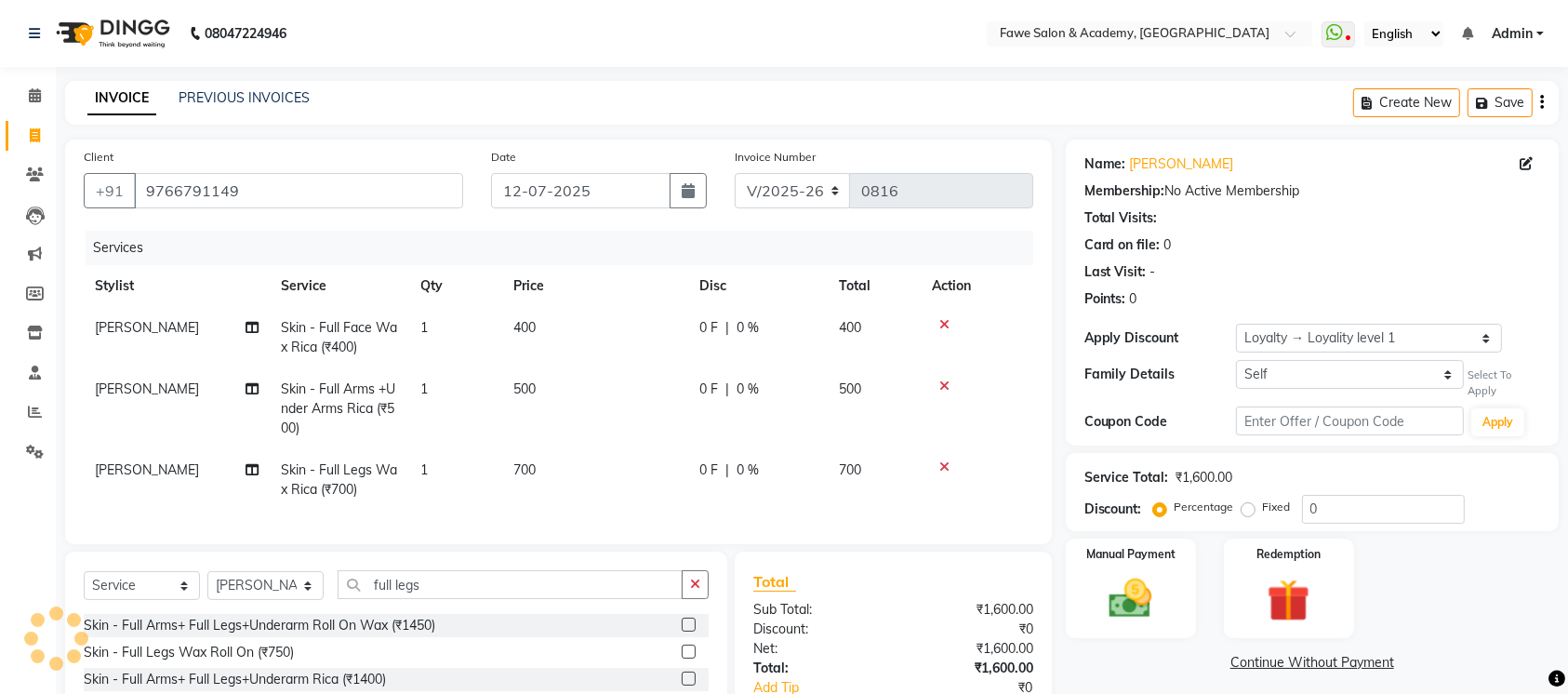 checkbox on "false" 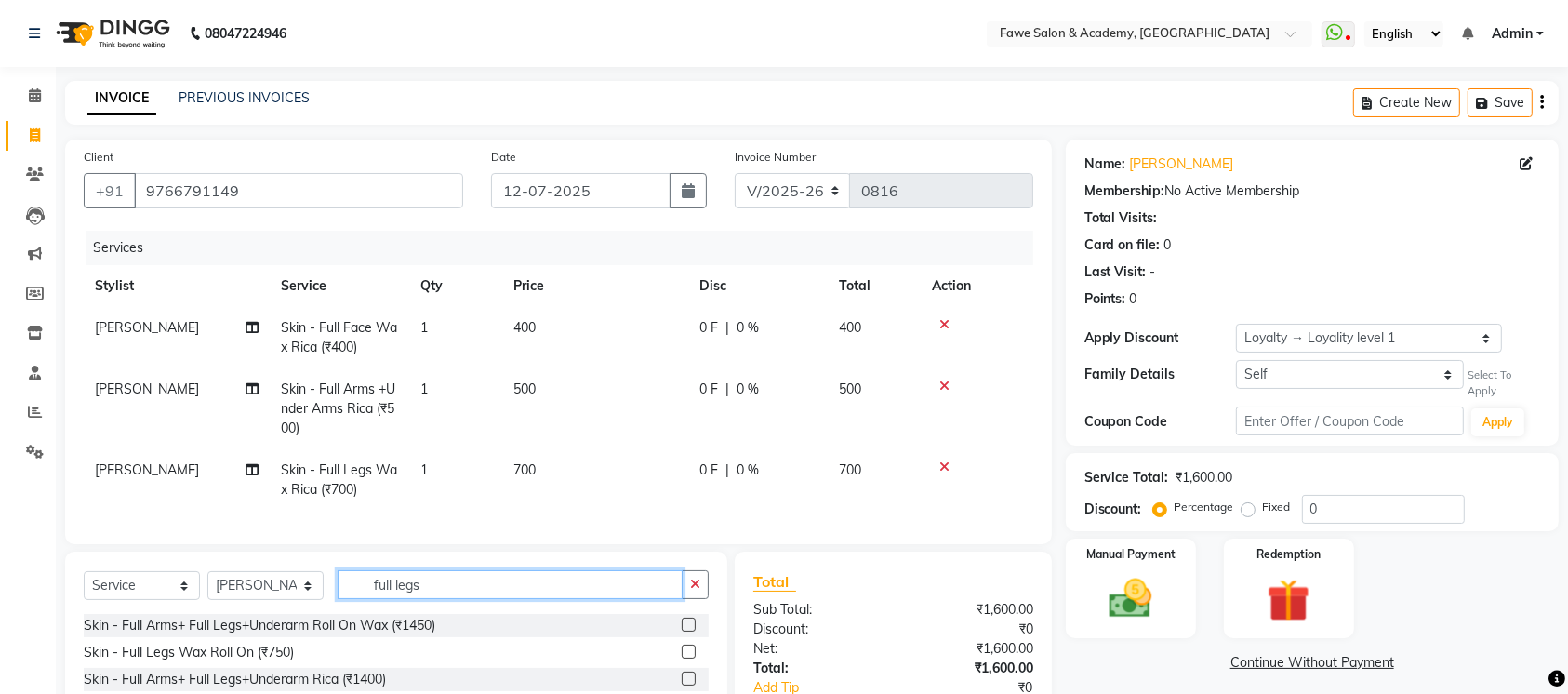 click on "full legs" 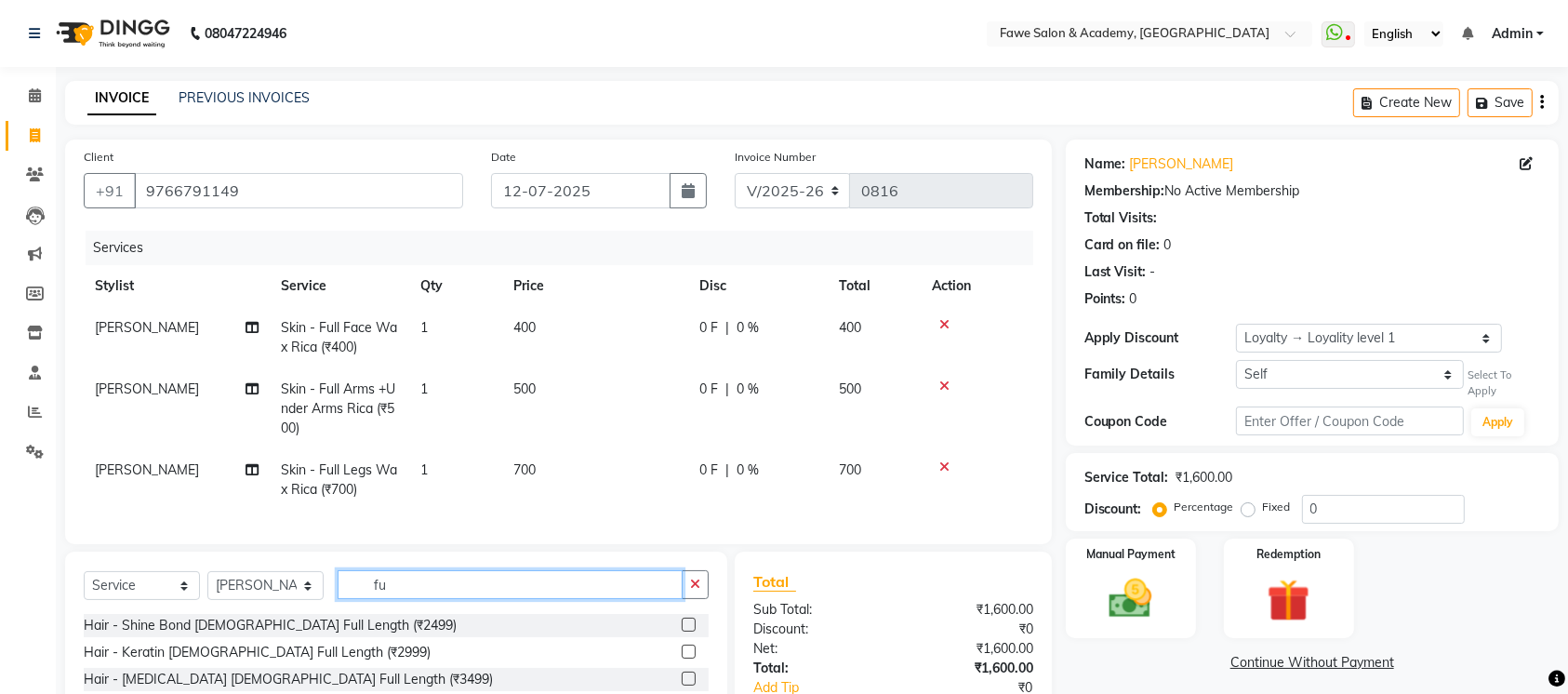 type on "f" 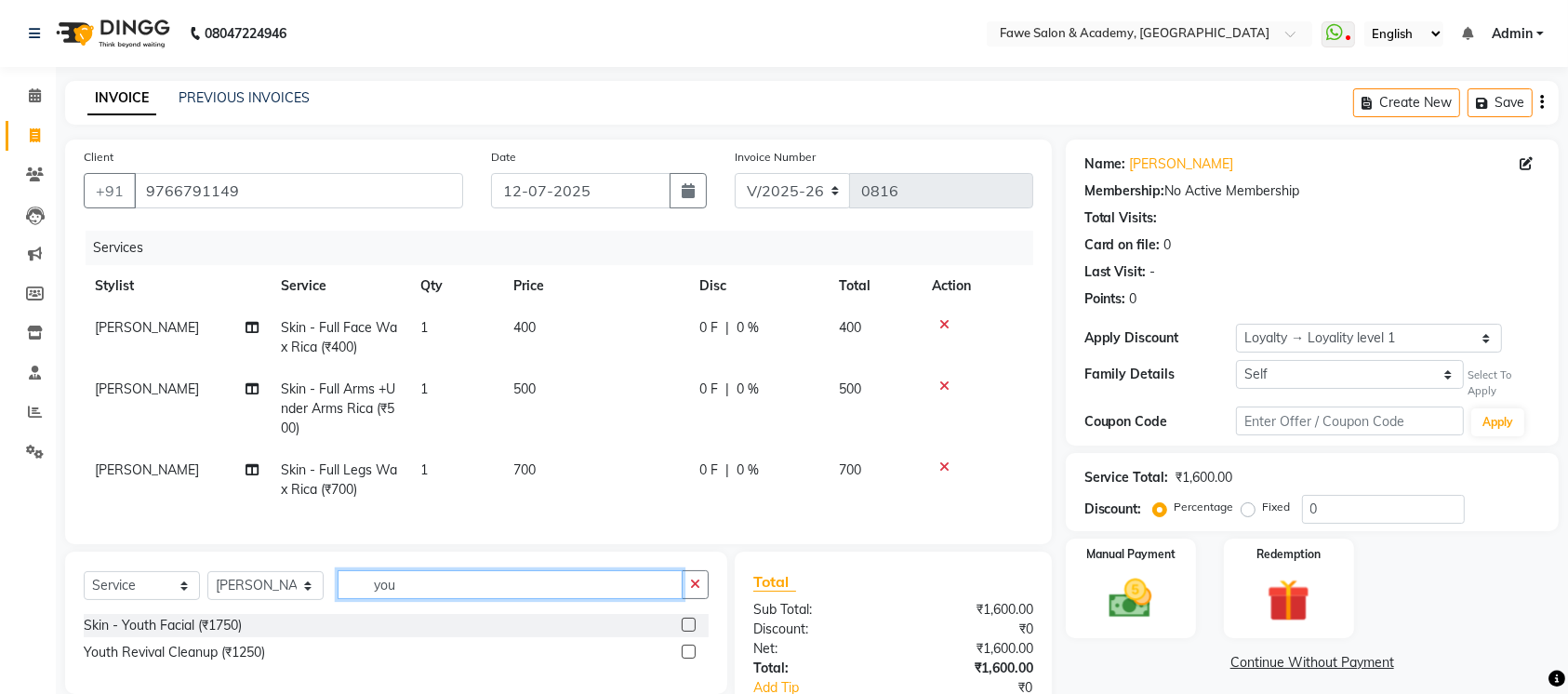 type on "you" 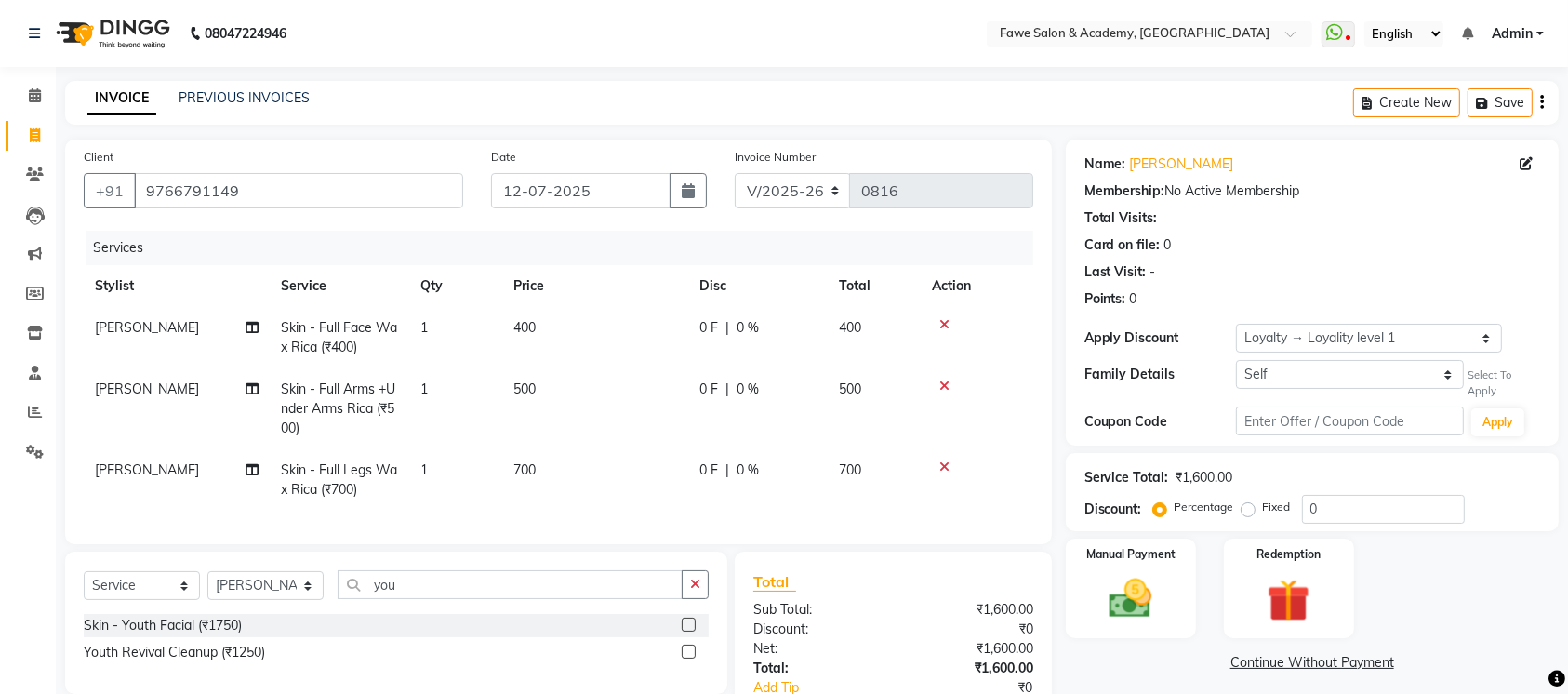 click 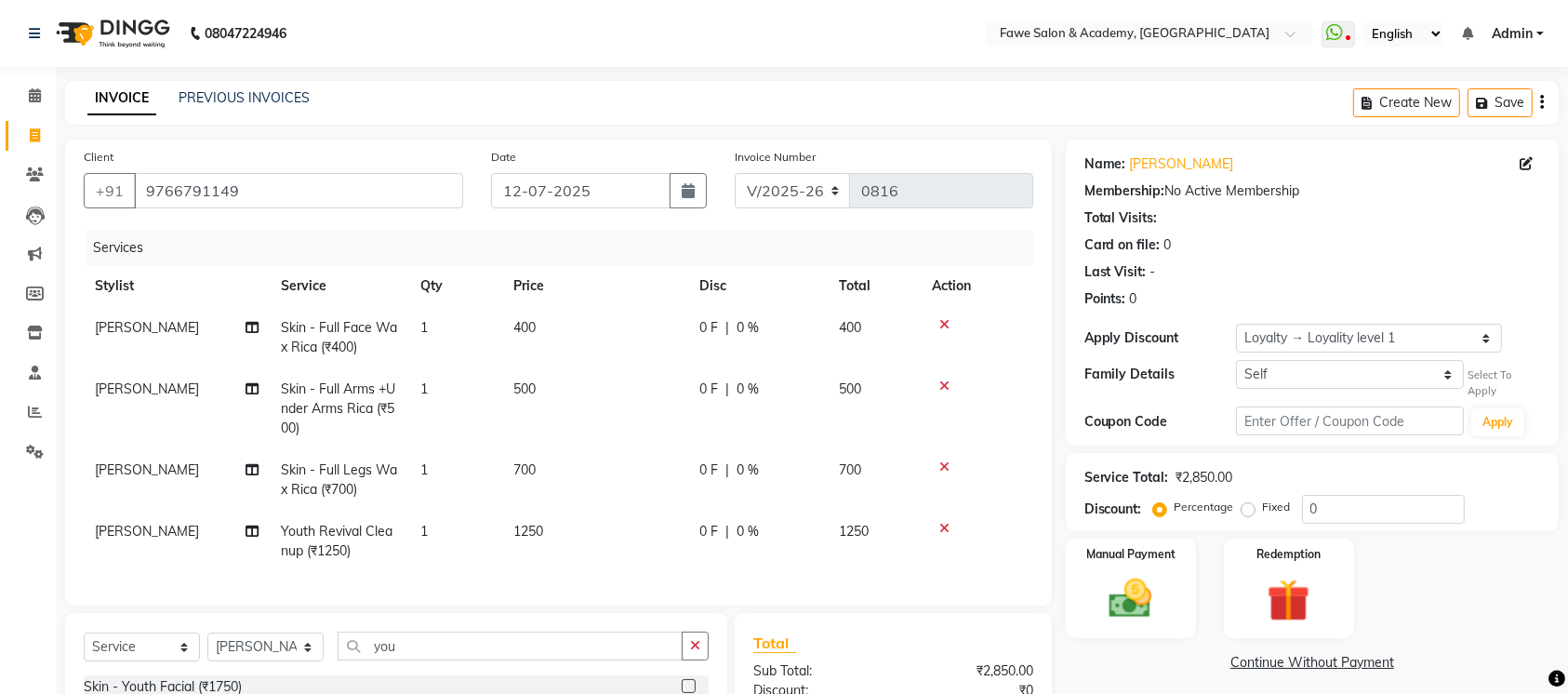 checkbox on "false" 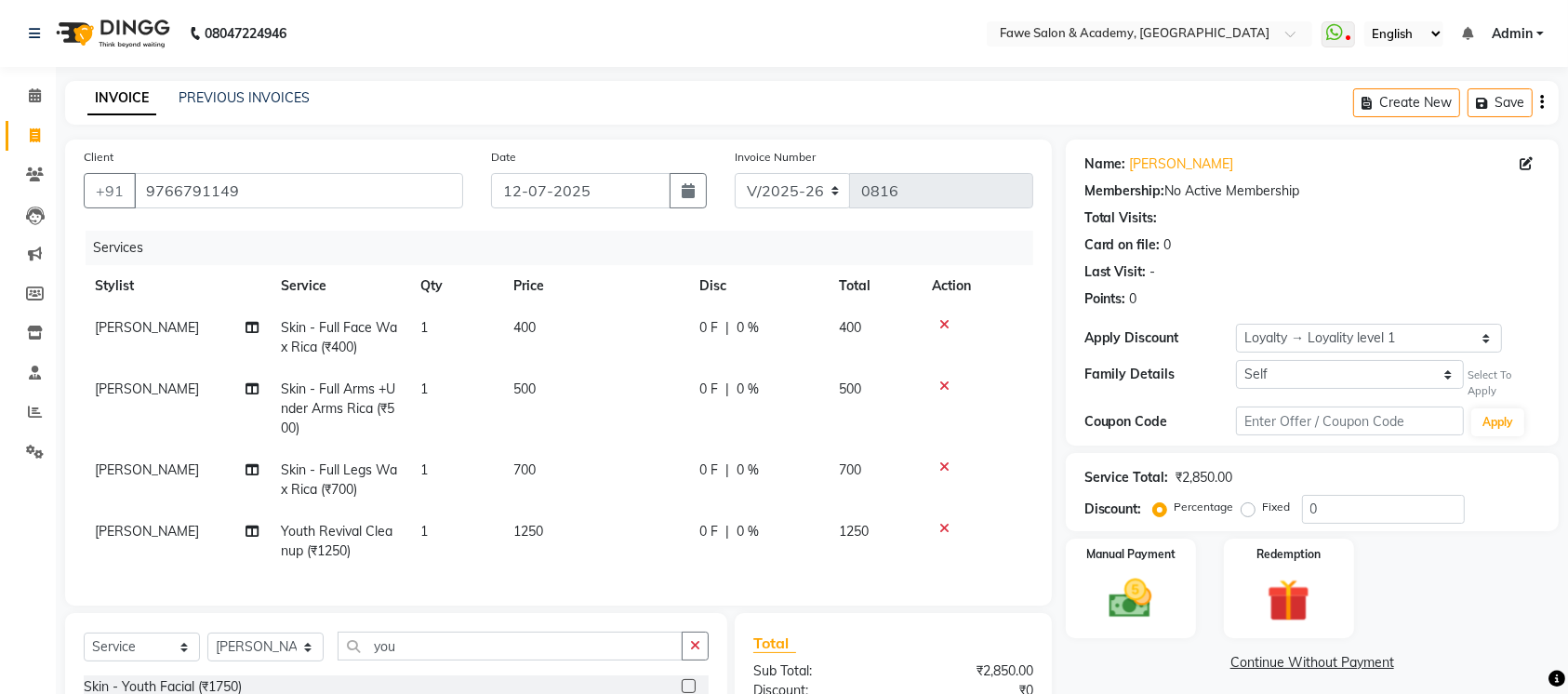 scroll, scrollTop: 200, scrollLeft: 0, axis: vertical 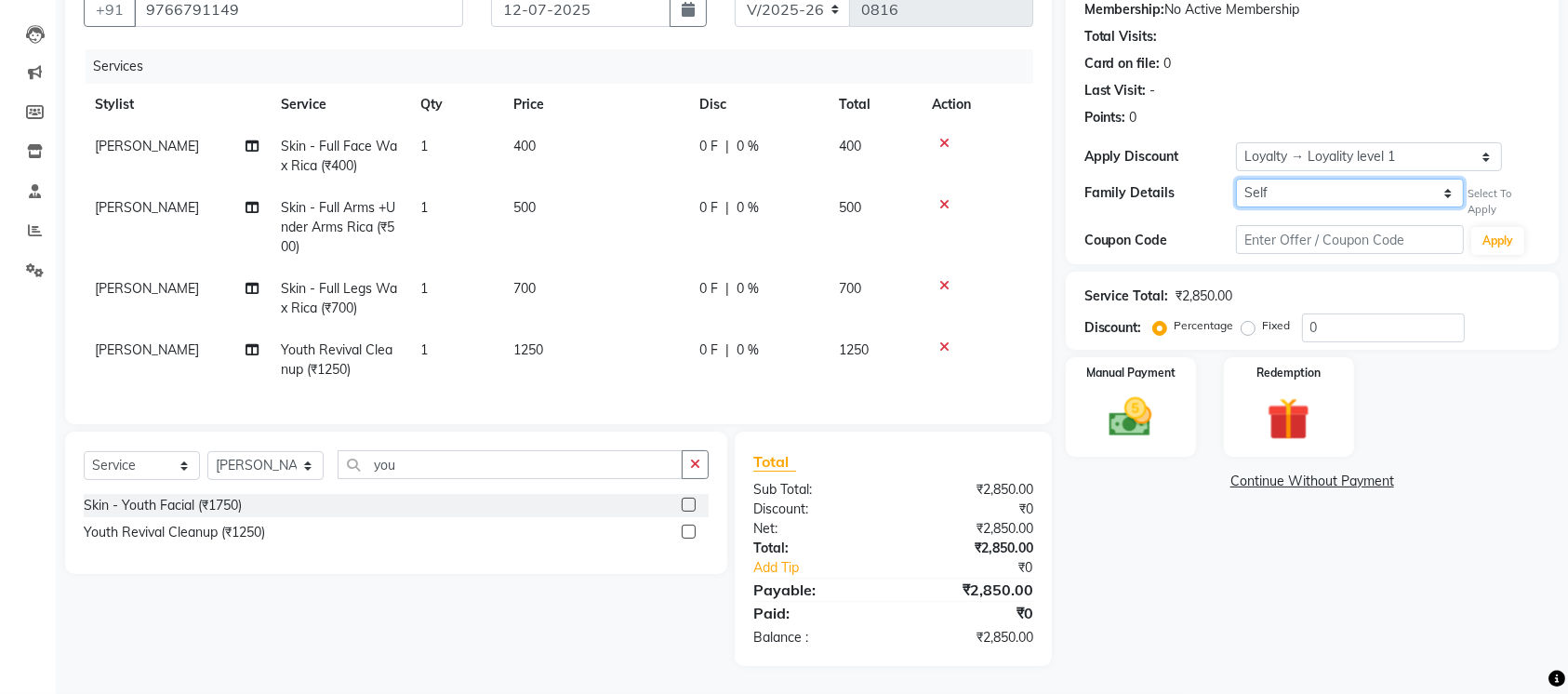 click on "Self [PERSON_NAME]" 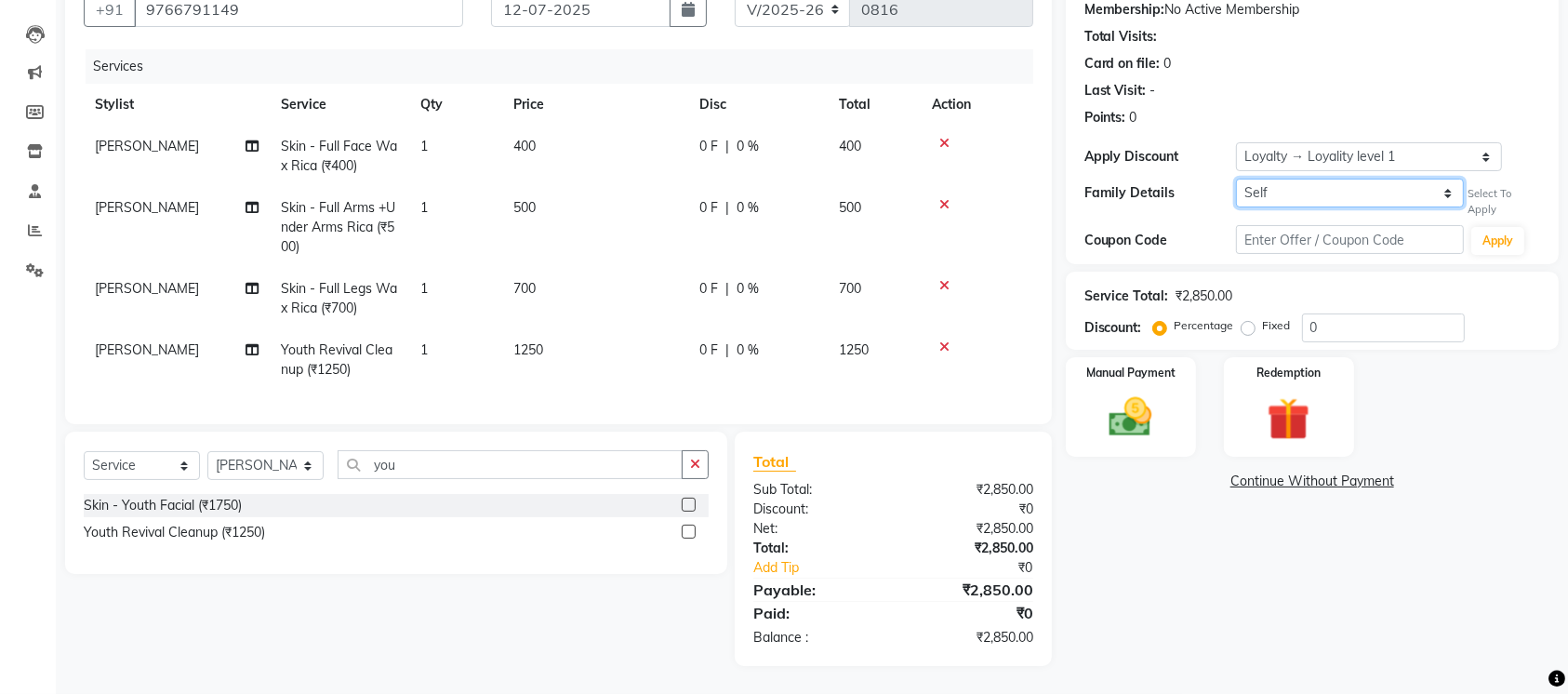 select on "4698034" 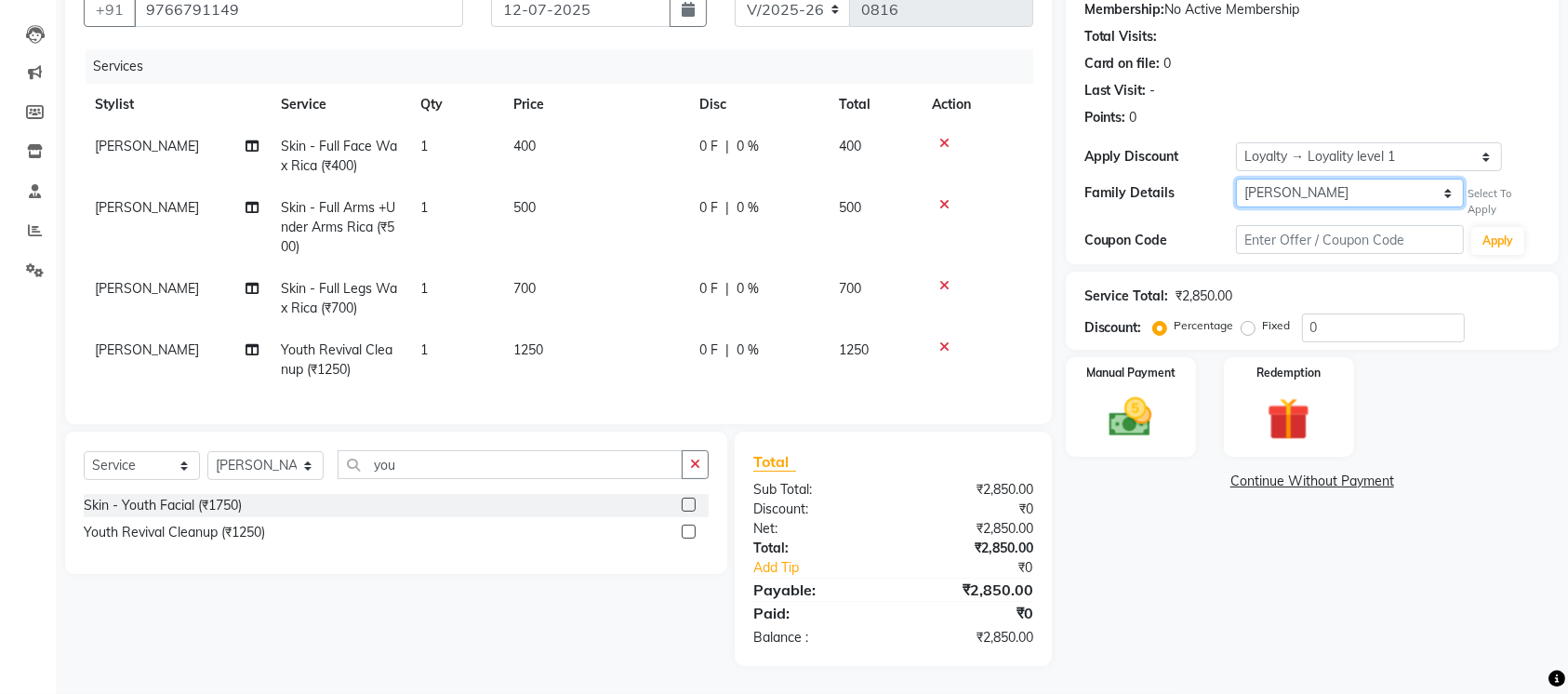 click on "Self [PERSON_NAME]" 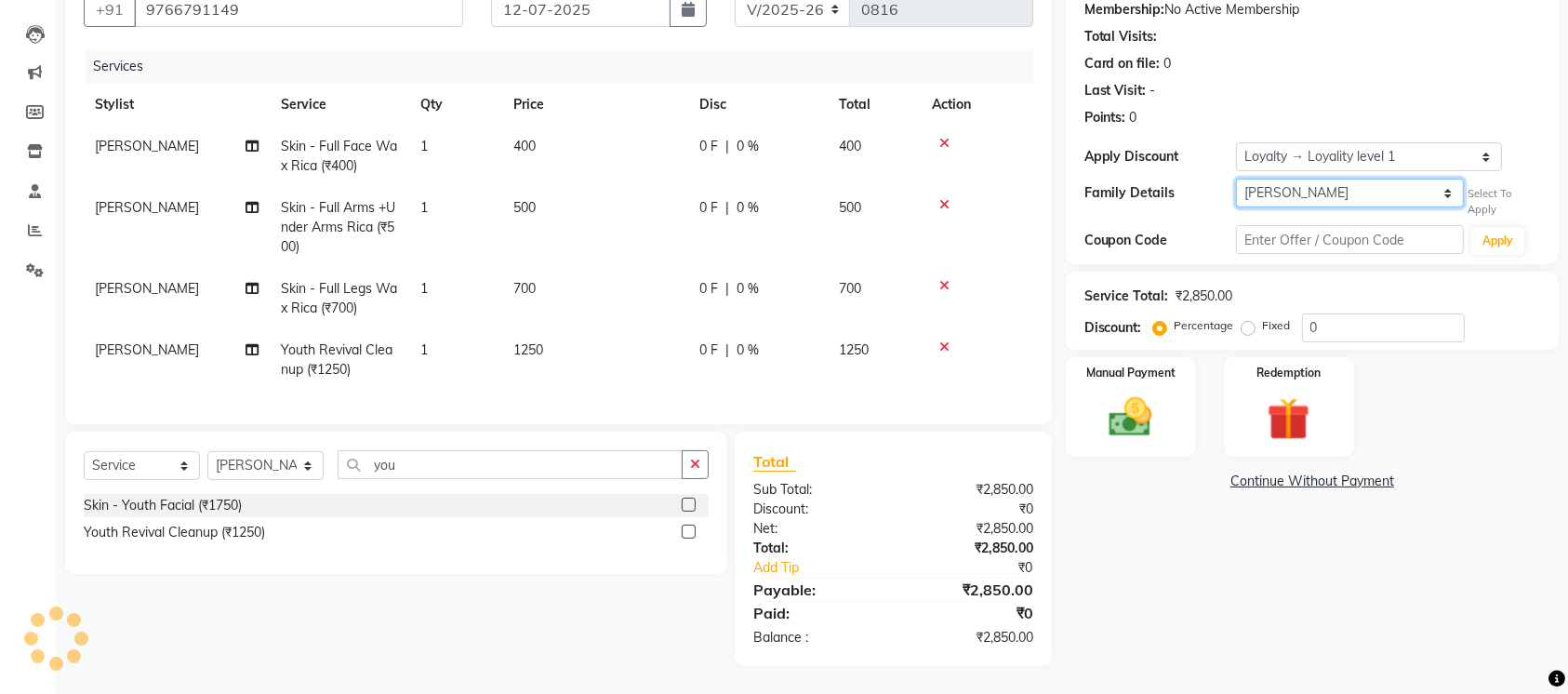 type on "15" 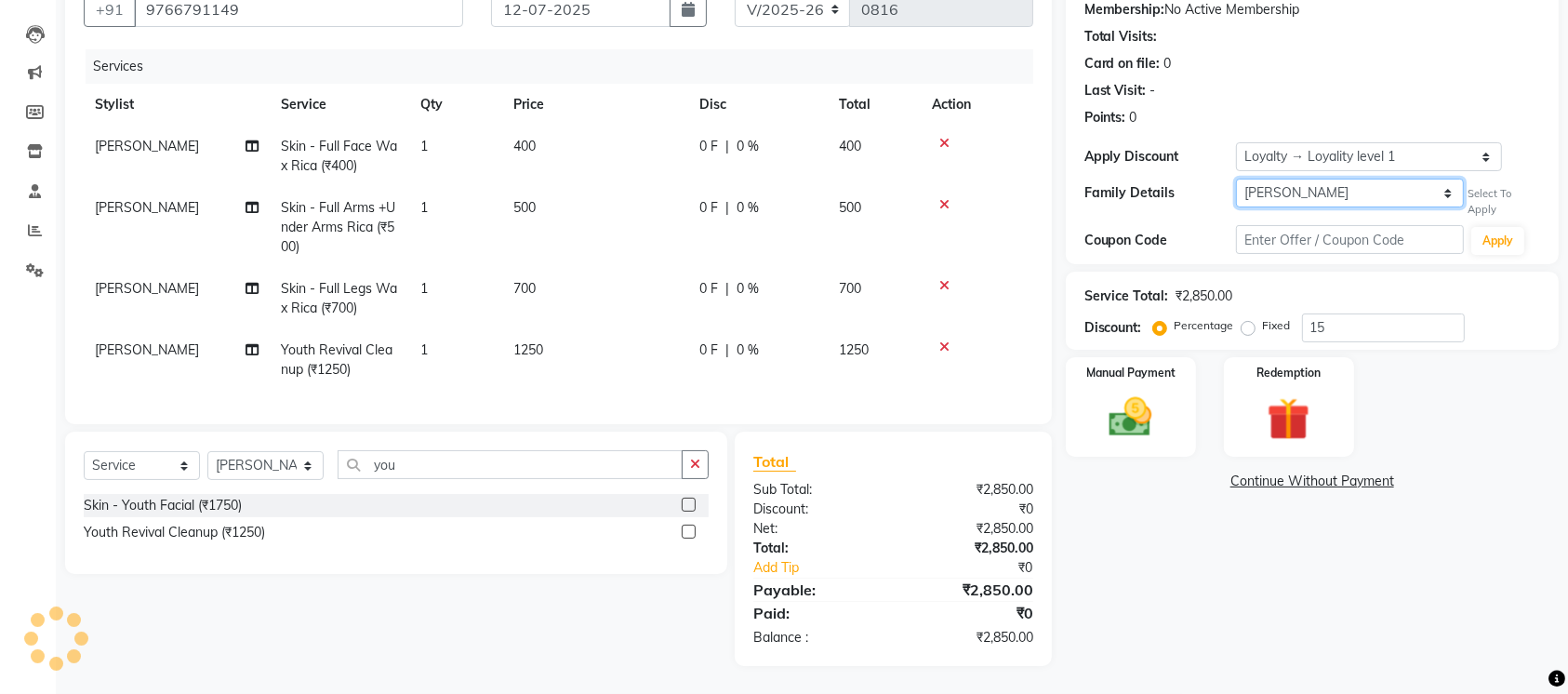 select on "2: Object" 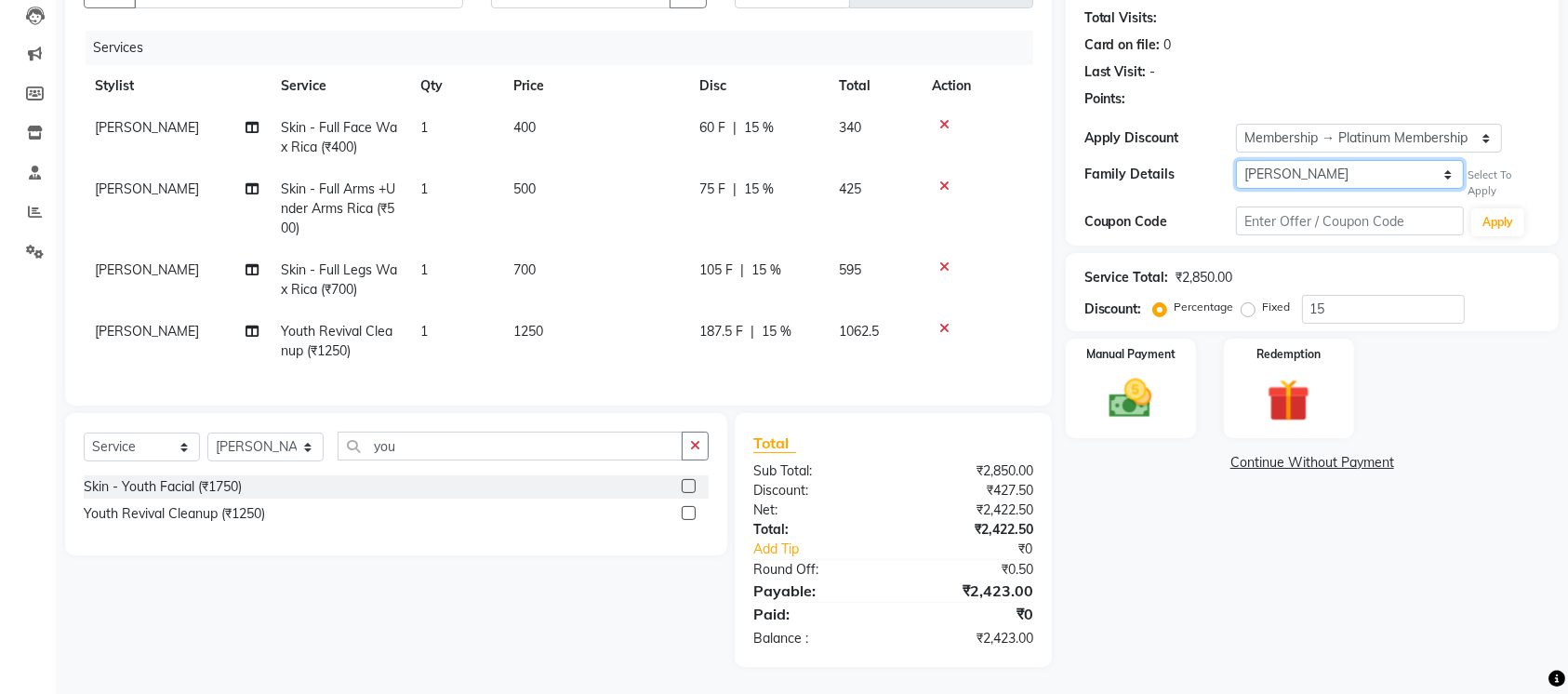 scroll, scrollTop: 220, scrollLeft: 0, axis: vertical 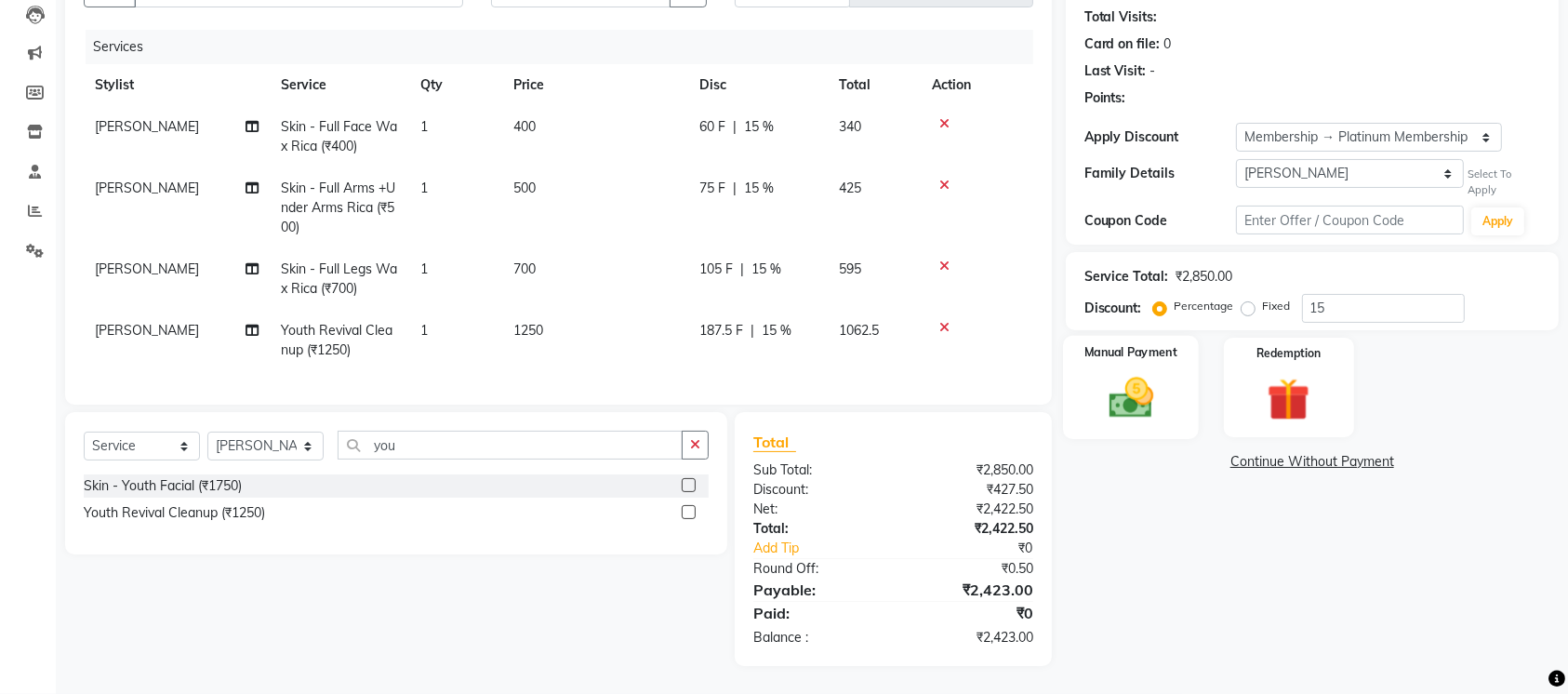 click 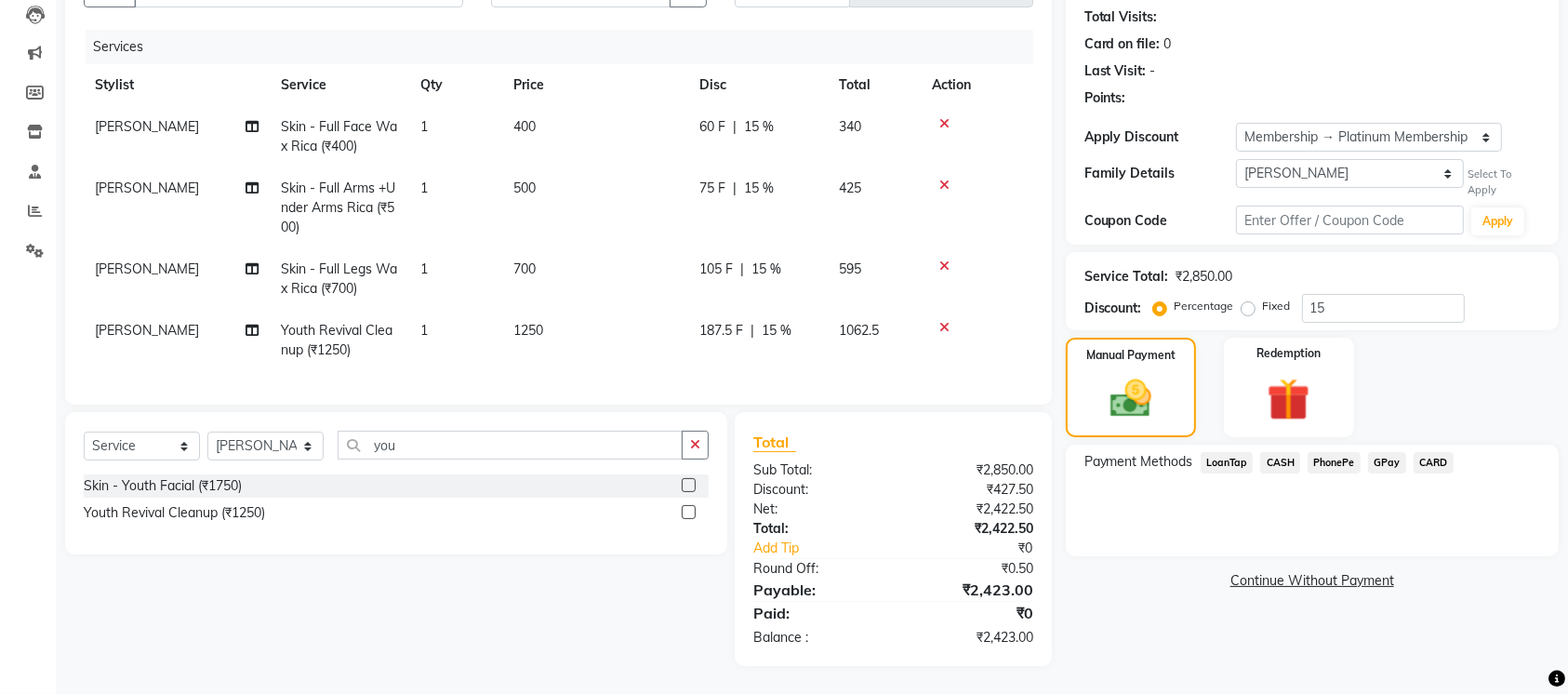 click on "Continue Without Payment" 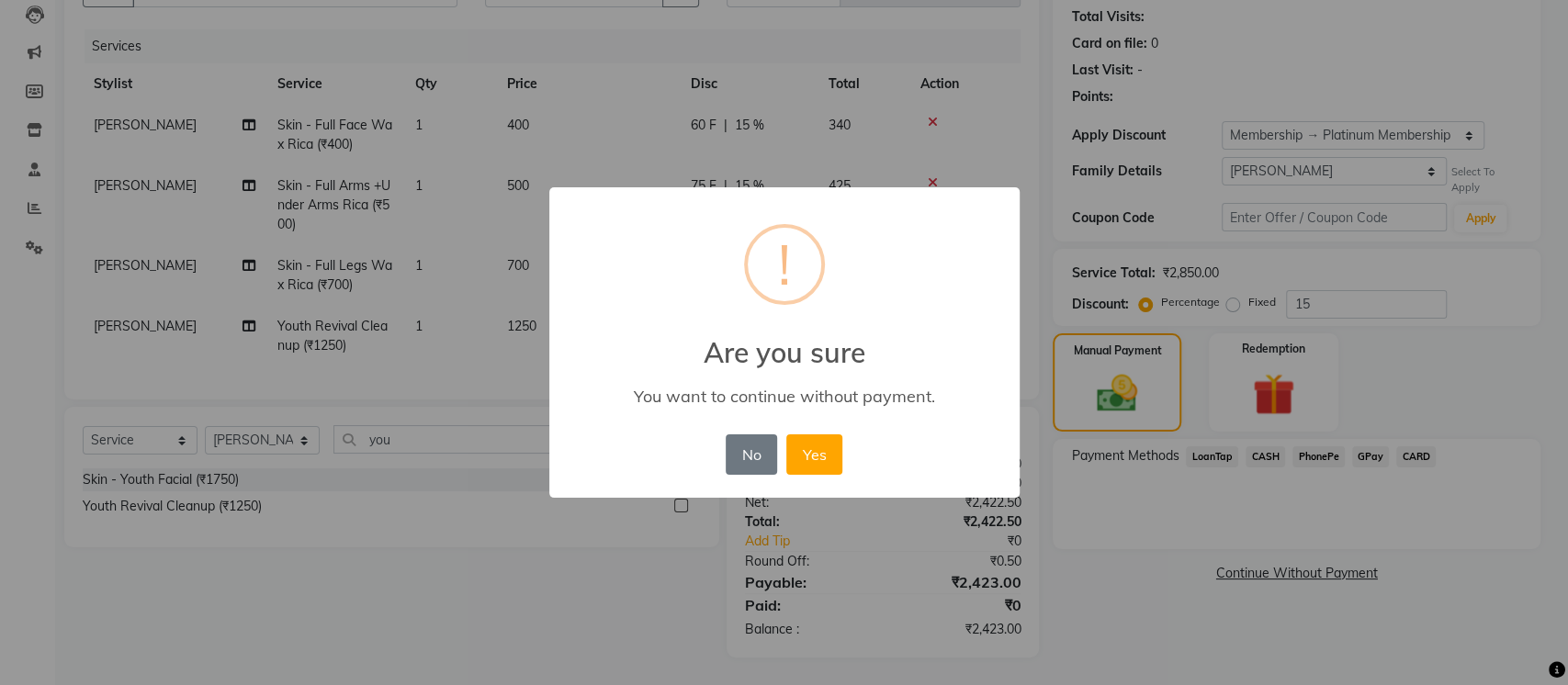 click on "× ! Are you sure You want to continue without payment. No No Yes" at bounding box center [784, 342] 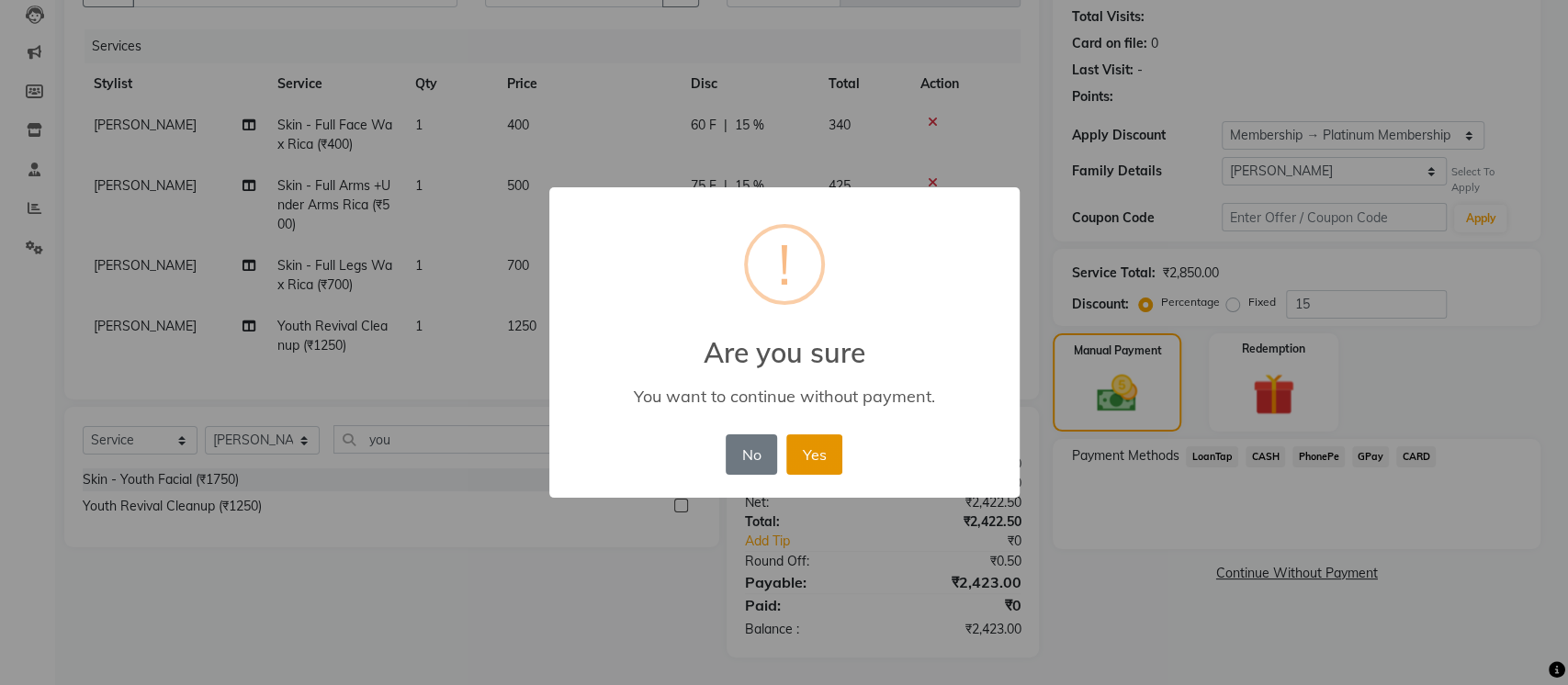 click on "Yes" at bounding box center [814, 455] 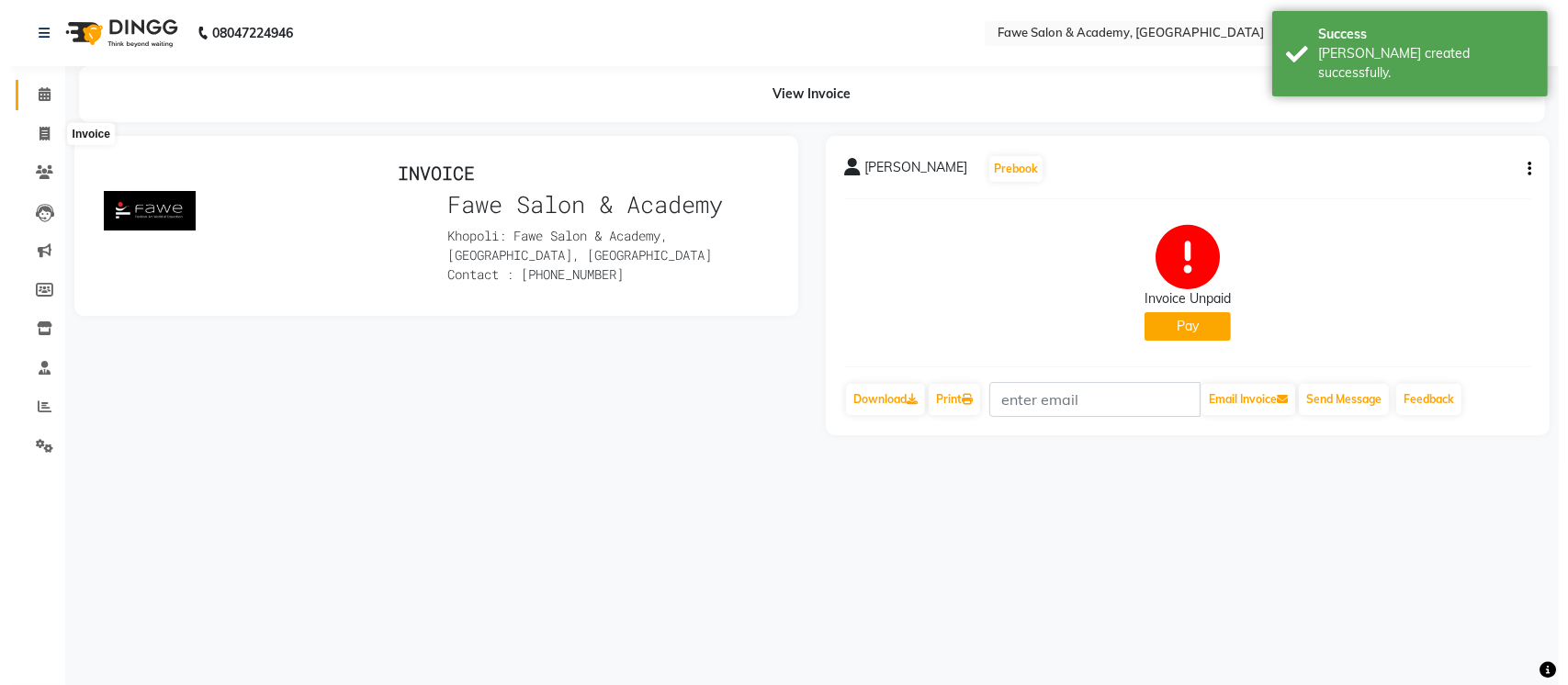 scroll, scrollTop: 0, scrollLeft: 0, axis: both 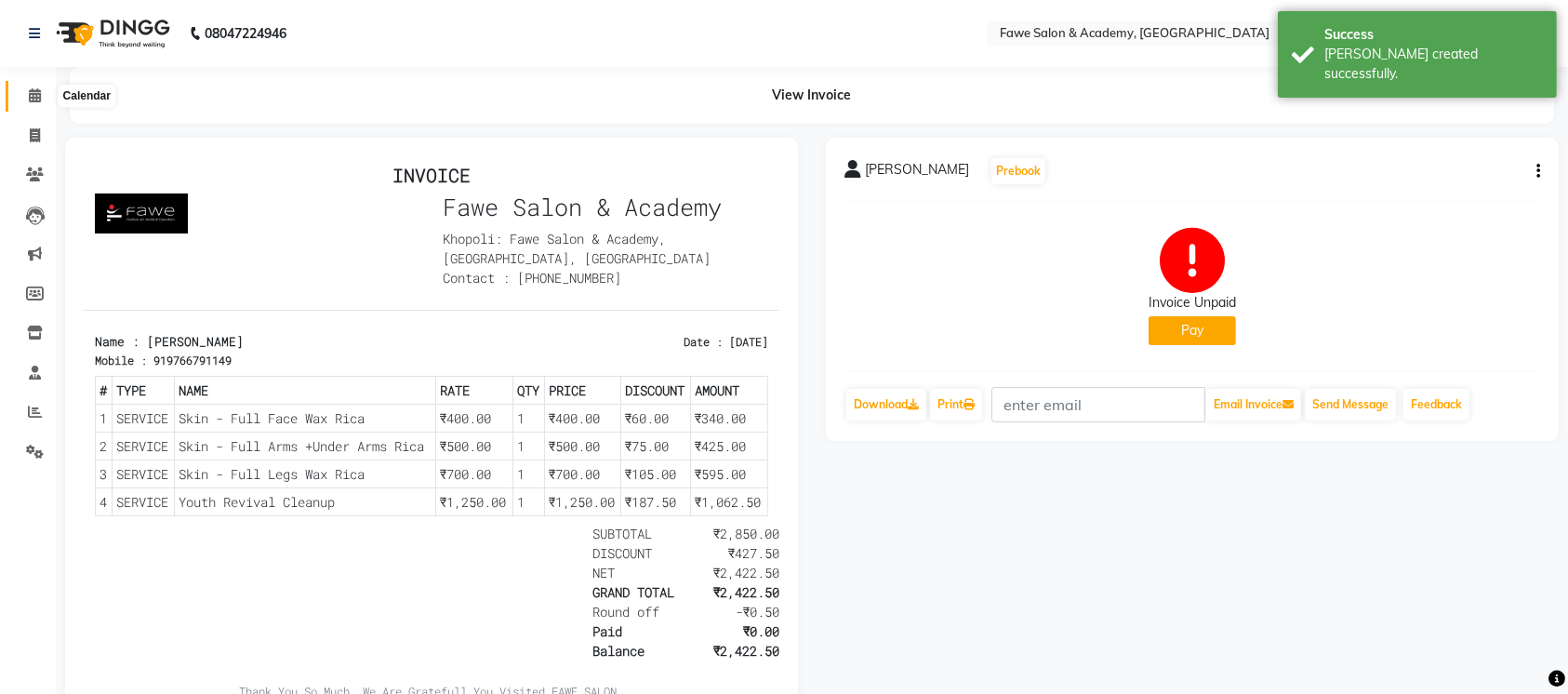 click 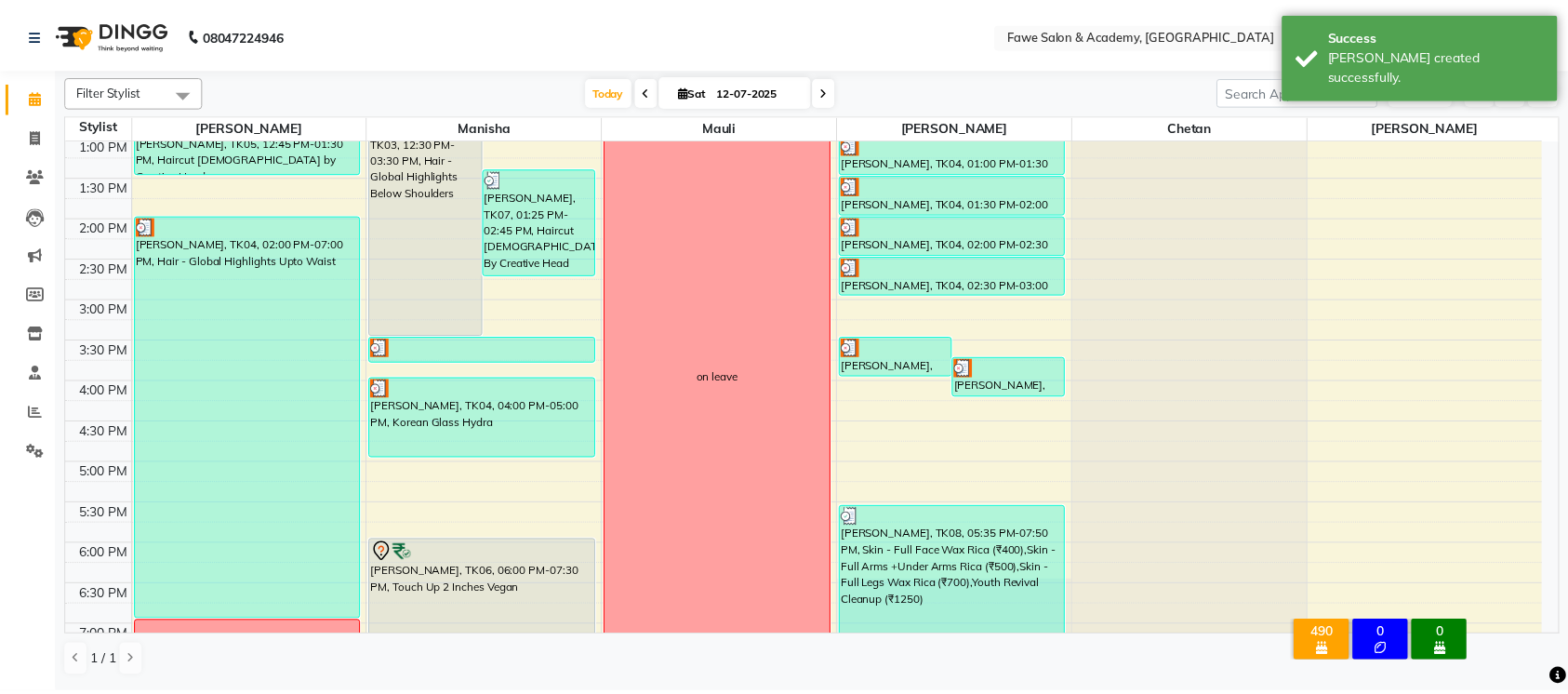 scroll, scrollTop: 393, scrollLeft: 0, axis: vertical 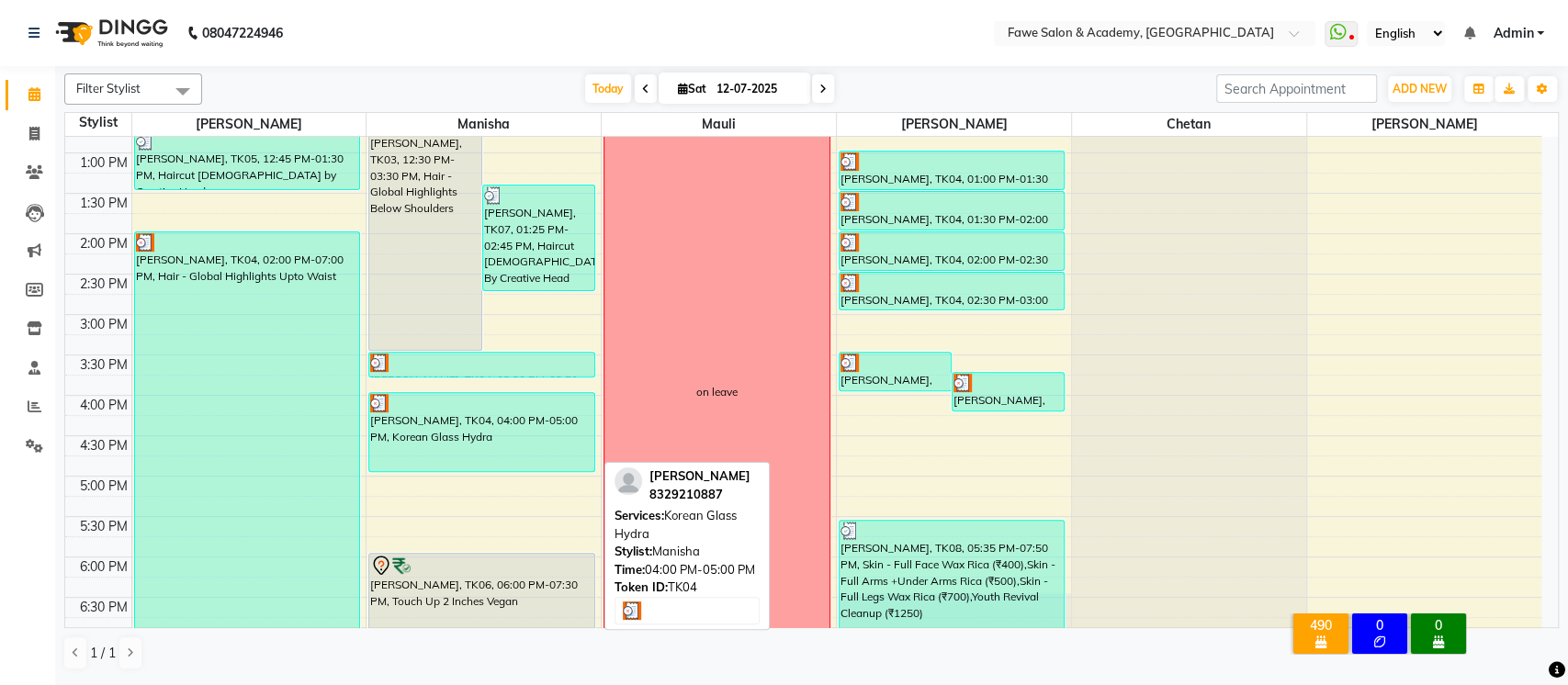 click on "[PERSON_NAME], TK04, 04:00 PM-05:00 PM, Korean Glass Hydra" at bounding box center (481, 432) 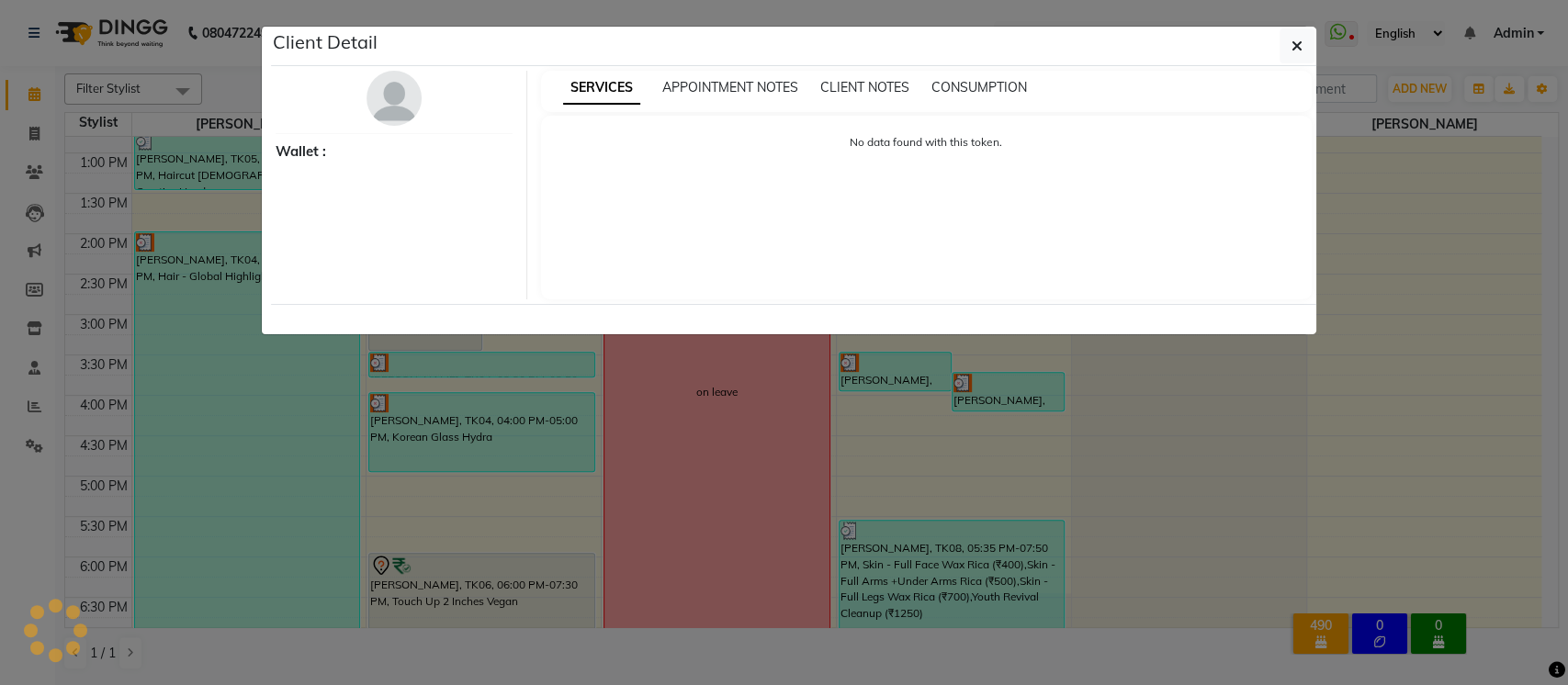 select on "3" 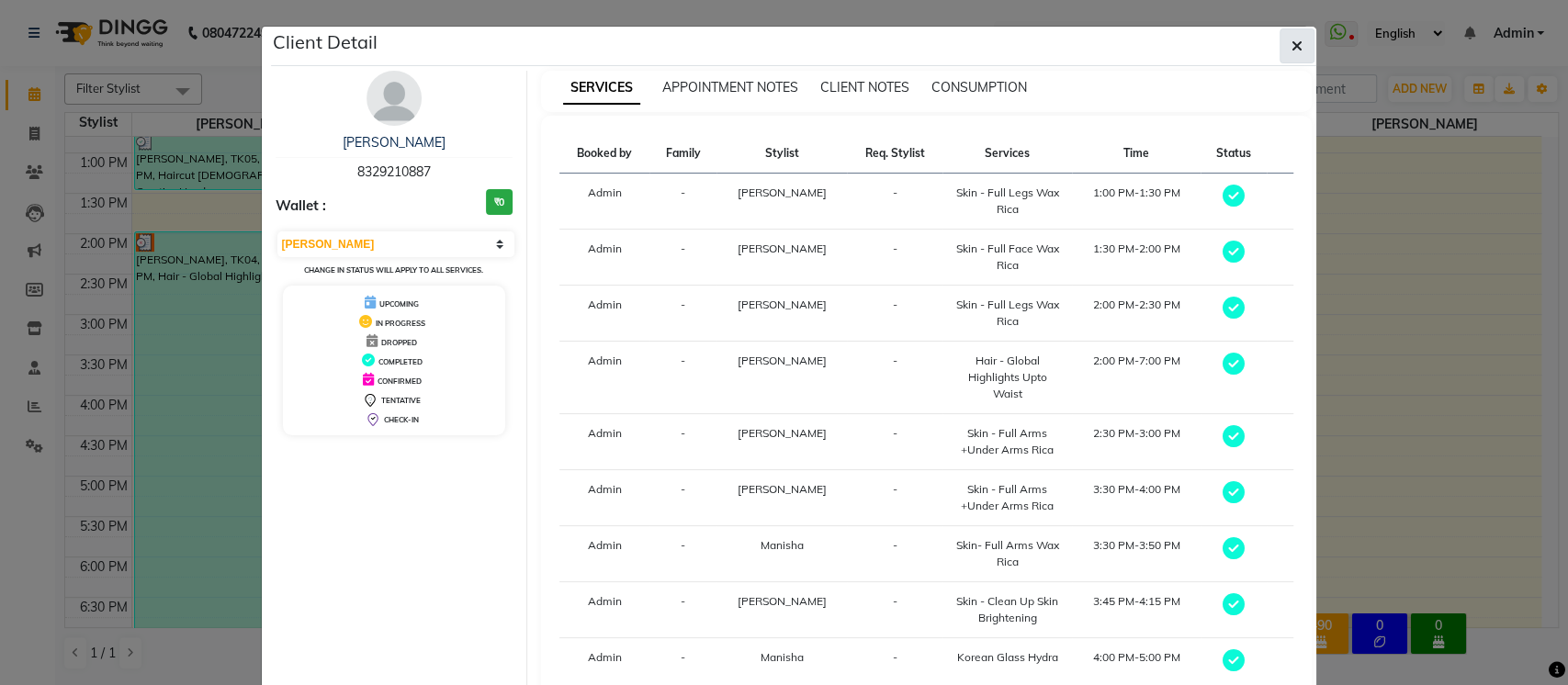 click 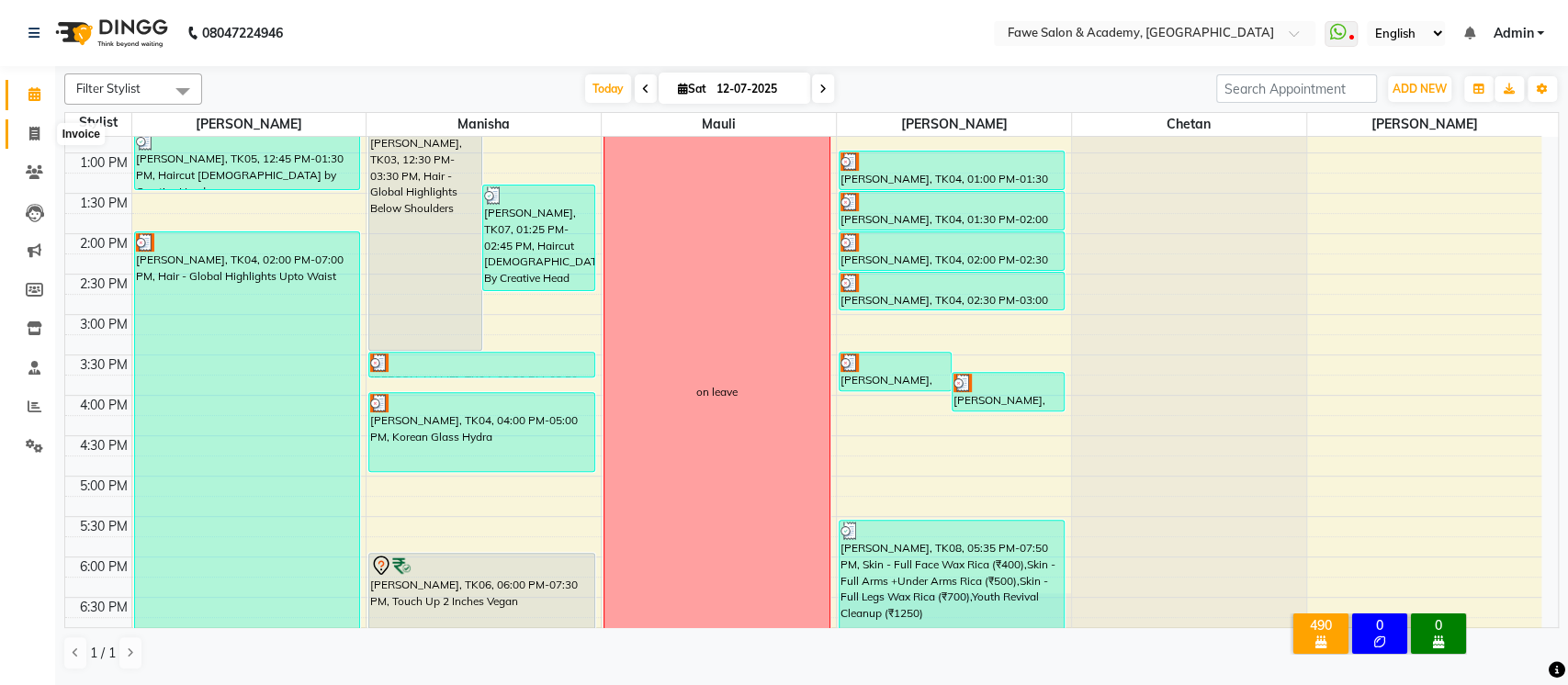 click 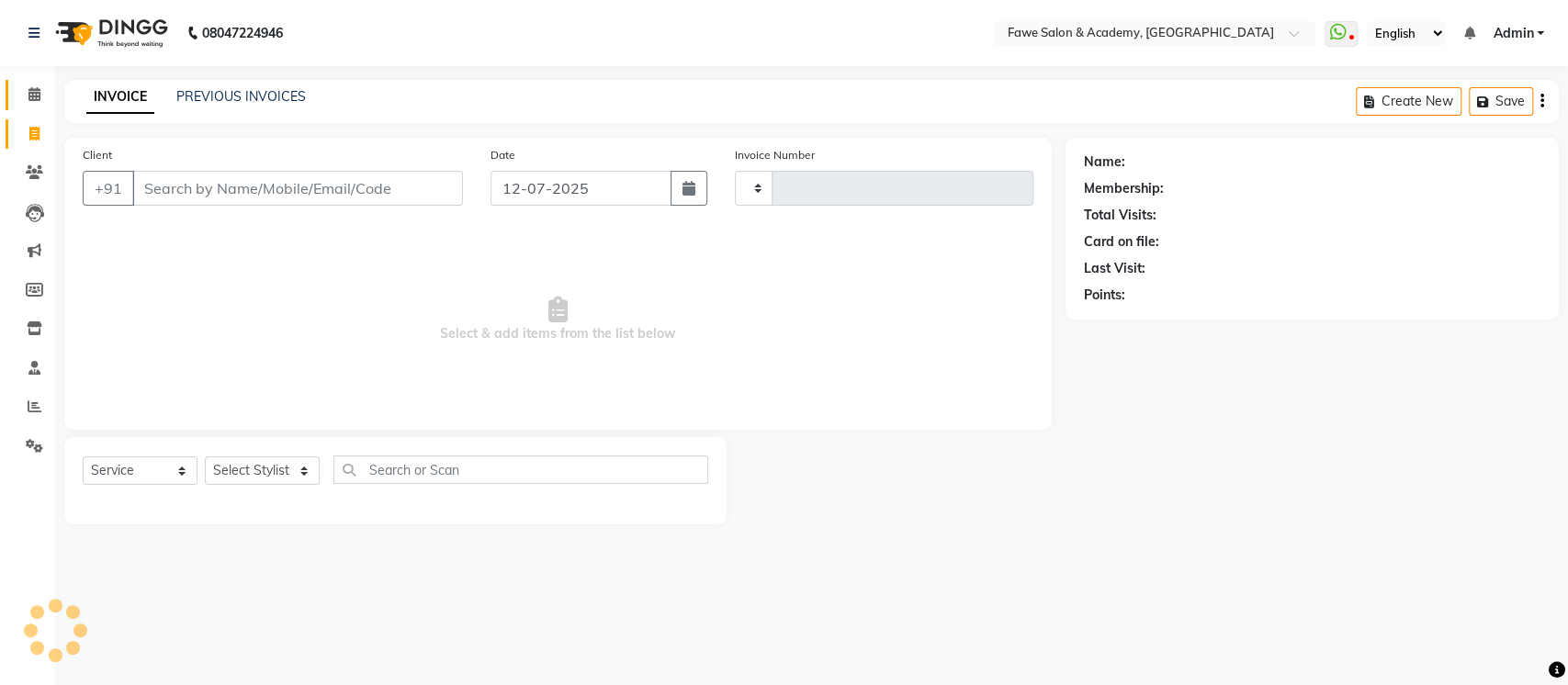 type on "0817" 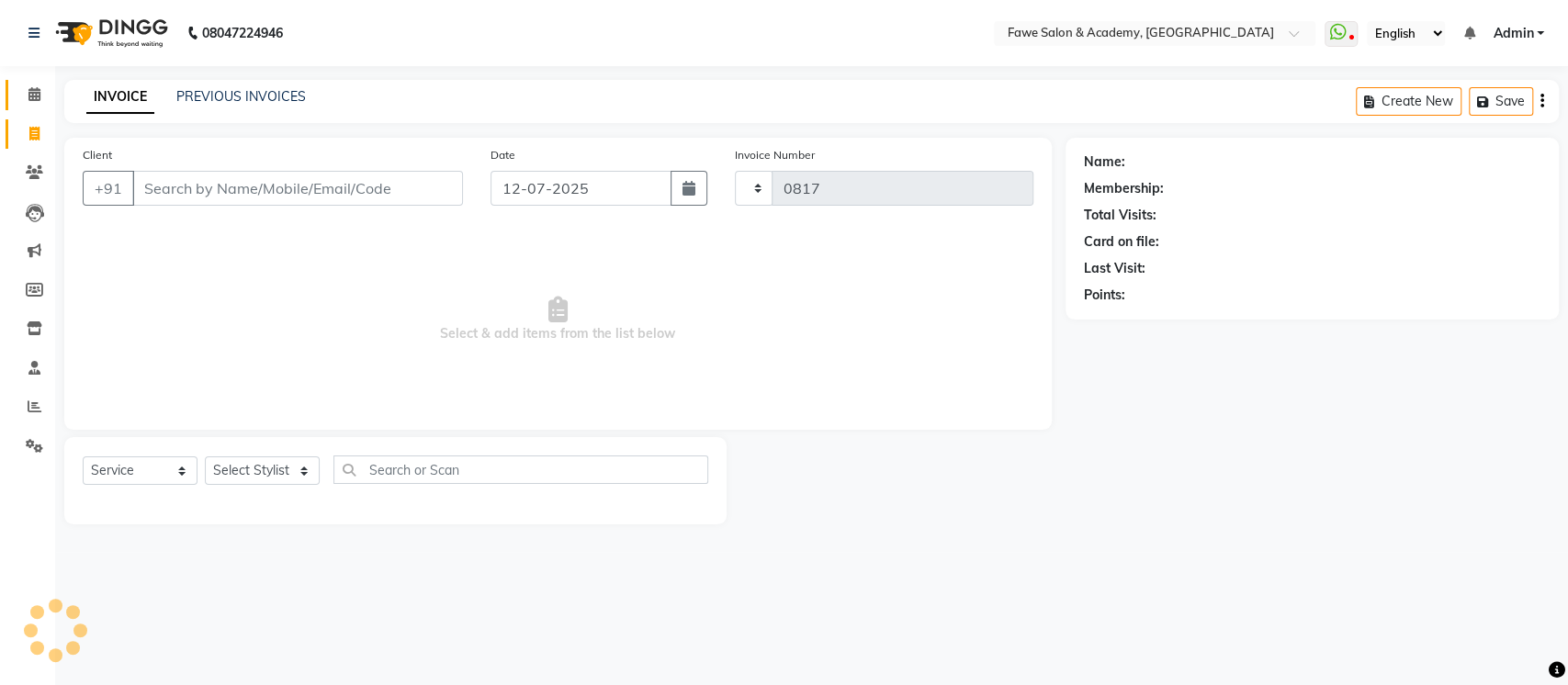 select on "879" 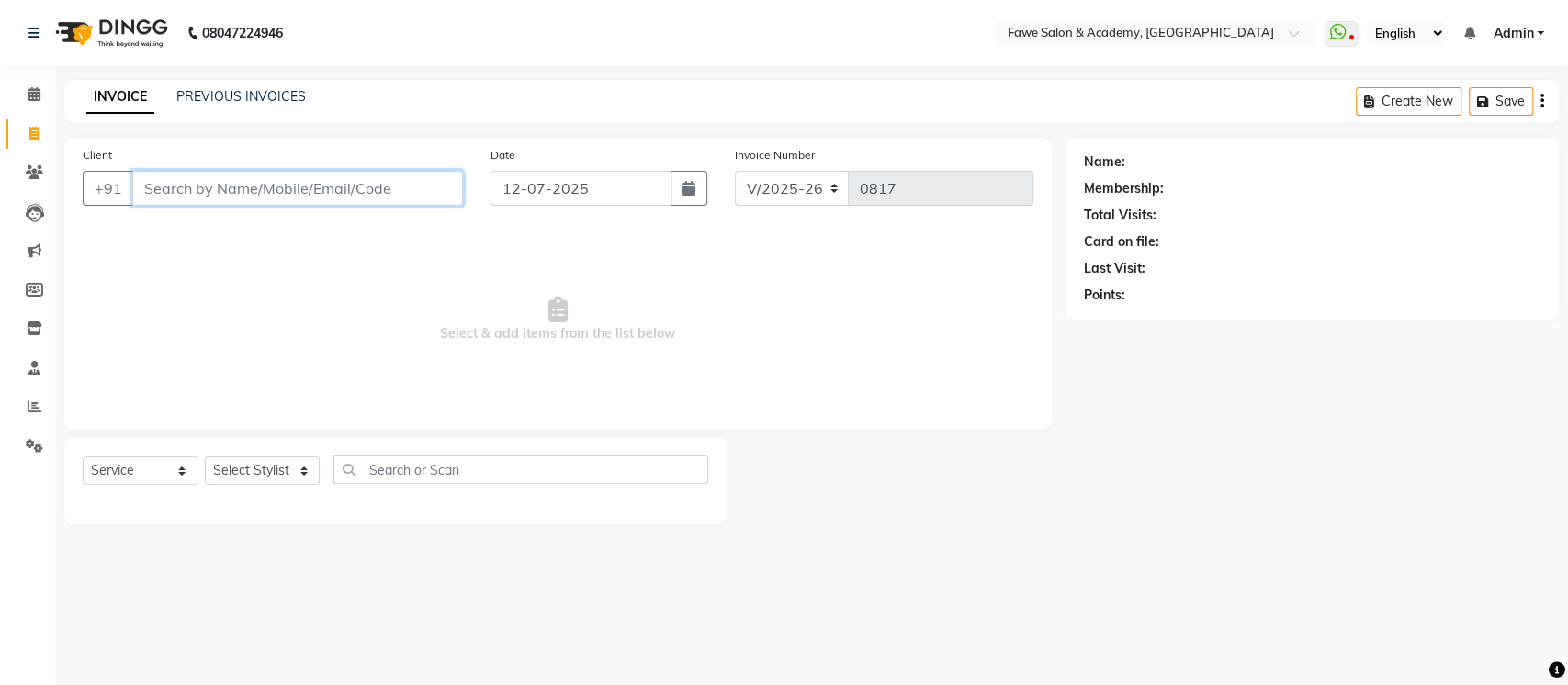 click on "Client" at bounding box center [298, 188] 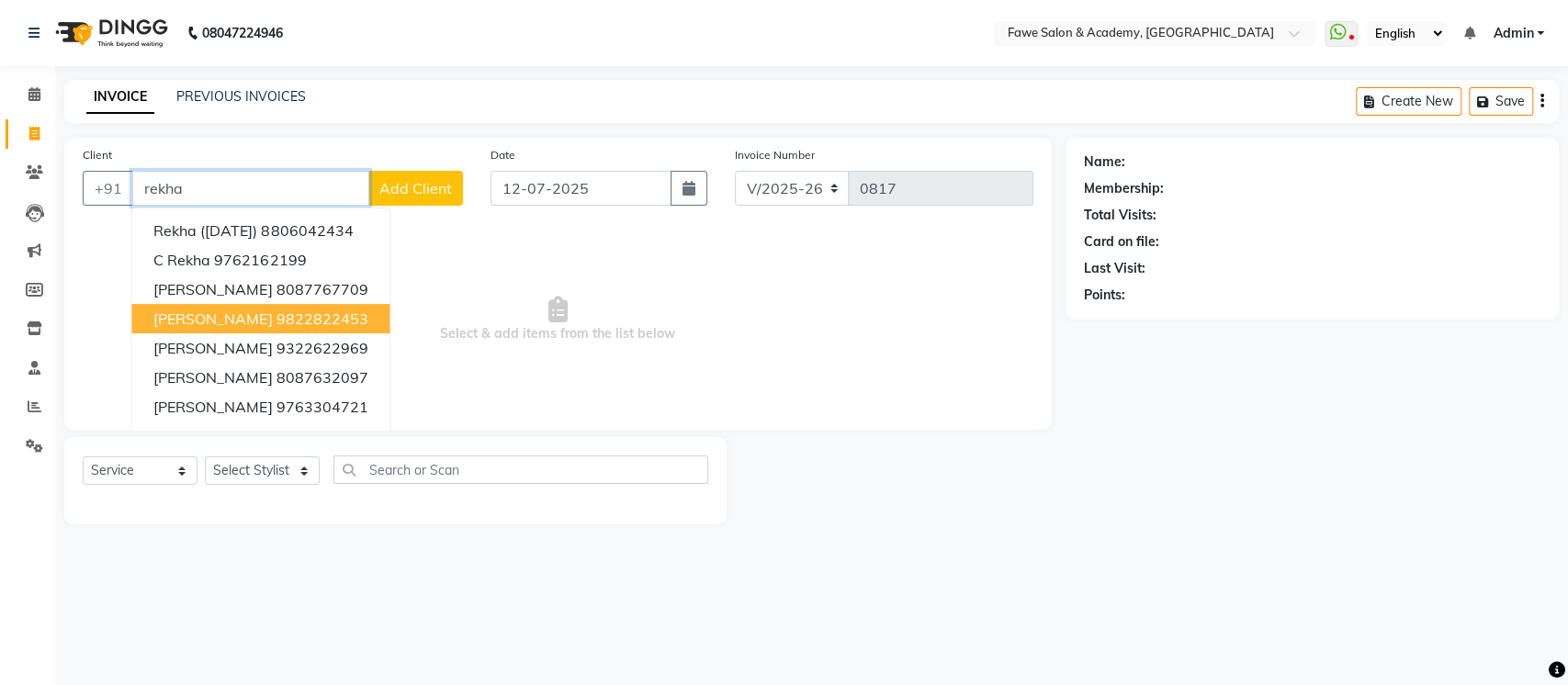 click on "[PERSON_NAME]" at bounding box center [212, 319] 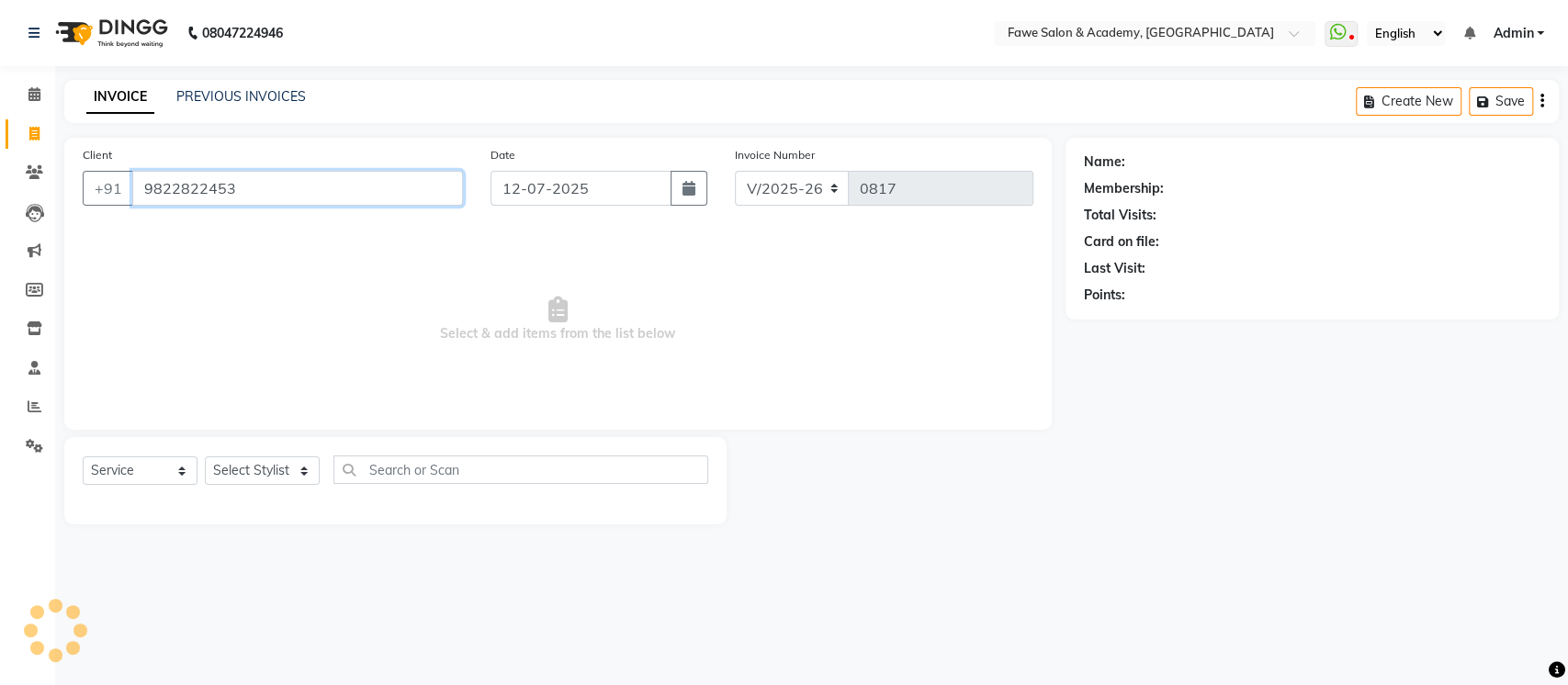type on "9822822453" 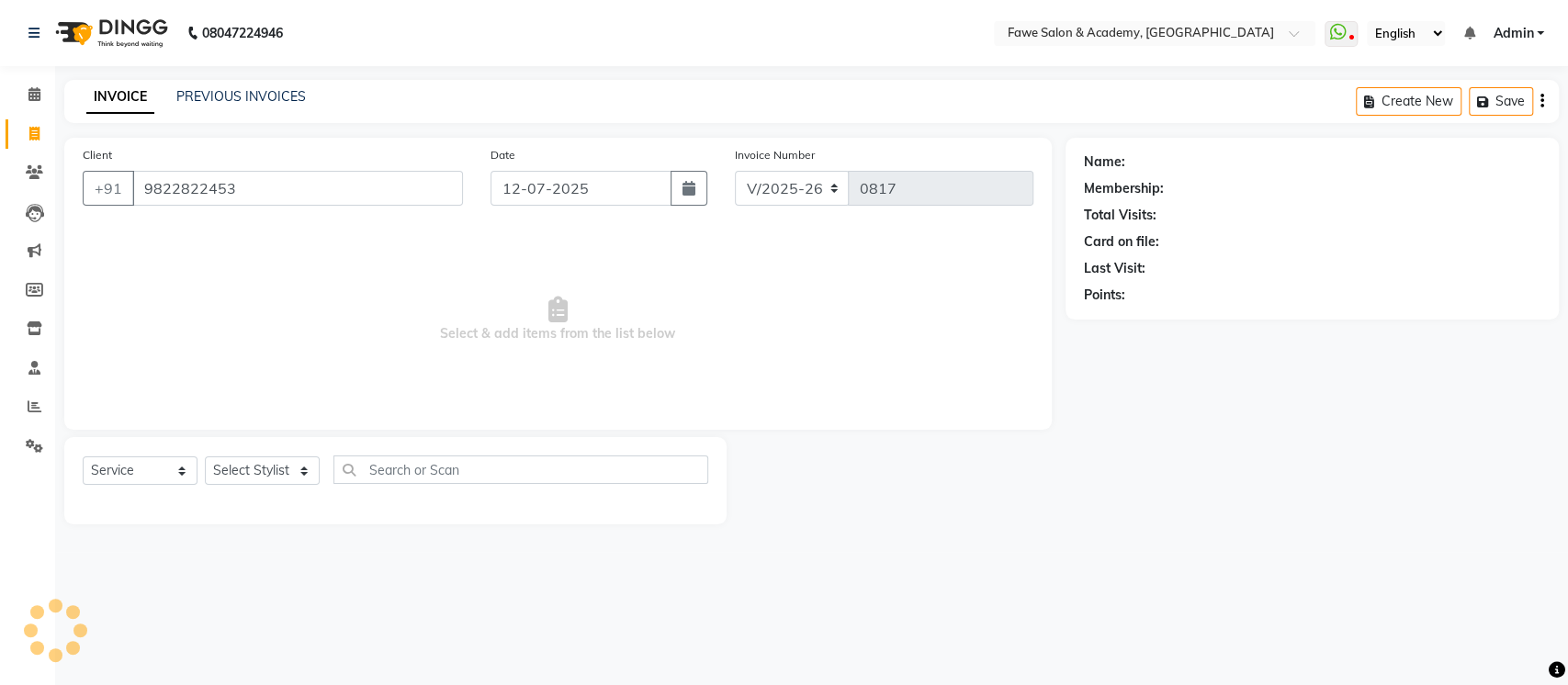 select on "2: Object" 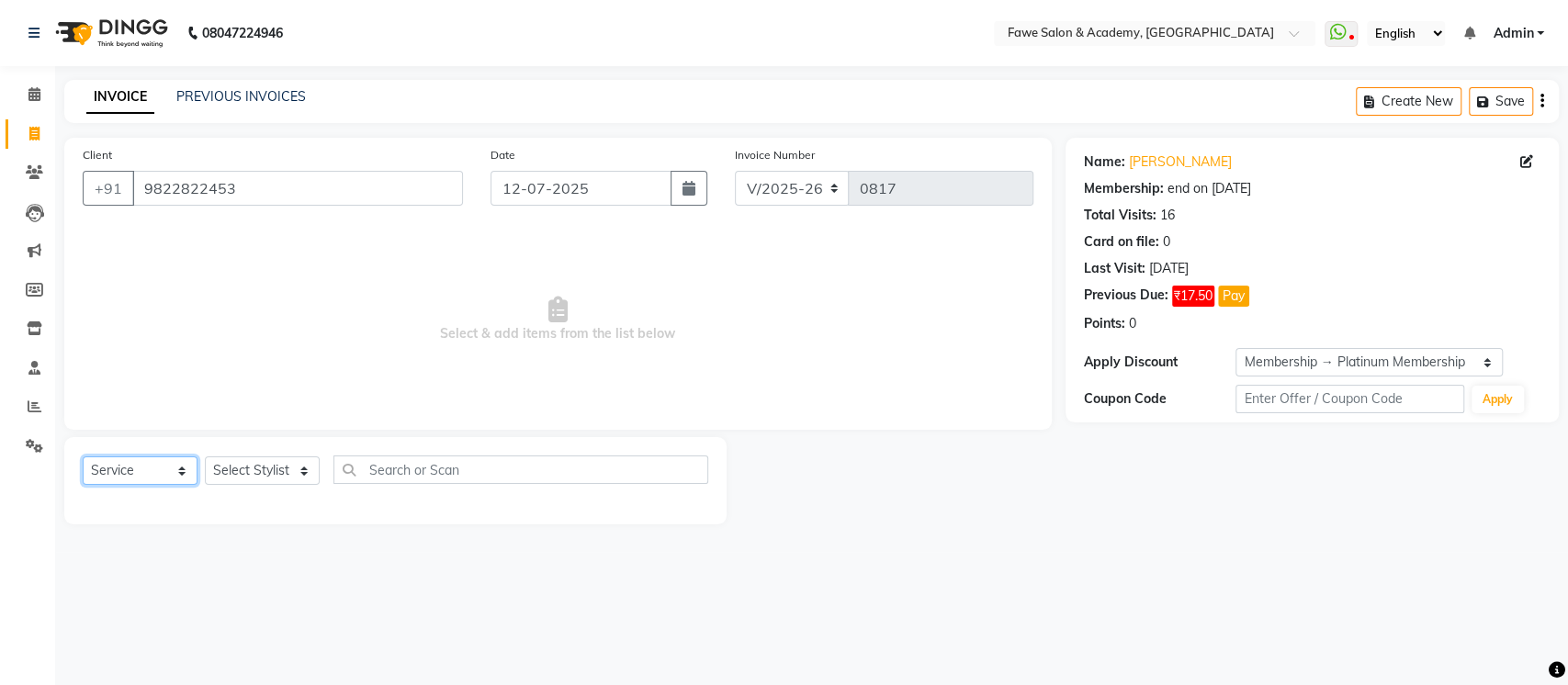 click on "Select  Service  Product  Membership  Package Voucher Prepaid Gift Card" 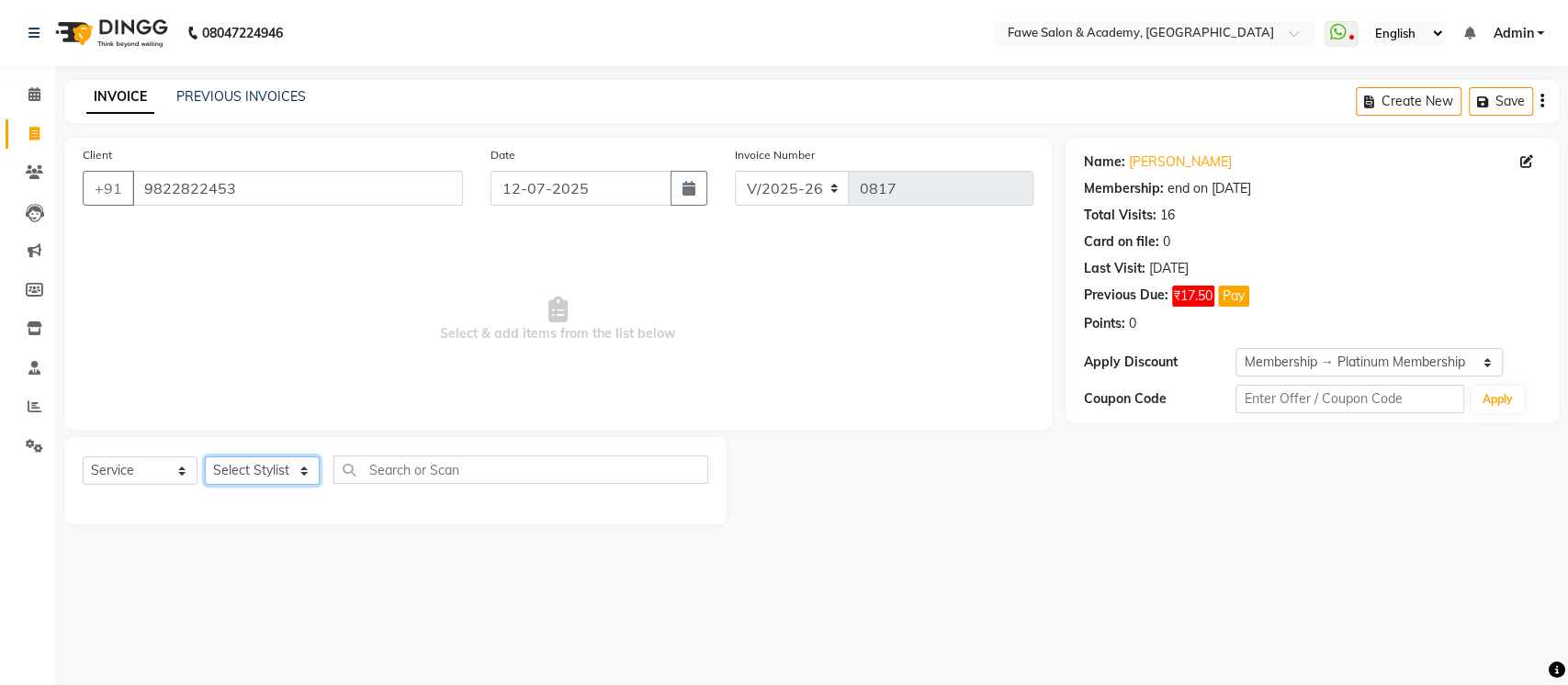 click on "Select Stylist [PERSON_NAME] Chetan [PERSON_NAME] [PERSON_NAME] [PERSON_NAME]" 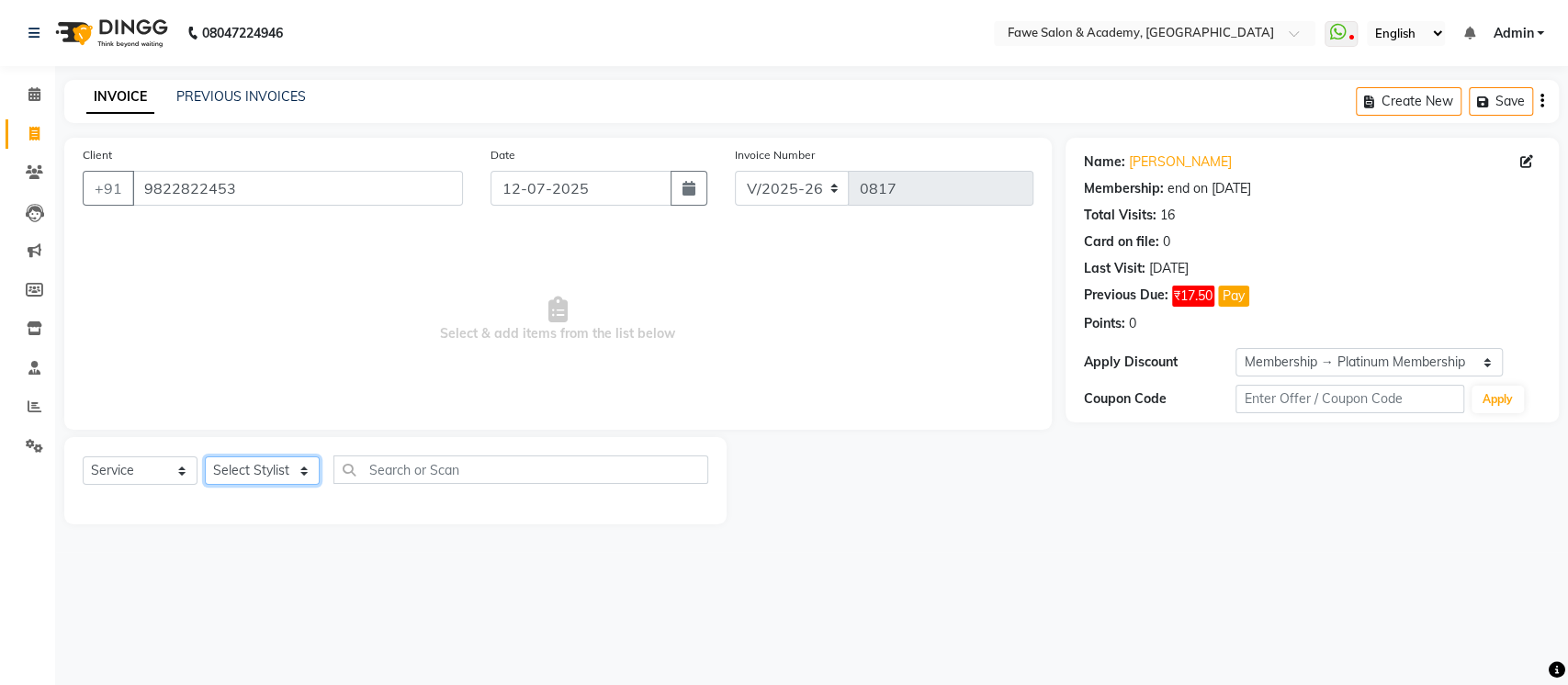 select on "82869" 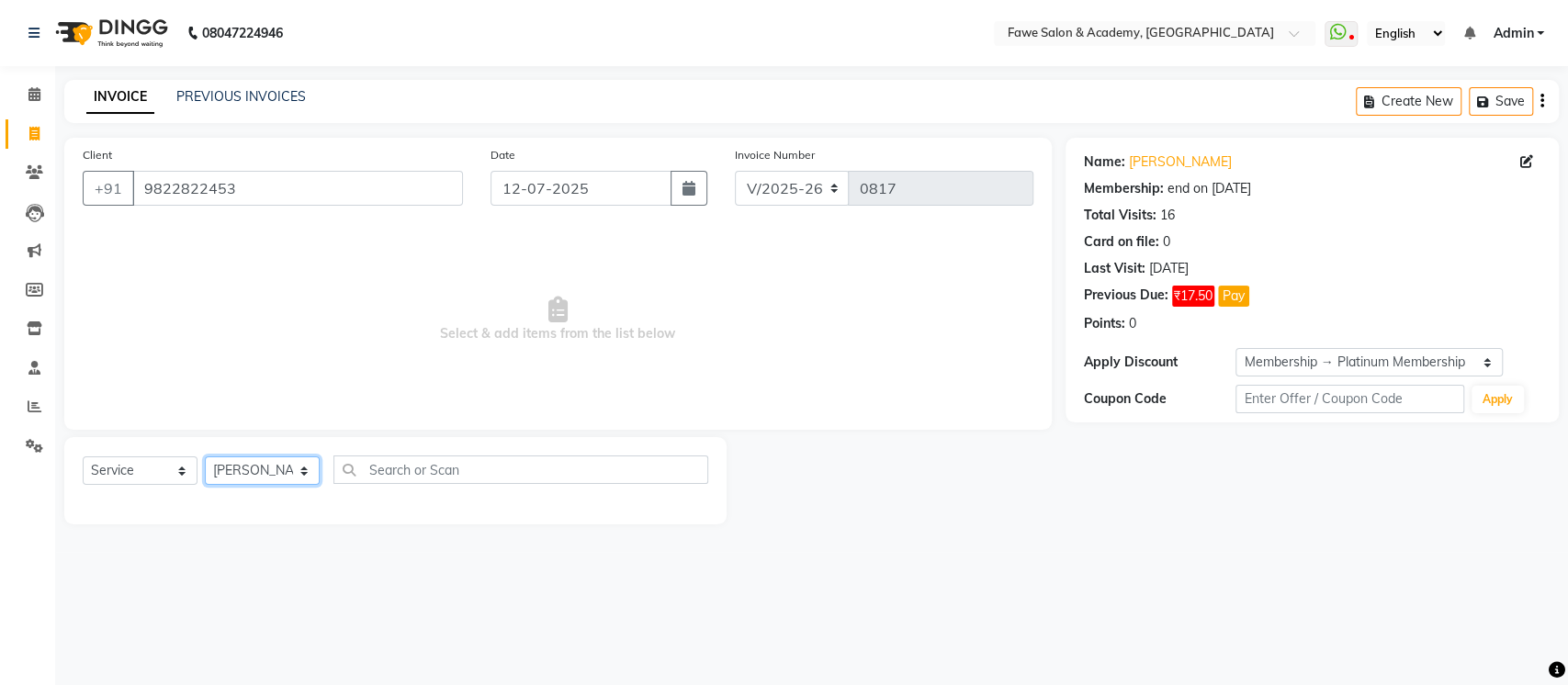 click on "Select Stylist [PERSON_NAME] Chetan [PERSON_NAME] [PERSON_NAME] [PERSON_NAME]" 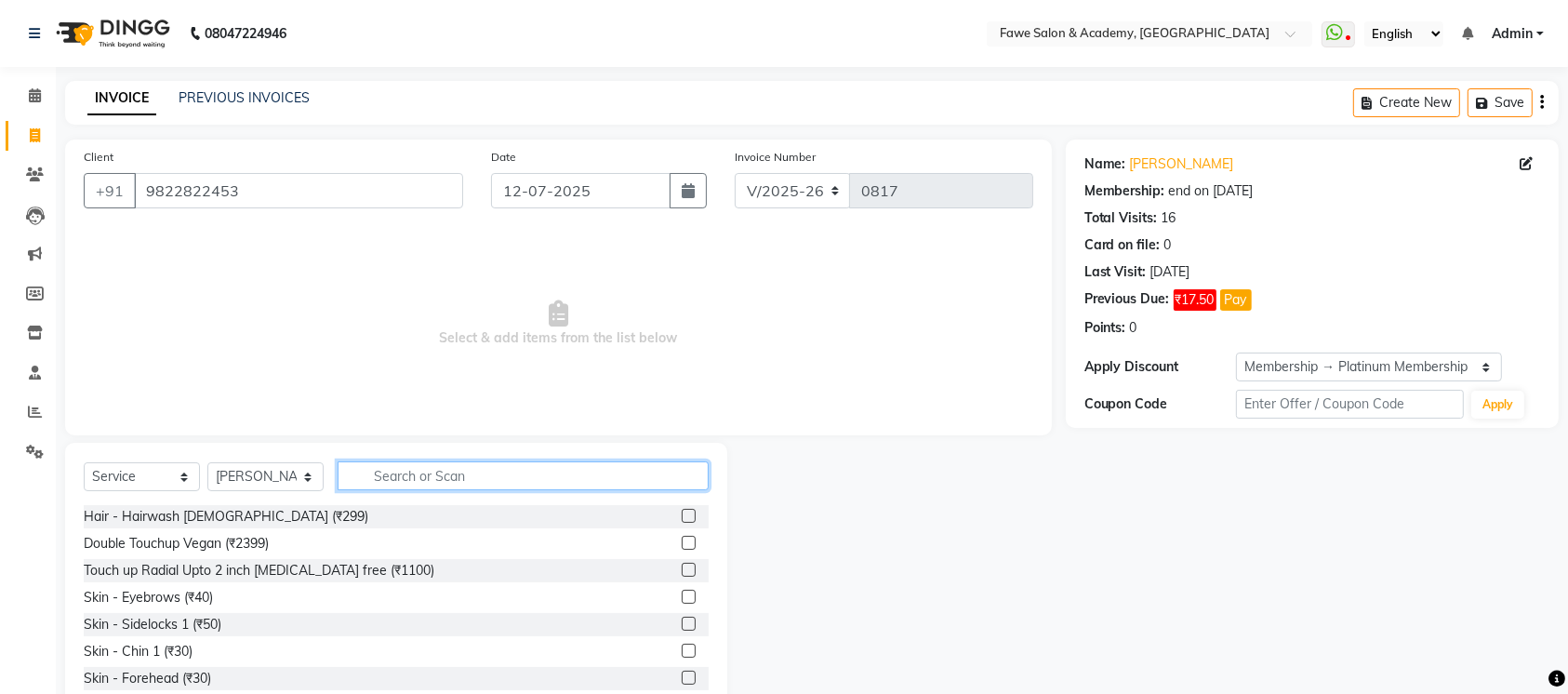 click 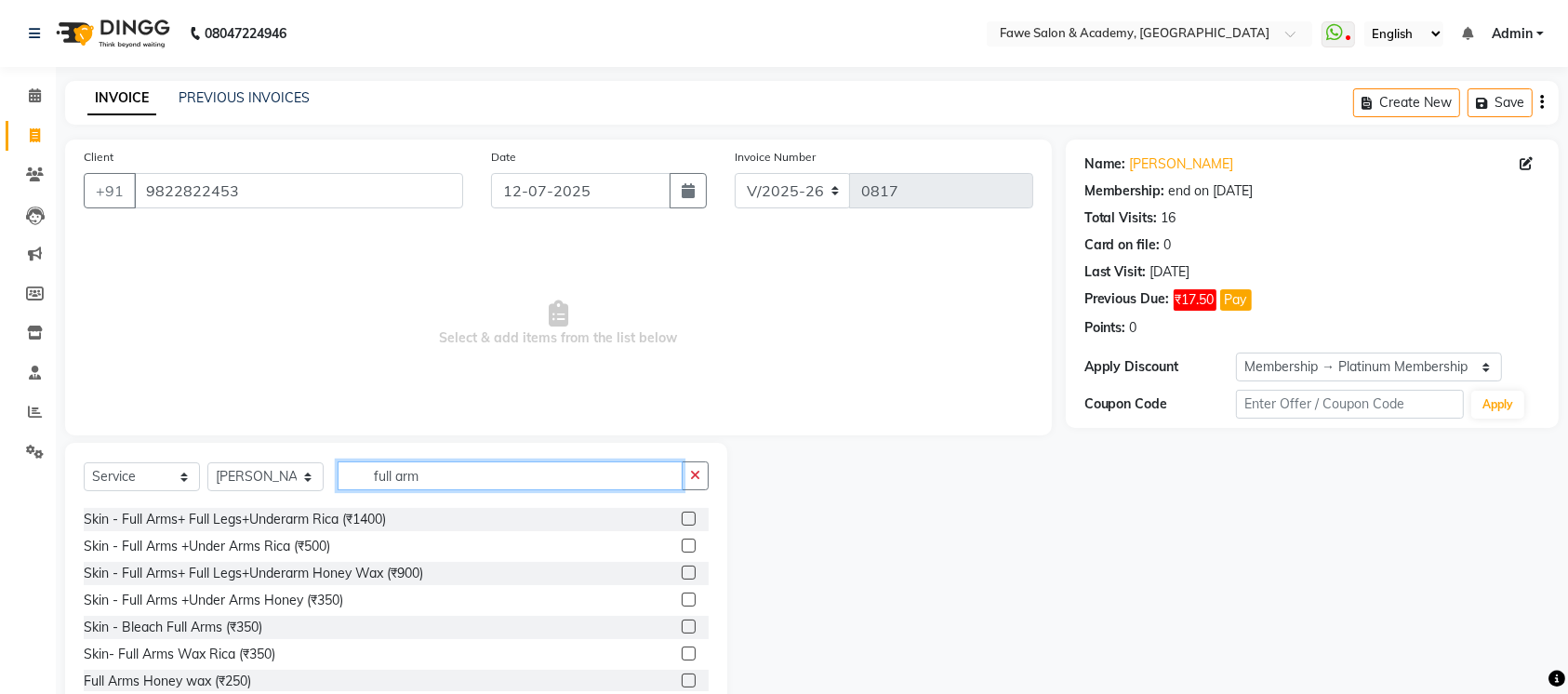 scroll, scrollTop: 57, scrollLeft: 0, axis: vertical 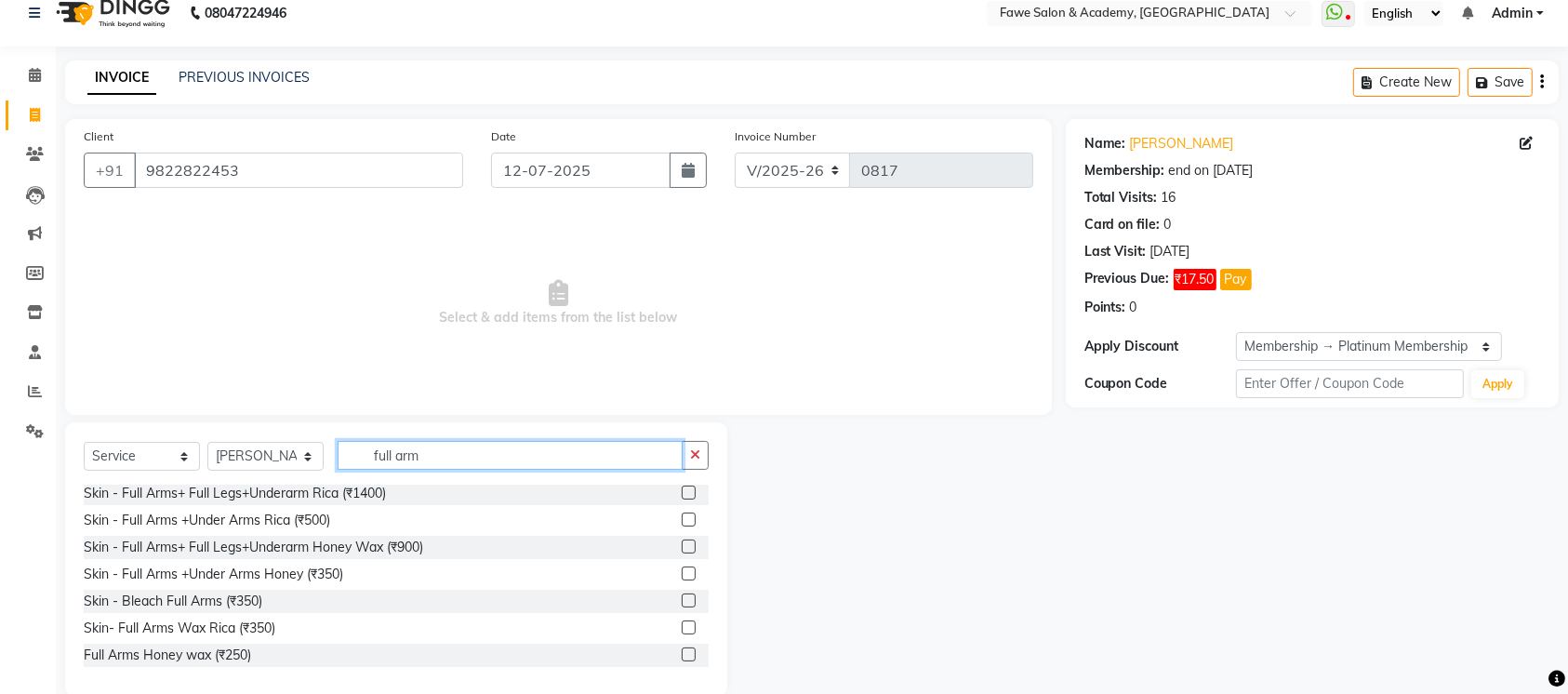 type on "full arm" 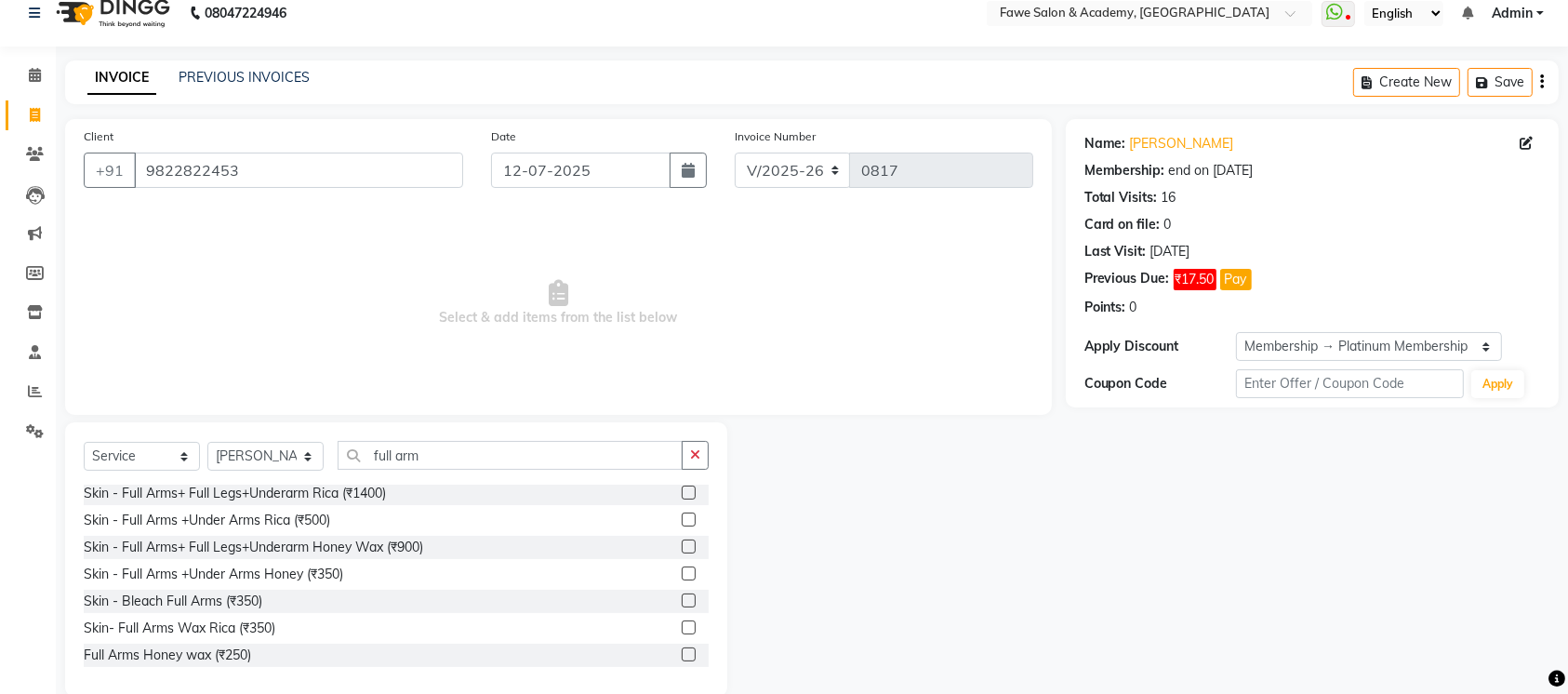 click 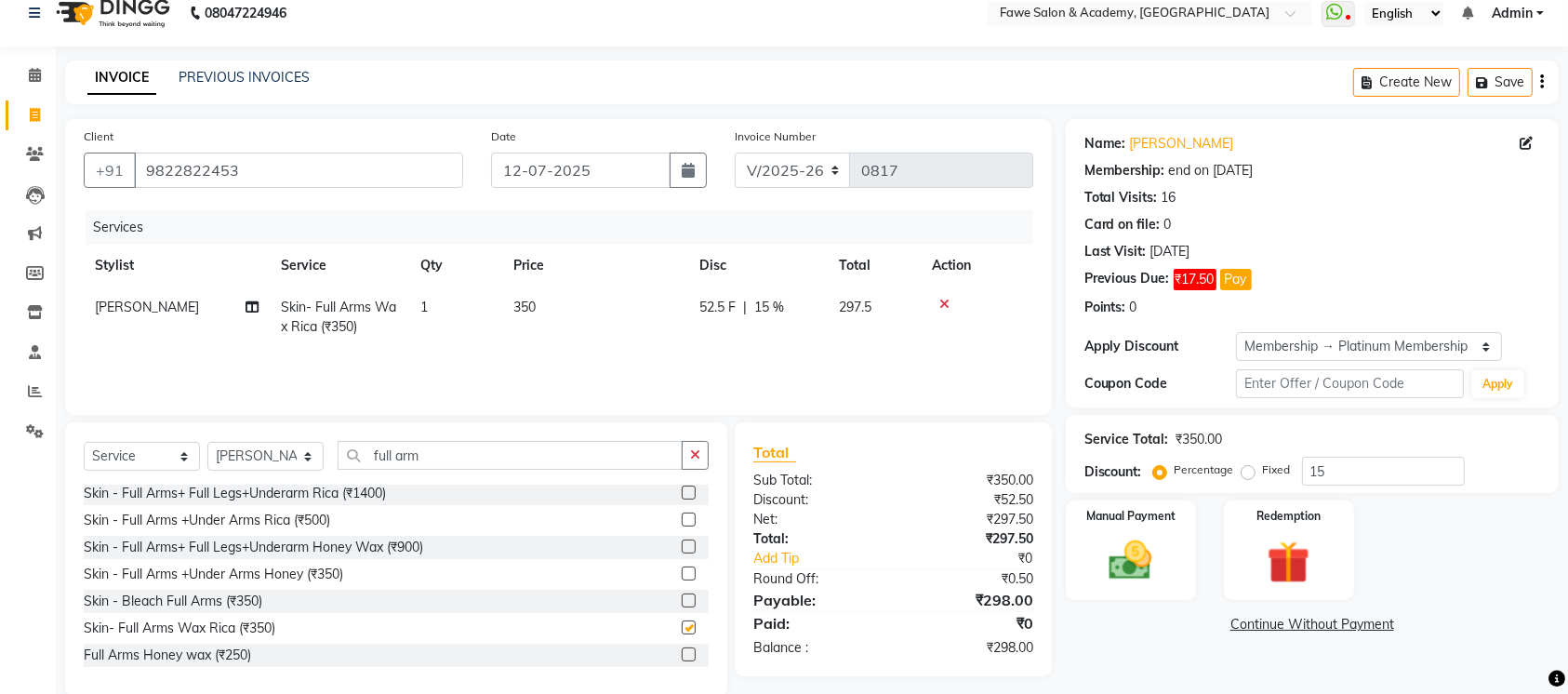 checkbox on "false" 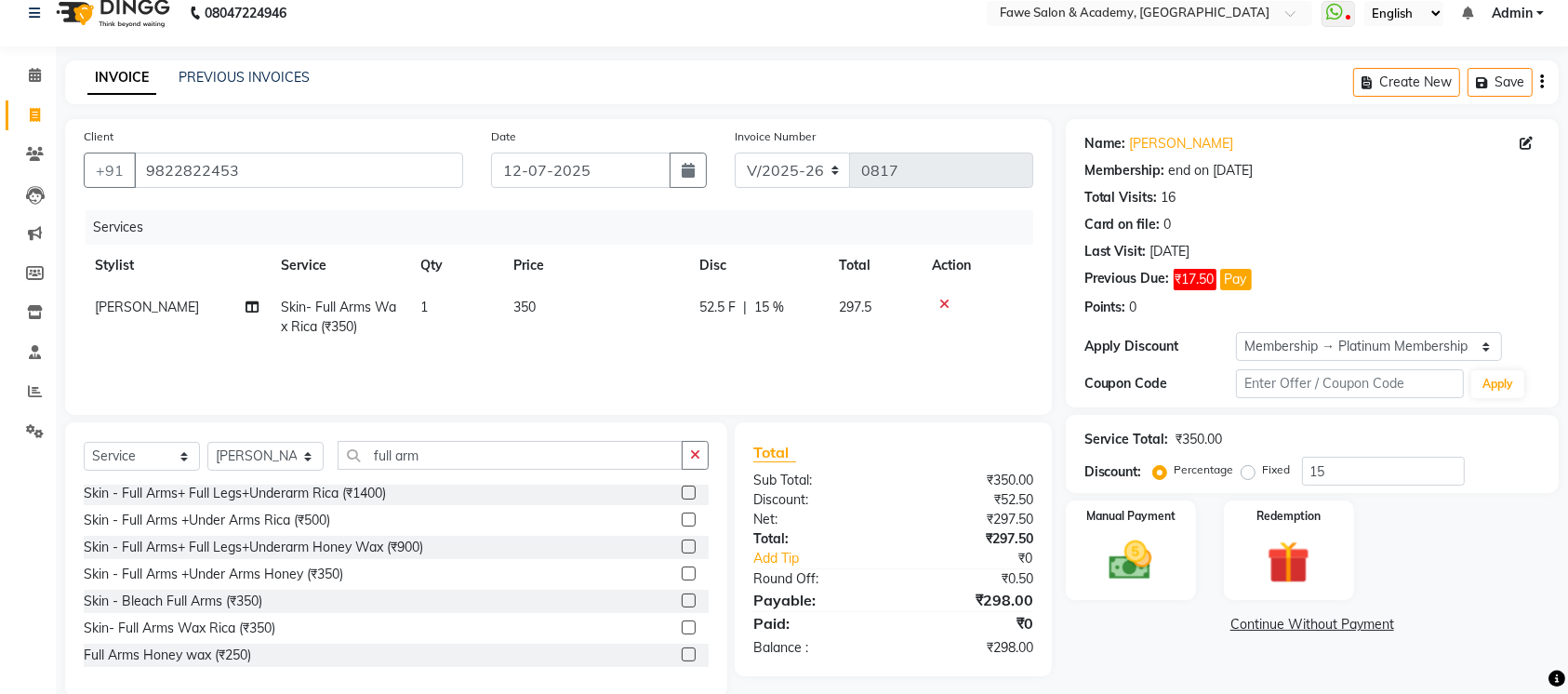 click 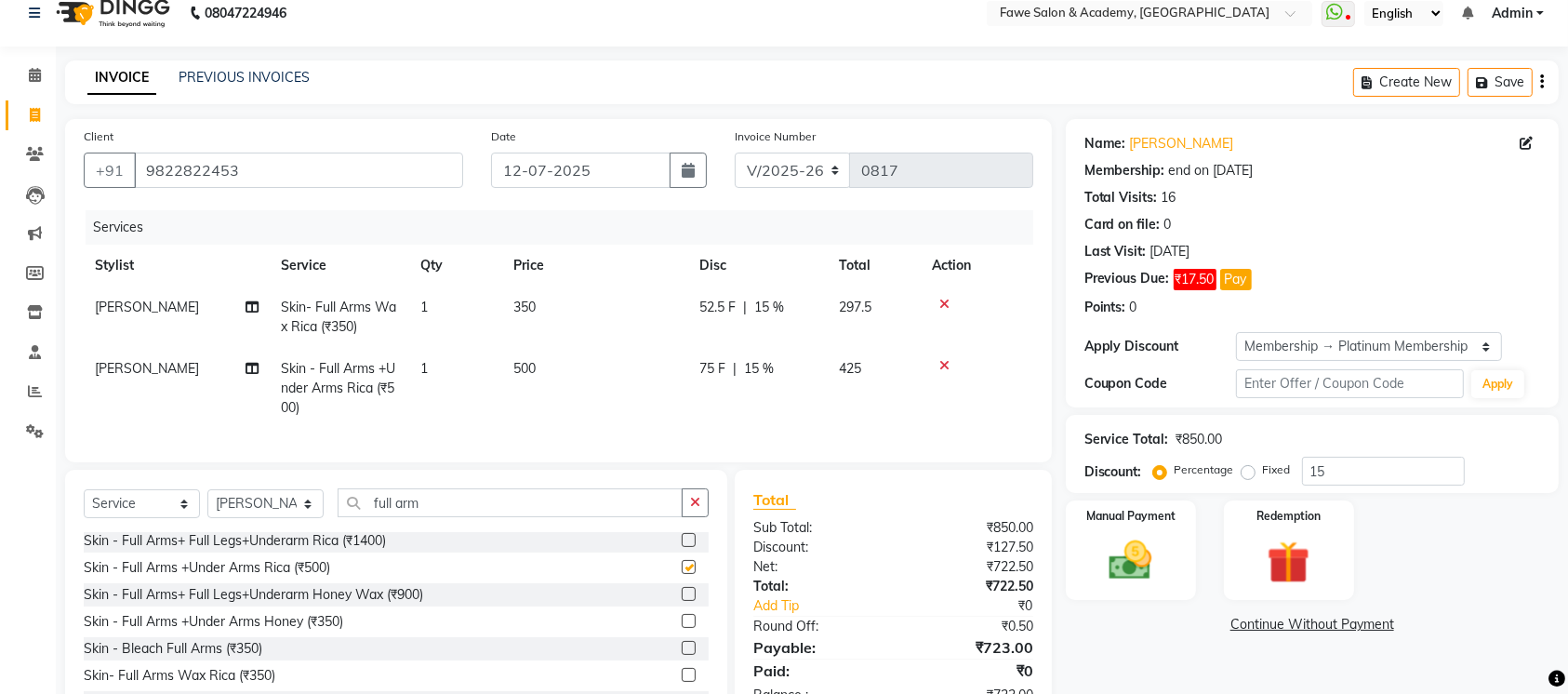 checkbox on "false" 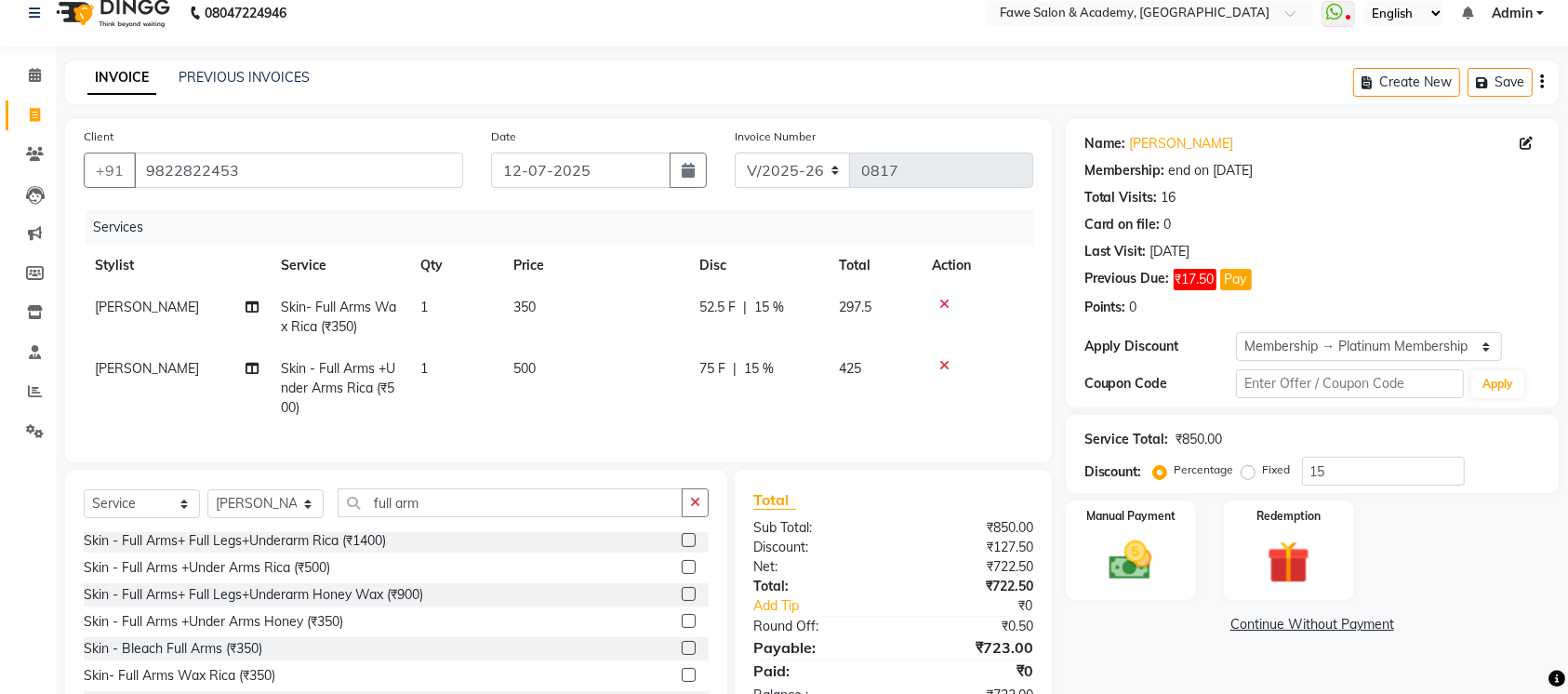 click 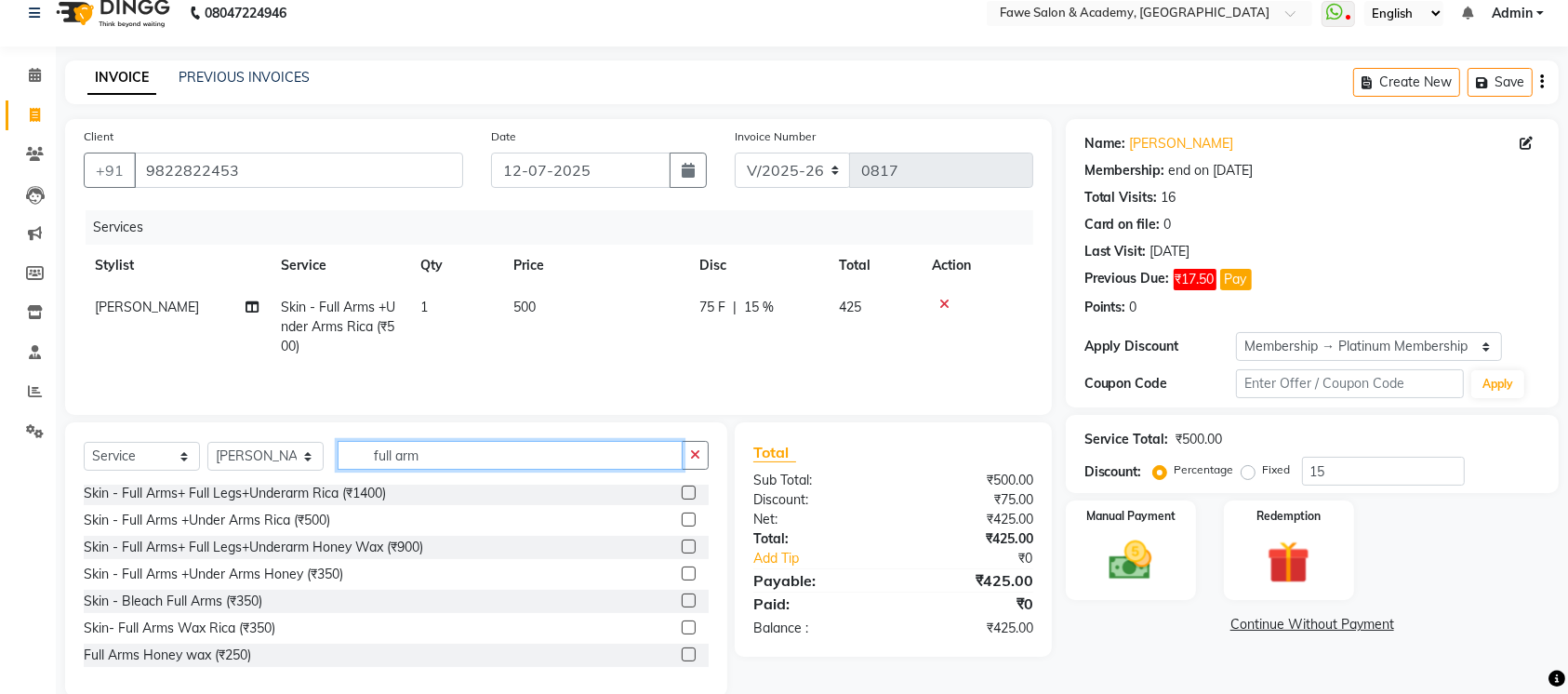 click on "full arm" 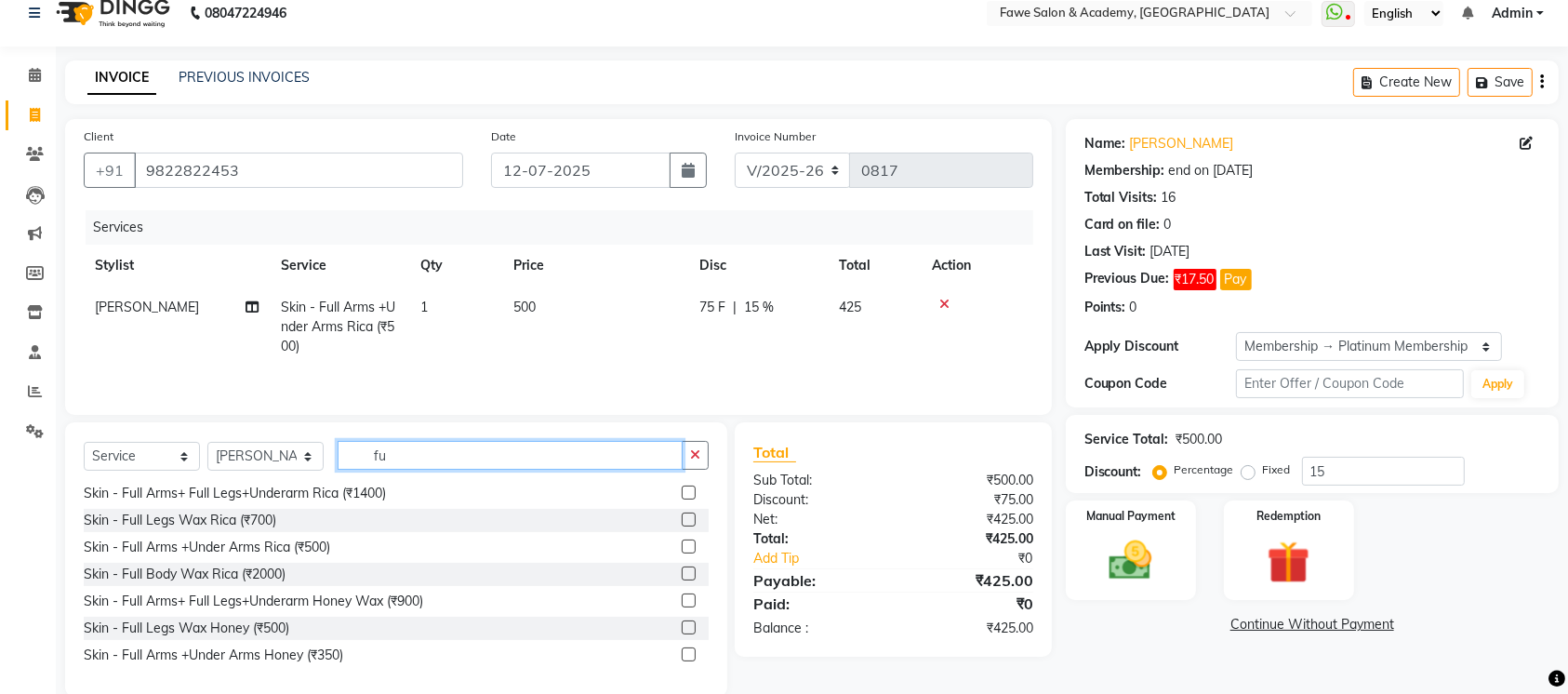 type on "f" 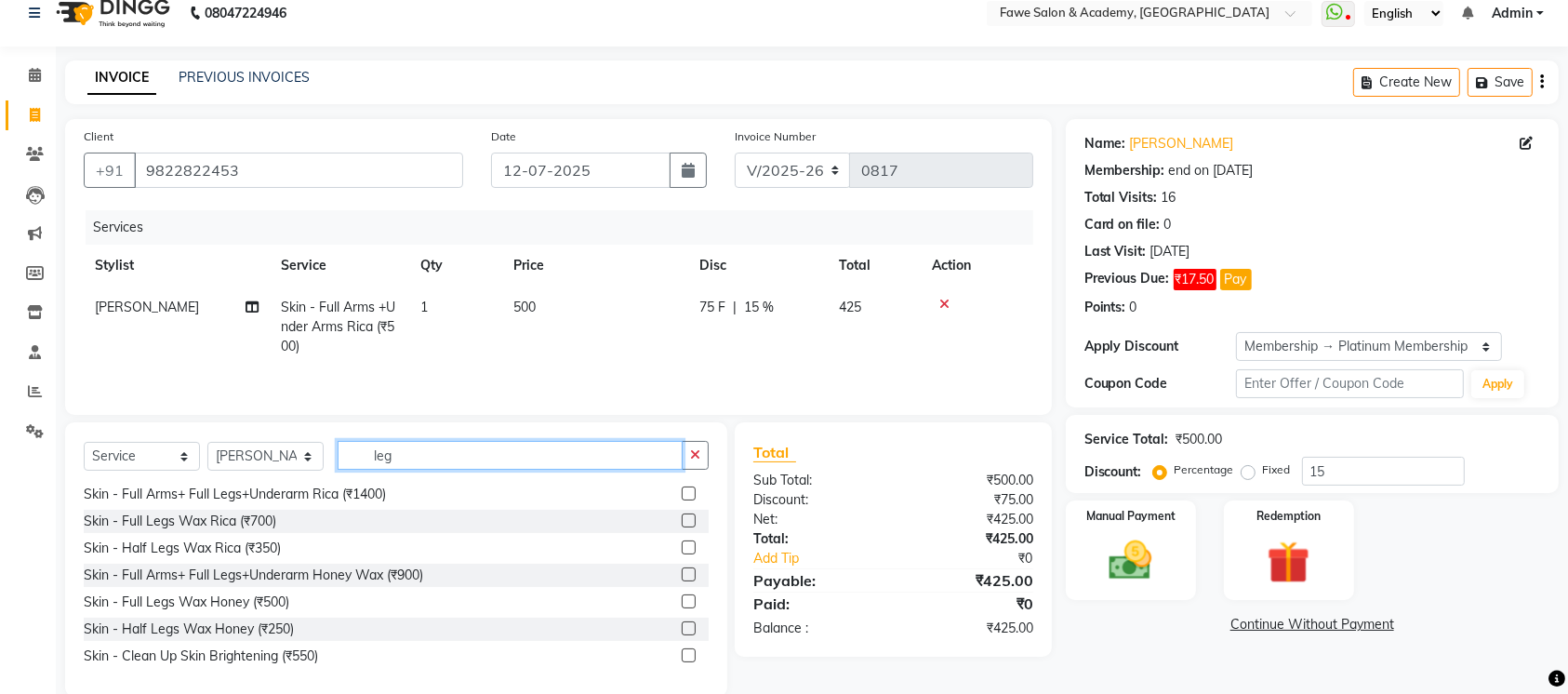scroll, scrollTop: 83, scrollLeft: 0, axis: vertical 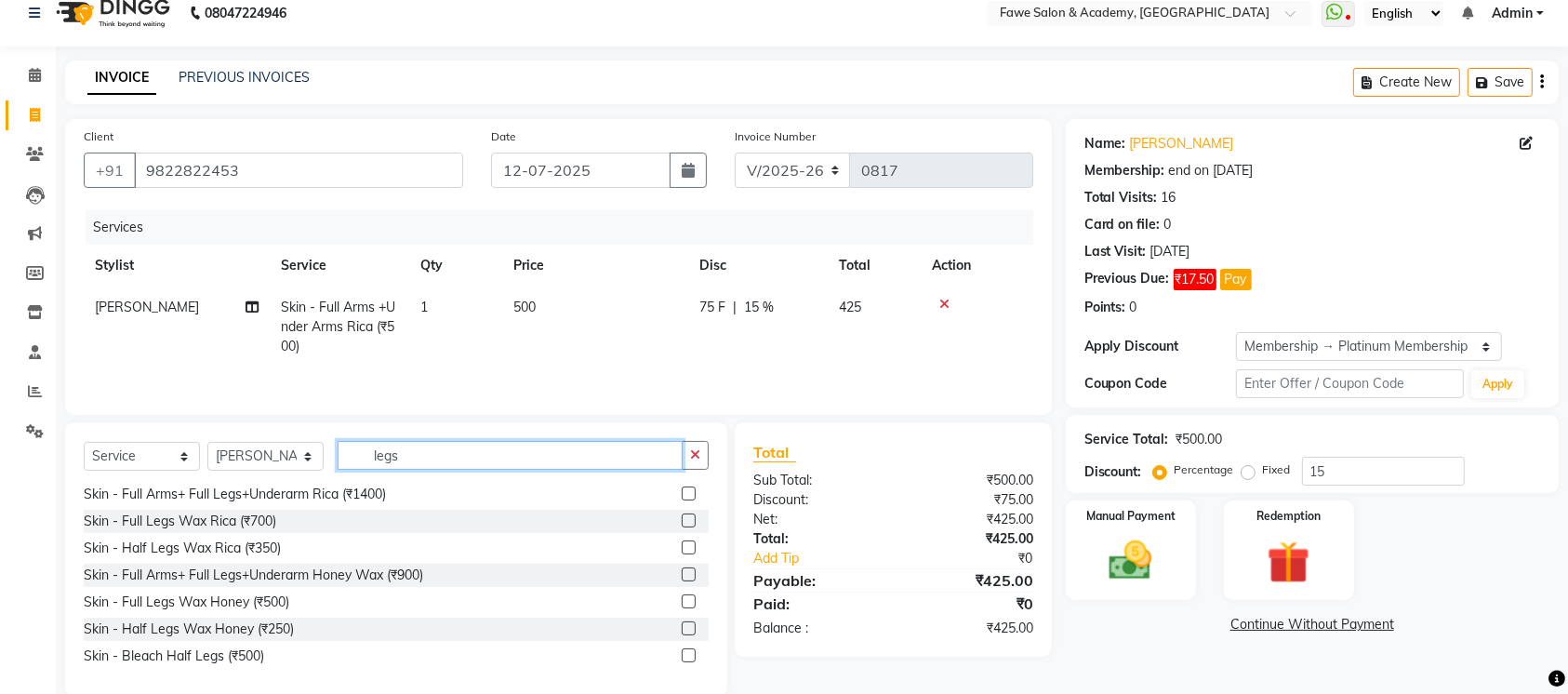 type on "legs" 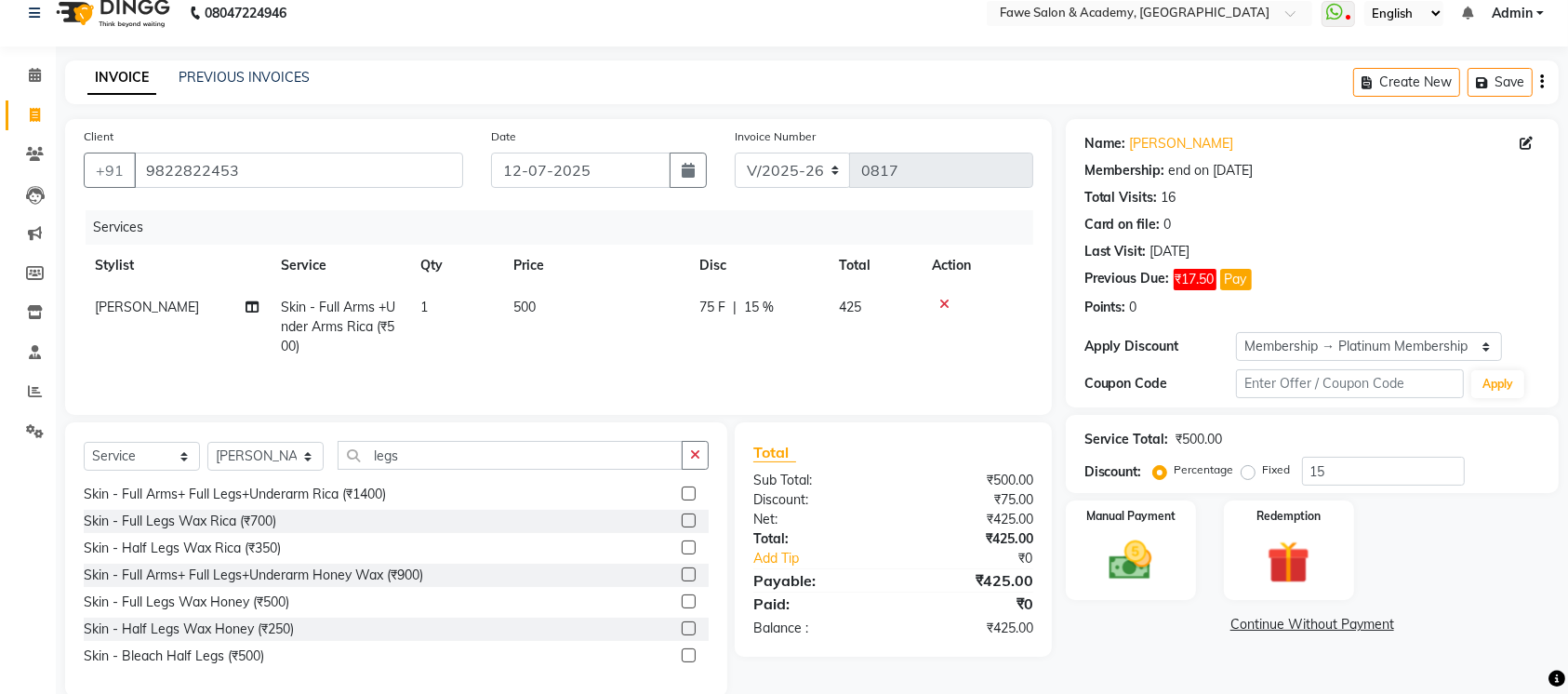 click 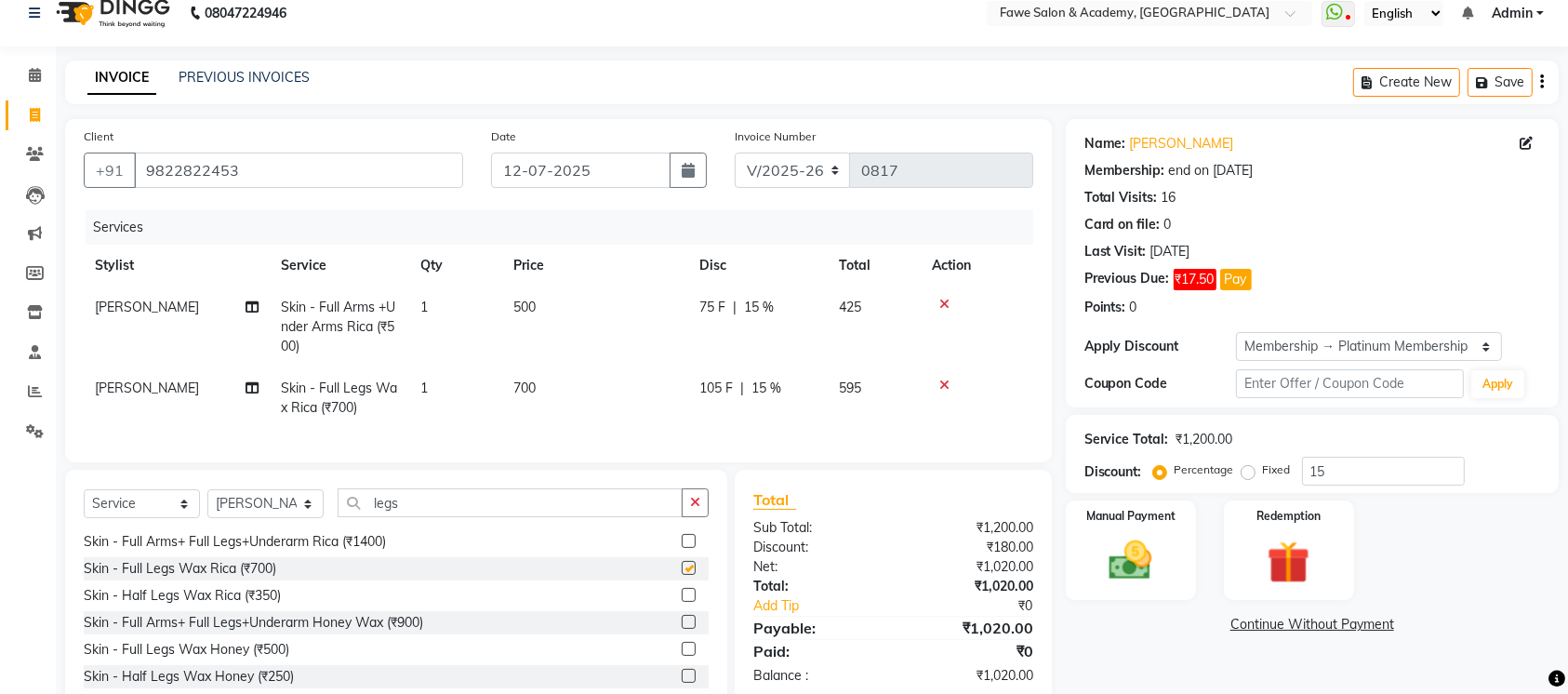 checkbox on "false" 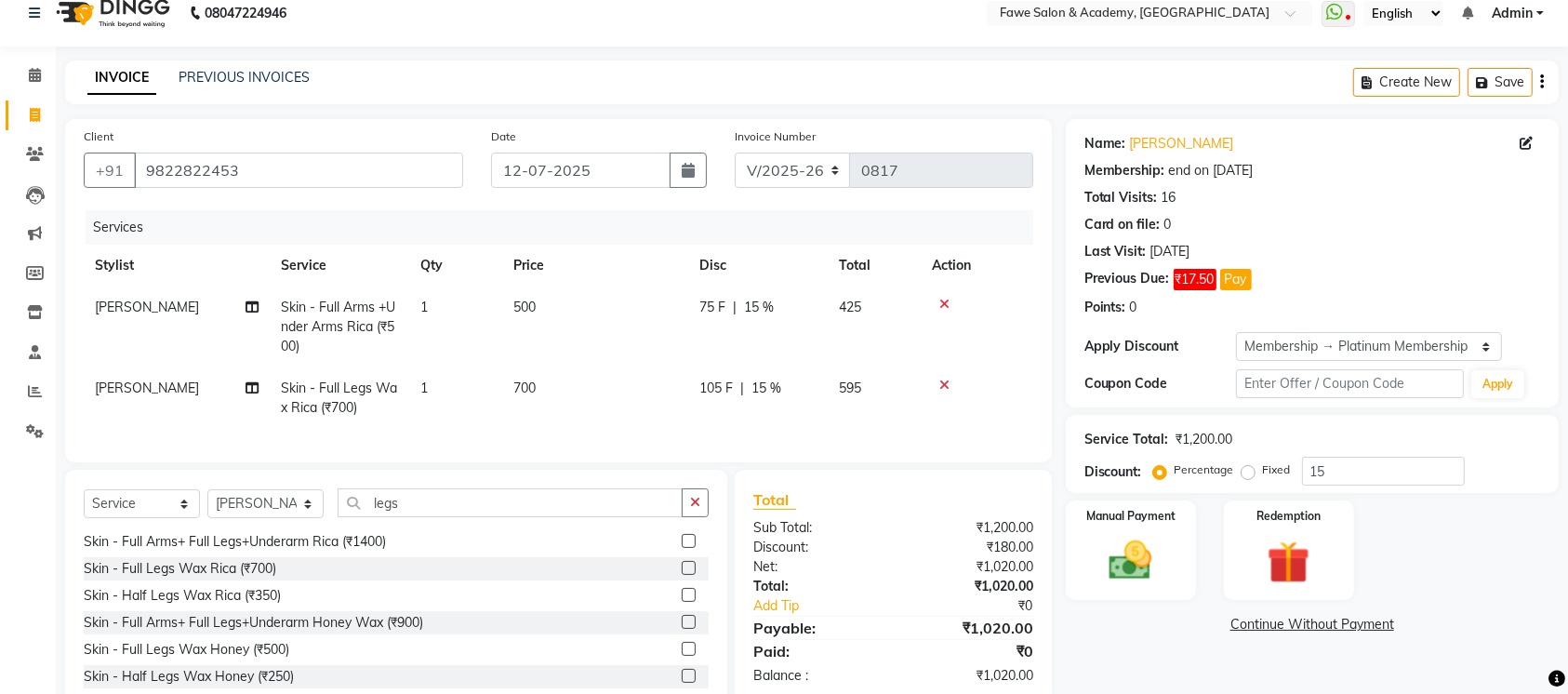 click on "700" 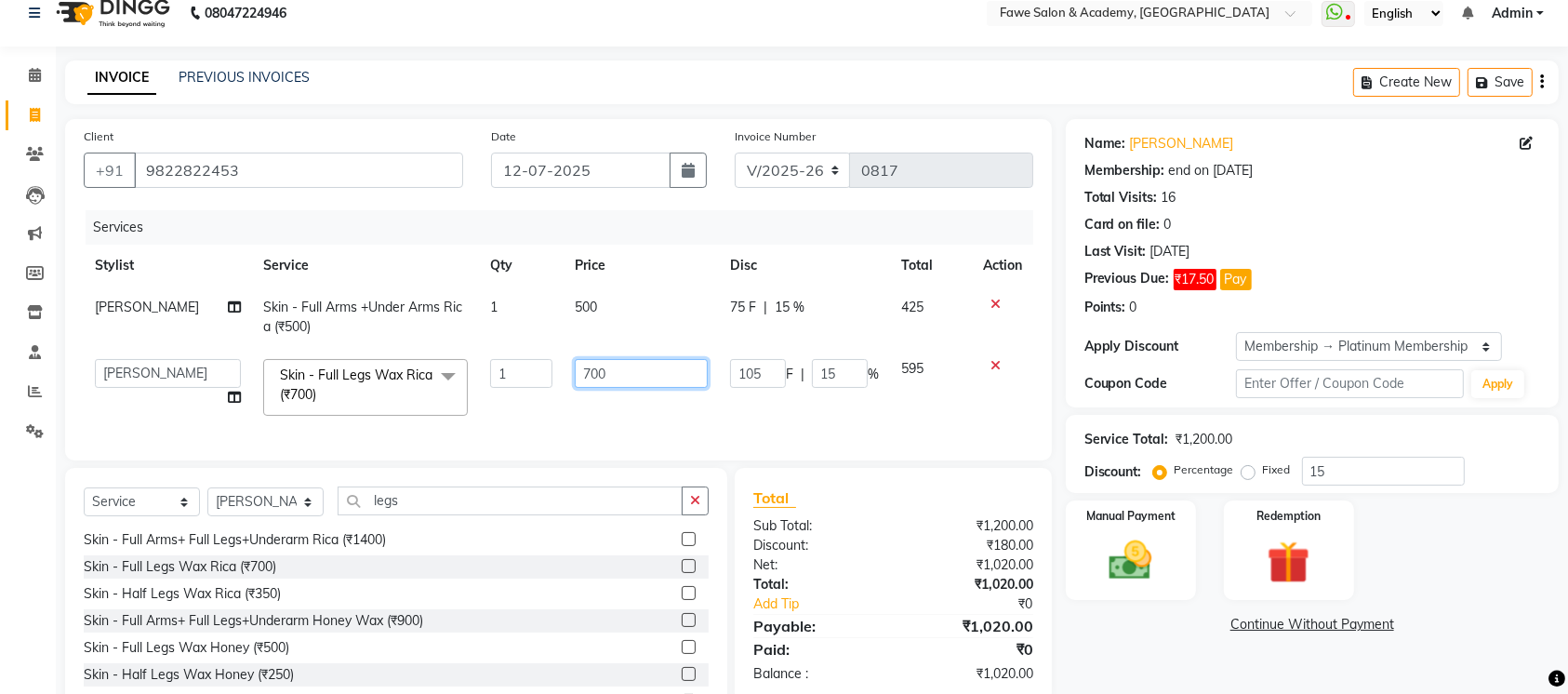 click on "700" 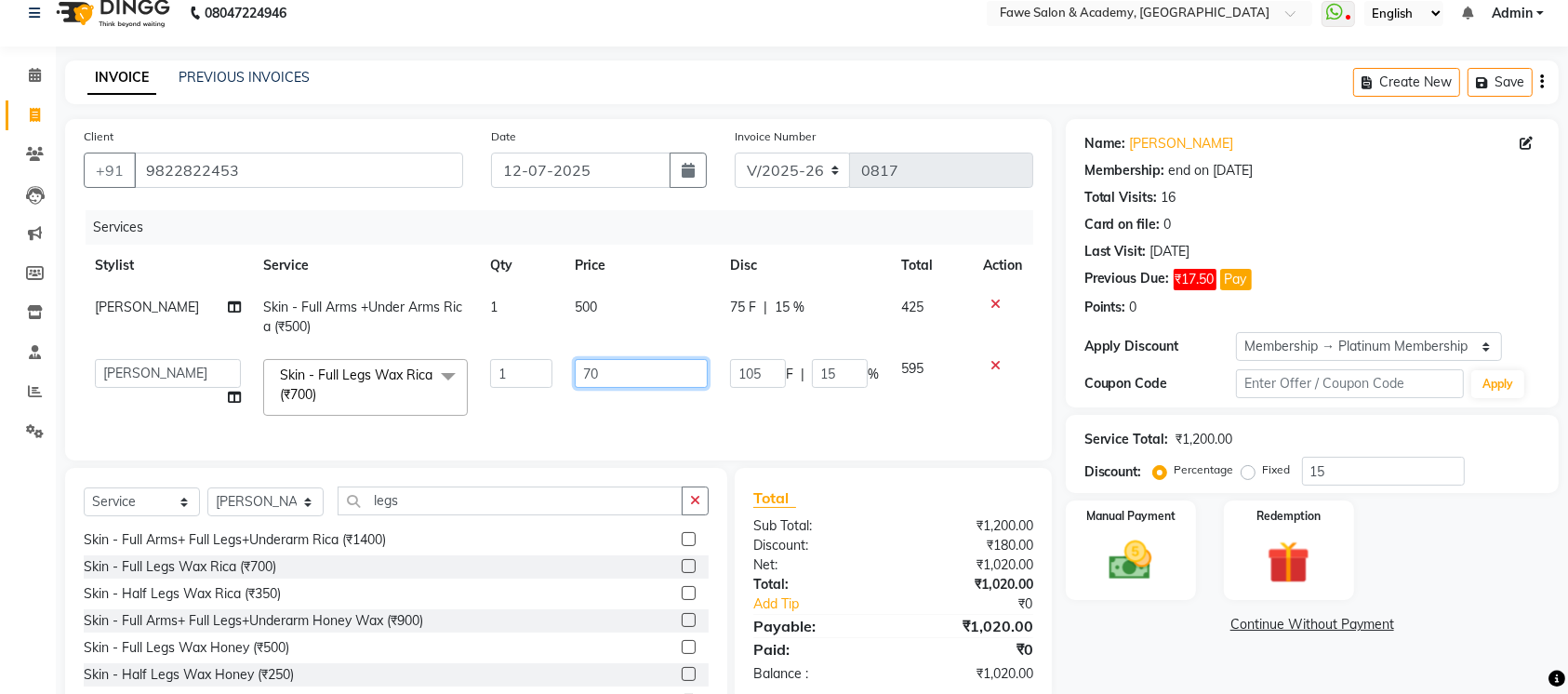 type on "7" 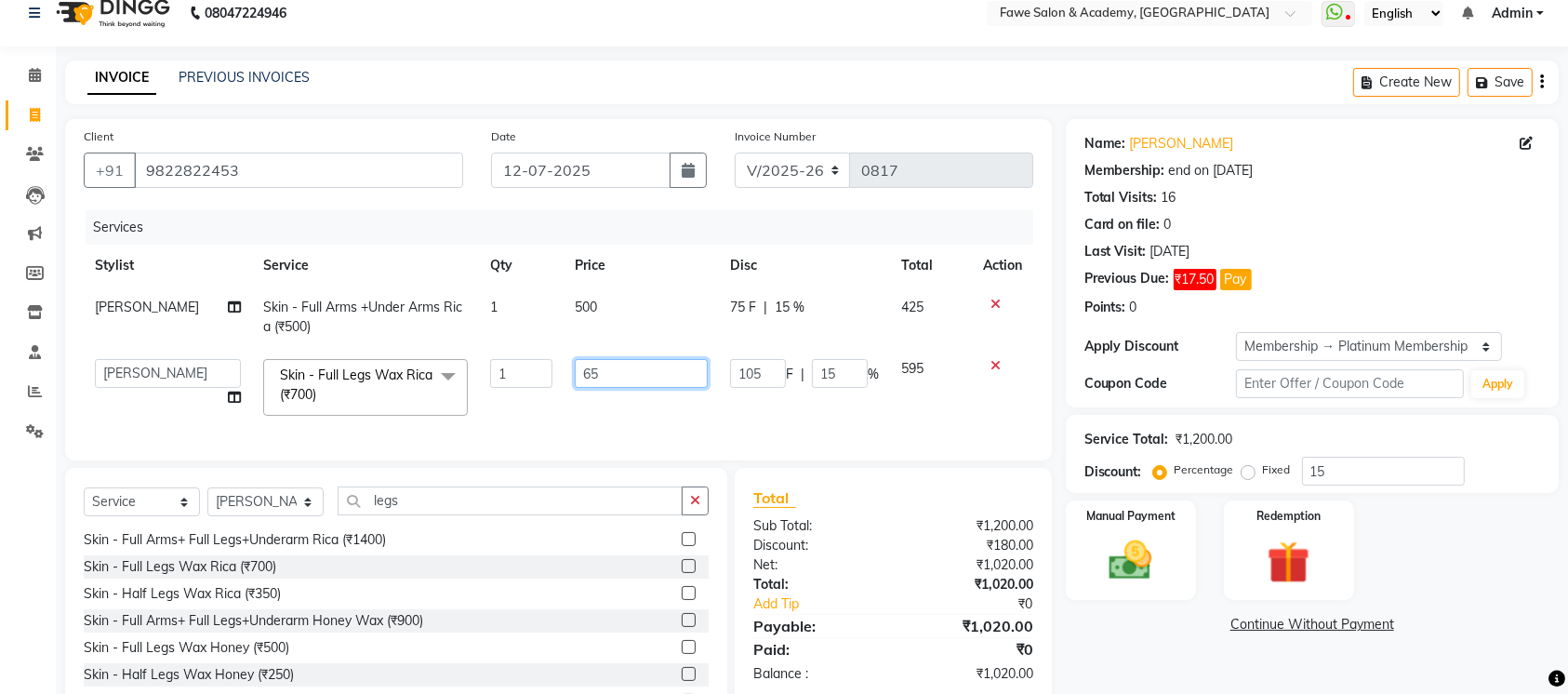 type on "650" 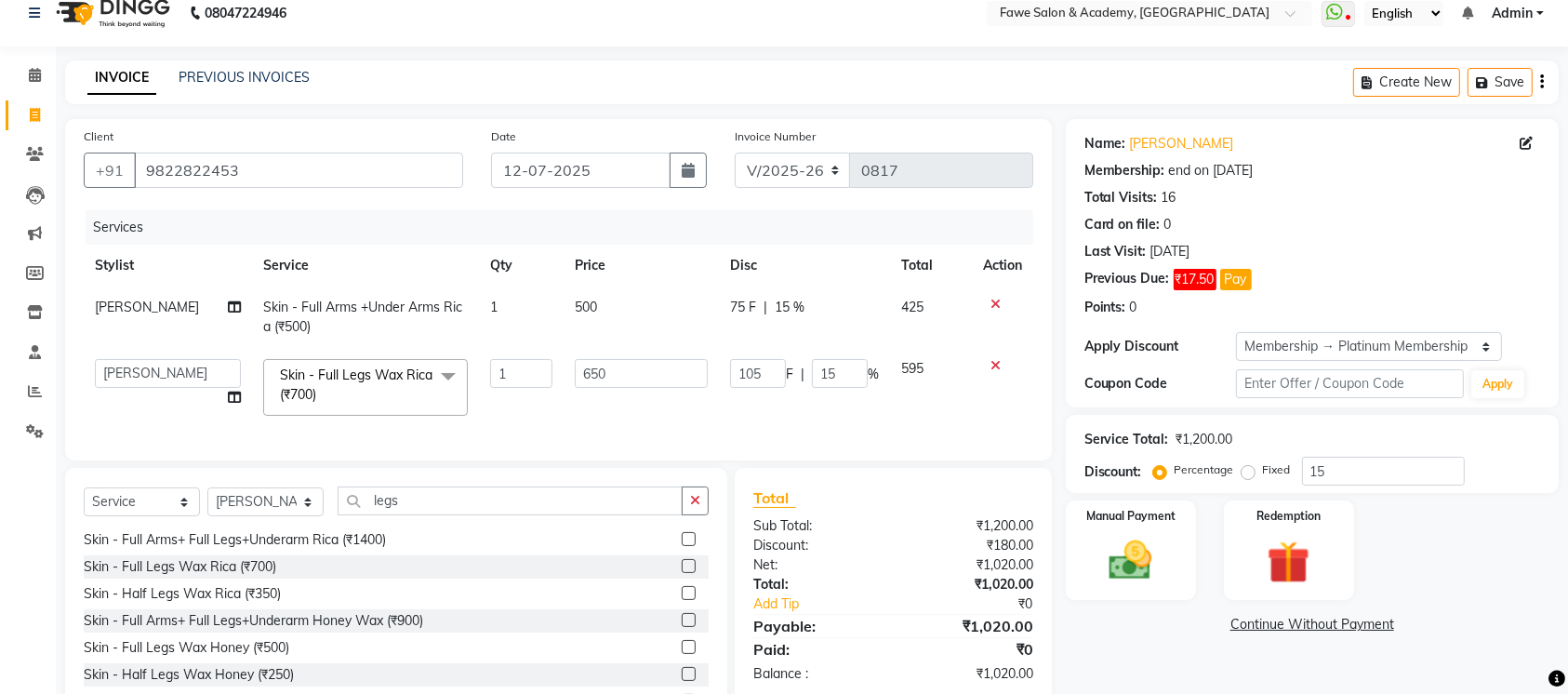 click on "Services Stylist Service Qty Price Disc Total Action [PERSON_NAME] Skin - Full Arms +Under Arms Rica (₹500) 1 500 75 F | 15 % 425  [PERSON_NAME]   Chetan   [PERSON_NAME]   [PERSON_NAME]   [PERSON_NAME]  Skin - Full Legs Wax Rica (₹700)  x Hair - Hairwash [DEMOGRAPHIC_DATA] (₹299) Double Touchup Vegan (₹2399) Touch up Radial Upto 2 inch [MEDICAL_DATA] free (₹1100) Skin - Eyebrows (₹40) Skin - Sidelocks 1 (₹50) Skin - Chin 1 (₹30) Skin - Forehead (₹30) Skin - Full Face Threading (₹200) Skin - Upperlips (₹30) Skin - Full Face Wax Regular (₹250) Skin - Full Face Wax Rica (₹400) Skin - Upperlips Wax (₹50) Skin - Jawline Wax (₹60) Skin - Forehead Wax (₹50) Skin - Chin (₹50) Skin - Sidelocks (₹50) Skin - Full Arms+ Full Legs+Underarm Roll On Wax (₹1450) Skin - Full Legs Wax Roll On (₹750) Skin - Full Arms +Under Arms Roll On (₹550) Skin - Full Body Wax Roll On (₹2000) Skin - Stomach Wax Roll On (₹300) Skin - Back Wax Roll On (₹450) Skin - Under Arms Wax Roll On (₹150) Nail Cut (₹100) 1" 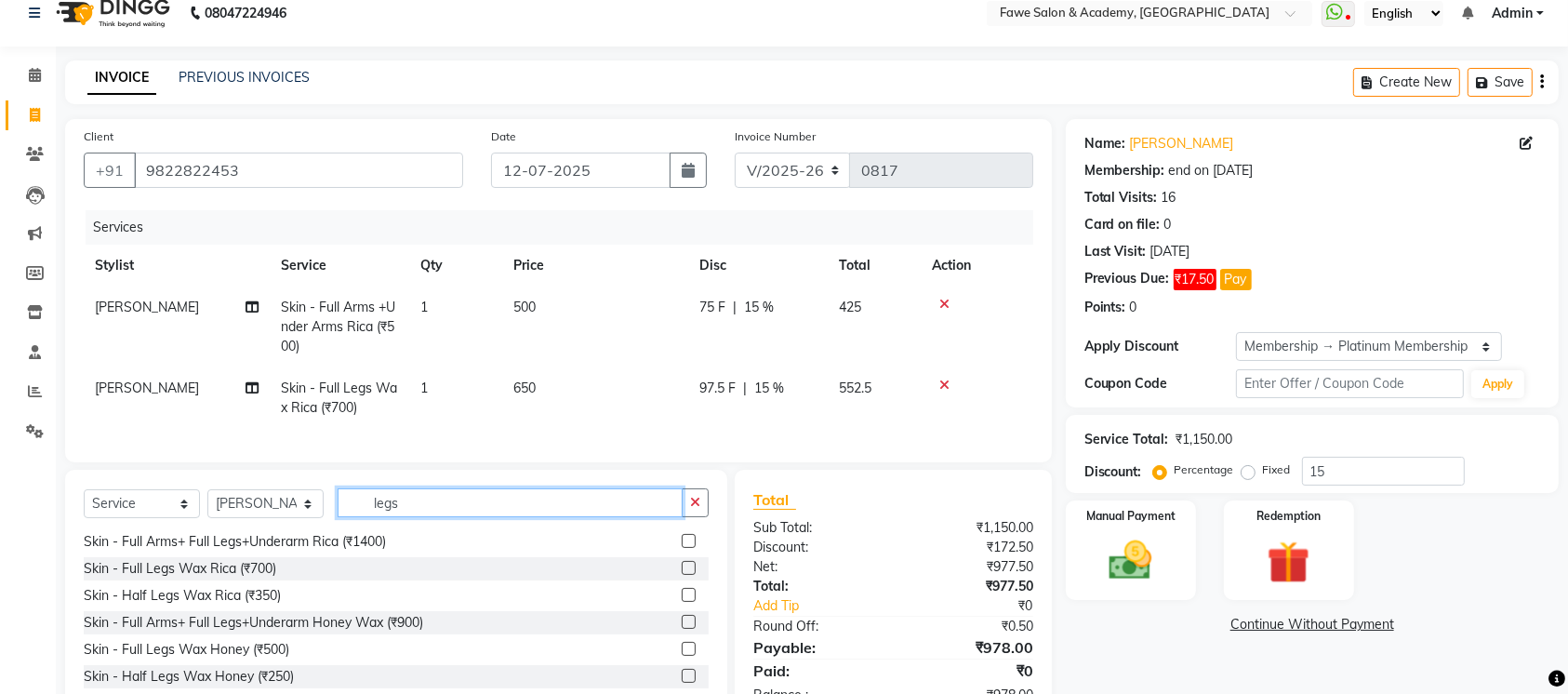 click on "legs" 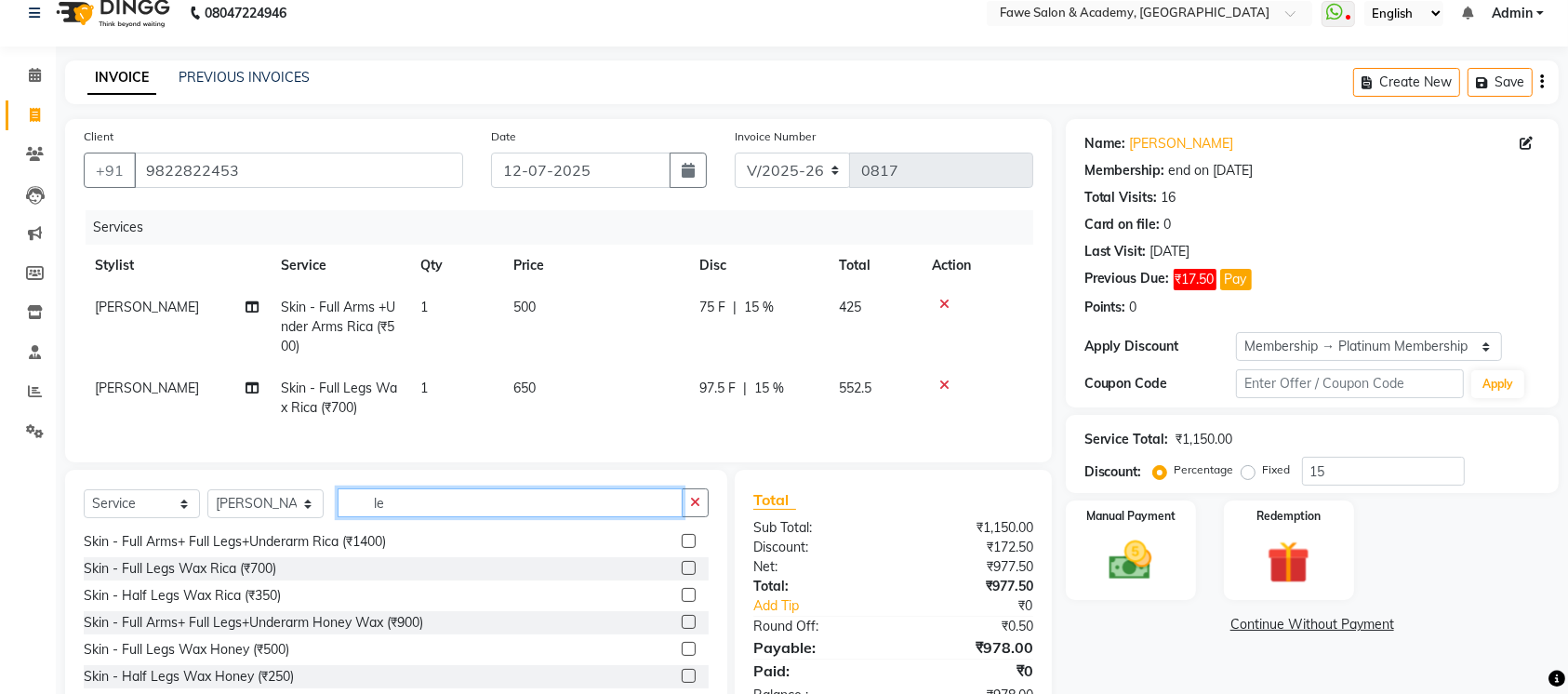 type on "l" 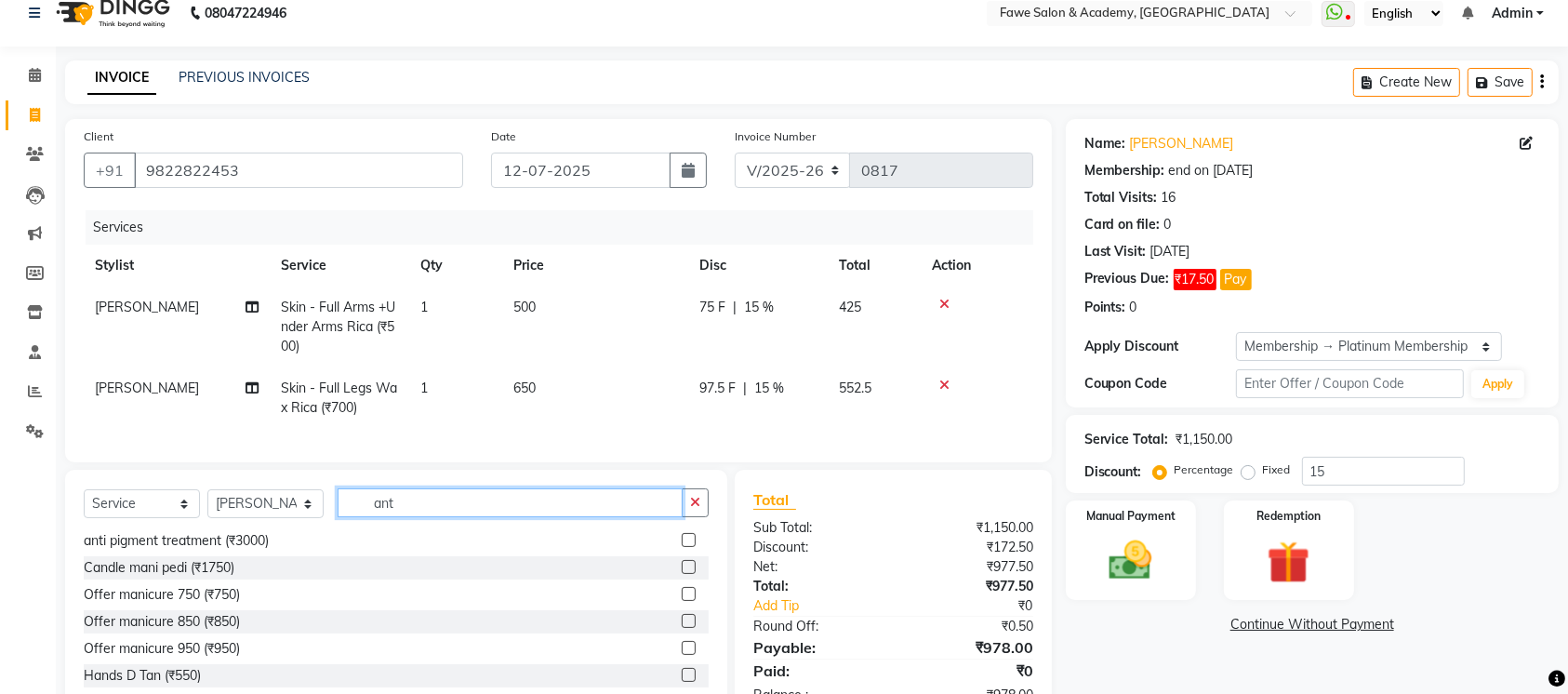 scroll, scrollTop: 0, scrollLeft: 0, axis: both 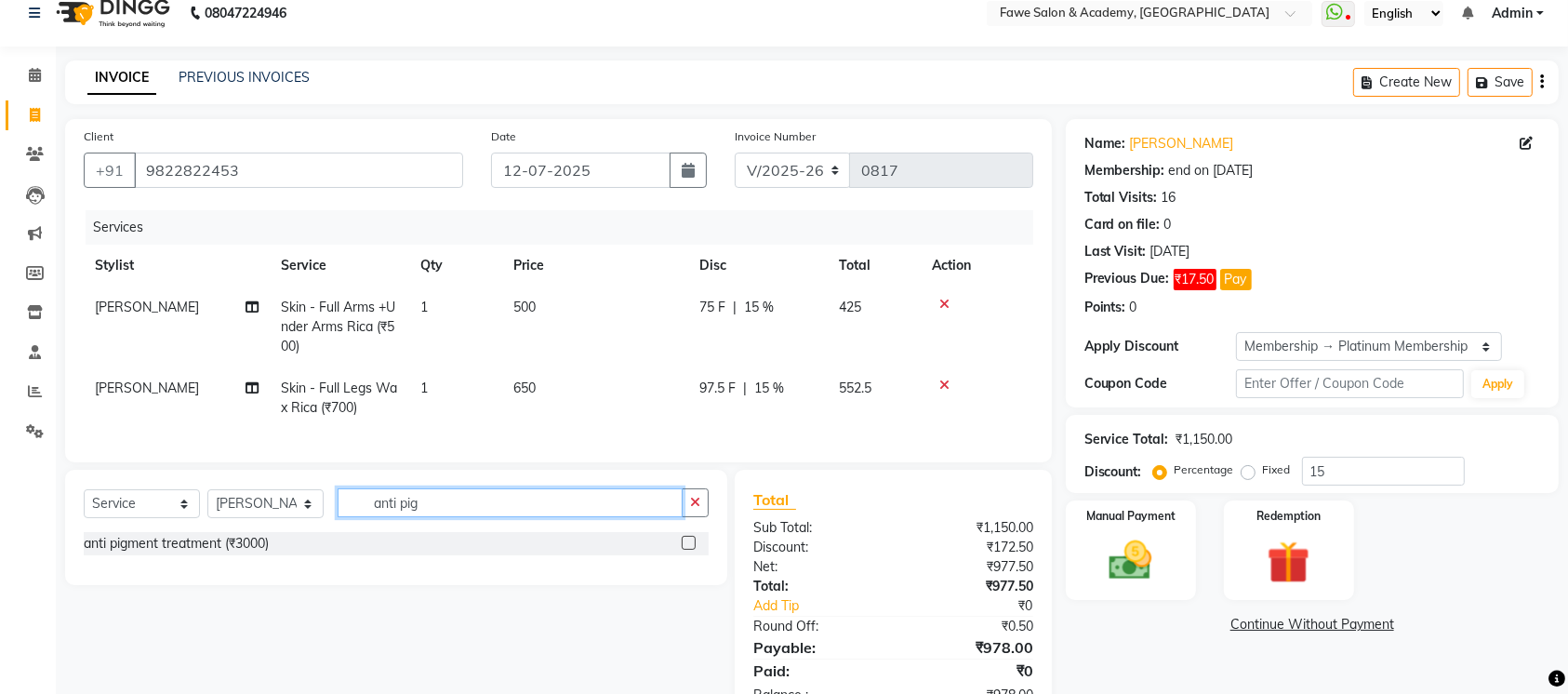 type on "anti pig" 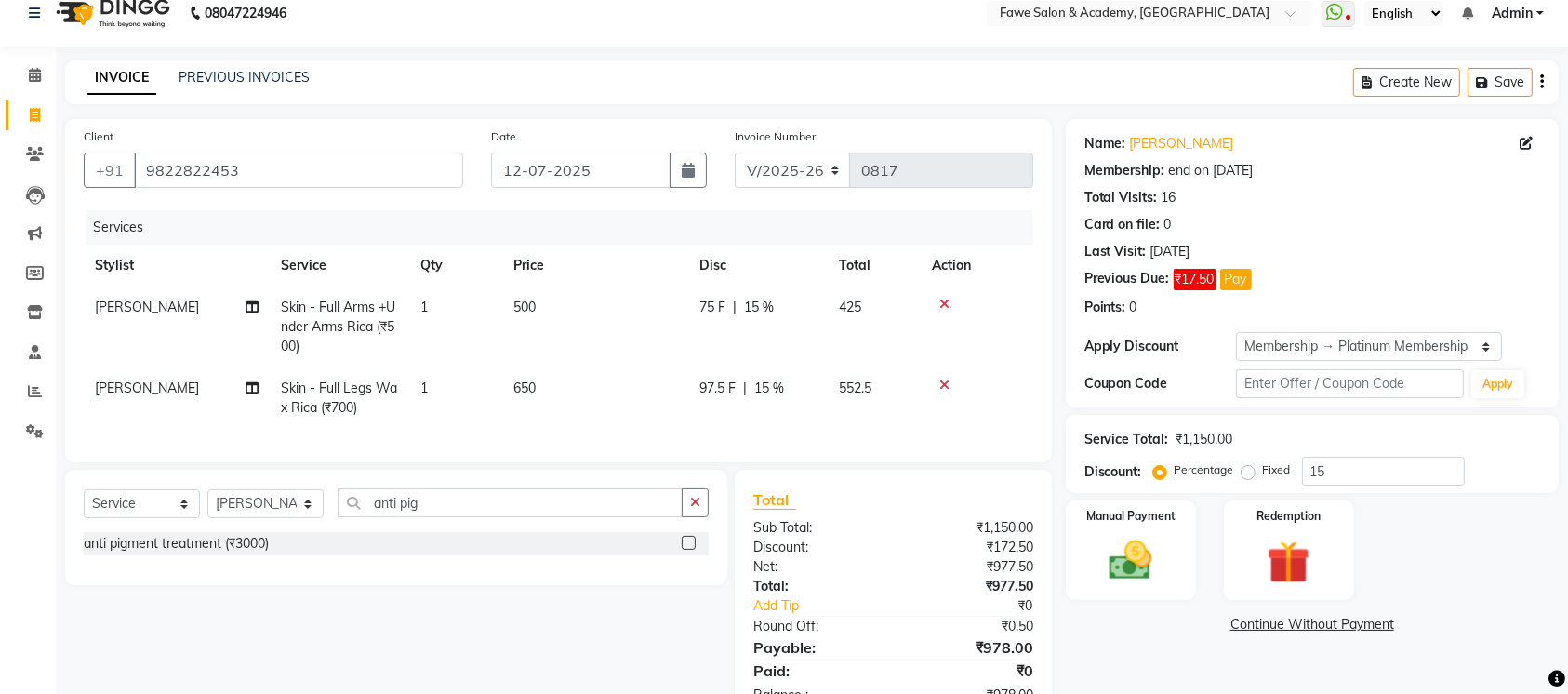 click 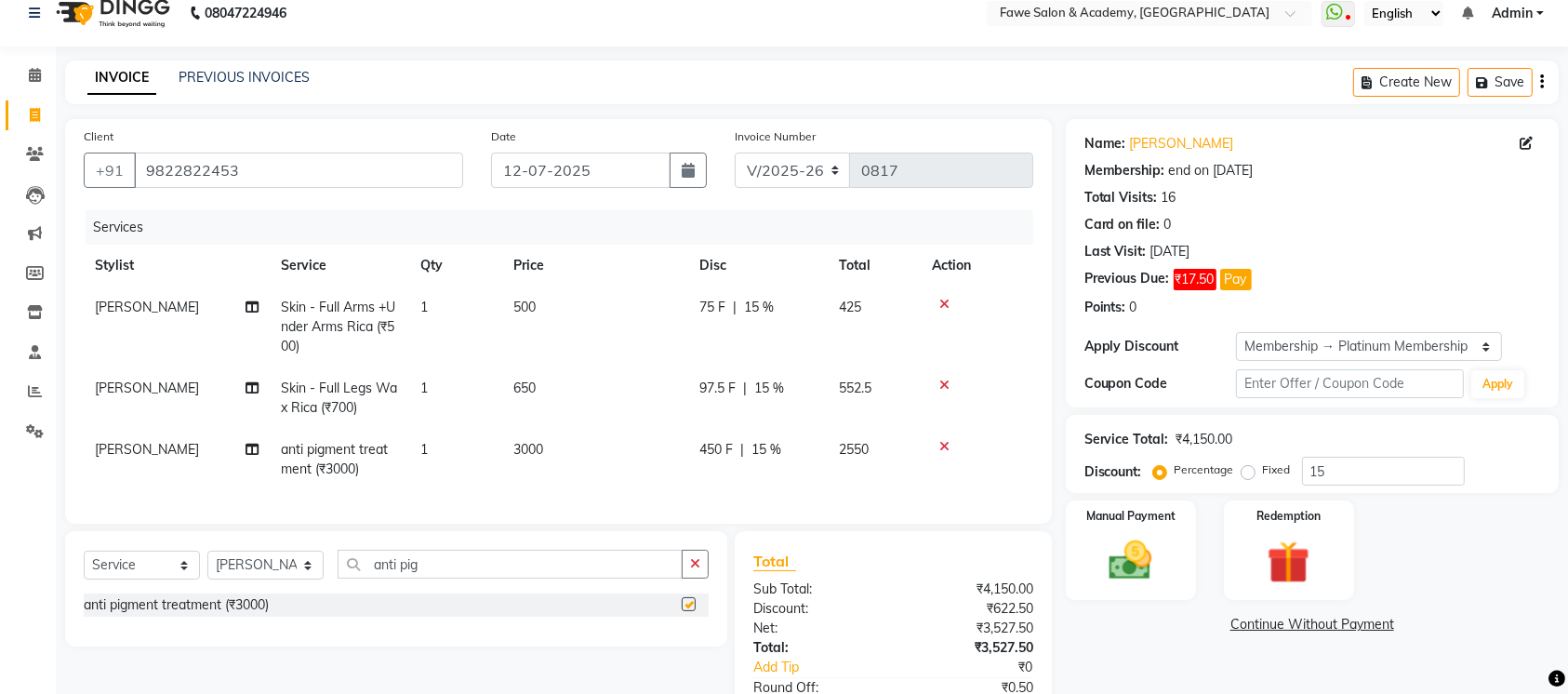 checkbox on "false" 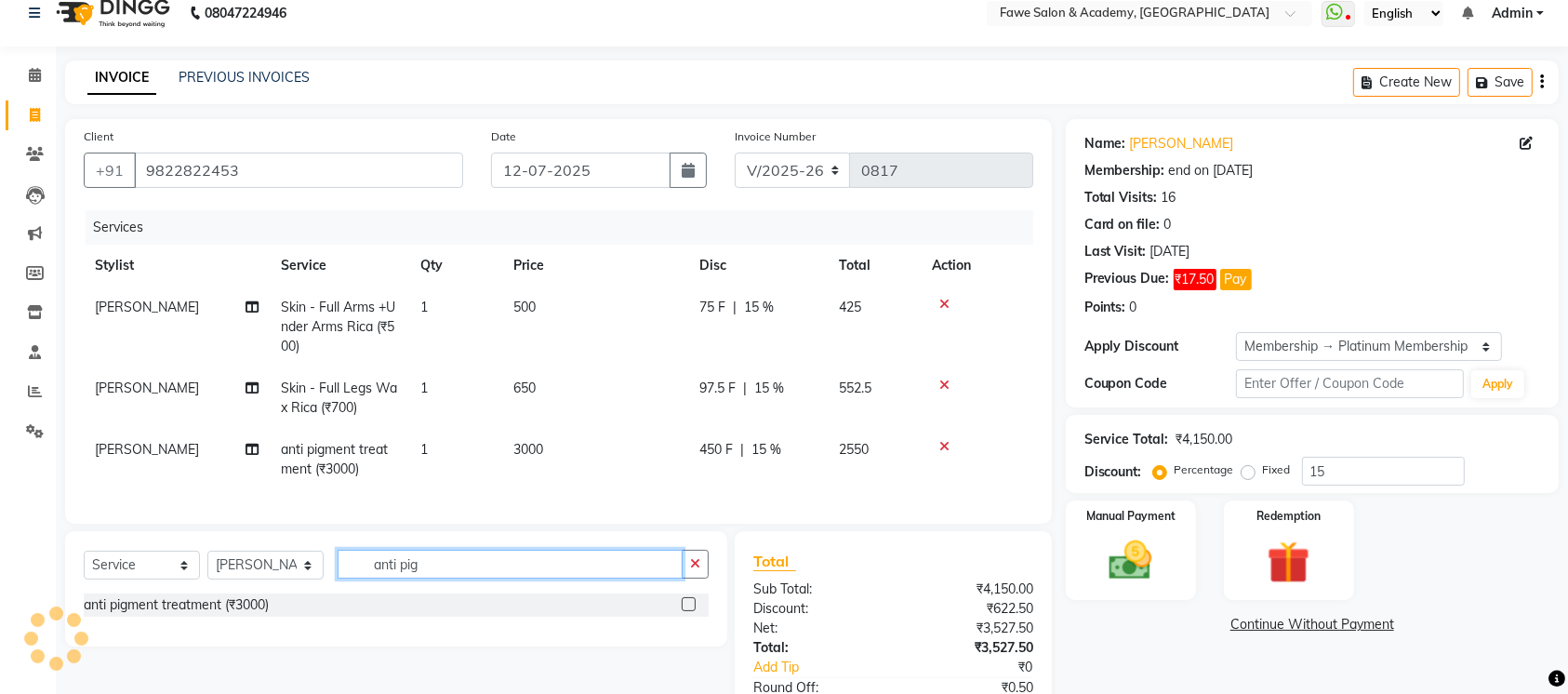 click on "anti pig" 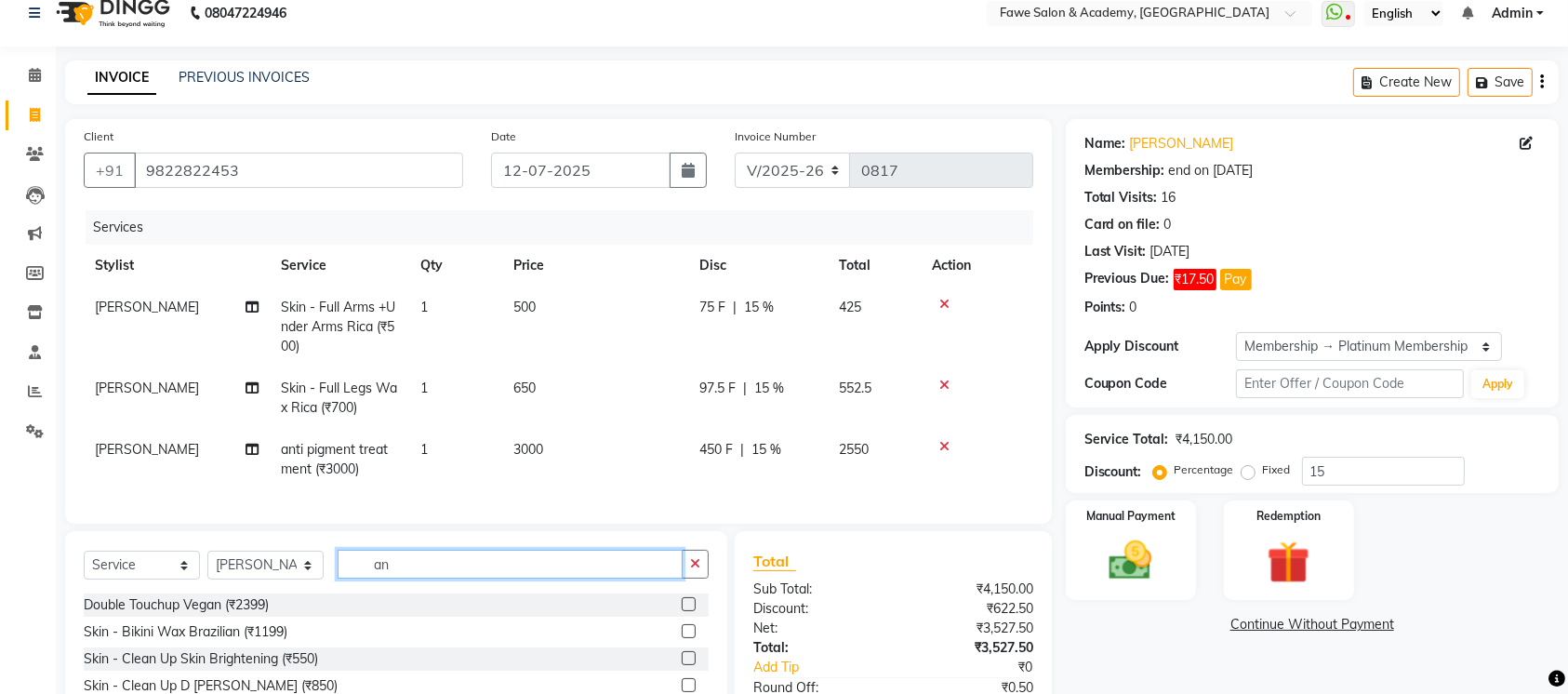 type on "a" 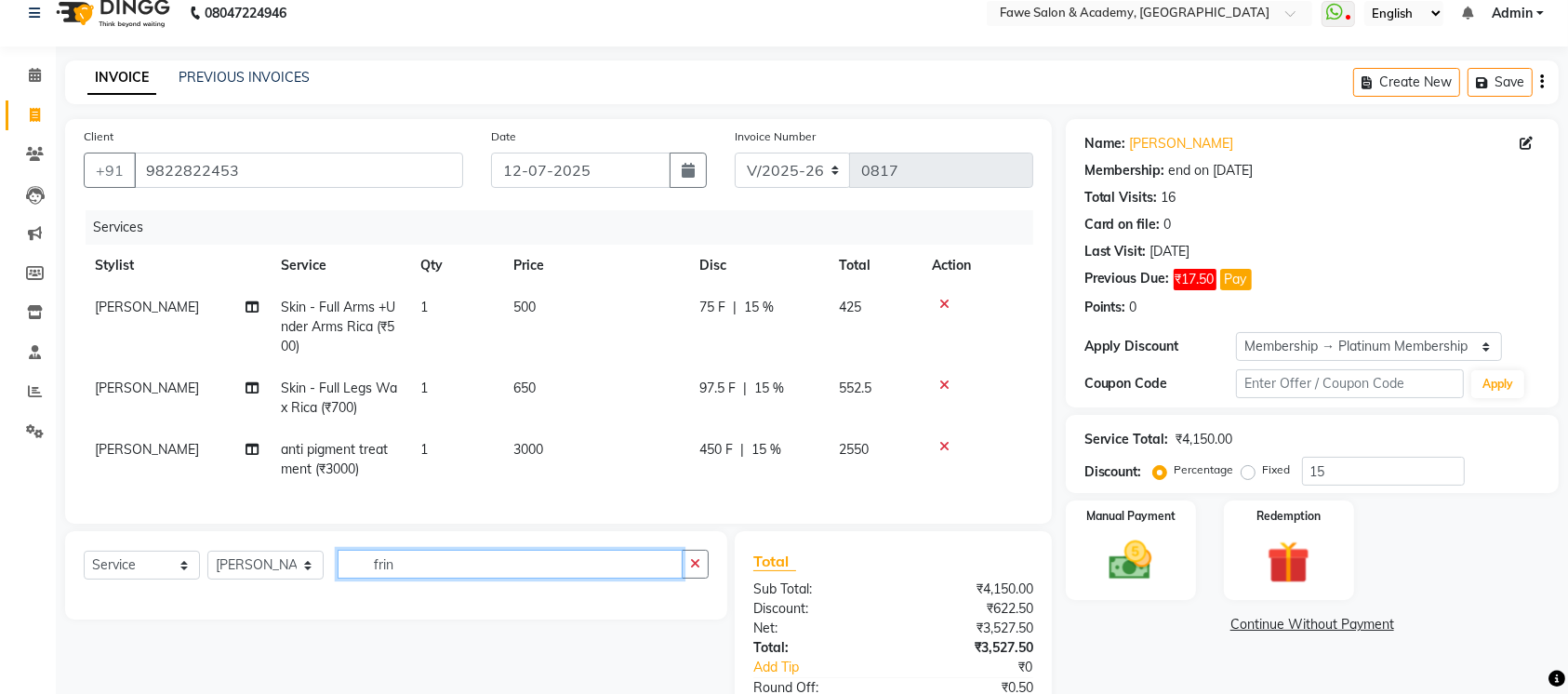type on "frin" 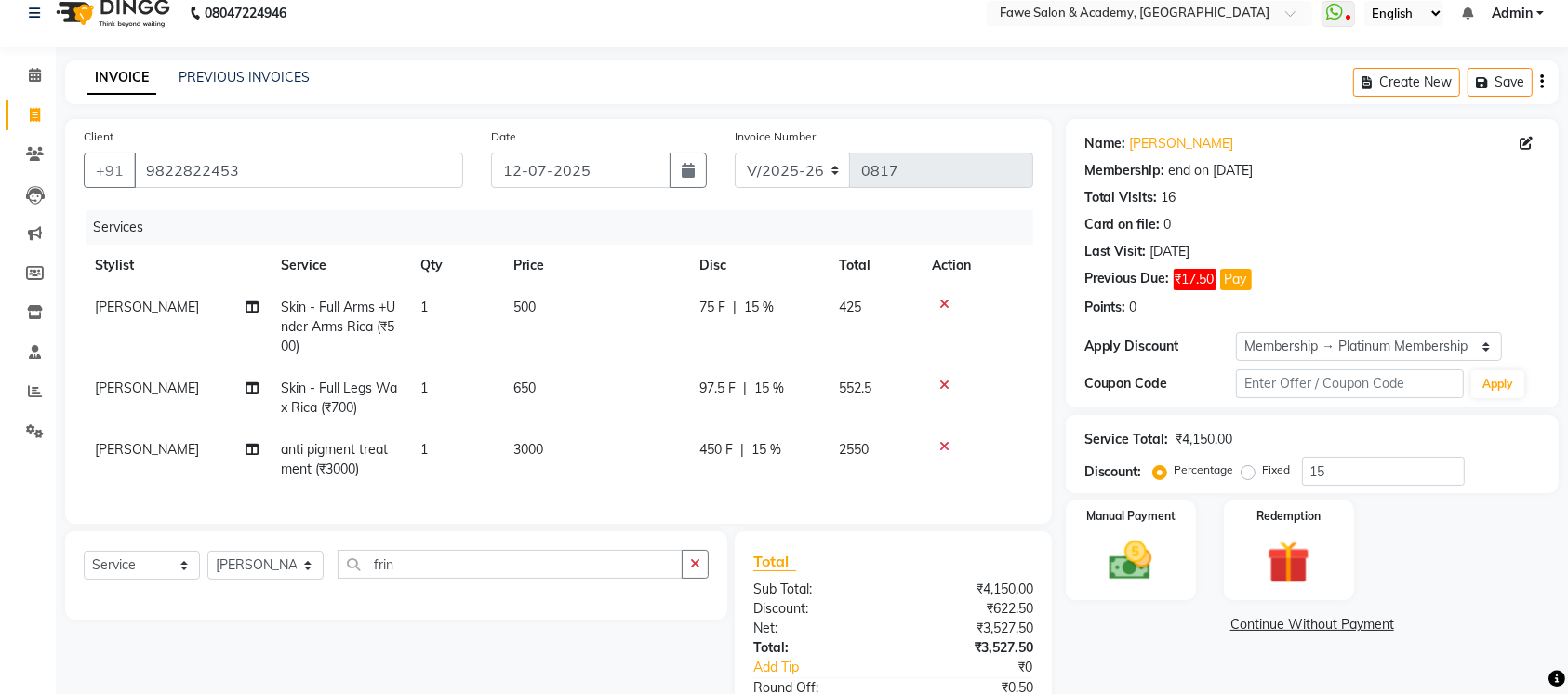 click on "[PERSON_NAME]" 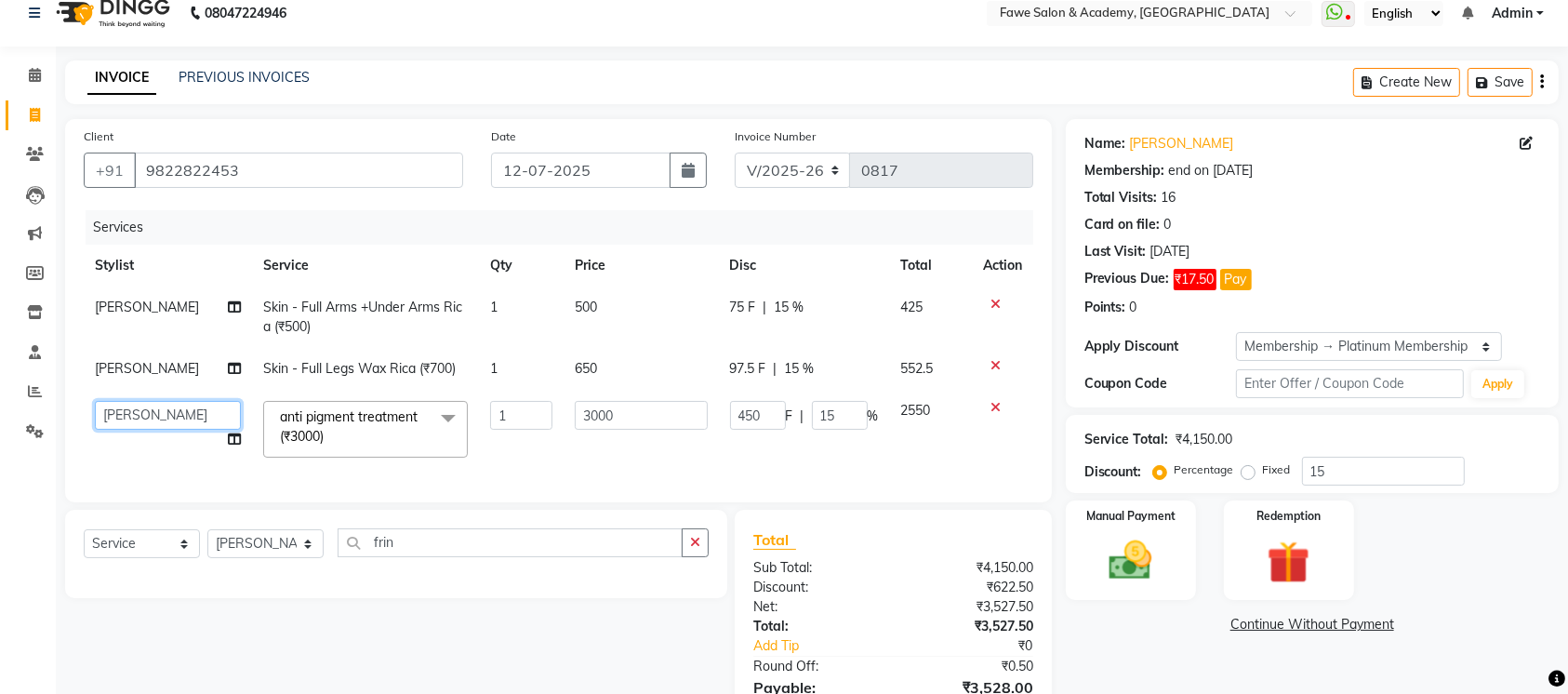 click on "[PERSON_NAME]   Chetan   [PERSON_NAME]   [PERSON_NAME]   [PERSON_NAME]" 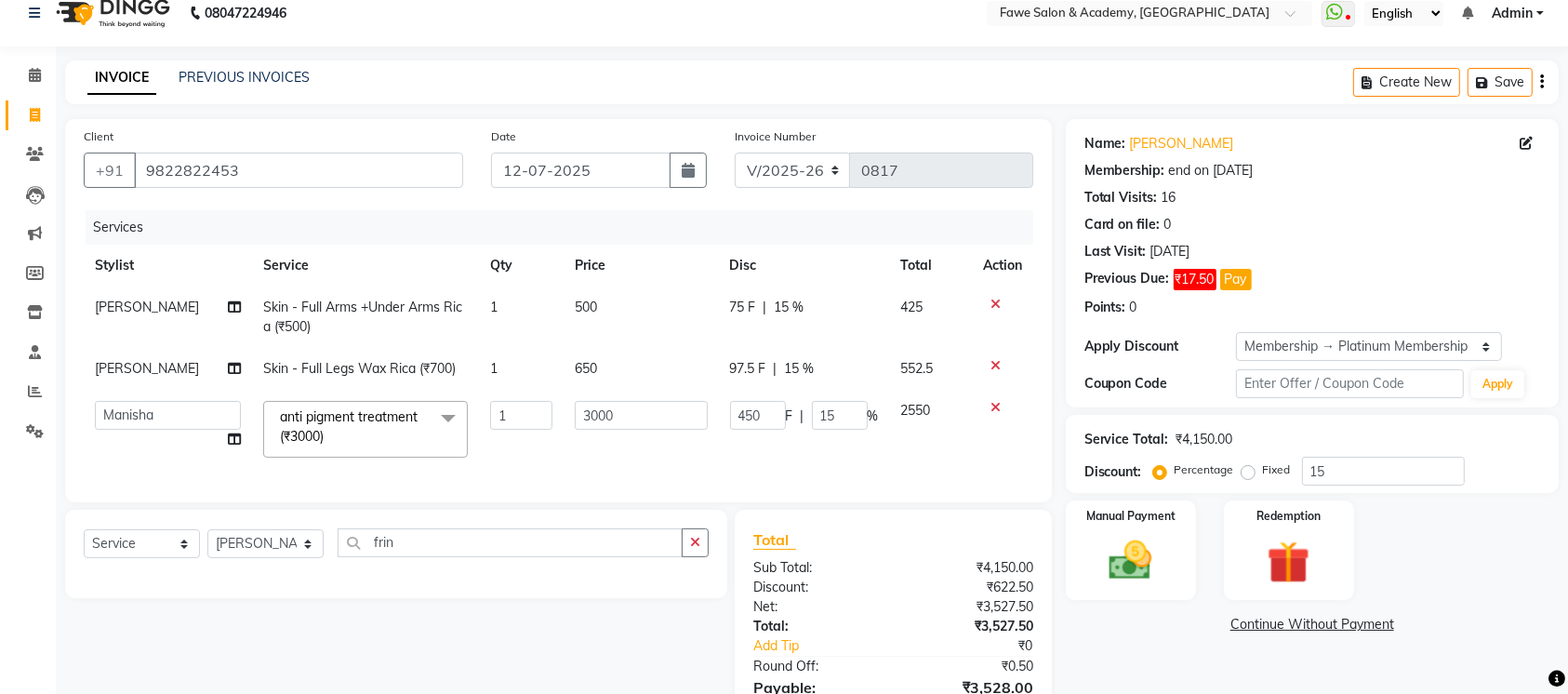 select on "14304" 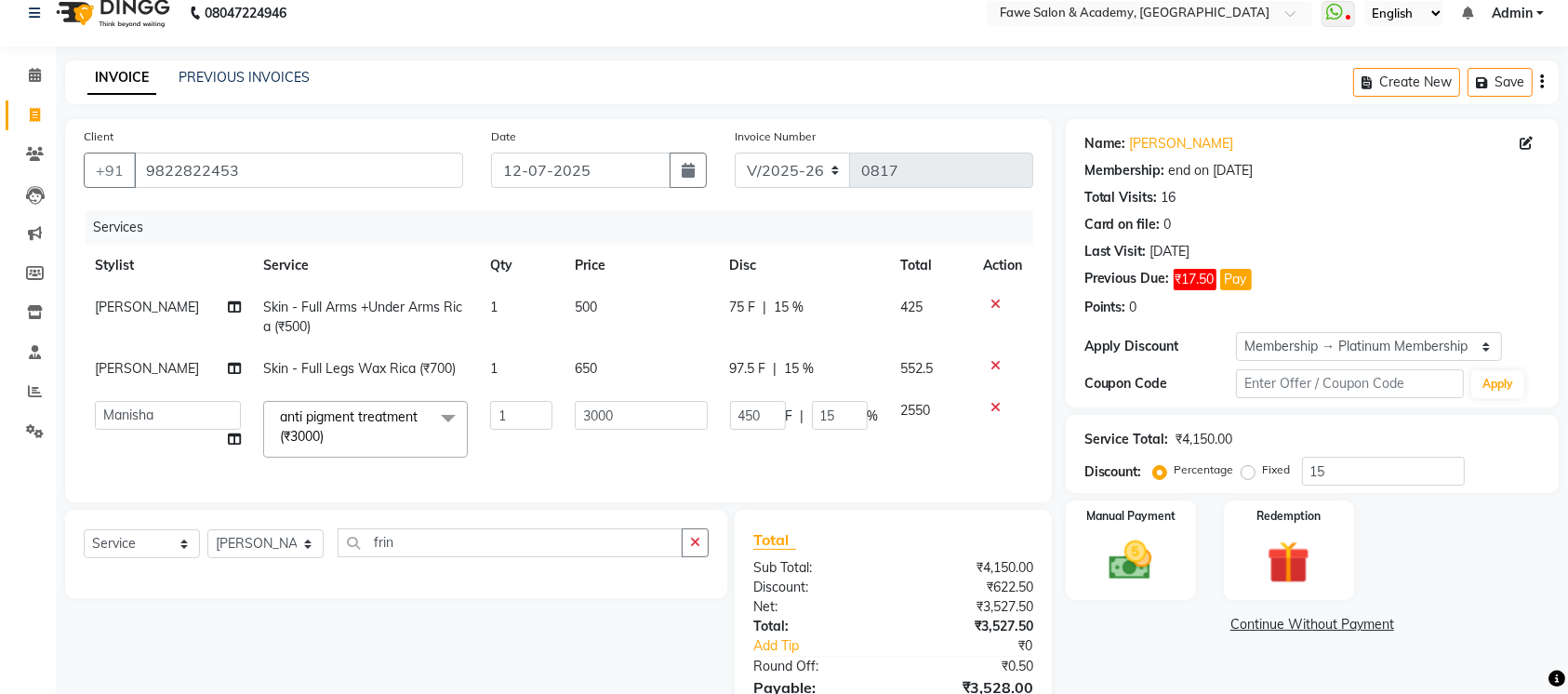 click on "[PERSON_NAME]" 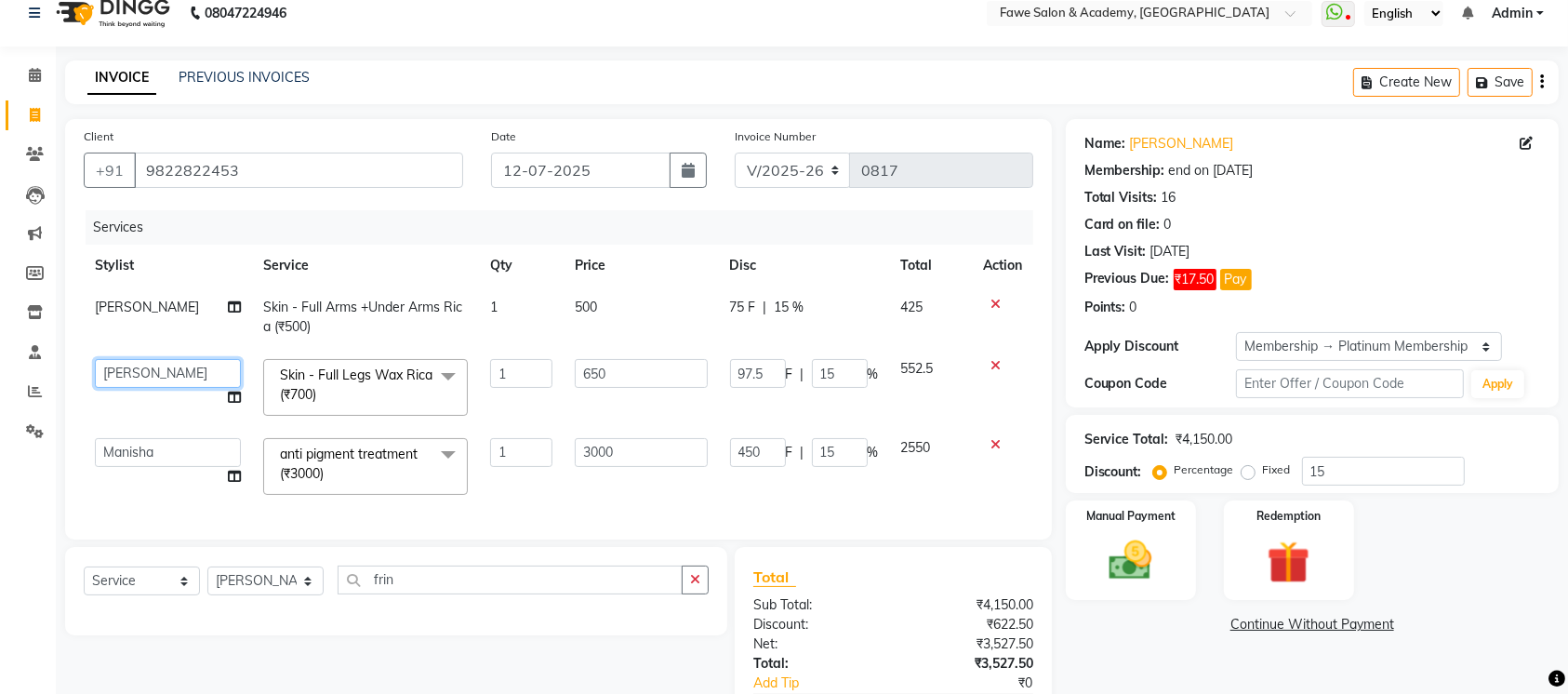 click on "[PERSON_NAME]   Chetan   [PERSON_NAME]   [PERSON_NAME]   [PERSON_NAME]" 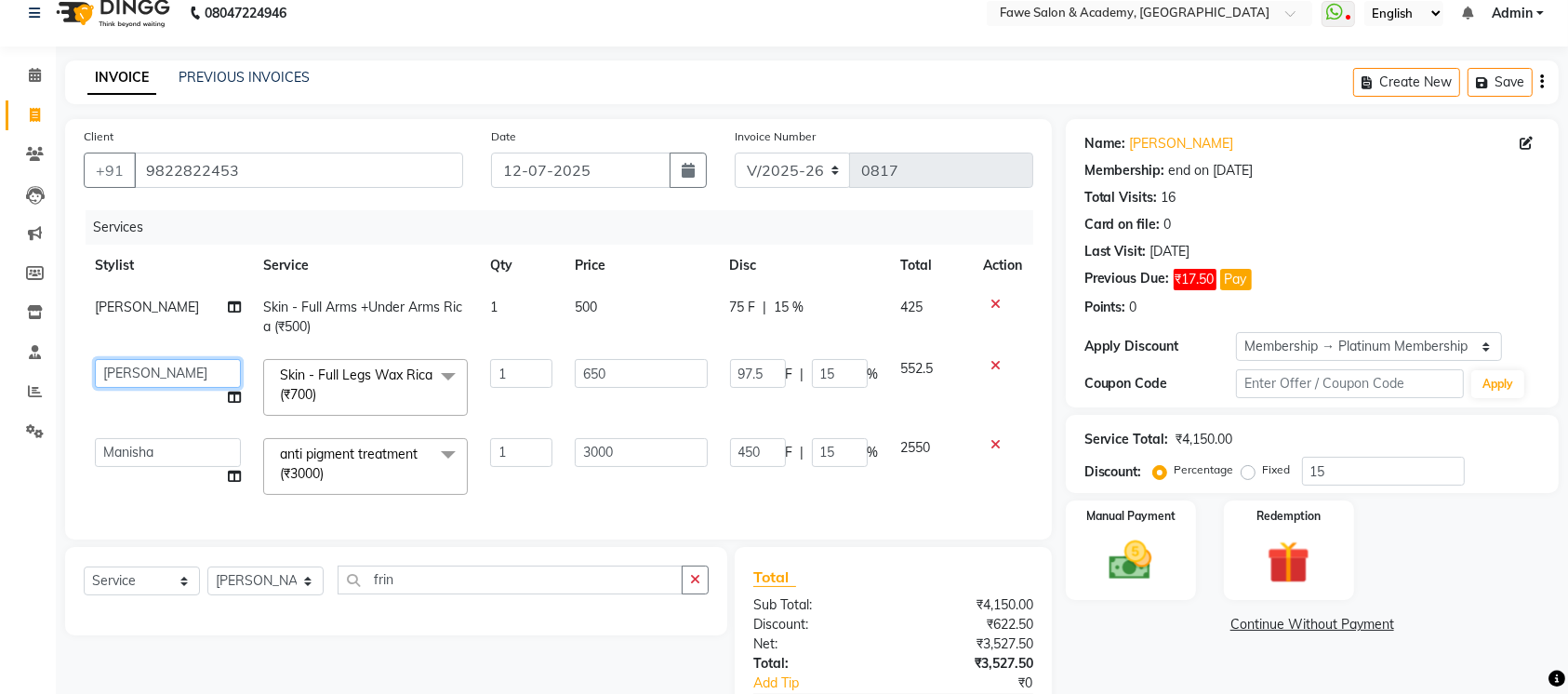 click on "[PERSON_NAME]   Chetan   [PERSON_NAME]   [PERSON_NAME]   [PERSON_NAME]" 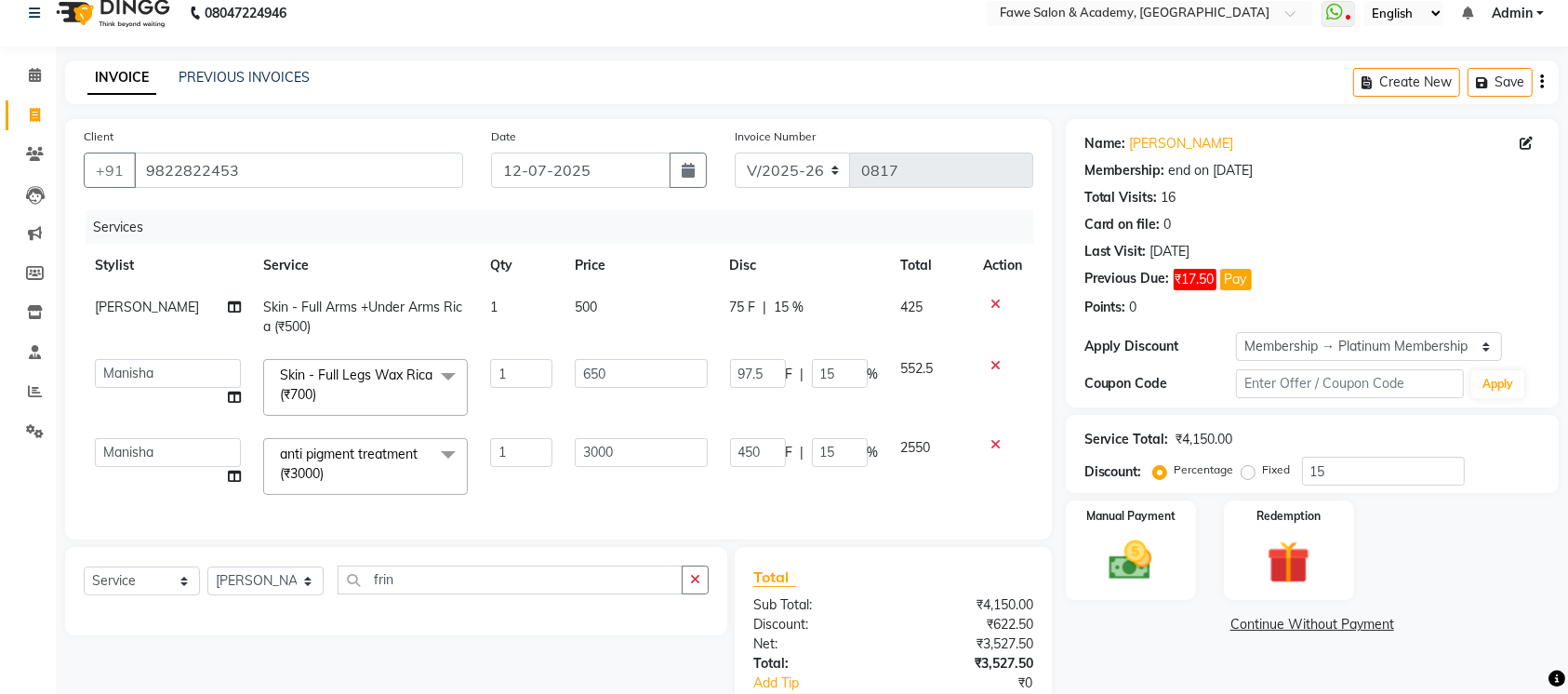 select on "14304" 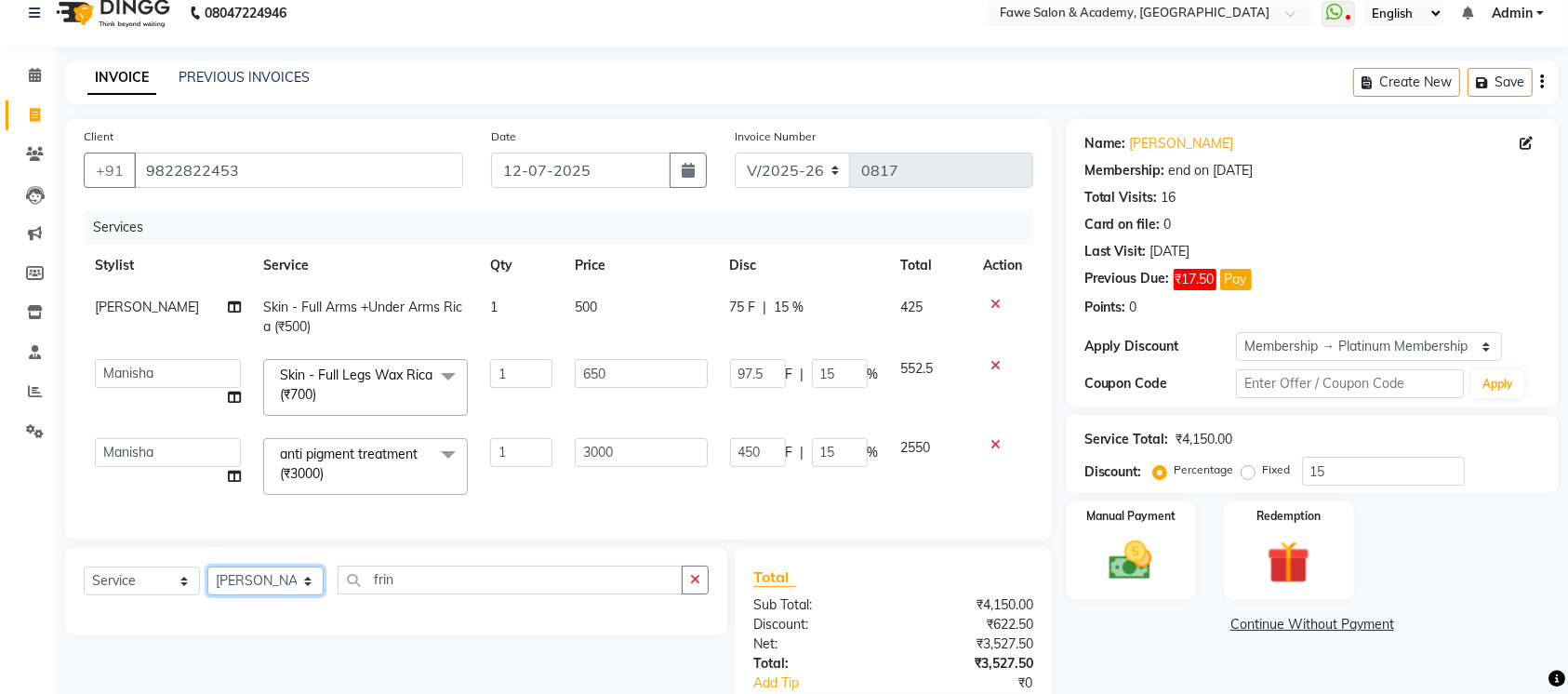 click on "Select Stylist [PERSON_NAME] Chetan [PERSON_NAME] [PERSON_NAME] [PERSON_NAME]" 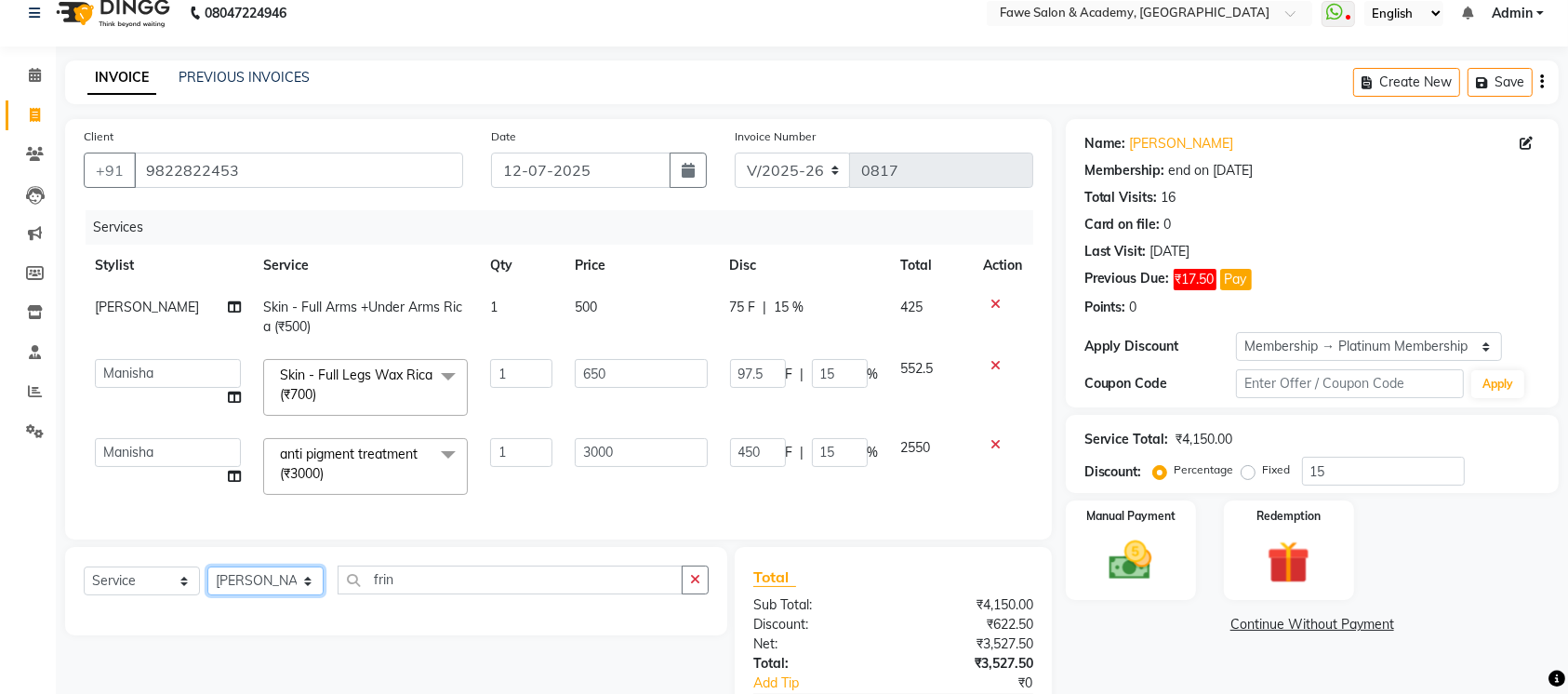 select on "14304" 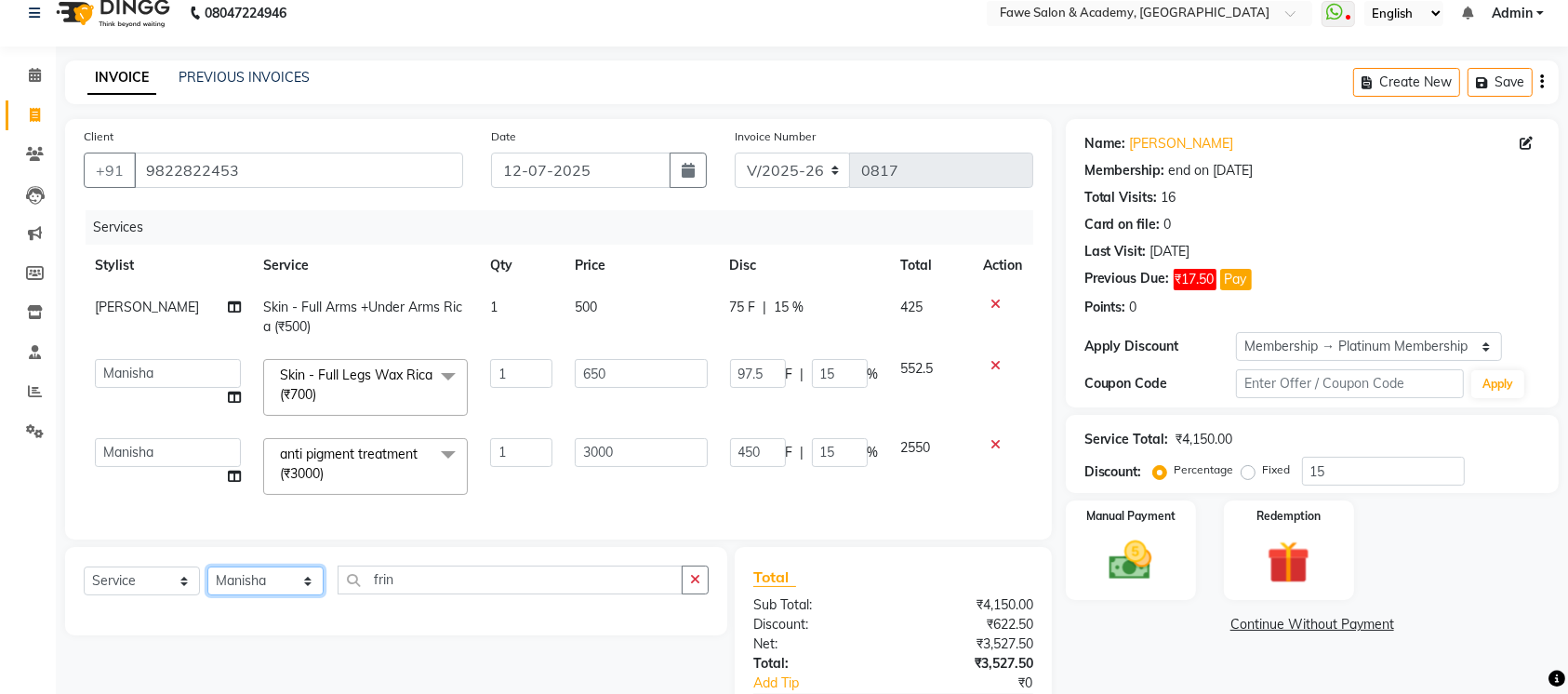 click on "Select Stylist [PERSON_NAME] Chetan [PERSON_NAME] [PERSON_NAME] [PERSON_NAME]" 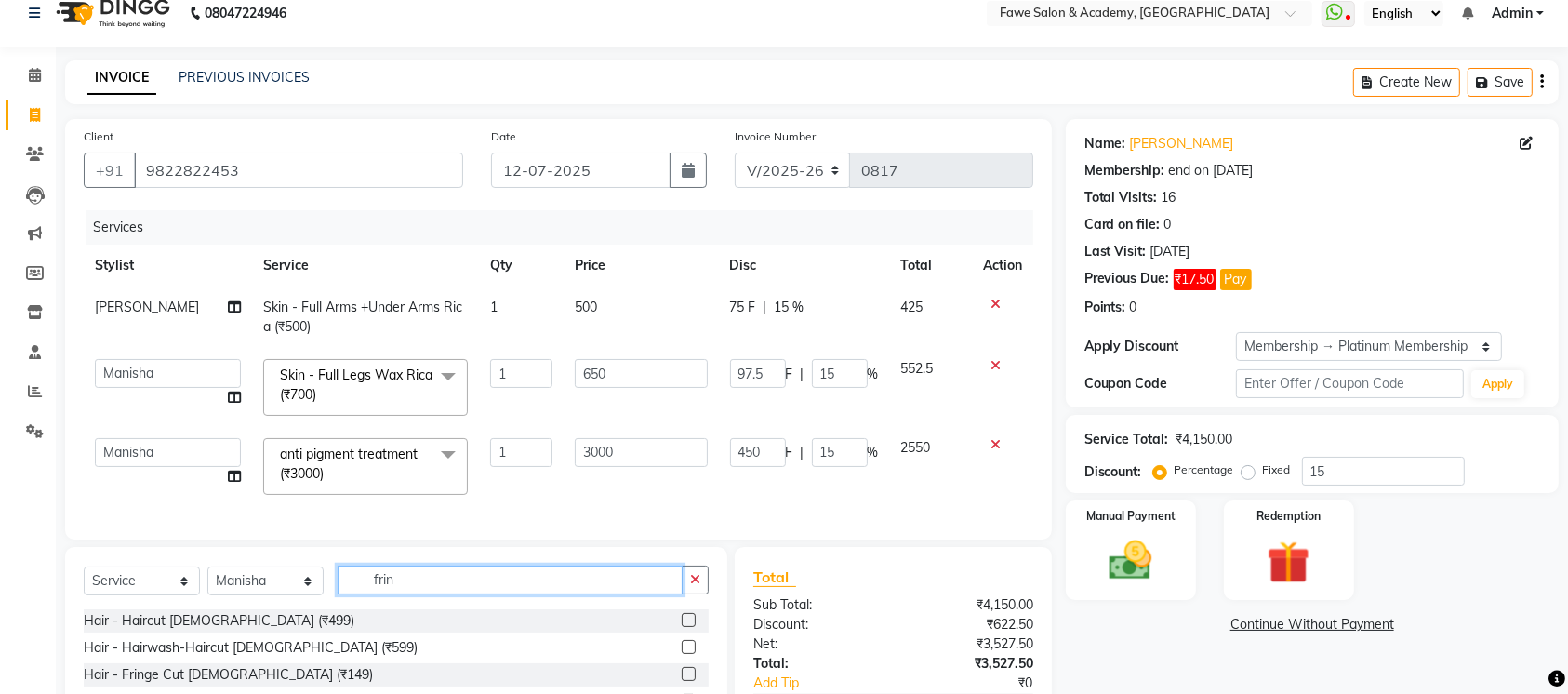 click on "frin" 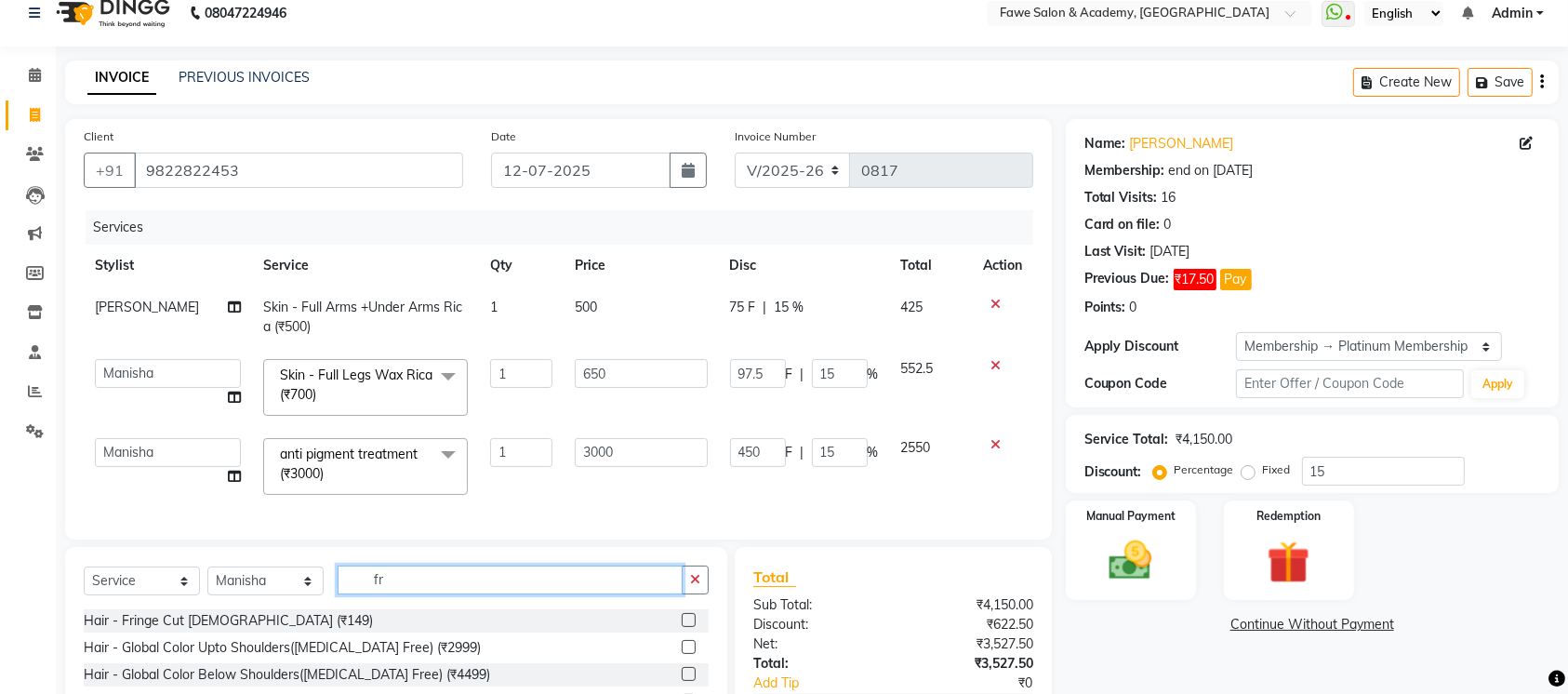 type on "f" 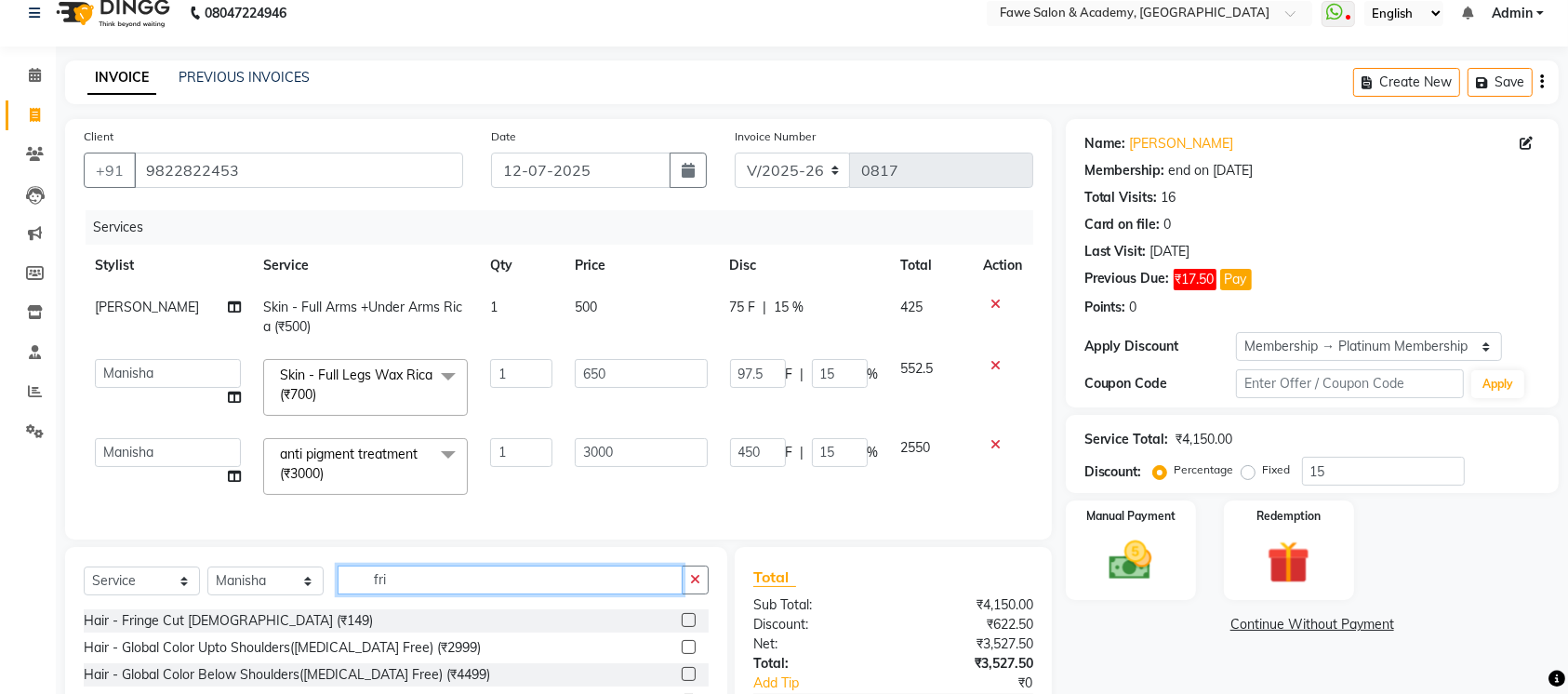 type on "frin" 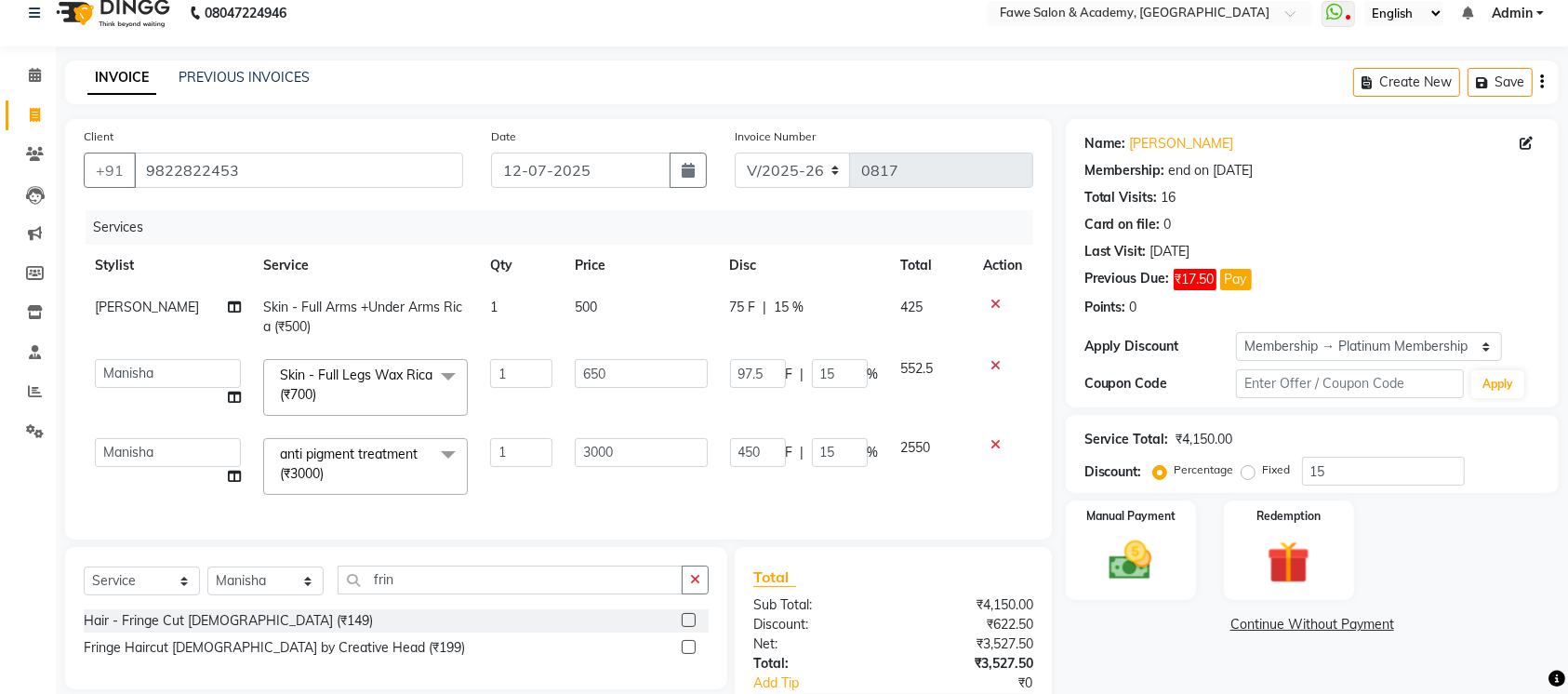 click 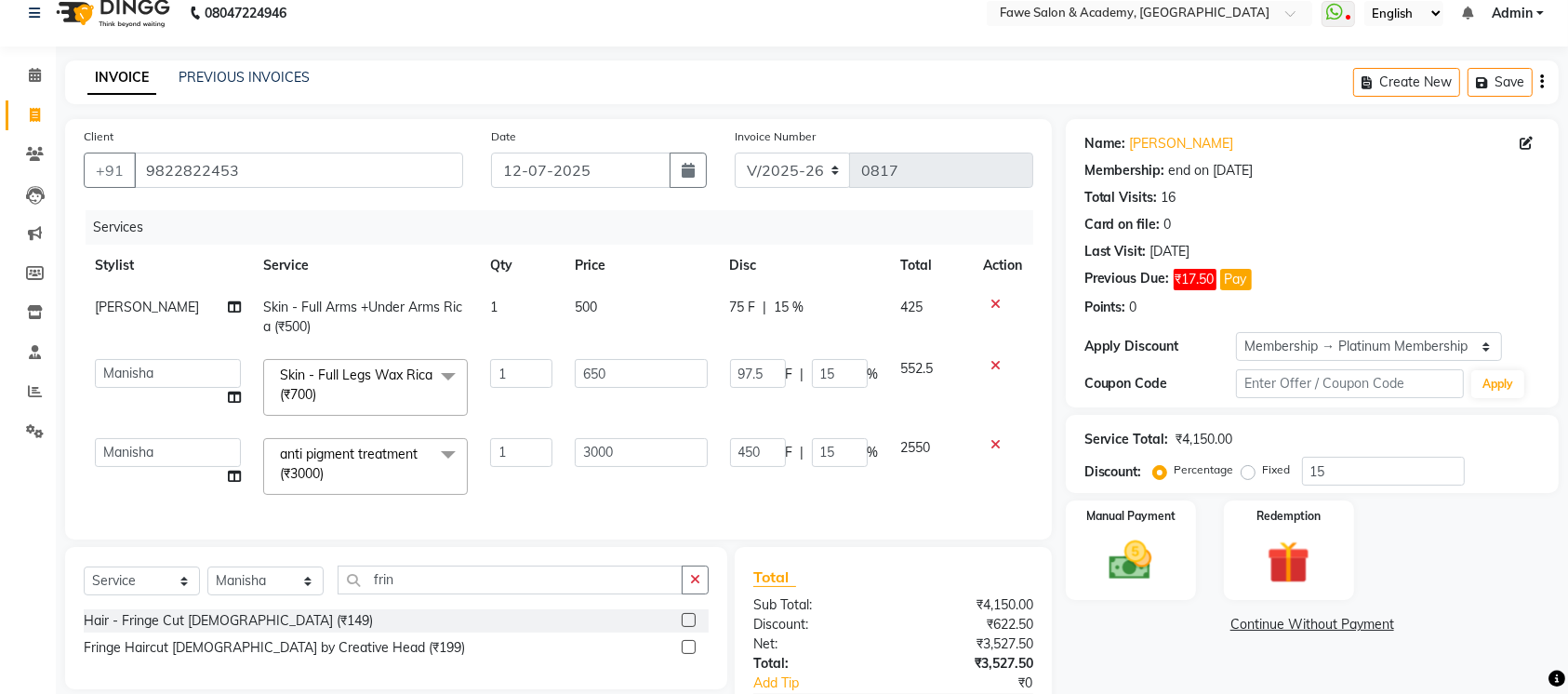 click at bounding box center (687, 621) 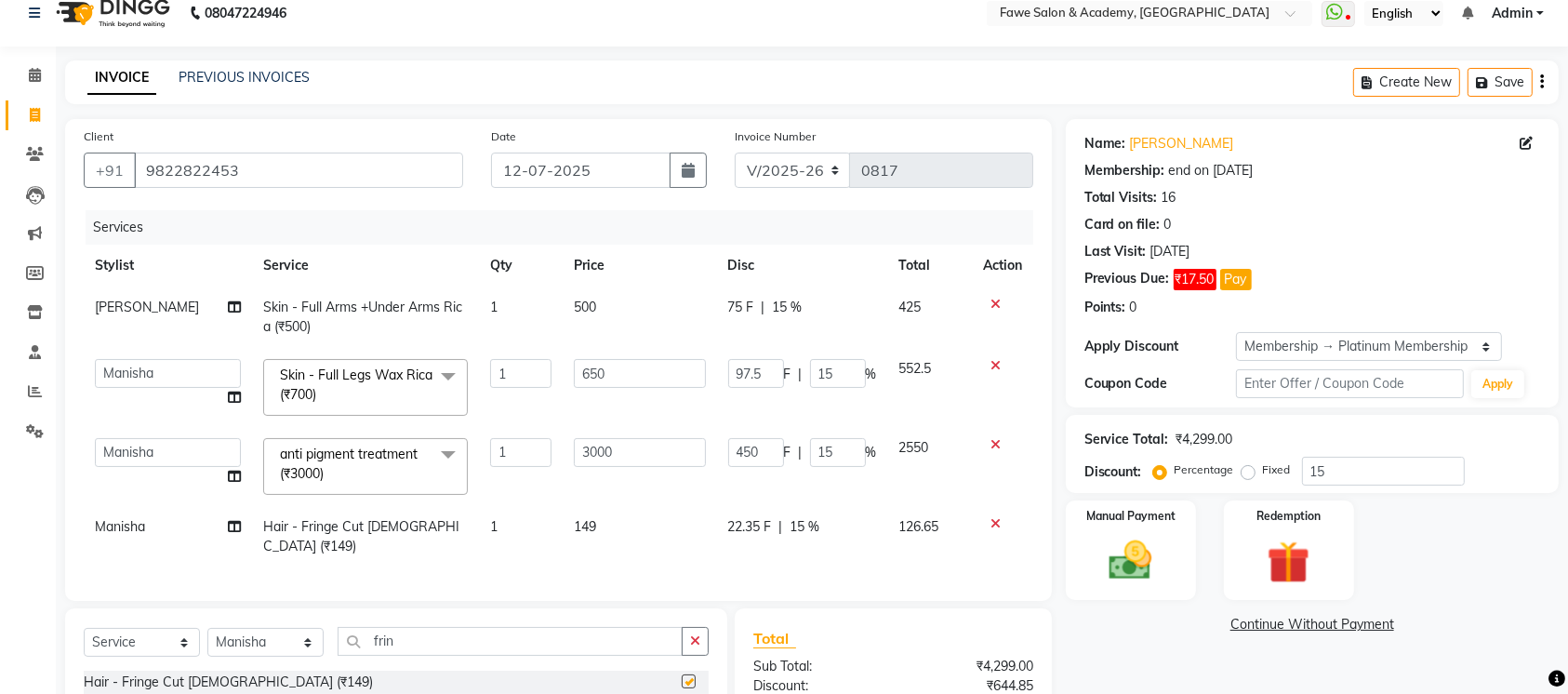 checkbox on "false" 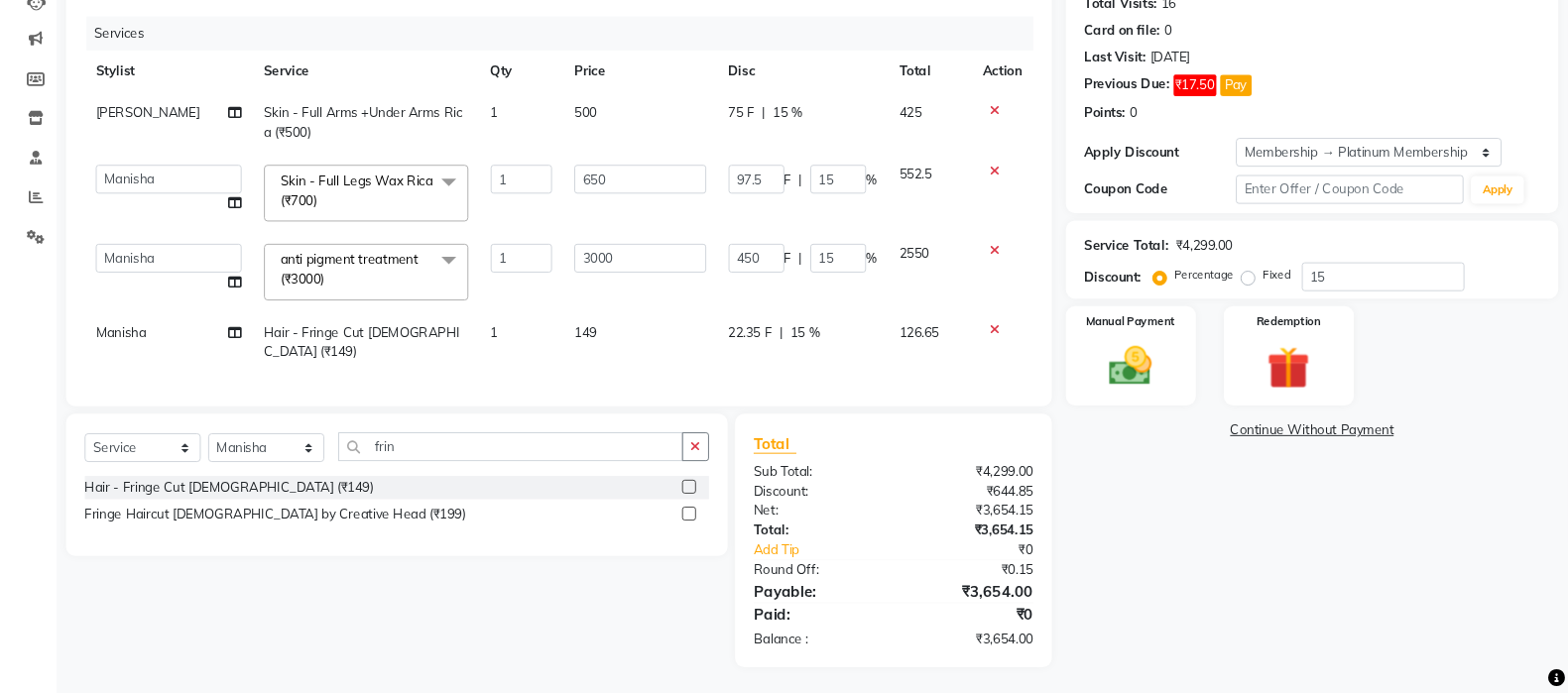 scroll, scrollTop: 228, scrollLeft: 0, axis: vertical 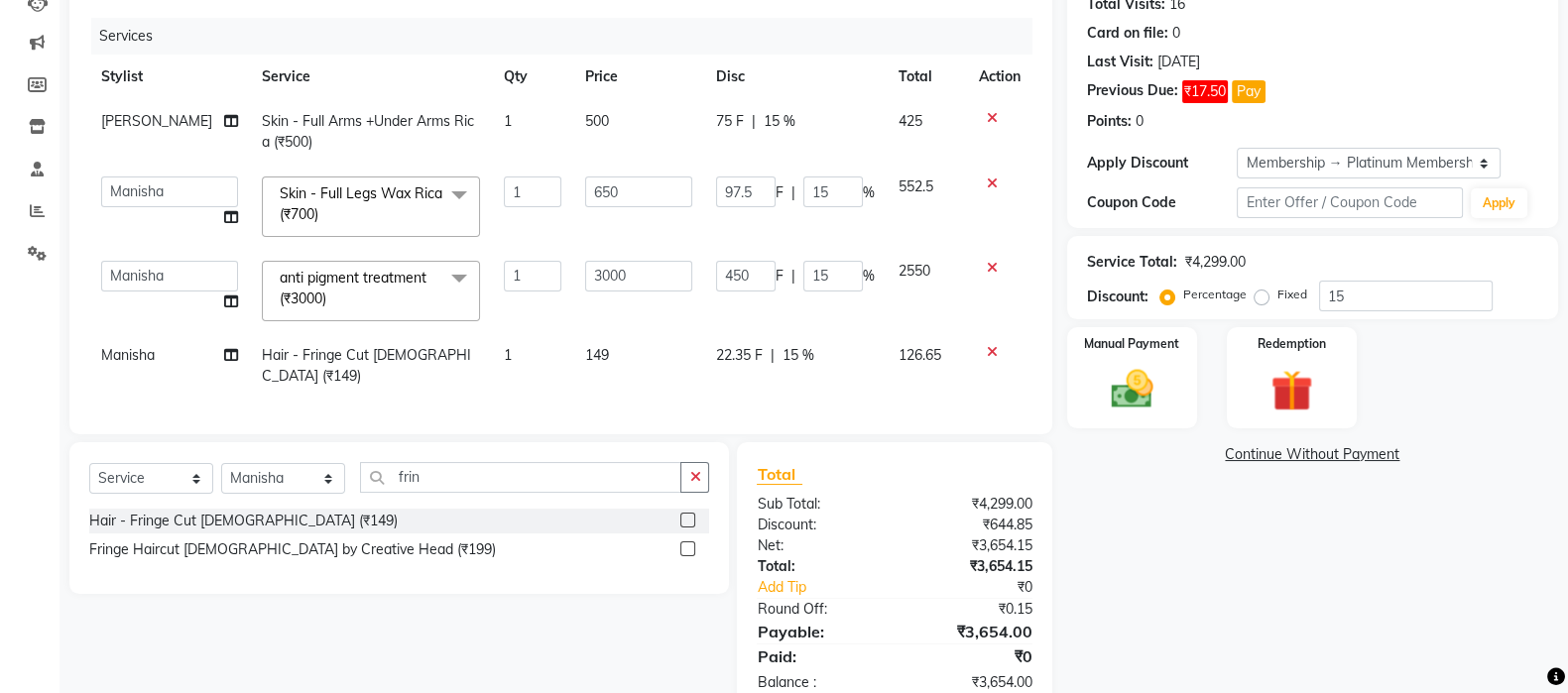 click on "Continue Without Payment" 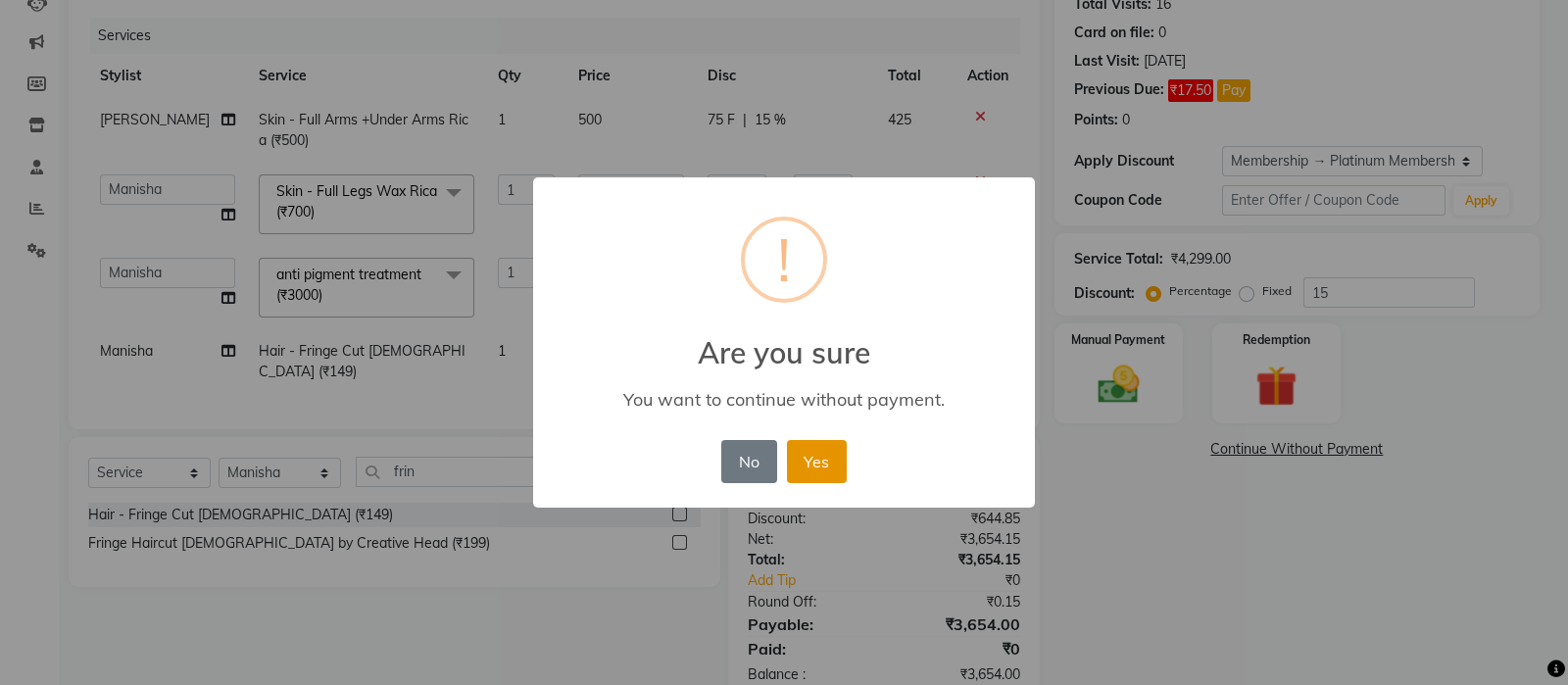 click on "Yes" at bounding box center (816, 462) 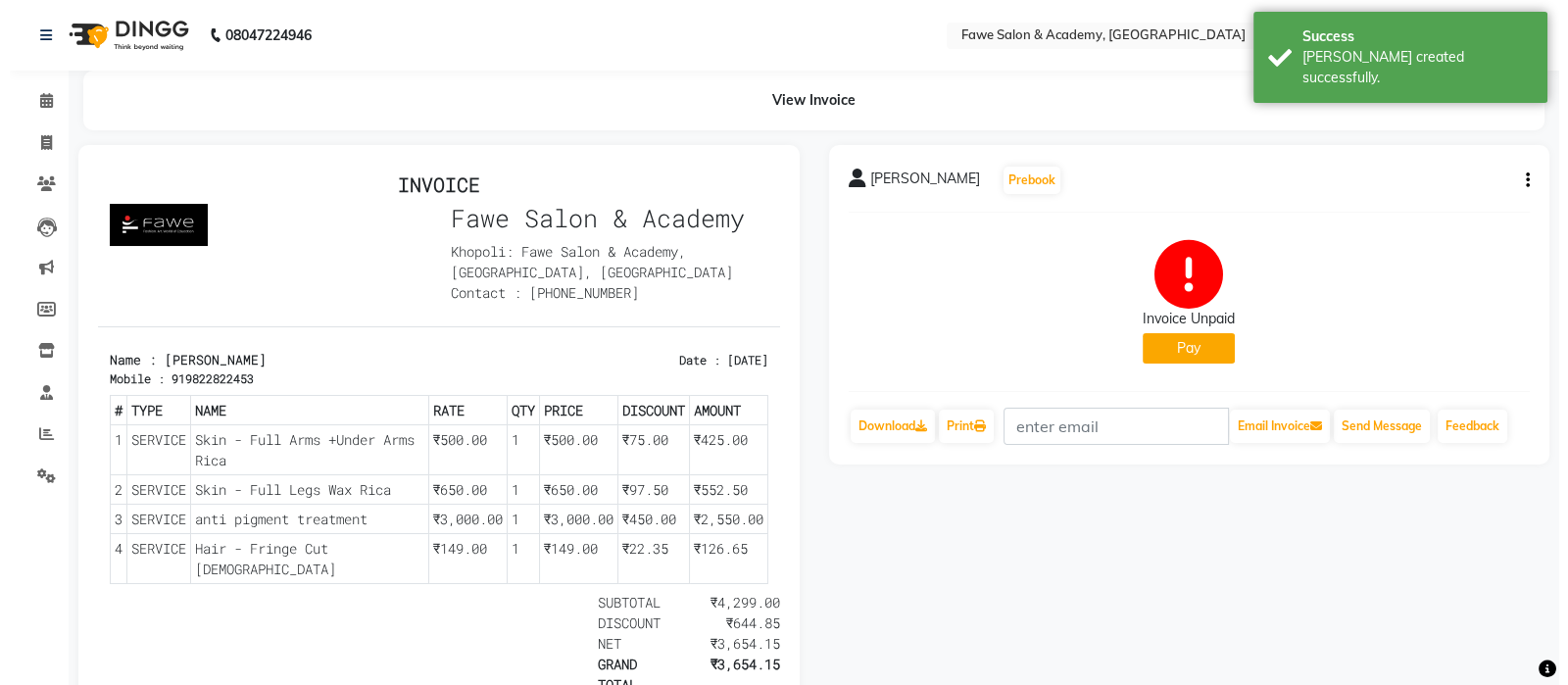 scroll, scrollTop: 35, scrollLeft: 0, axis: vertical 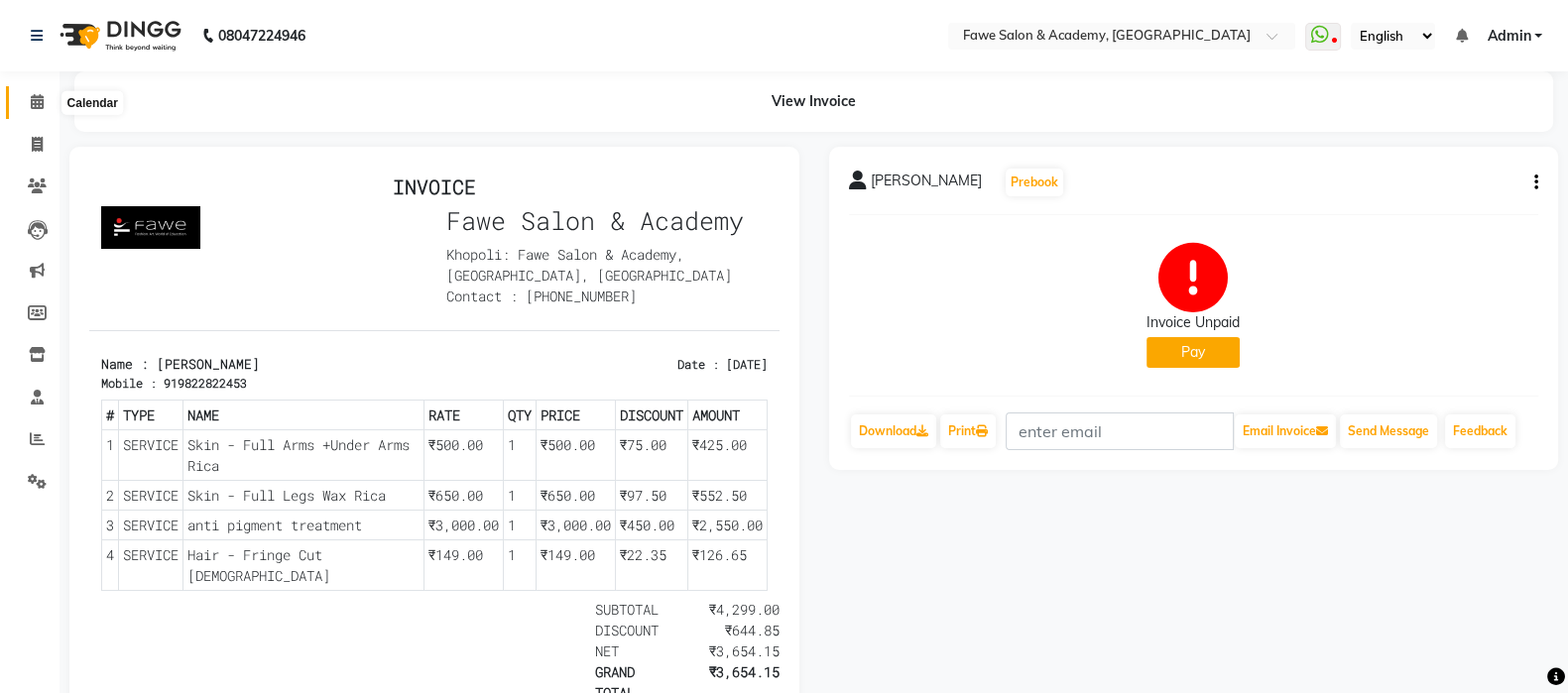 click 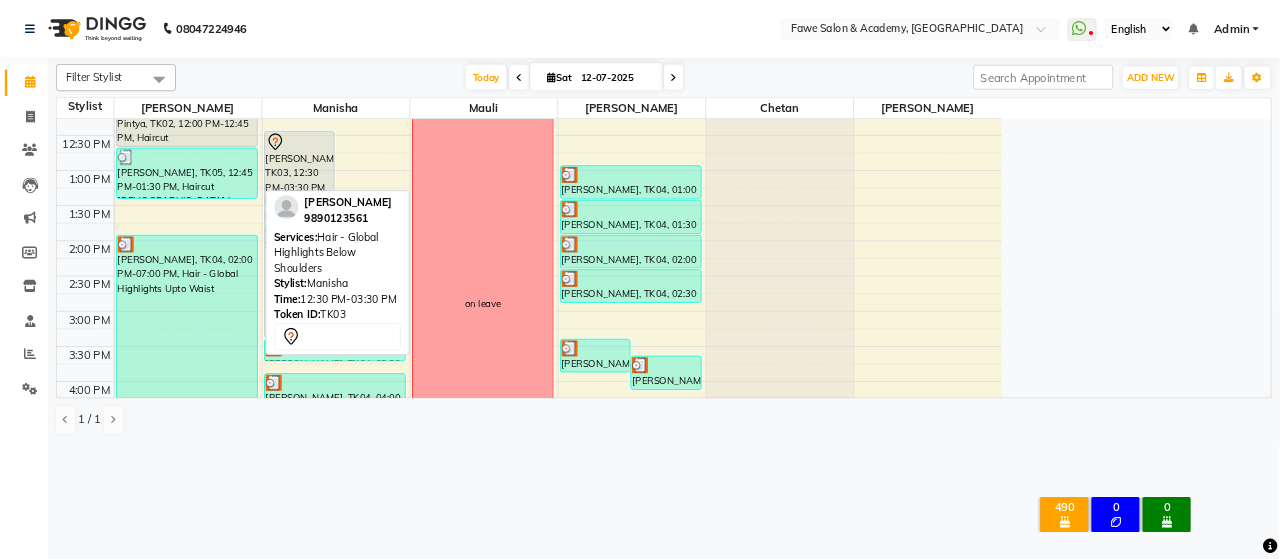 scroll, scrollTop: 374, scrollLeft: 0, axis: vertical 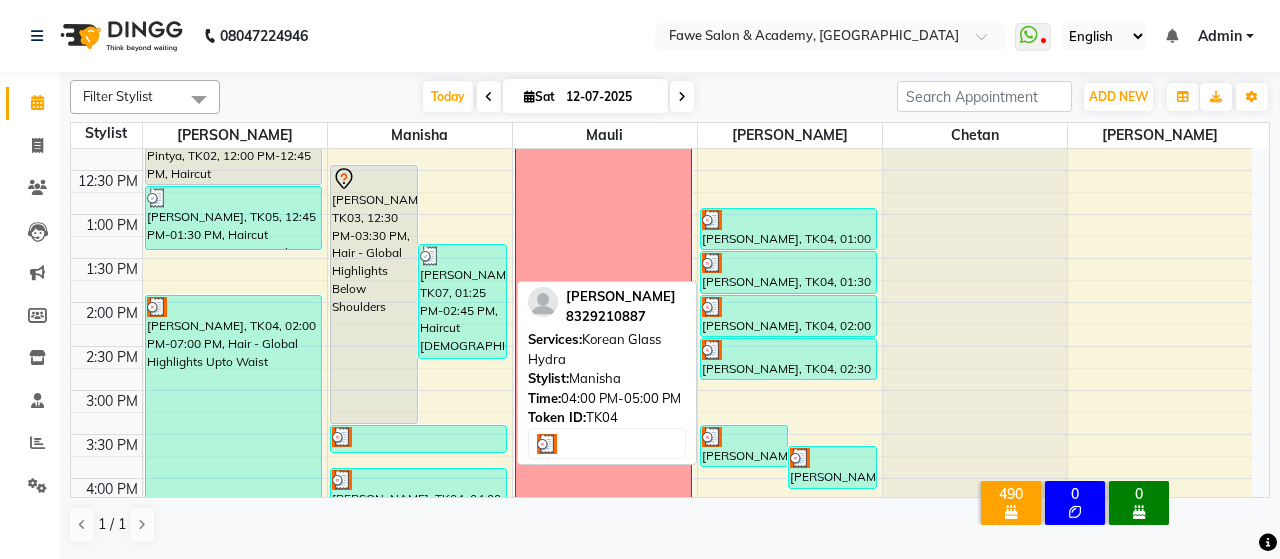 click at bounding box center [418, 480] 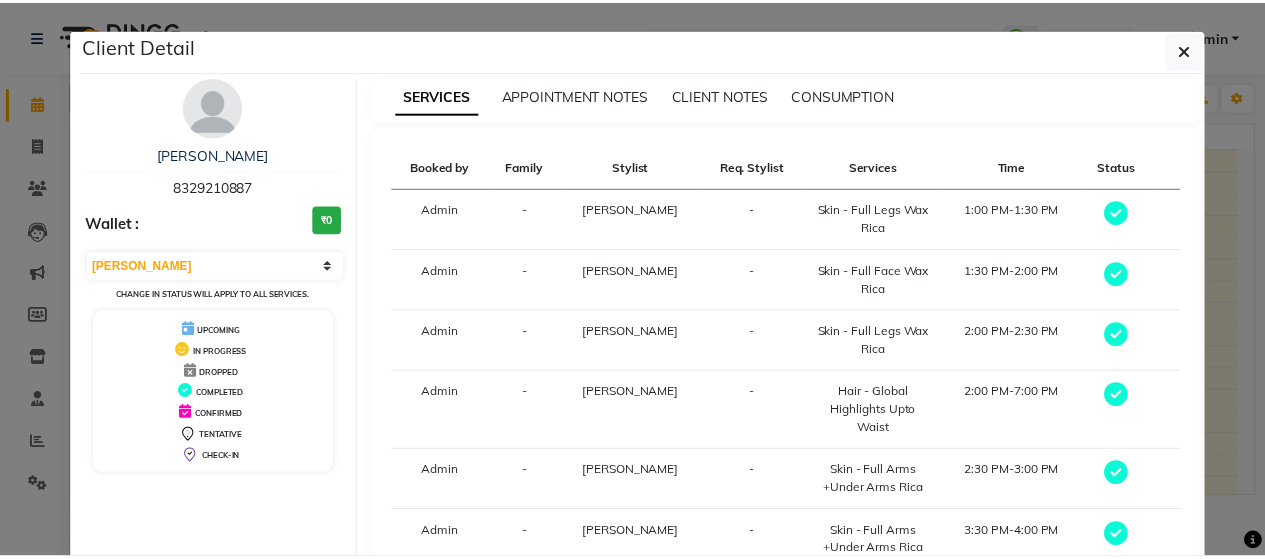 scroll, scrollTop: 304, scrollLeft: 0, axis: vertical 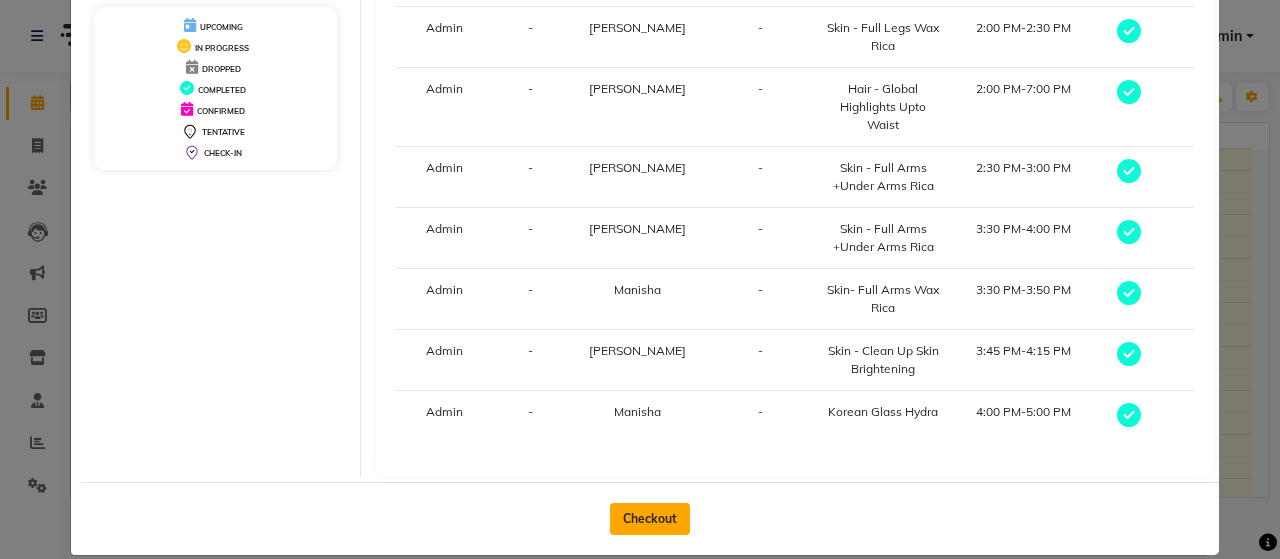 click on "Checkout" 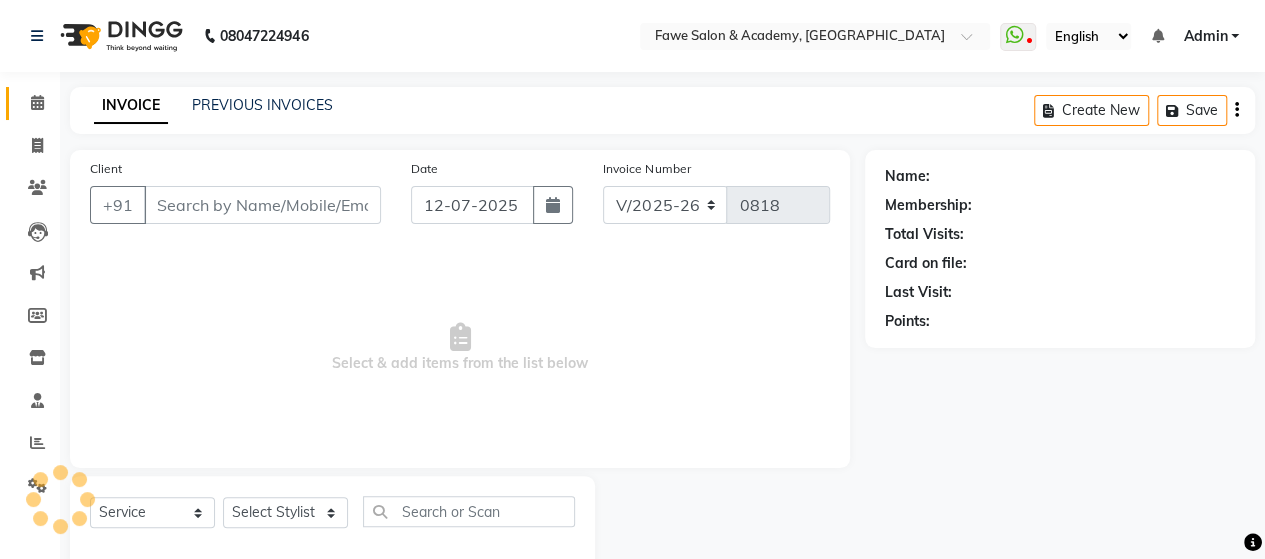 type on "8329210887" 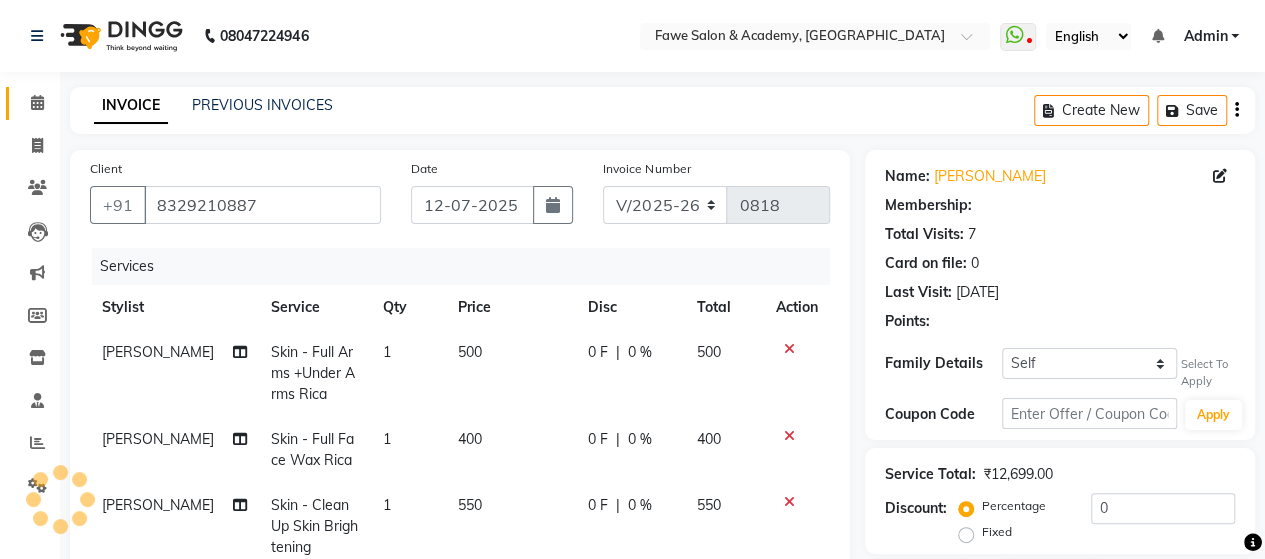 select on "1: Object" 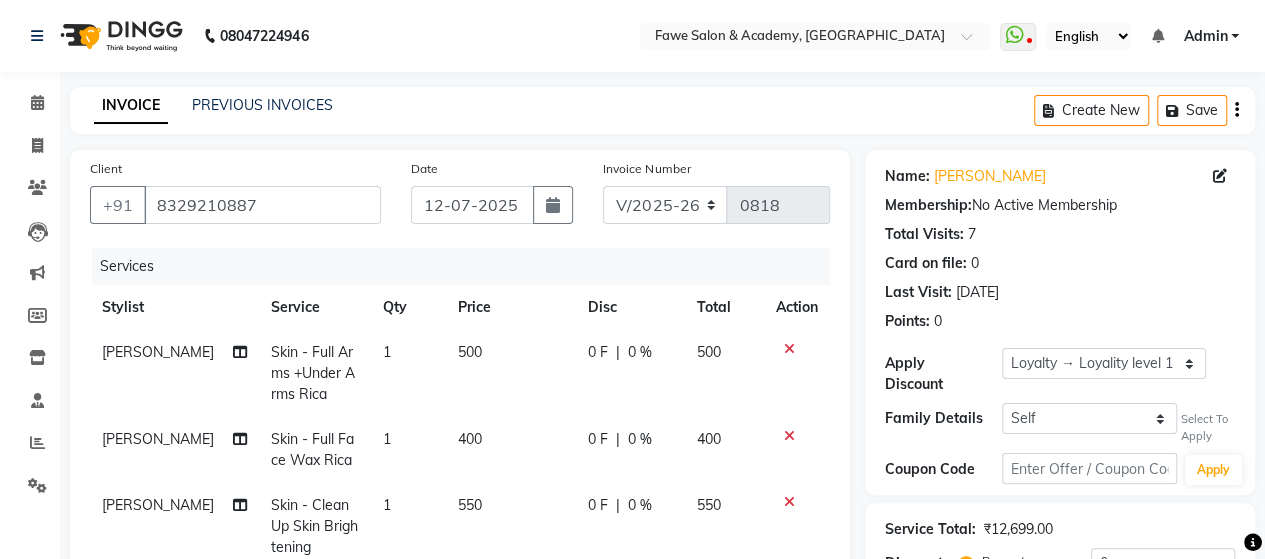 click 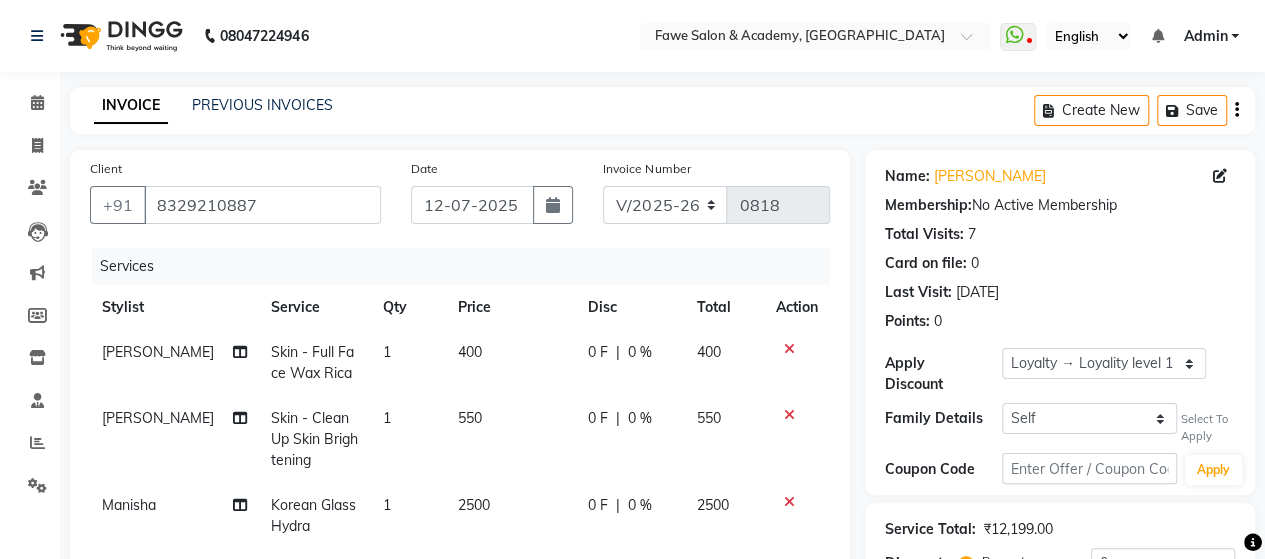 click 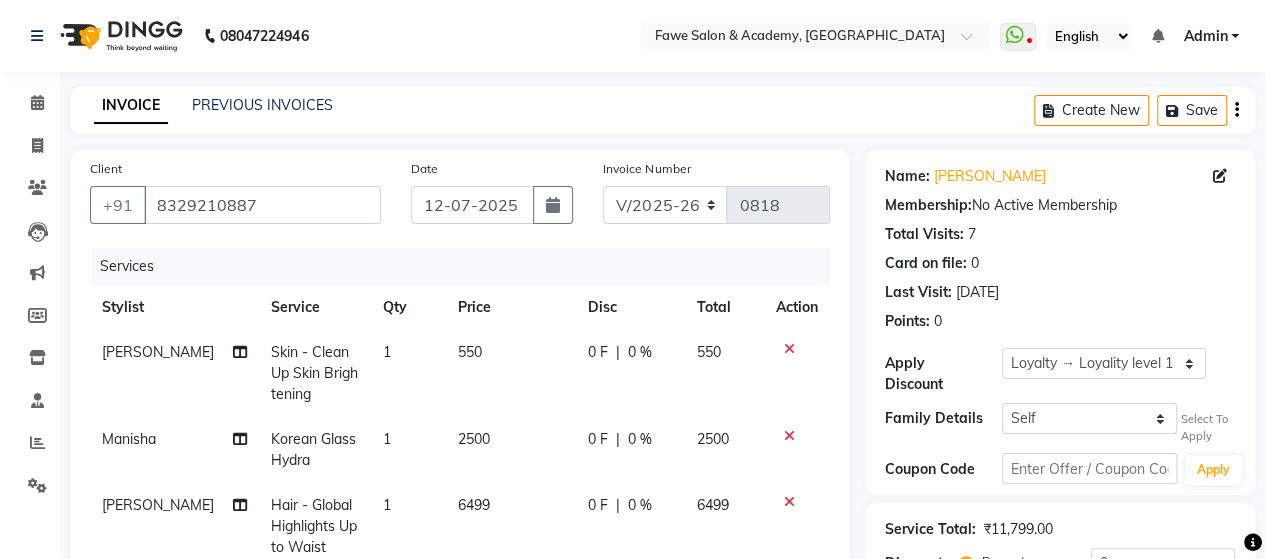 click 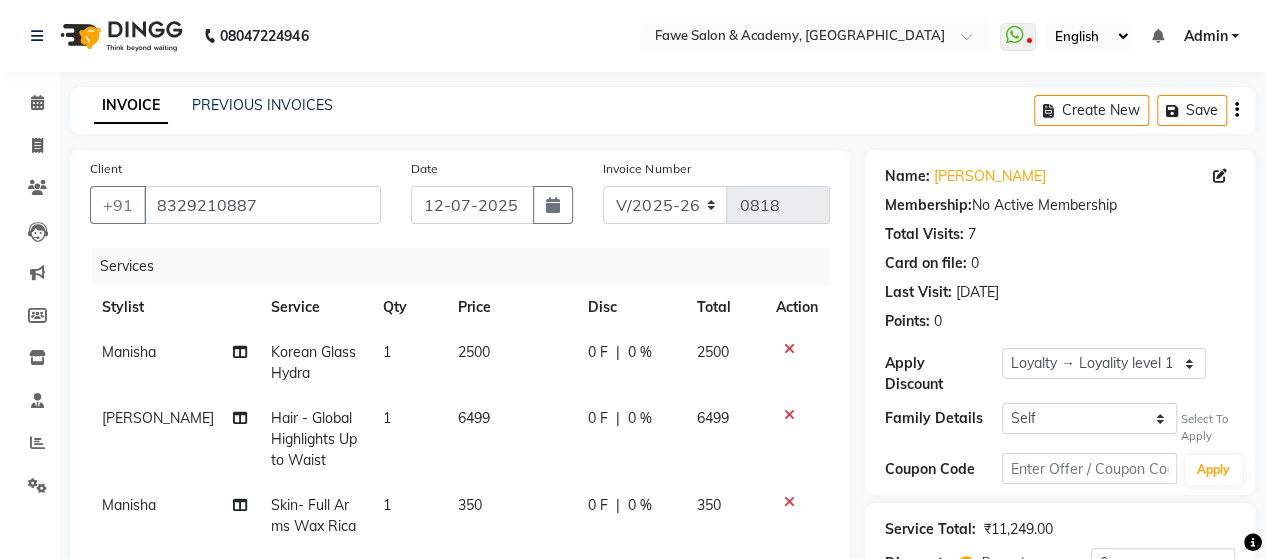 click 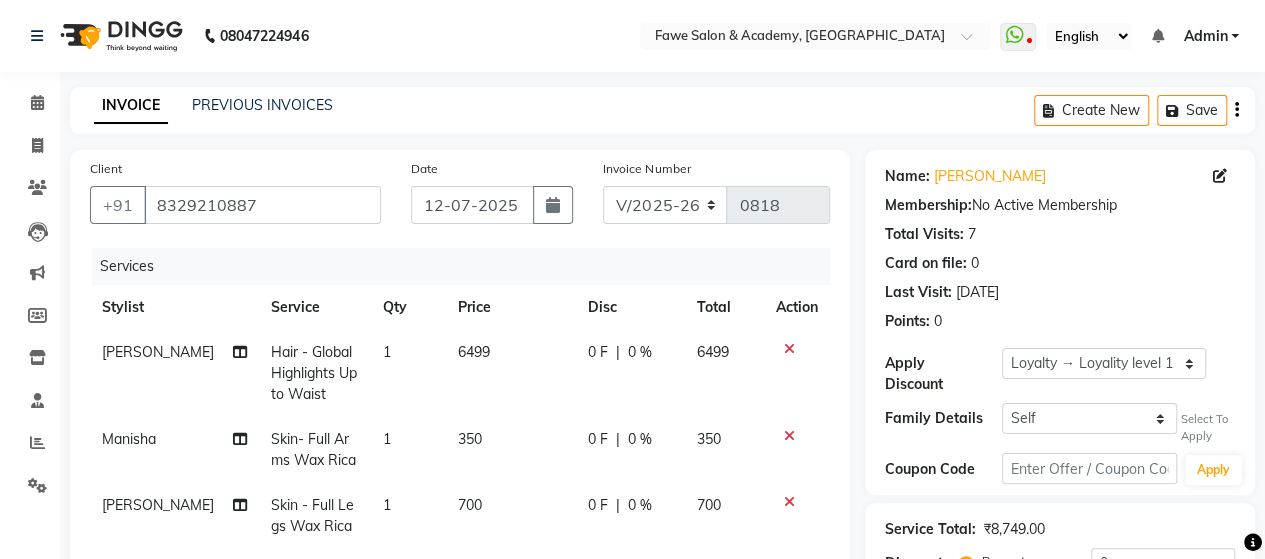 click 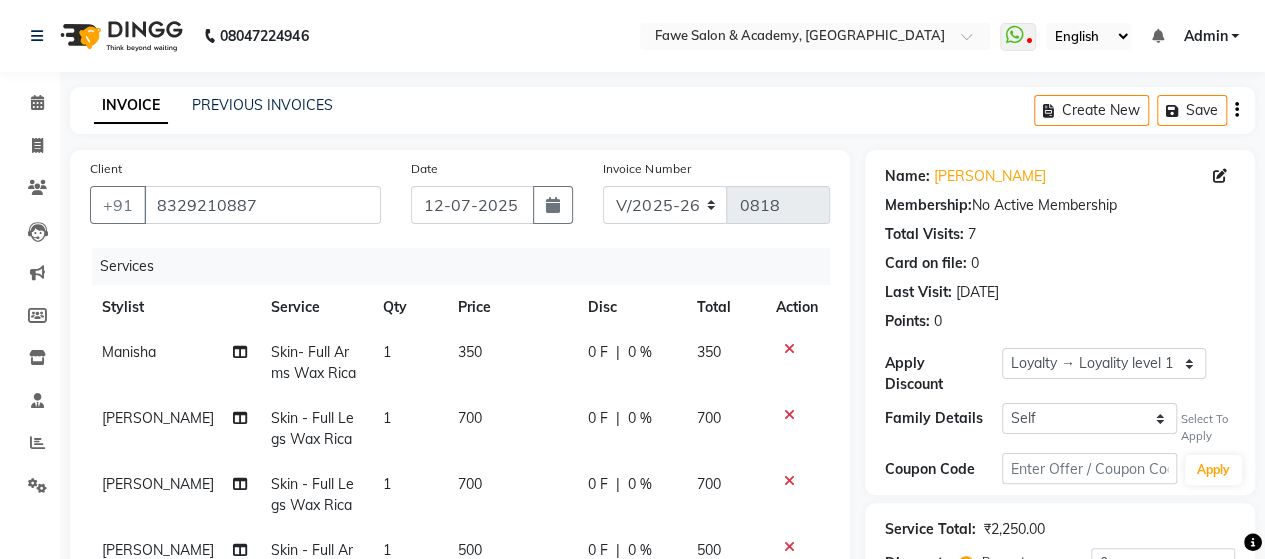 click 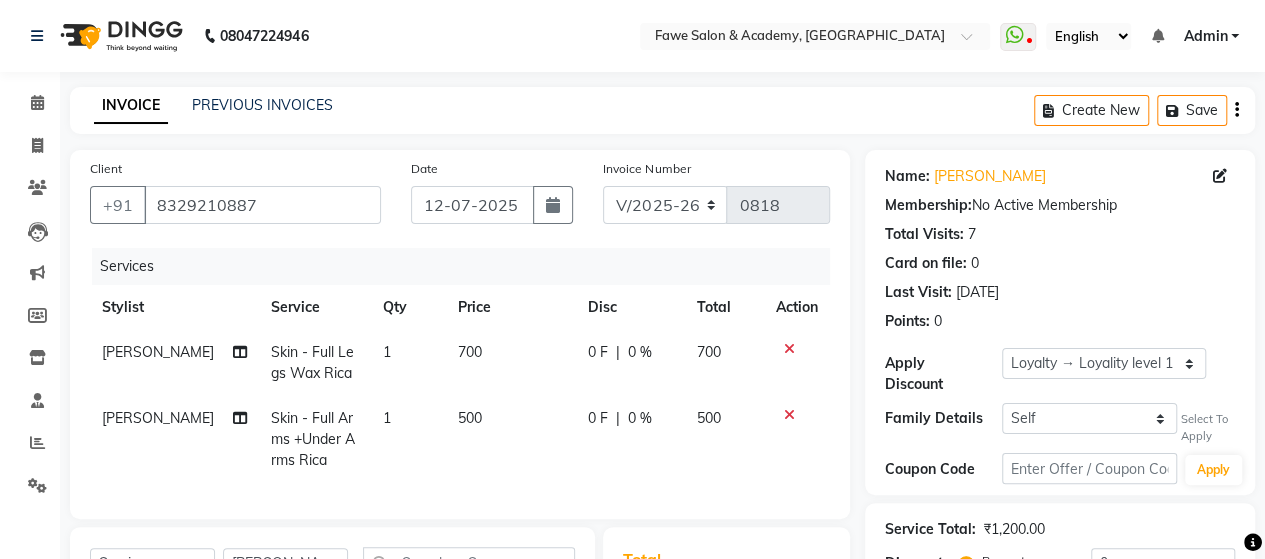 click 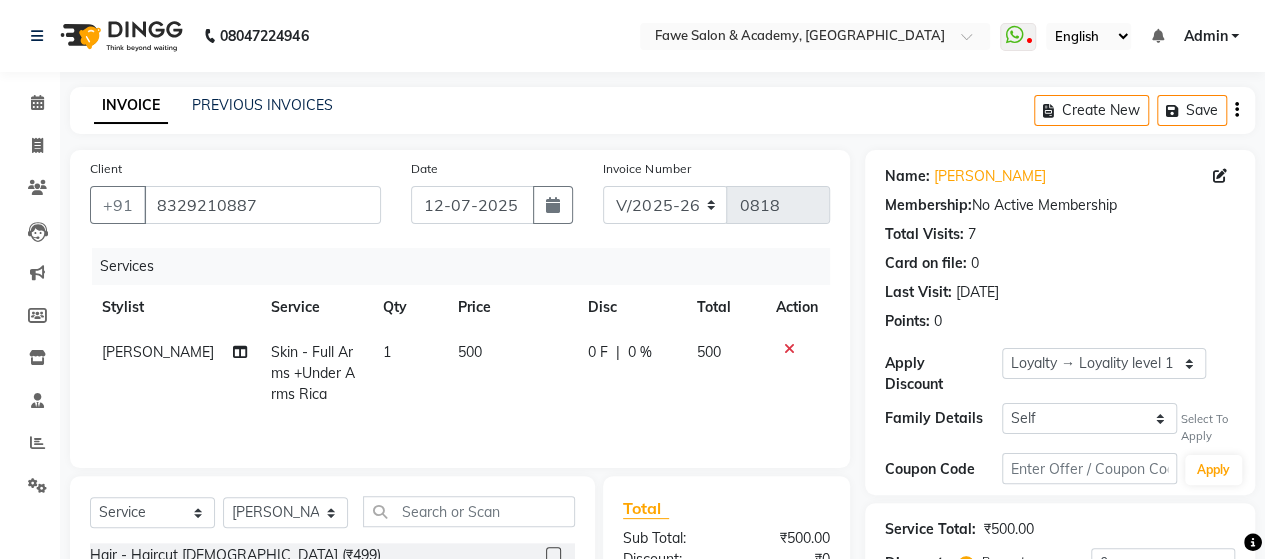 click 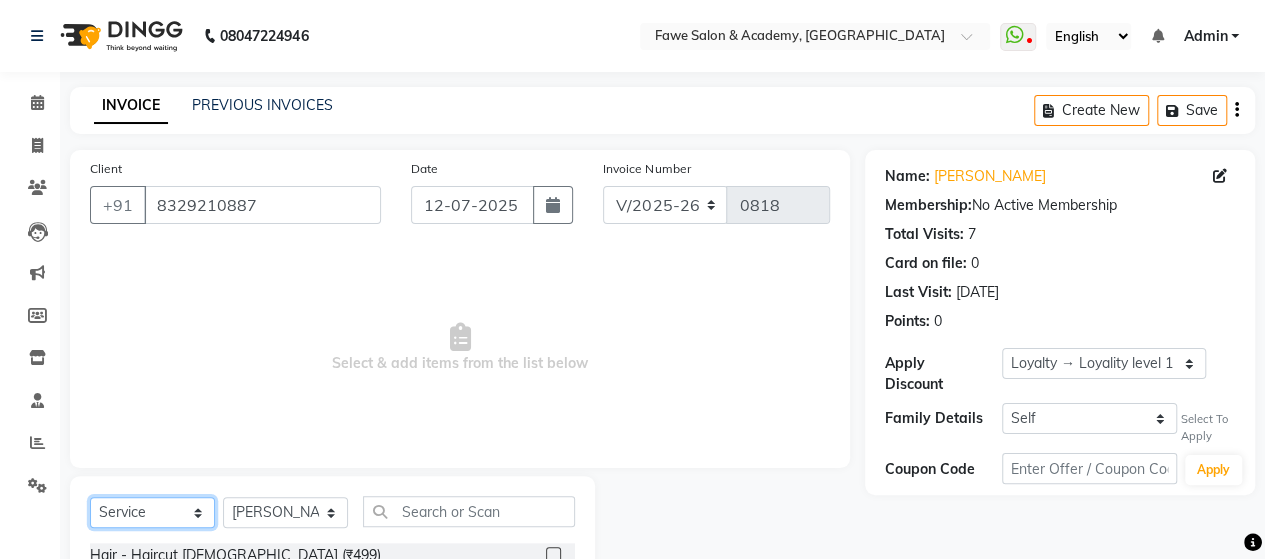 click on "Select  Service  Product  Membership  Package Voucher Prepaid Gift Card" 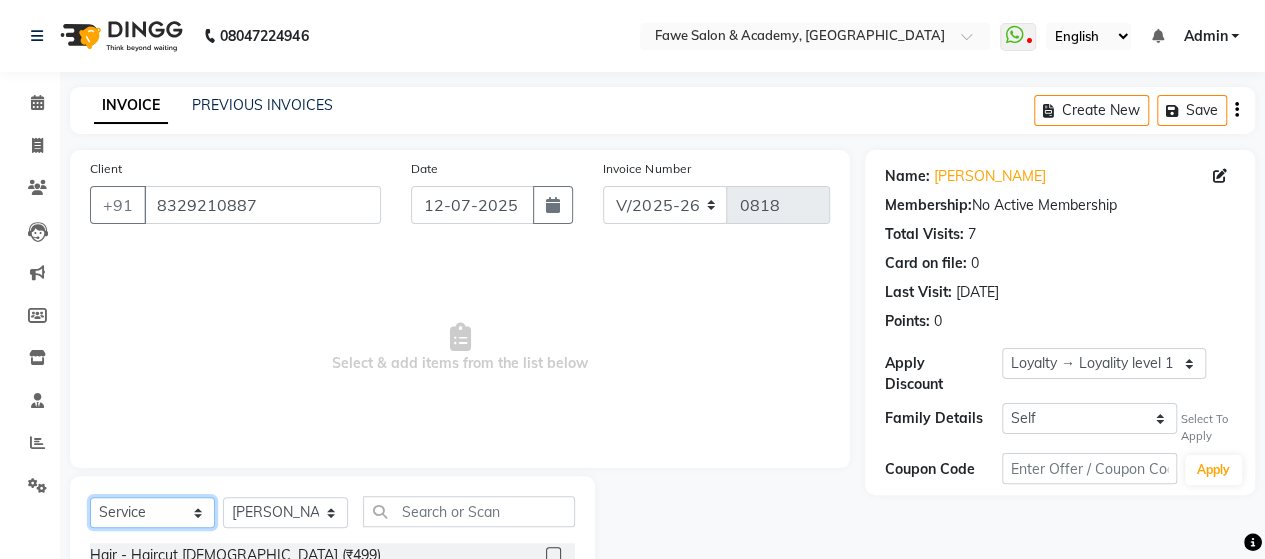 click on "Select  Service  Product  Membership  Package Voucher Prepaid Gift Card" 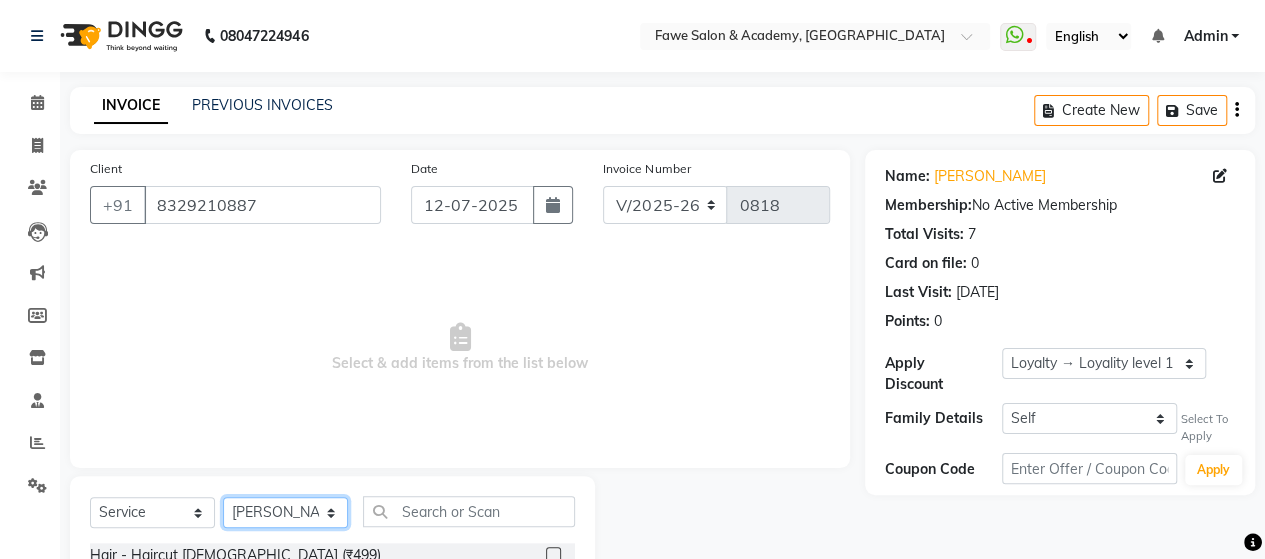 click on "Select Stylist [PERSON_NAME] Chetan [PERSON_NAME] [PERSON_NAME] [PERSON_NAME]" 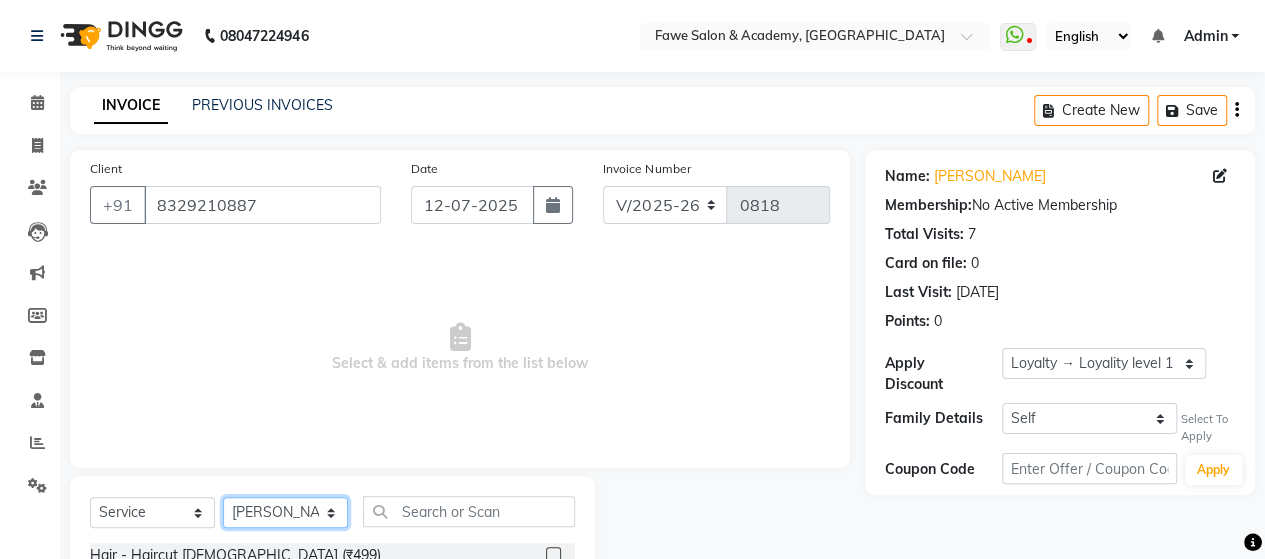 select on "14304" 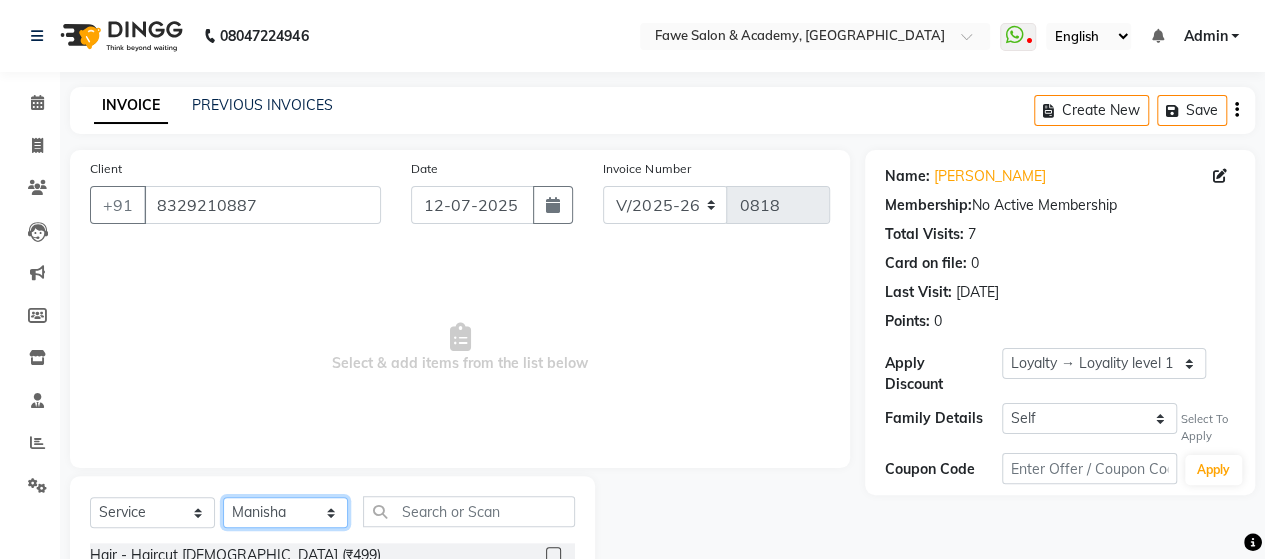 click on "Select Stylist [PERSON_NAME] Chetan [PERSON_NAME] [PERSON_NAME] [PERSON_NAME]" 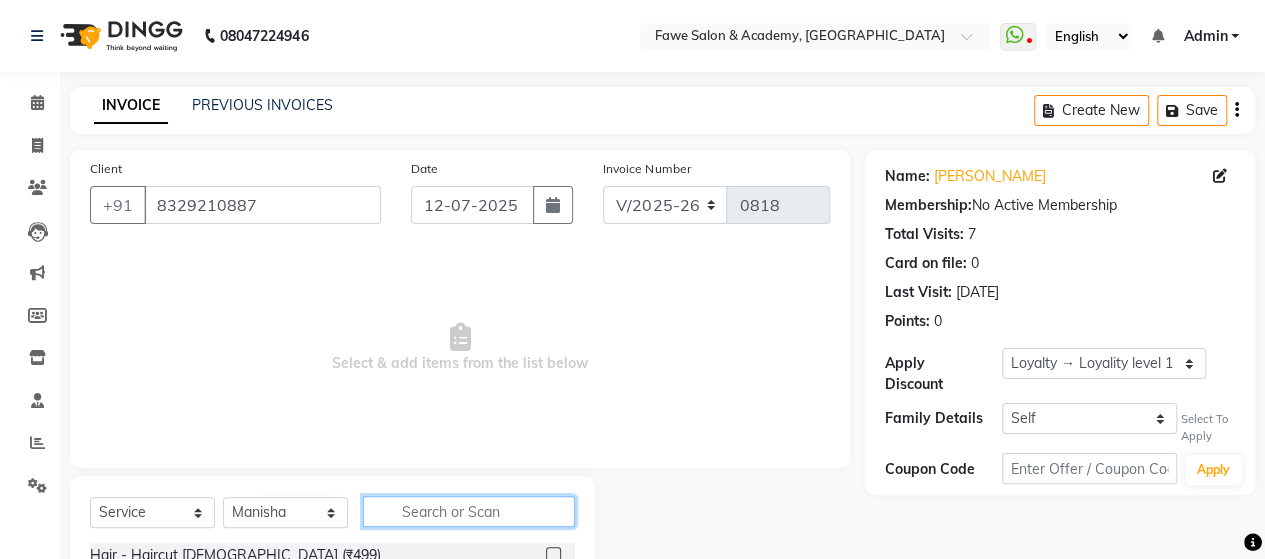 click 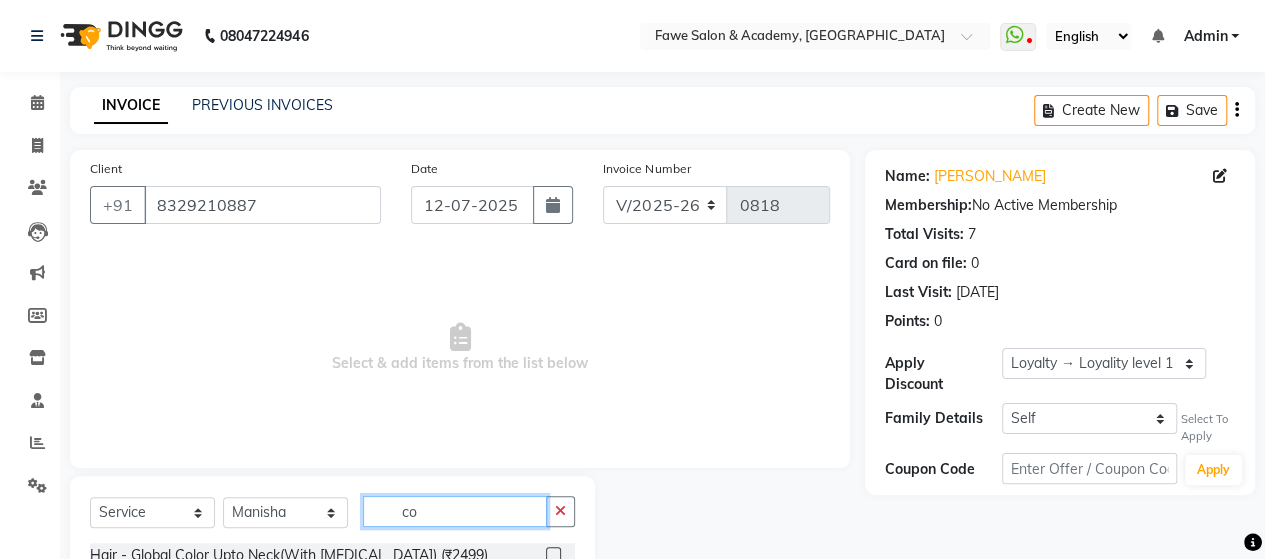 type on "c" 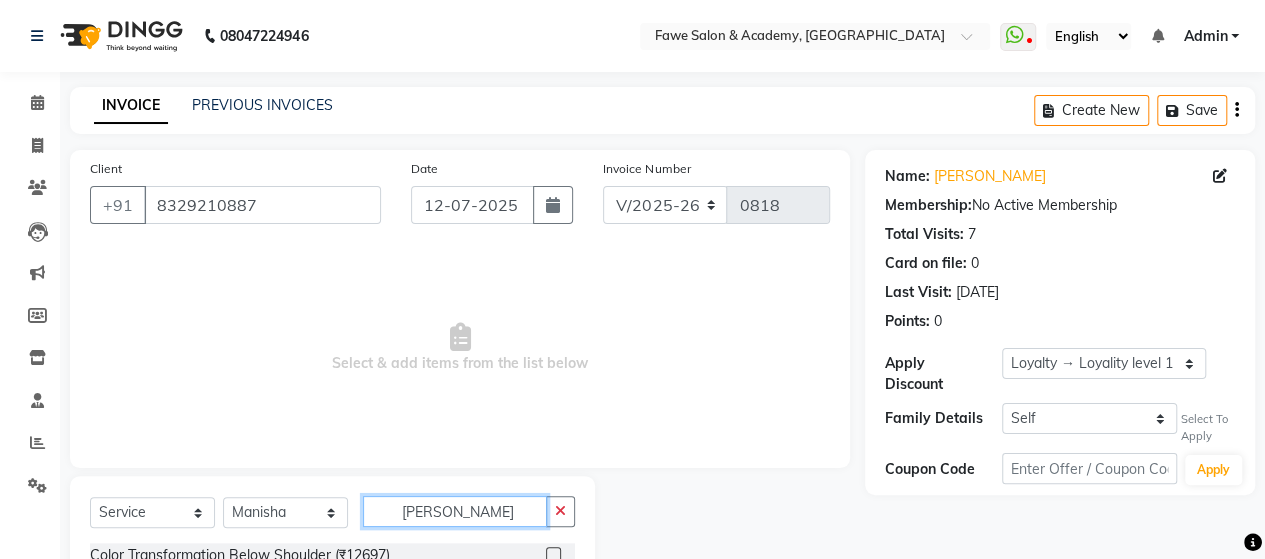 scroll, scrollTop: 99, scrollLeft: 0, axis: vertical 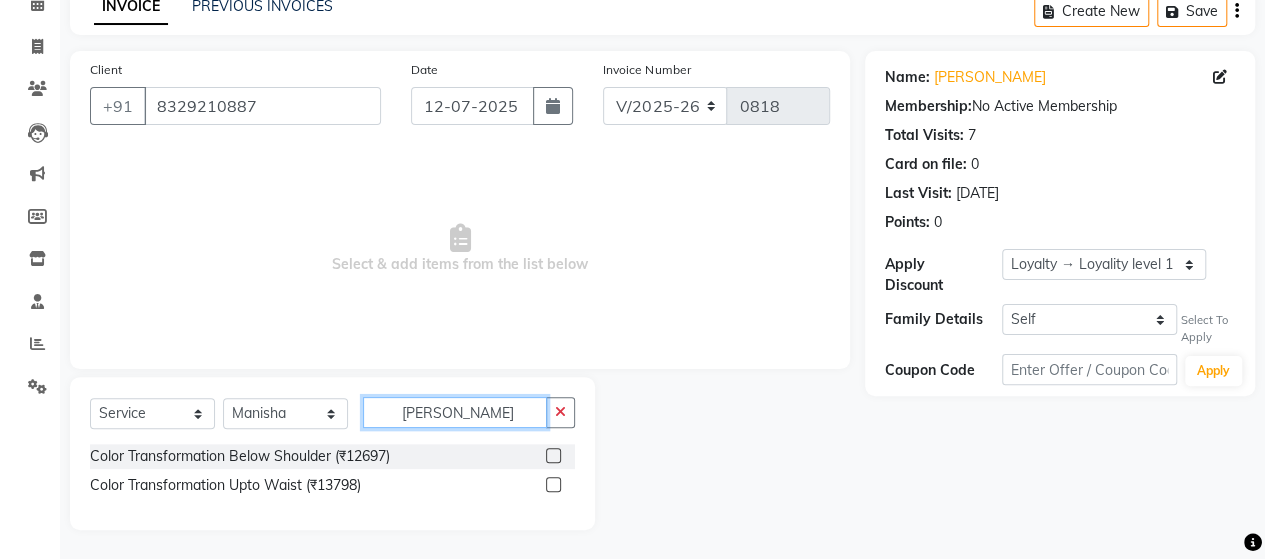 type on "[PERSON_NAME]" 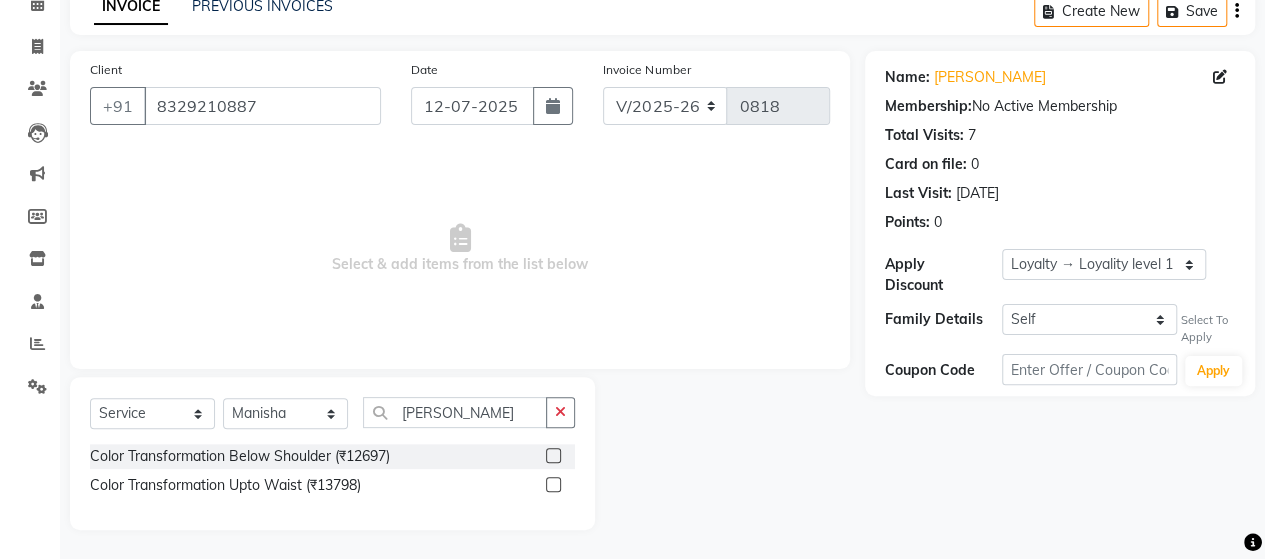 click 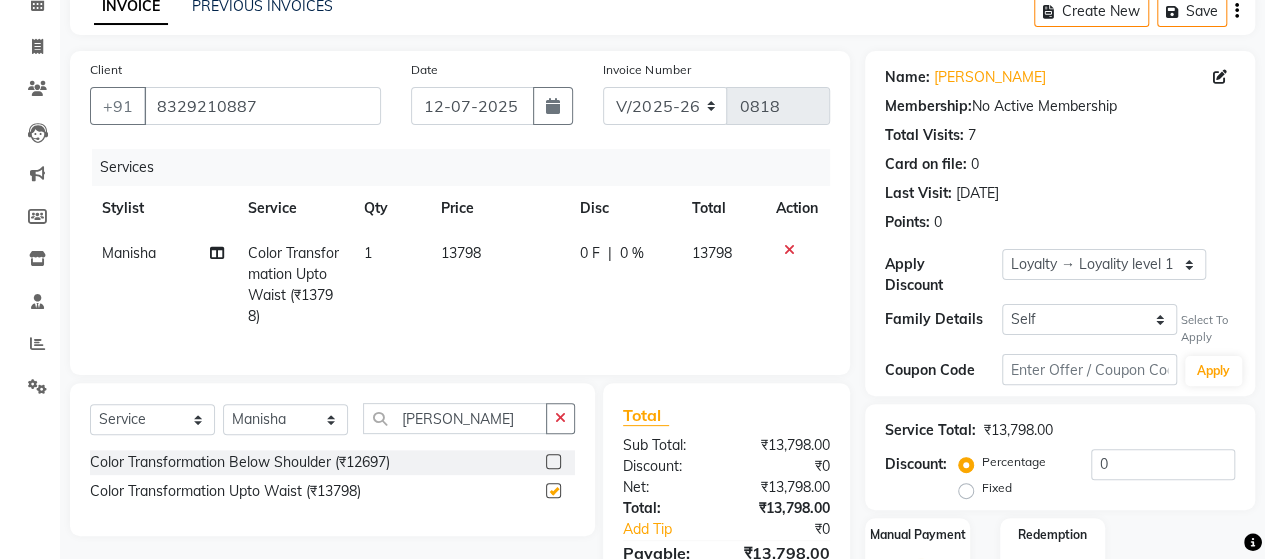 checkbox on "false" 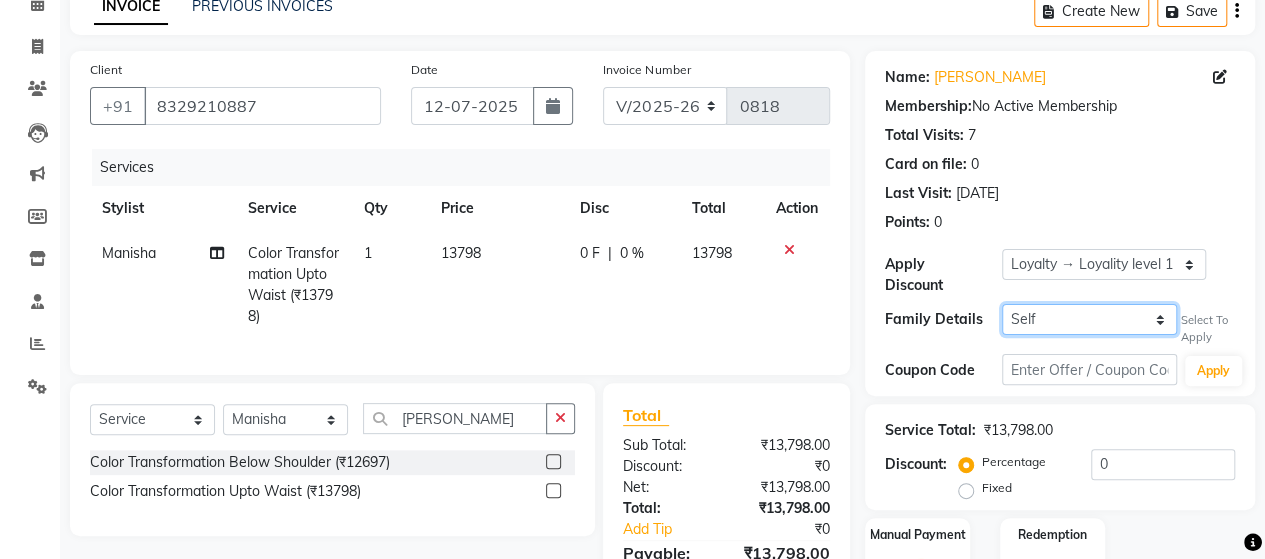 click on "Self [PERSON_NAME]" 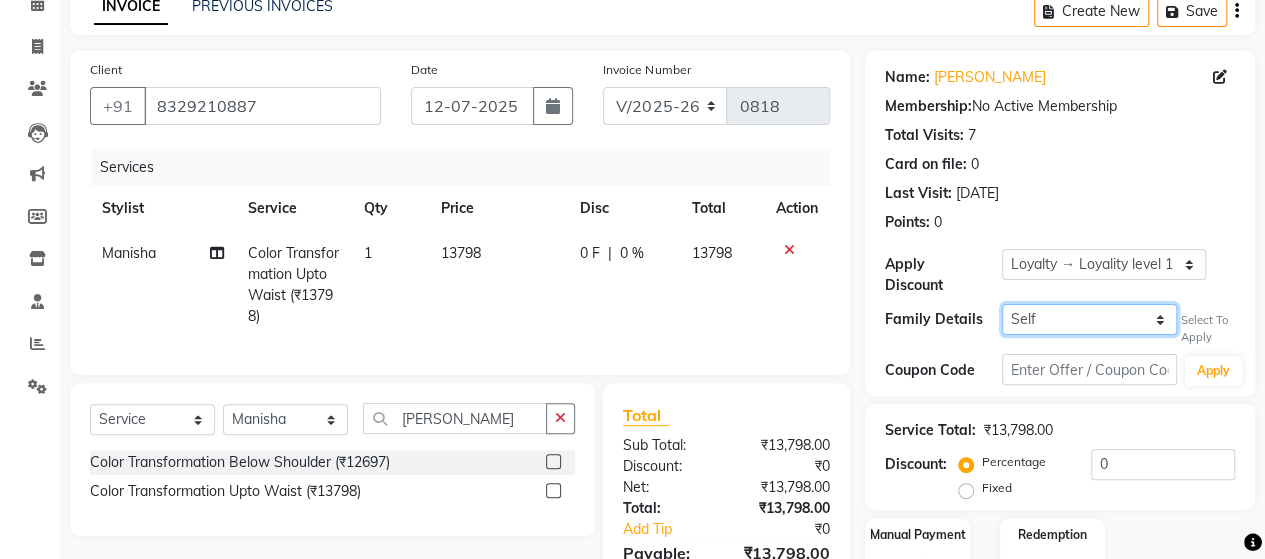 select on "2063228" 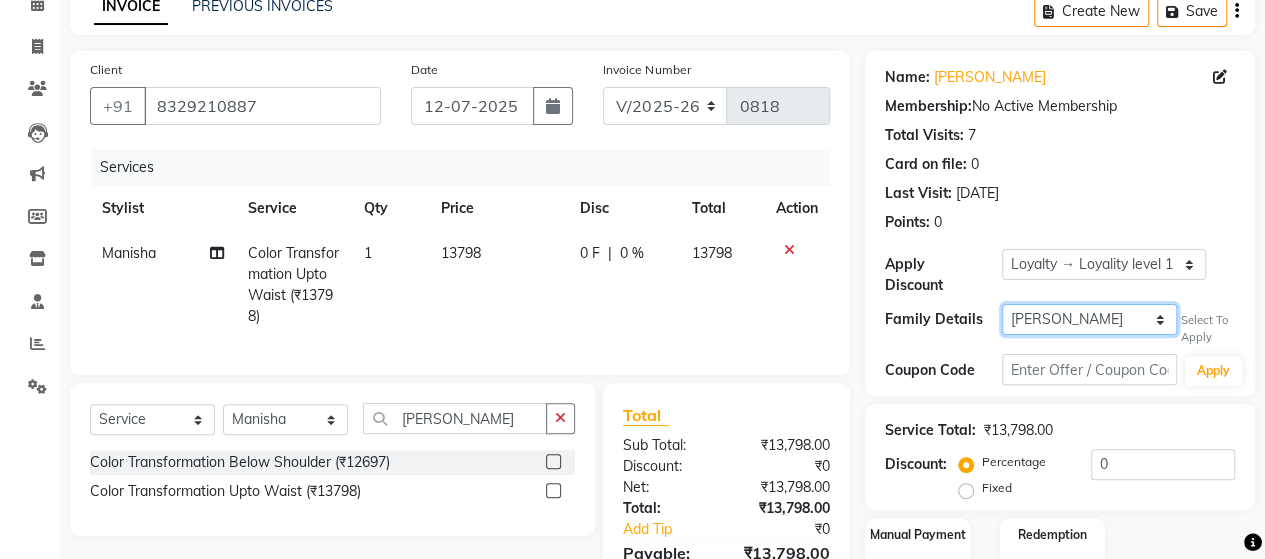 click on "Self [PERSON_NAME]" 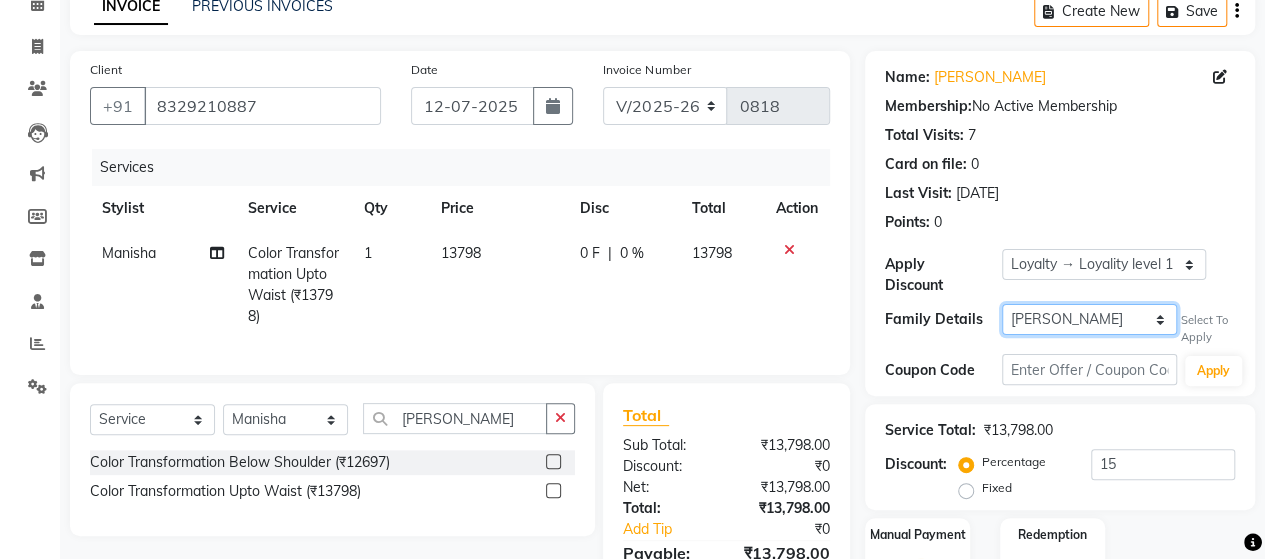 select on "2: Object" 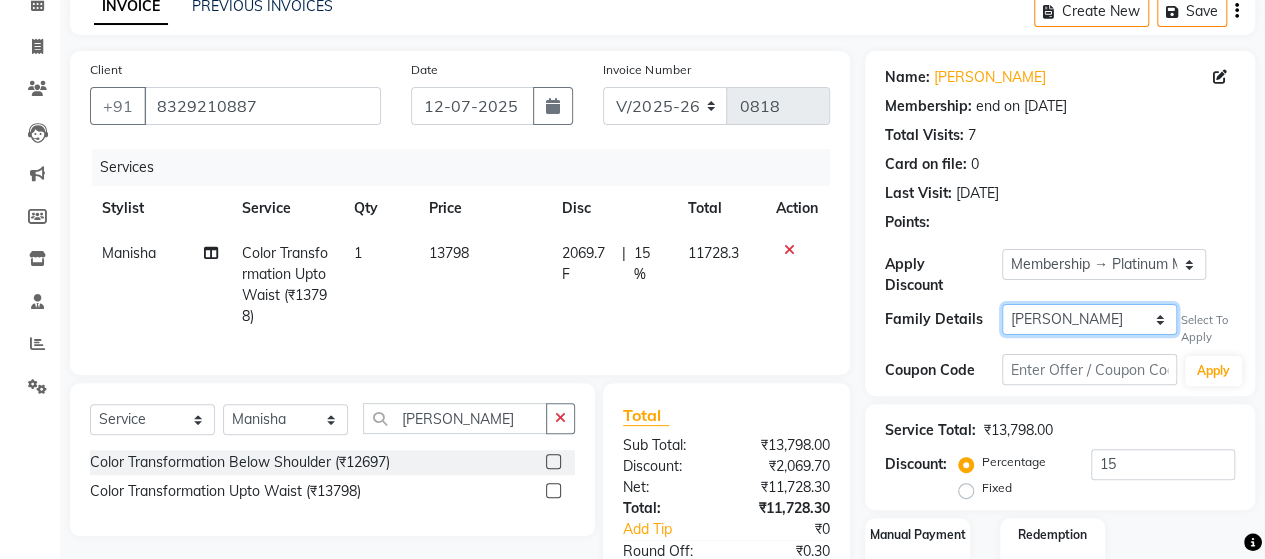 scroll, scrollTop: 240, scrollLeft: 0, axis: vertical 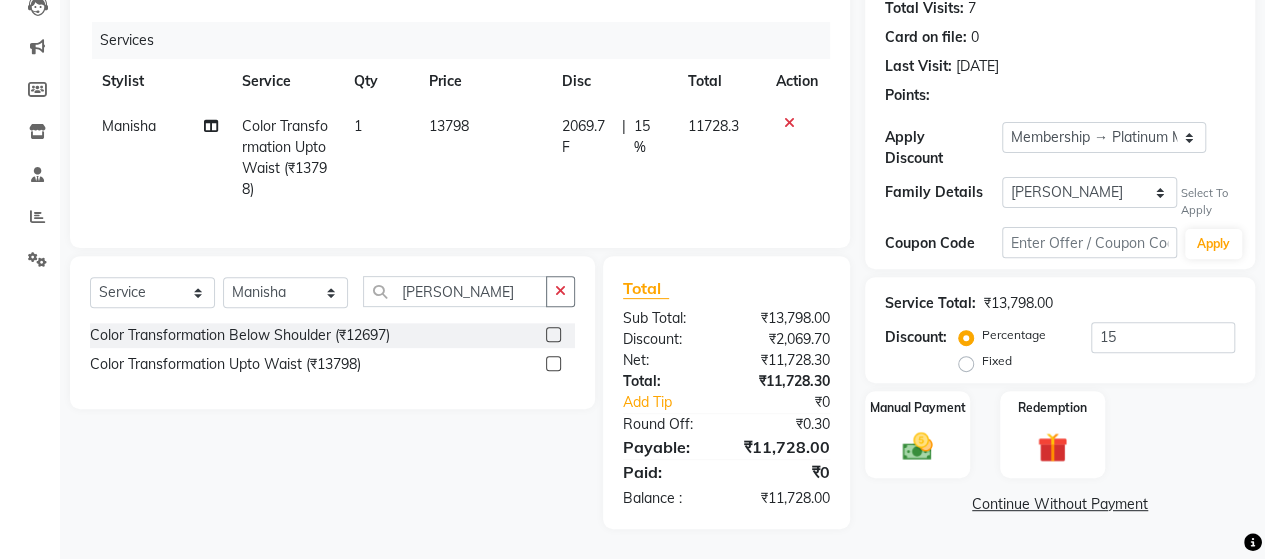 click on "11728.3" 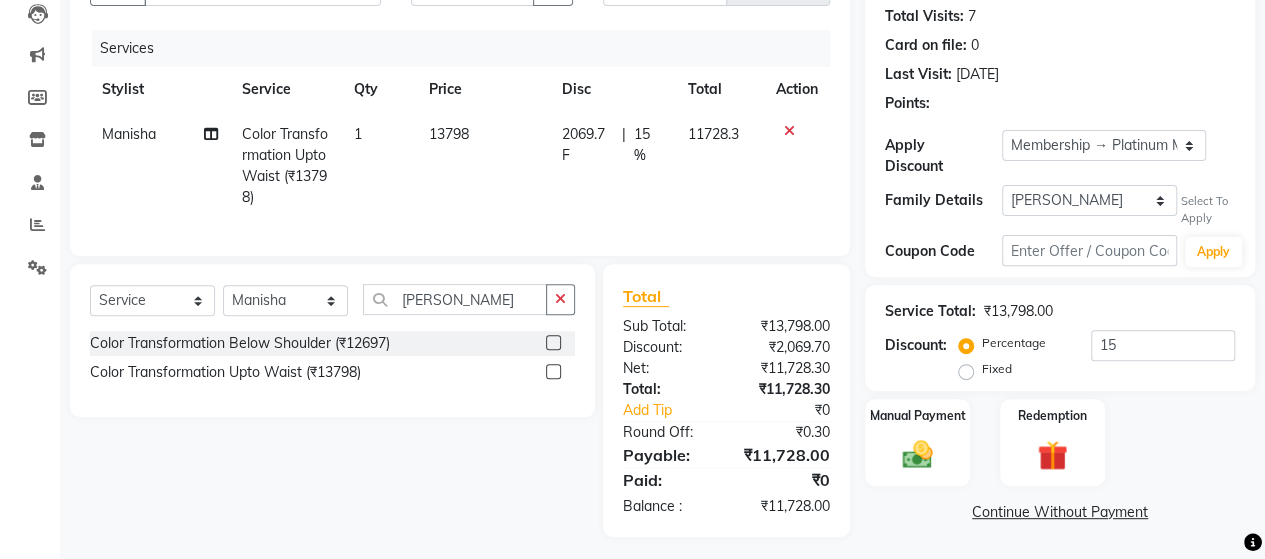 select on "14304" 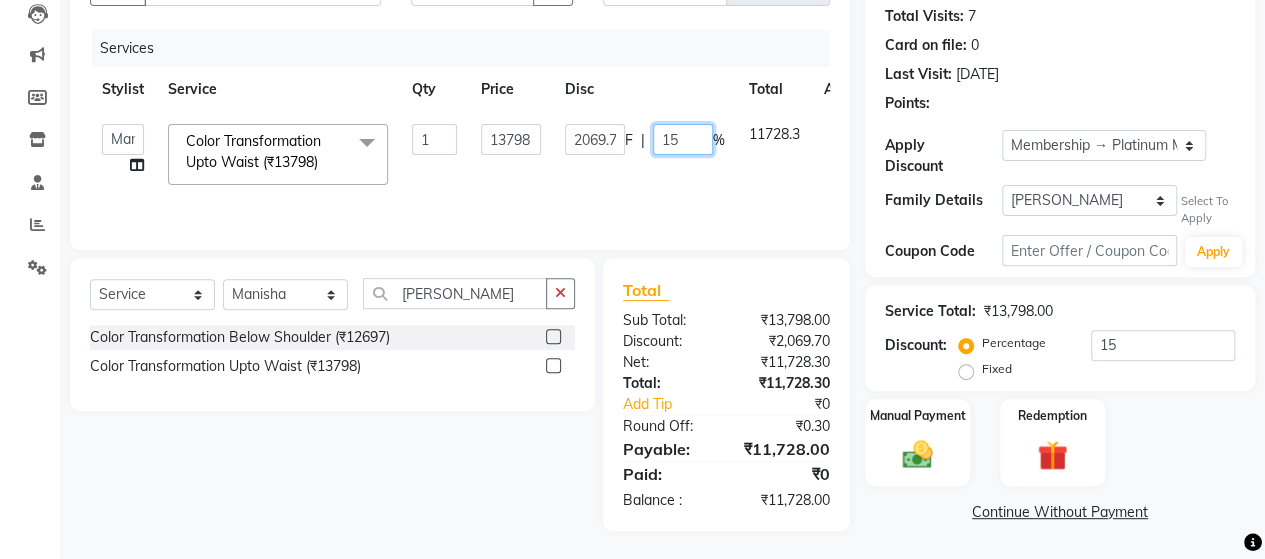 click on "15" 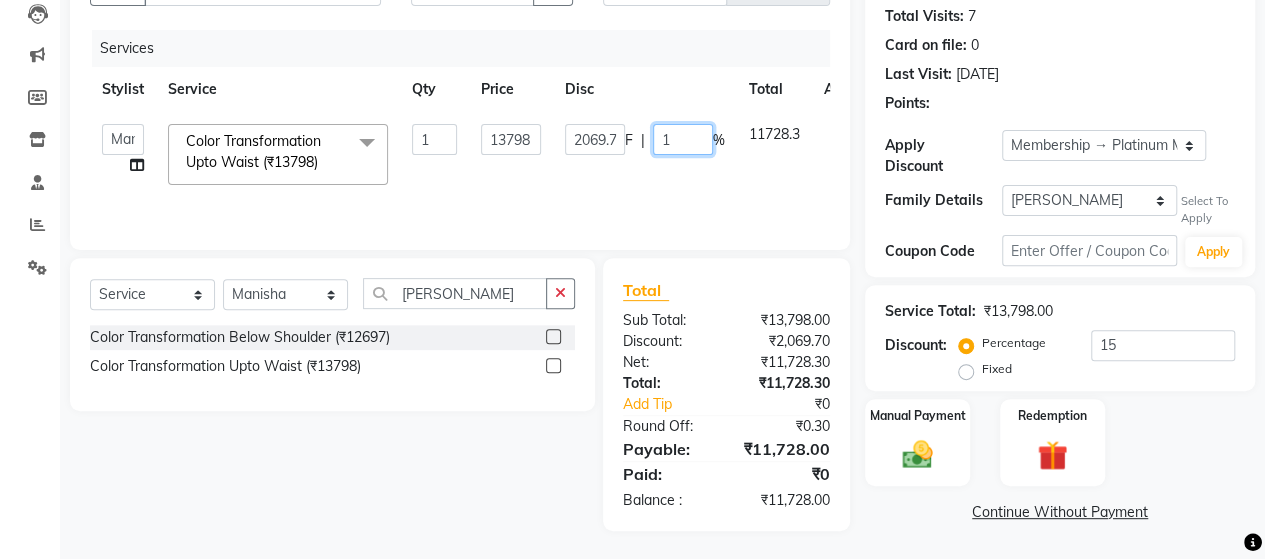 type on "15" 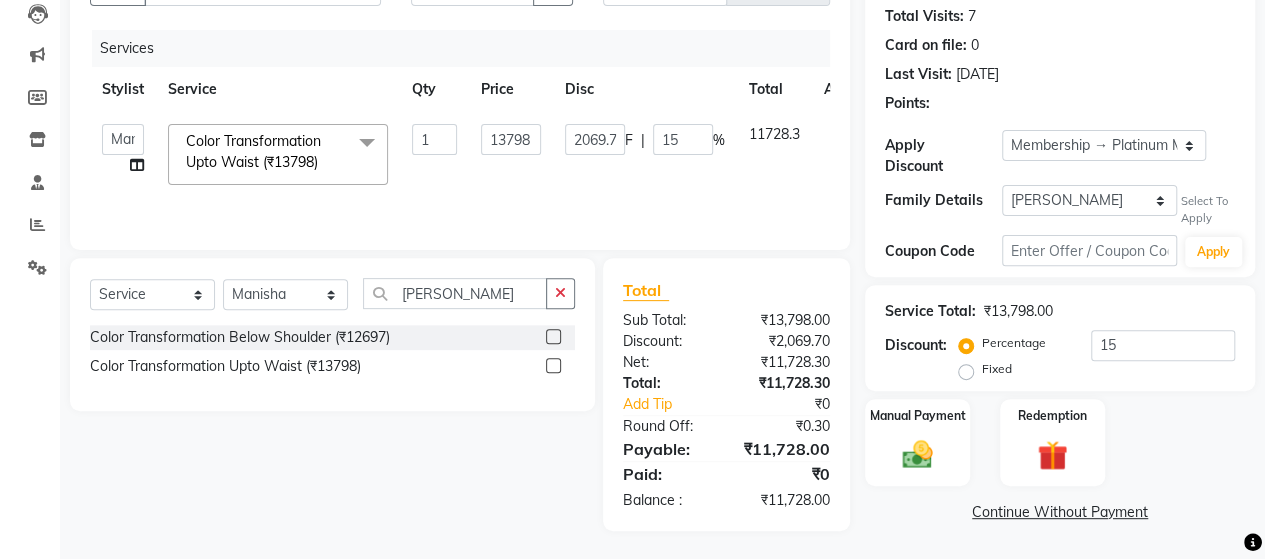 click on "[PERSON_NAME]   Chetan   [PERSON_NAME]   [PERSON_NAME]   [PERSON_NAME]  Color Transformation Upto Waist (₹13798)  x Hair - Haircut [DEMOGRAPHIC_DATA] (₹499) Hair - Hairwash-Haircut [DEMOGRAPHIC_DATA] (₹599) Hair - Fringe Cut [DEMOGRAPHIC_DATA] (₹149) Hair - Baby Haircut  [DEMOGRAPHIC_DATA] (₹199) Hair - Hairwash [DEMOGRAPHIC_DATA] (₹299) Hair - Wash Blow-Dry  [DEMOGRAPHIC_DATA] (₹399) Hair - Wash Cut Short [DEMOGRAPHIC_DATA] (₹749) Hair - Short Haircut  [DEMOGRAPHIC_DATA] (₹599) Hair - Ironing (₹499) Hair - Wash Ironing (₹599) Hair - Tongs (₹599) Hair - Wash Tongs (₹699) Hair - Blow-Dry (₹299) Hair - Split Ends Cut (₹500) Hair - Global Color Upto Neck(With [MEDICAL_DATA]) (₹2499) Hair - Global Color Upto Shoulders([MEDICAL_DATA] Free) (₹2999) Hair - Global Color Below Shoulders(With [MEDICAL_DATA]) (₹3999) Hair - Global Color Below Shoulders([MEDICAL_DATA] Free) (₹4499) Hair - Global Color Upto Waist(With [MEDICAL_DATA]) (₹4499) Hair - Global Color Upto Waist([MEDICAL_DATA] Free) (₹4999) Hair - Touch Up Upto 2 Inches ([MEDICAL_DATA]) (₹1299) Hair - Touch Up 2 Inches ([MEDICAL_DATA] Free) (₹1399) Hair Updo (₹800)" 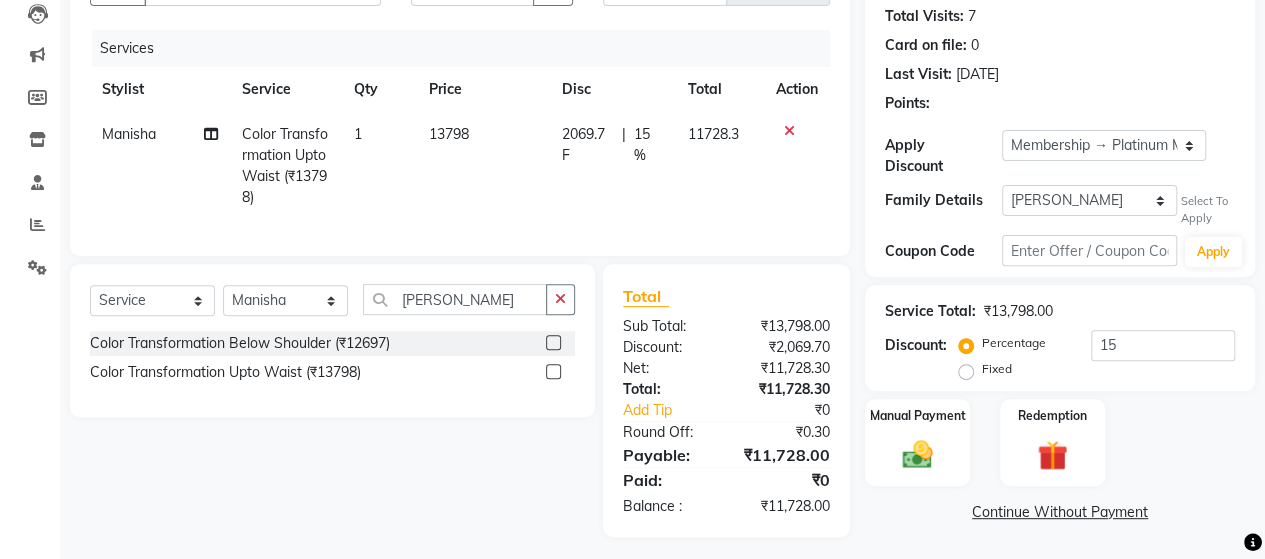 click on "13798" 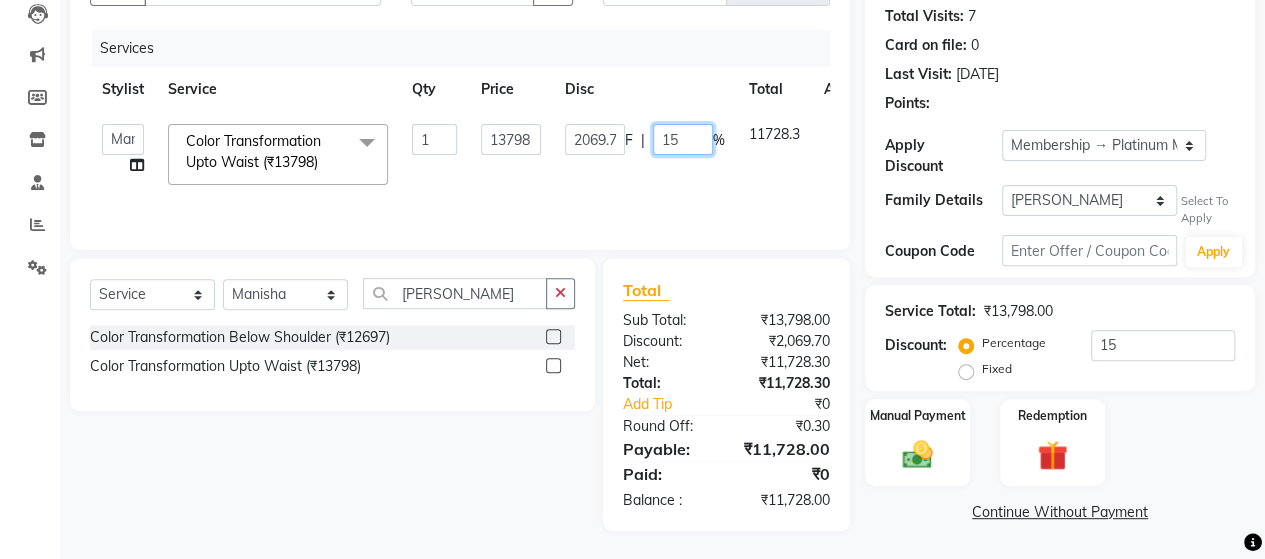 click on "15" 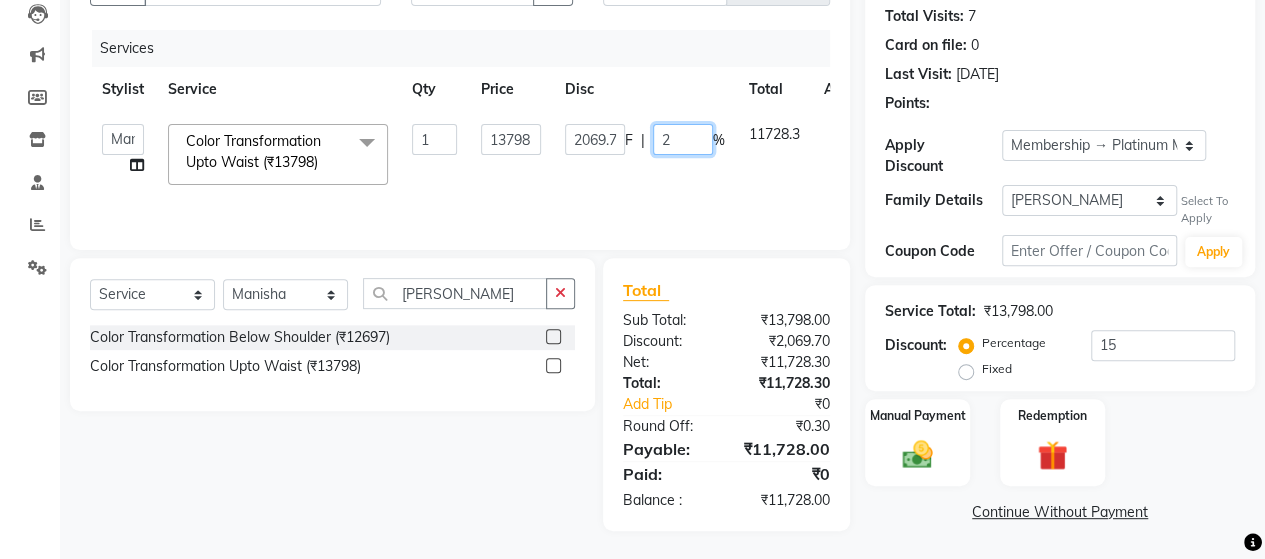 type on "20" 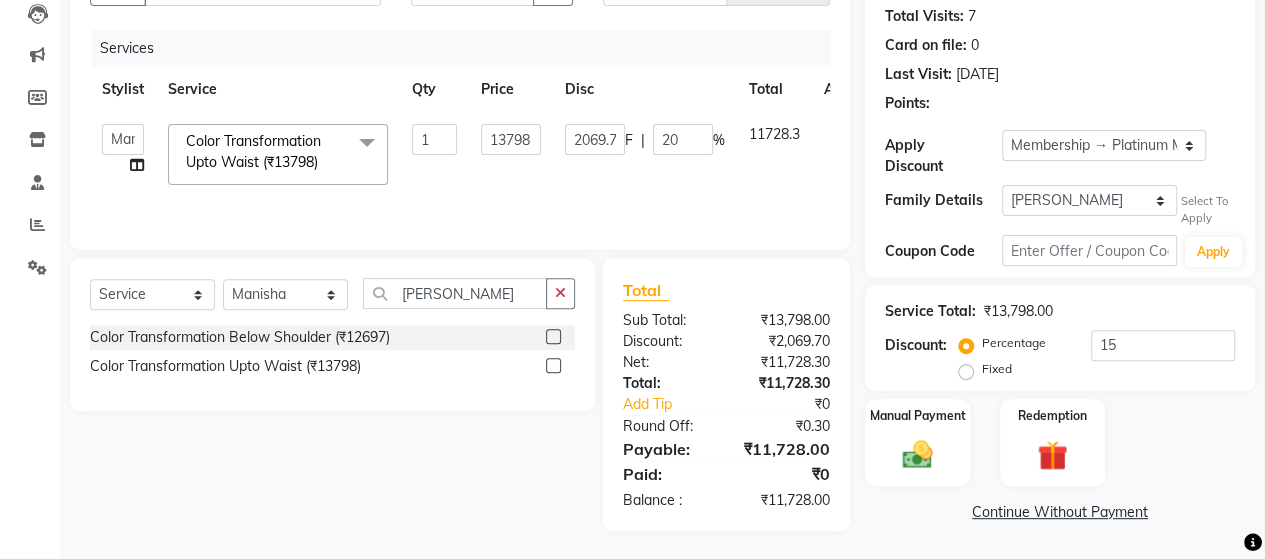 click on "2069.7 F | 20 %" 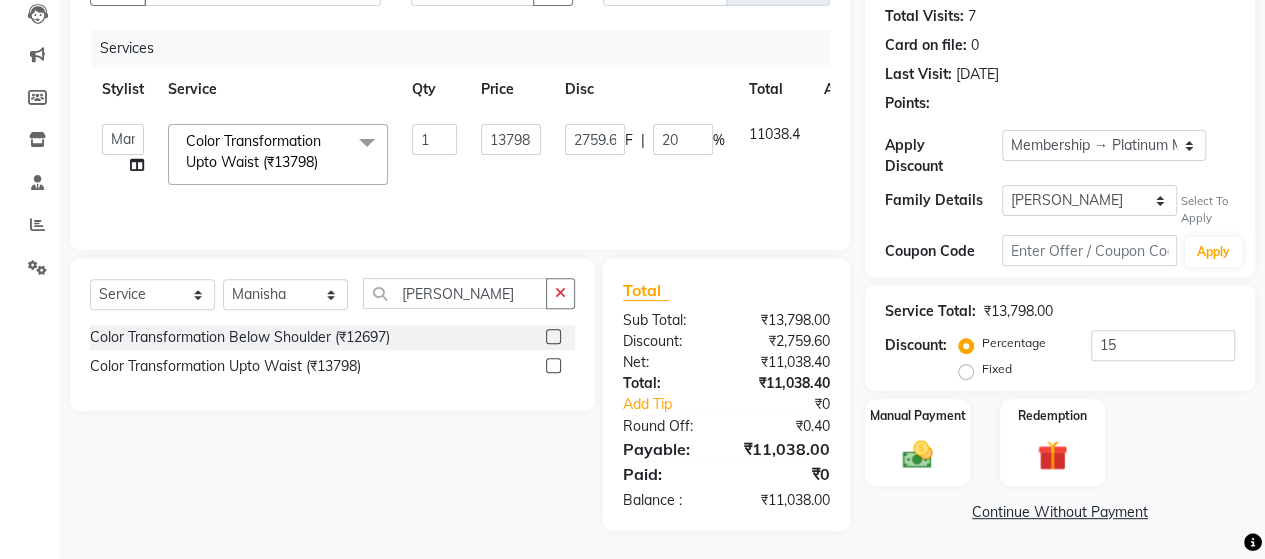 click on "Continue Without Payment" 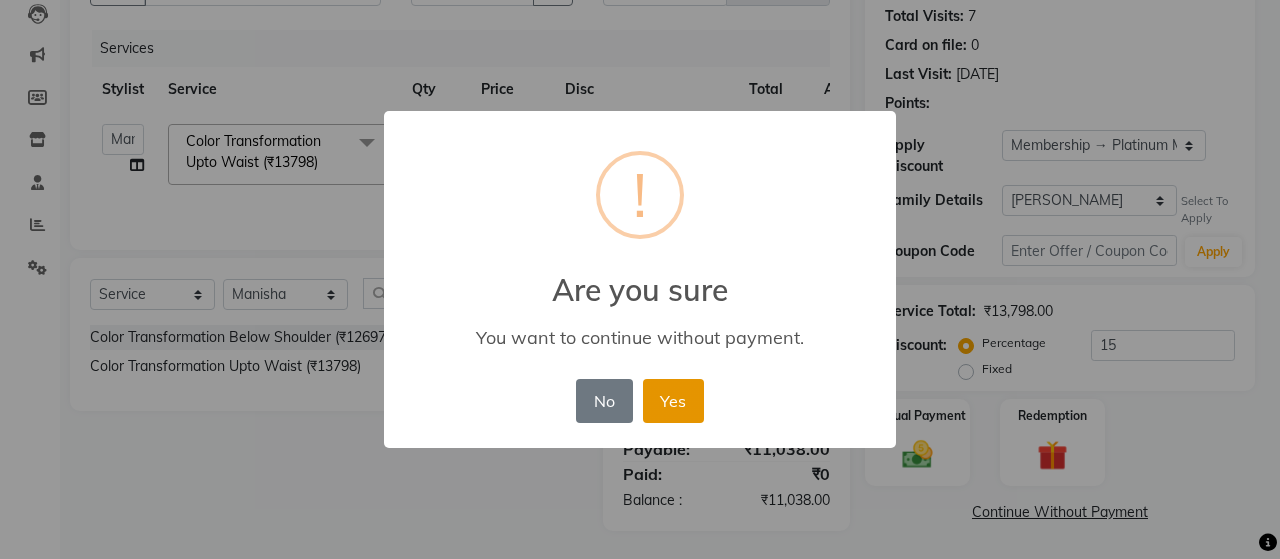 click on "Yes" at bounding box center [673, 401] 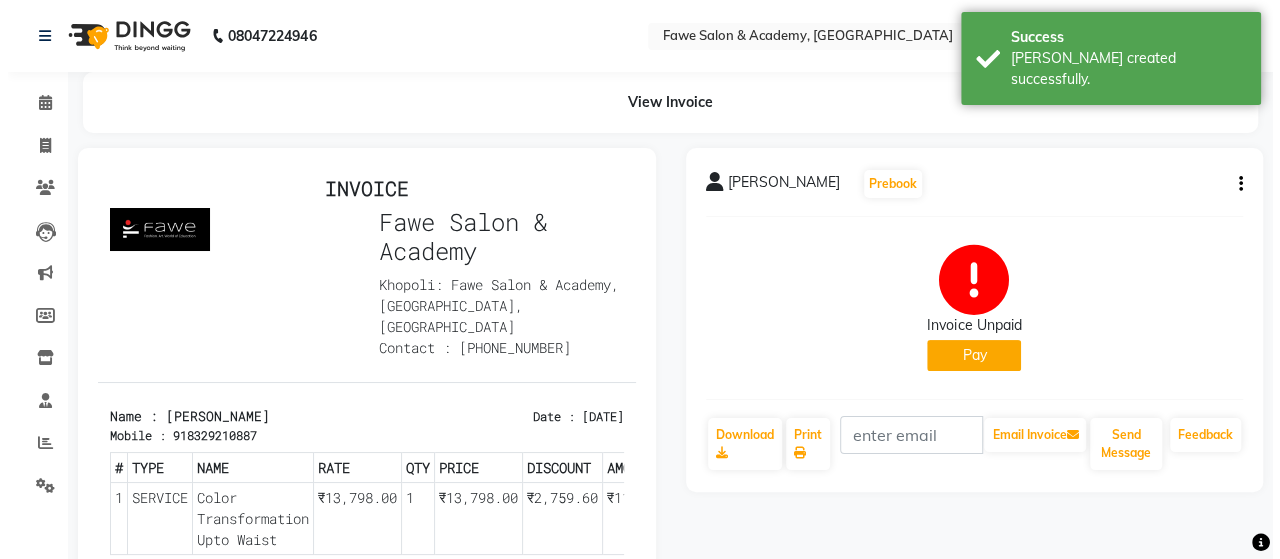 scroll, scrollTop: 0, scrollLeft: 0, axis: both 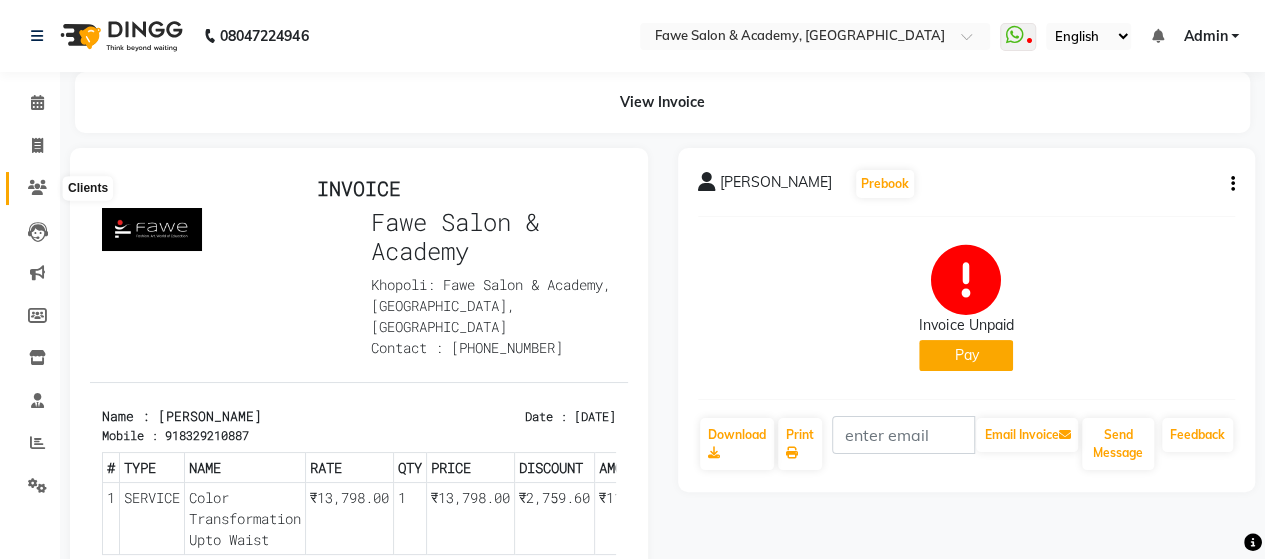click 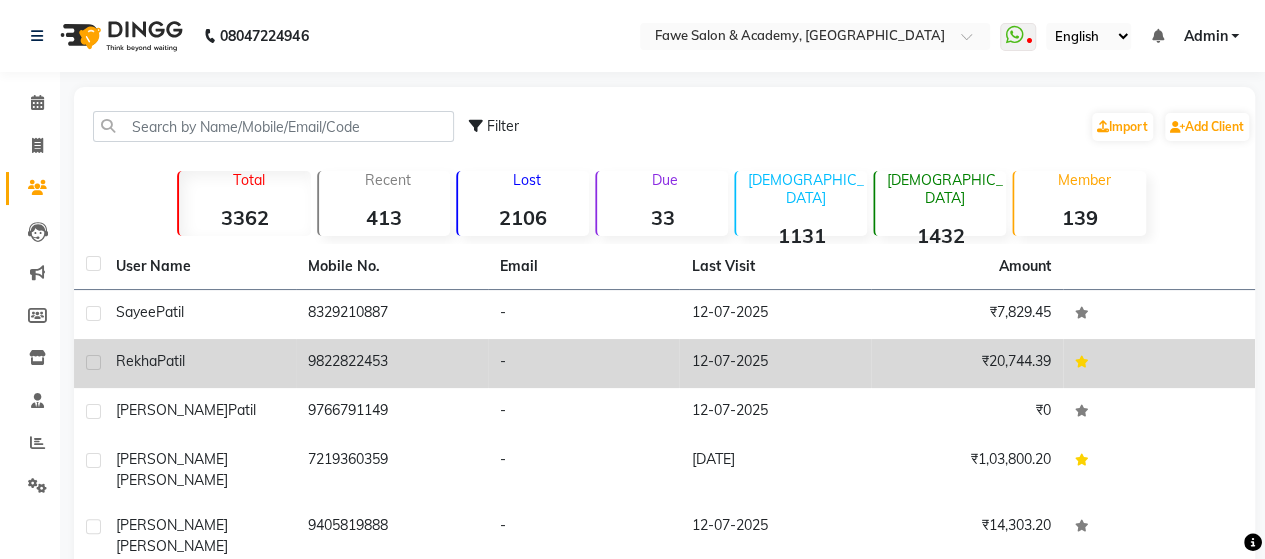 click on "Rekha" 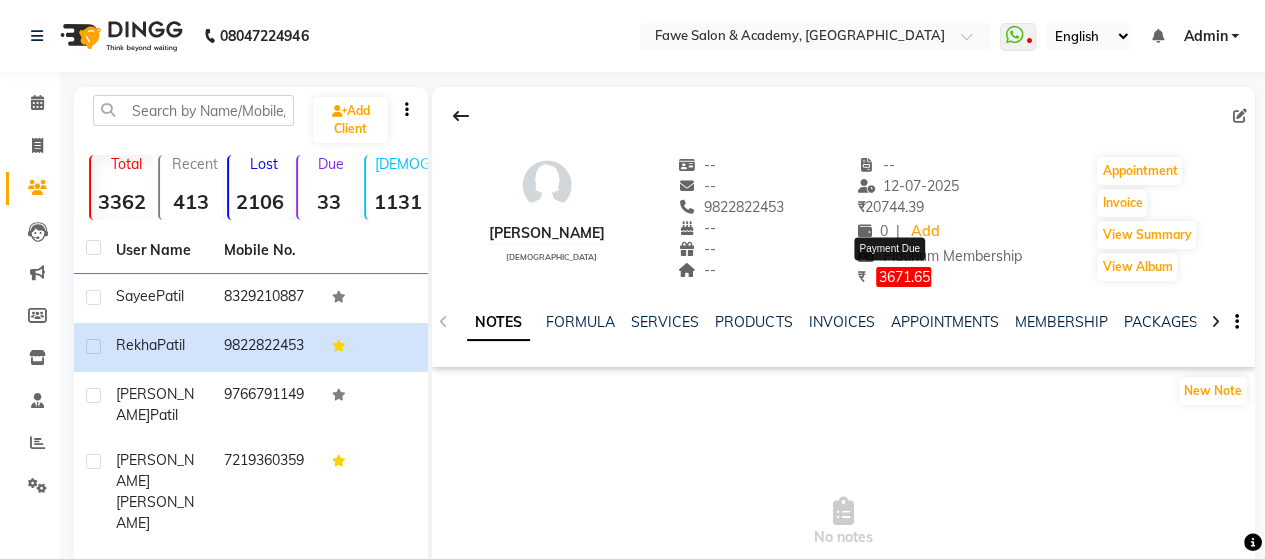 click on "3671.65" 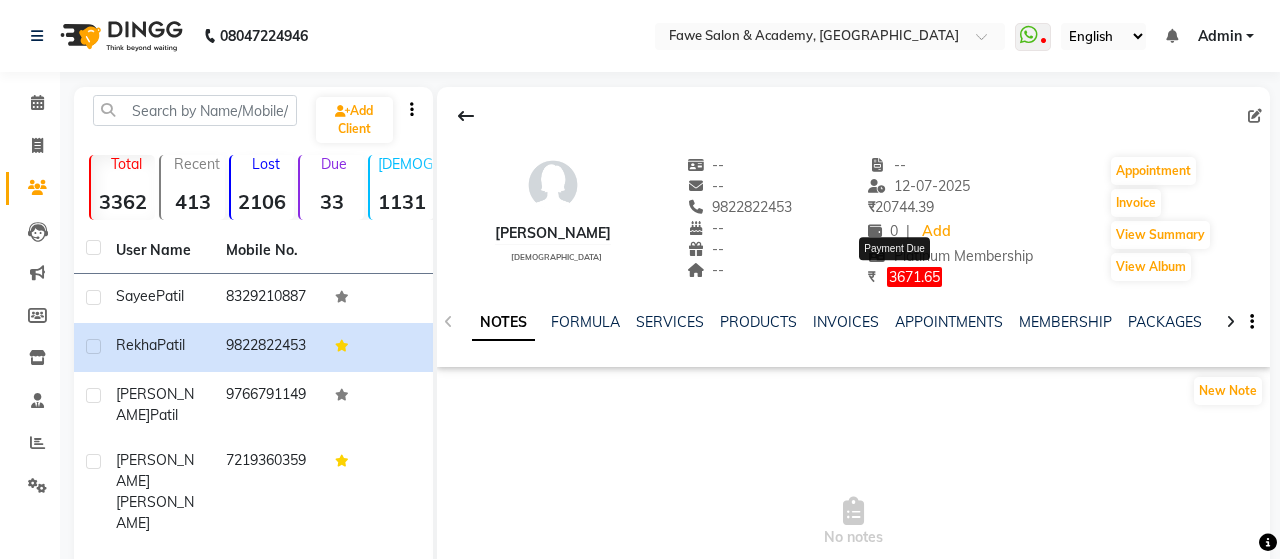 select on "1" 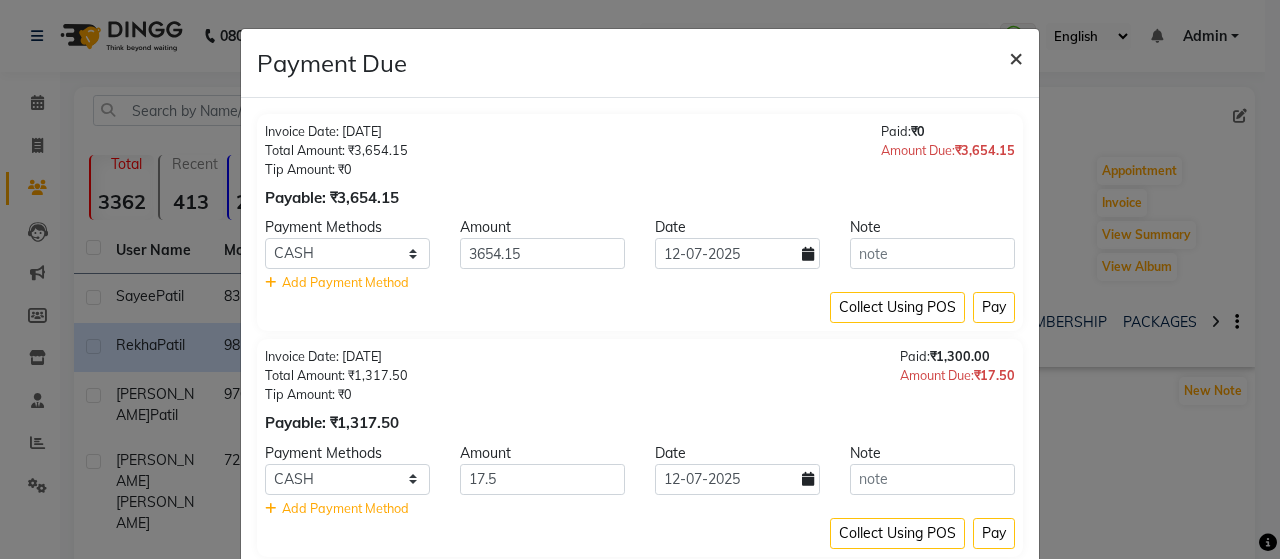 click on "×" 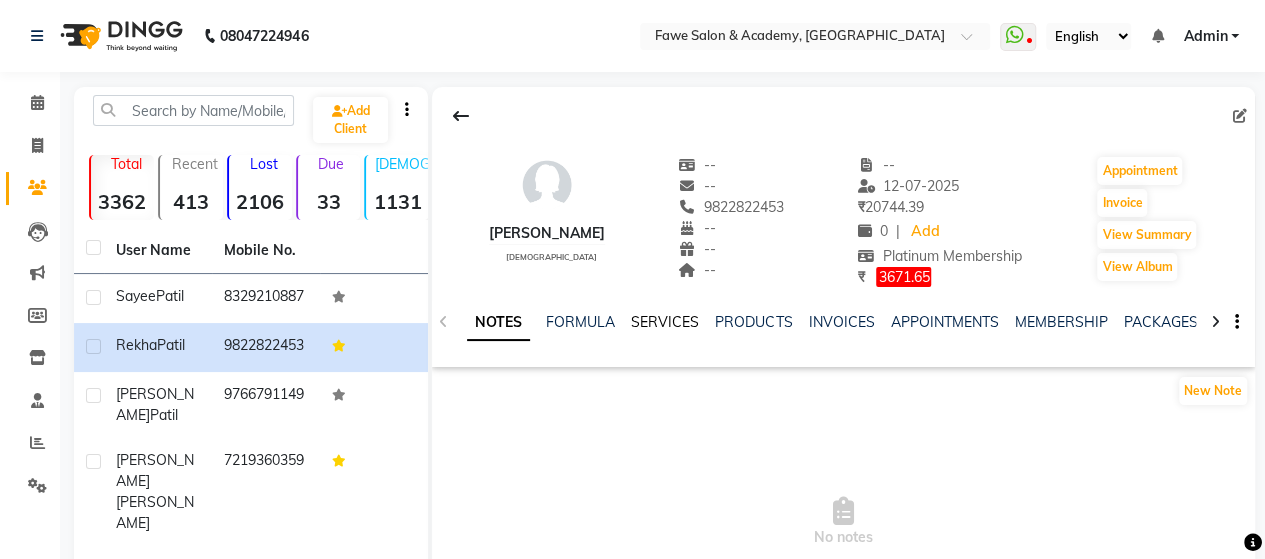 click on "SERVICES" 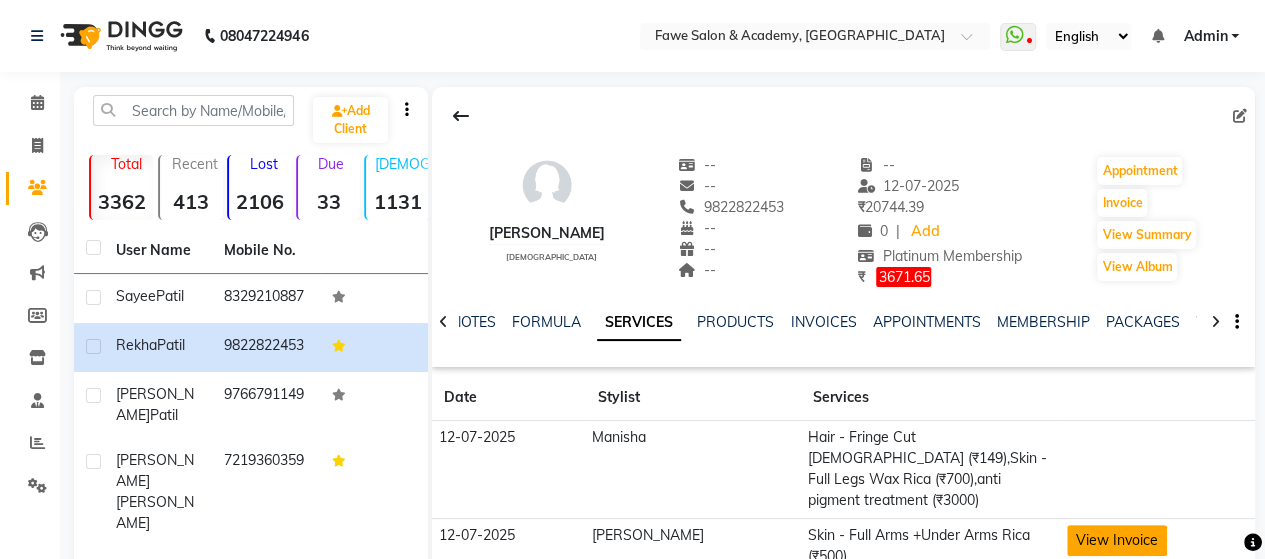 click on "View Invoice" 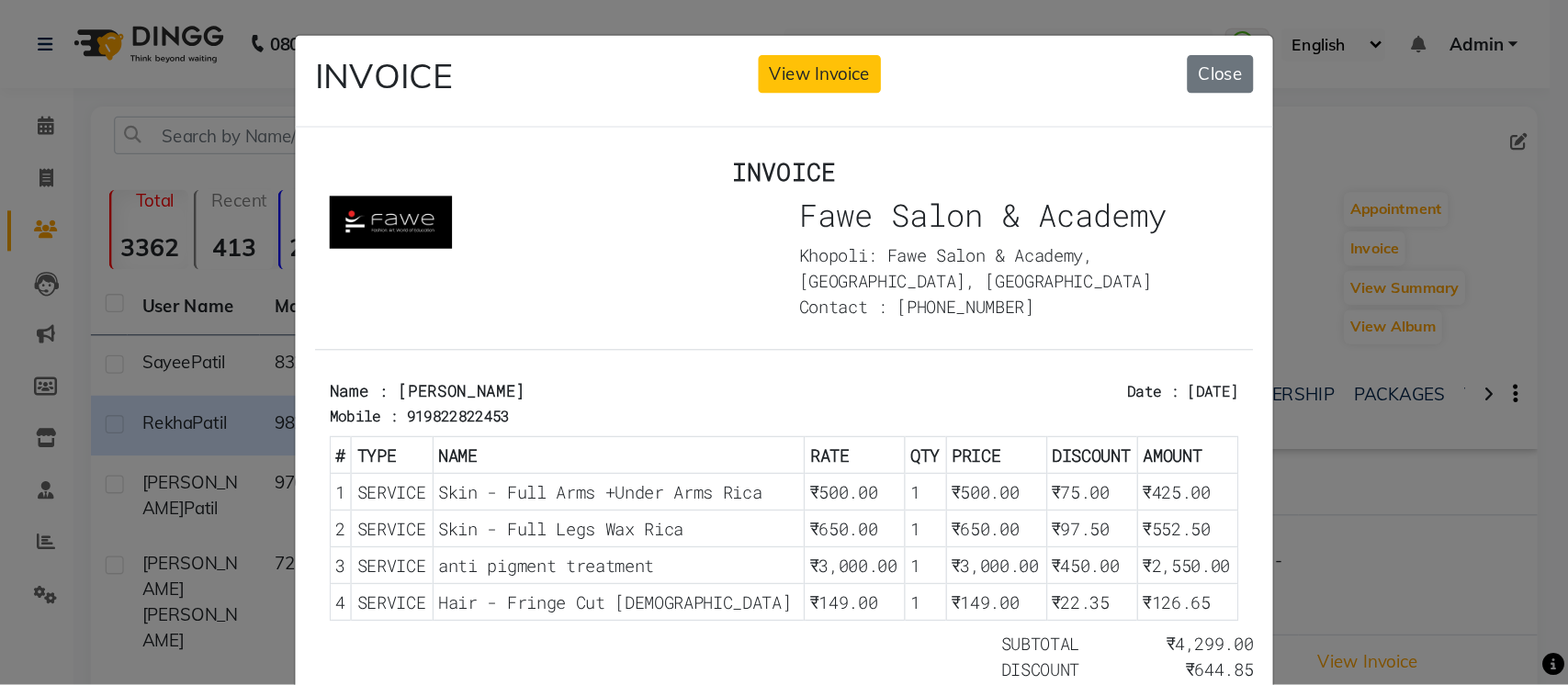 scroll, scrollTop: 15, scrollLeft: 0, axis: vertical 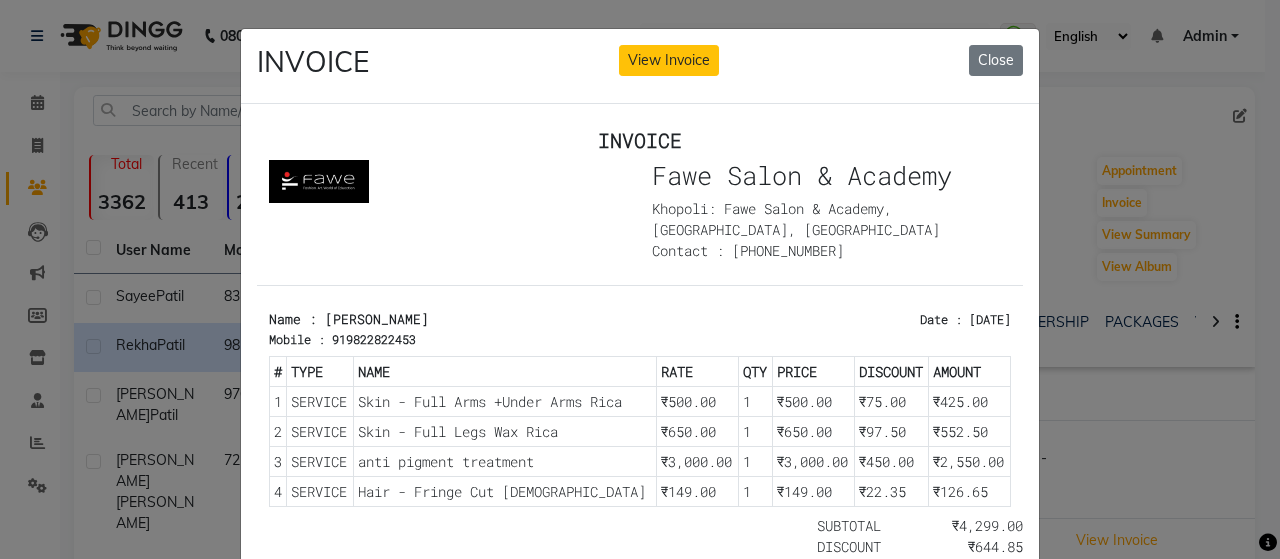 type 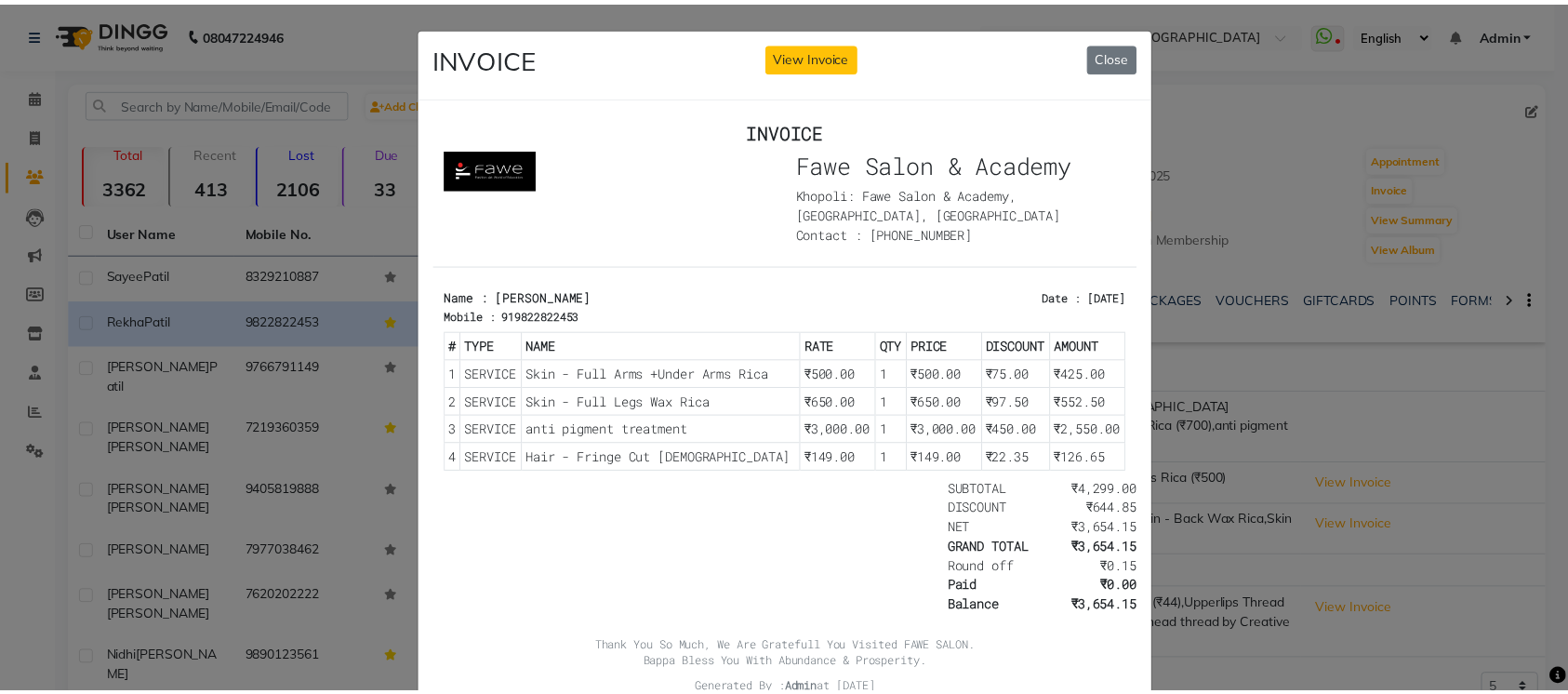 scroll, scrollTop: 35, scrollLeft: 0, axis: vertical 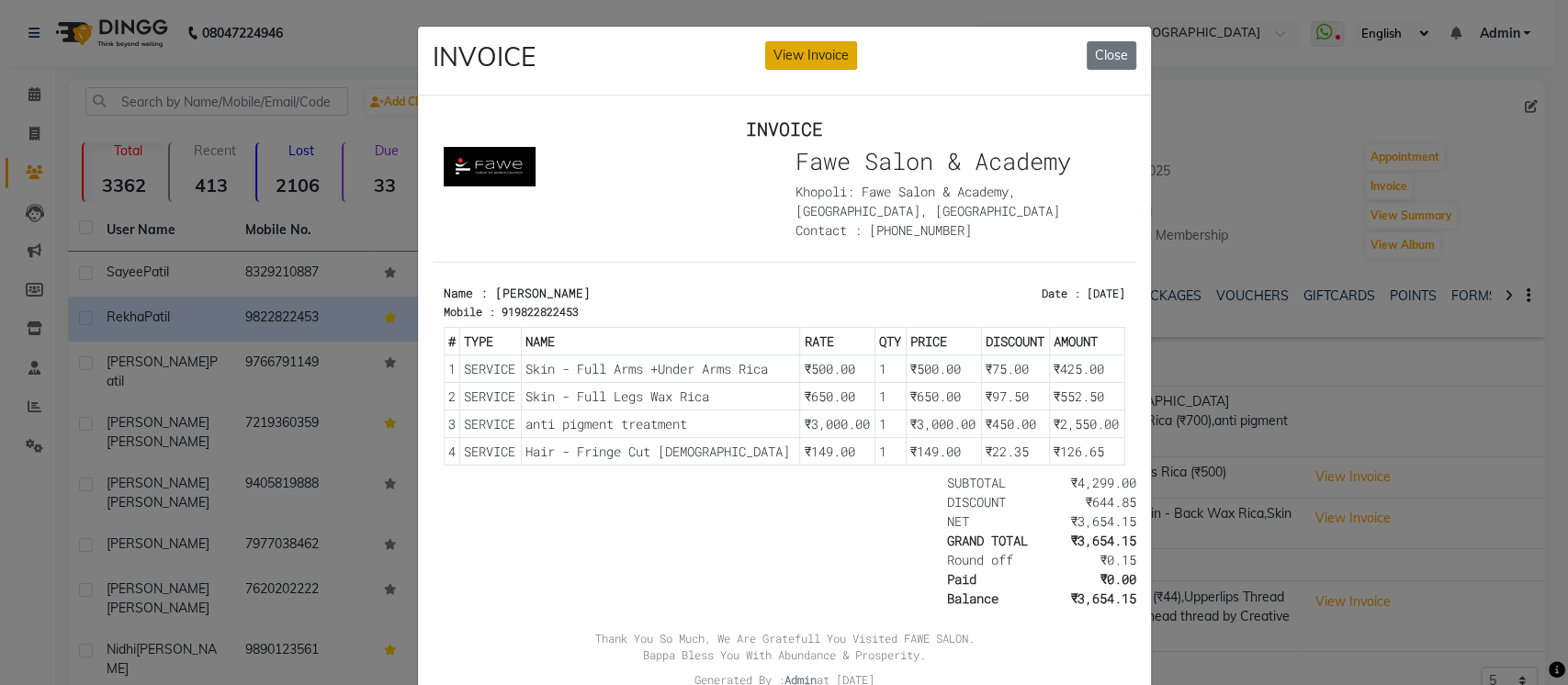 click on "View Invoice" 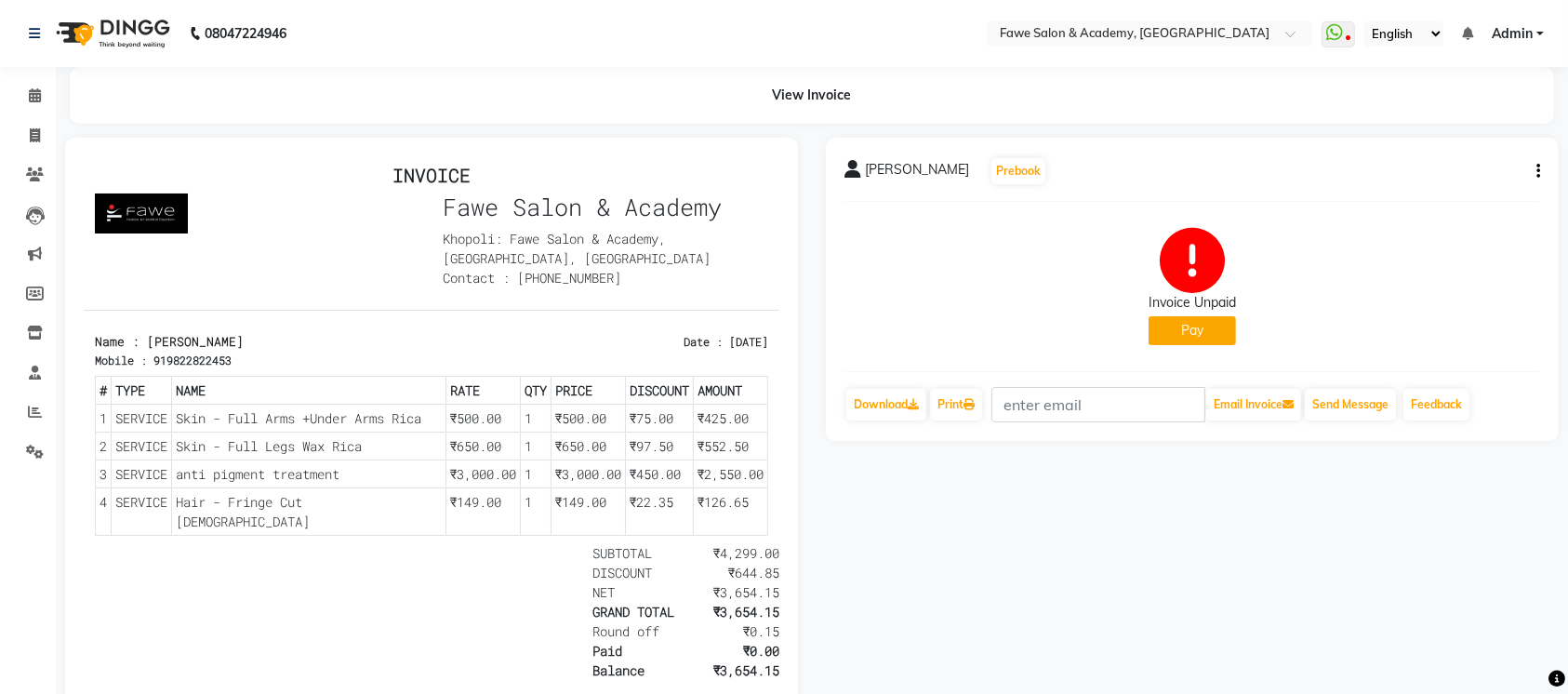 scroll, scrollTop: 149, scrollLeft: 0, axis: vertical 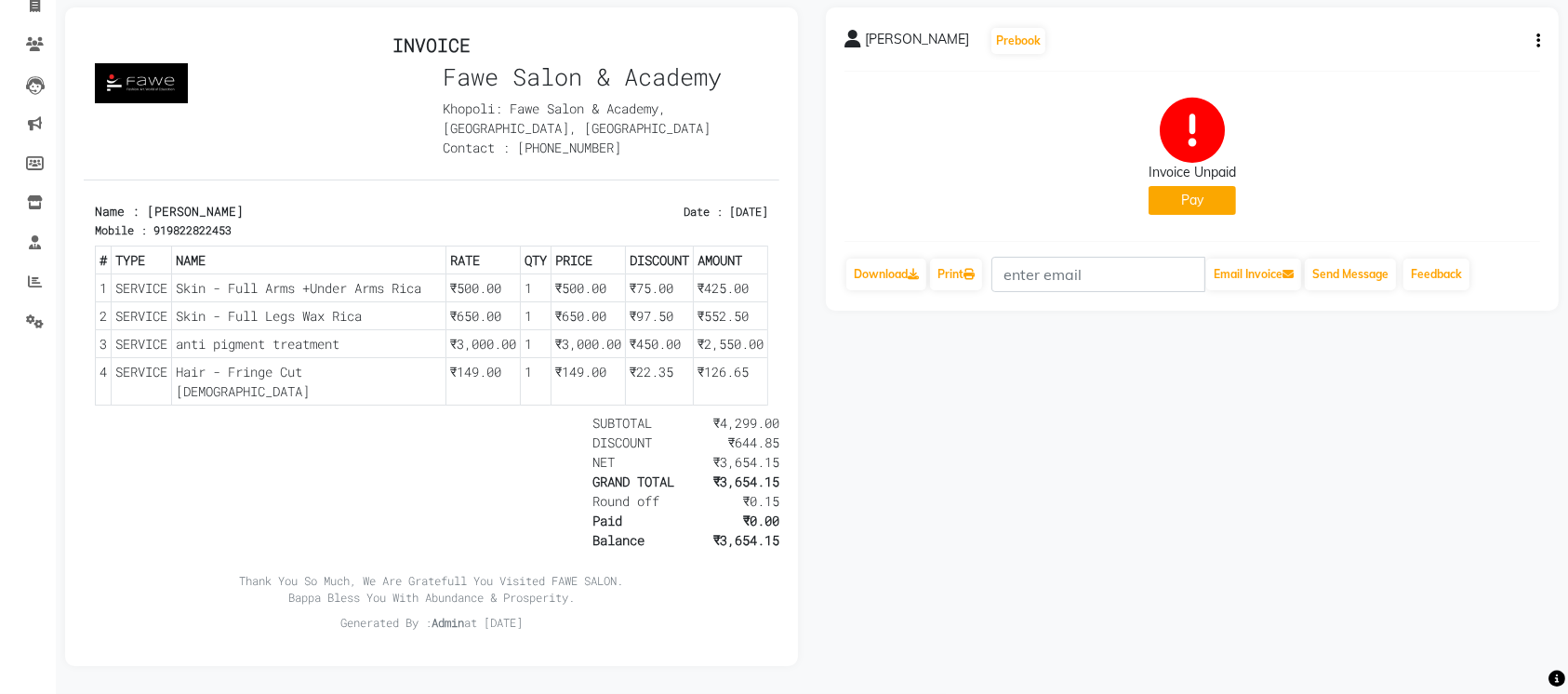 click on "[PERSON_NAME]  Prebook   Invoice Unpaid   Pay  Download  Print   Email Invoice   Send Message Feedback" 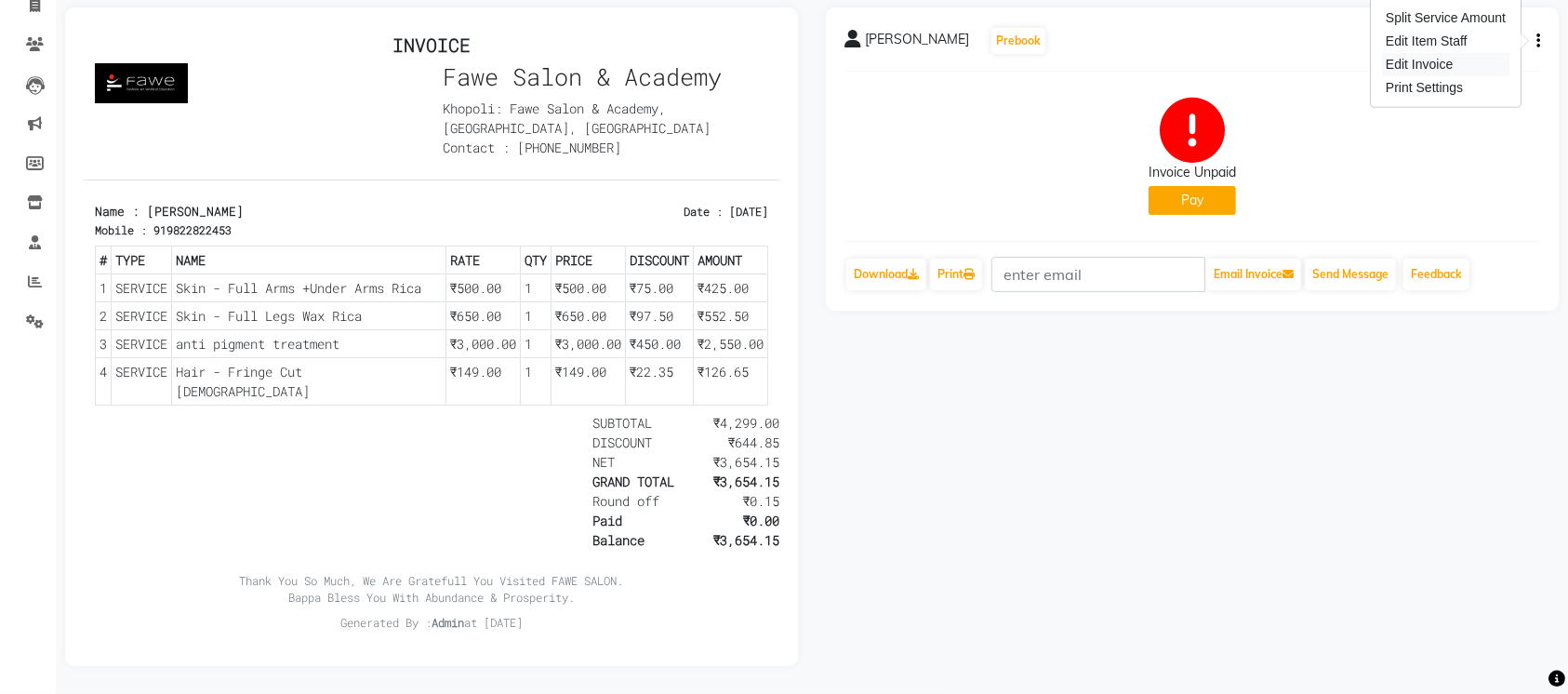 click on "Edit Invoice" at bounding box center (1445, 64) 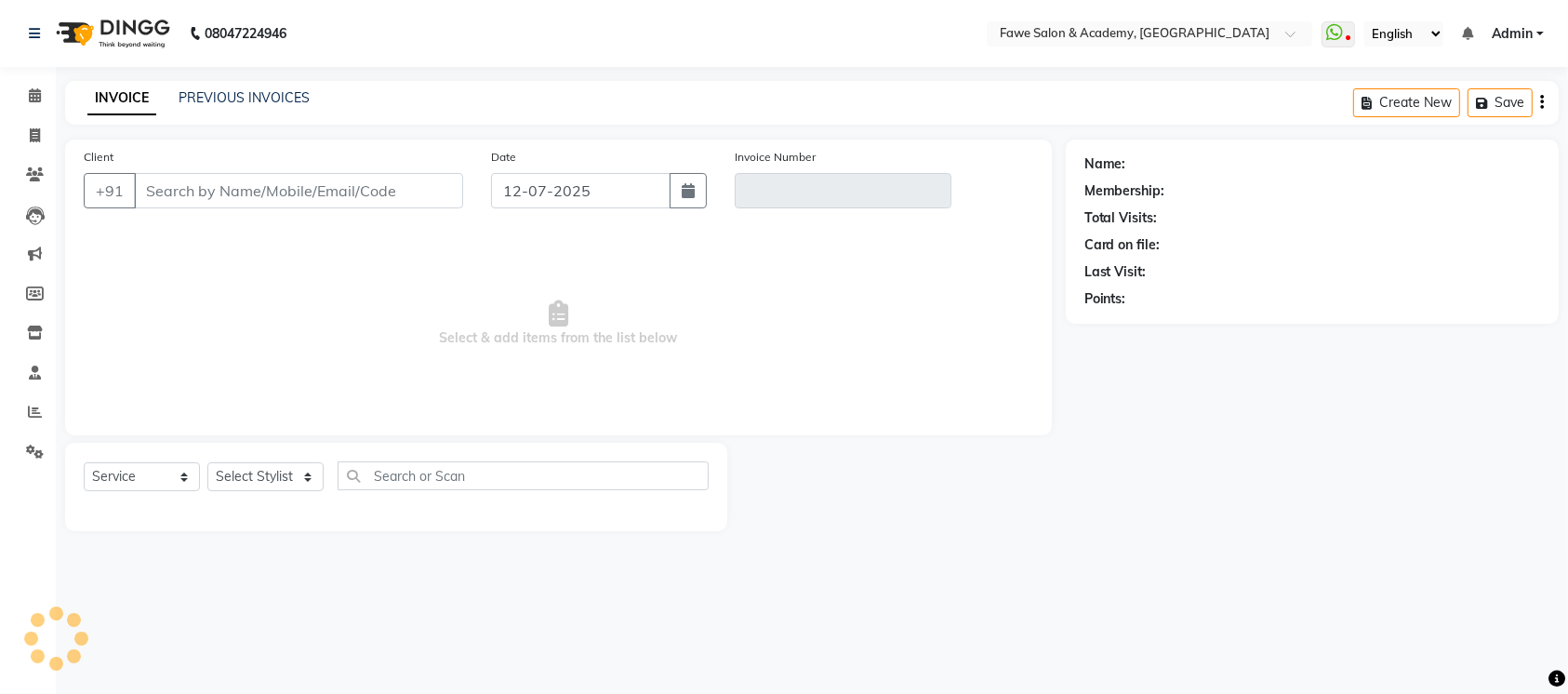 scroll, scrollTop: 0, scrollLeft: 0, axis: both 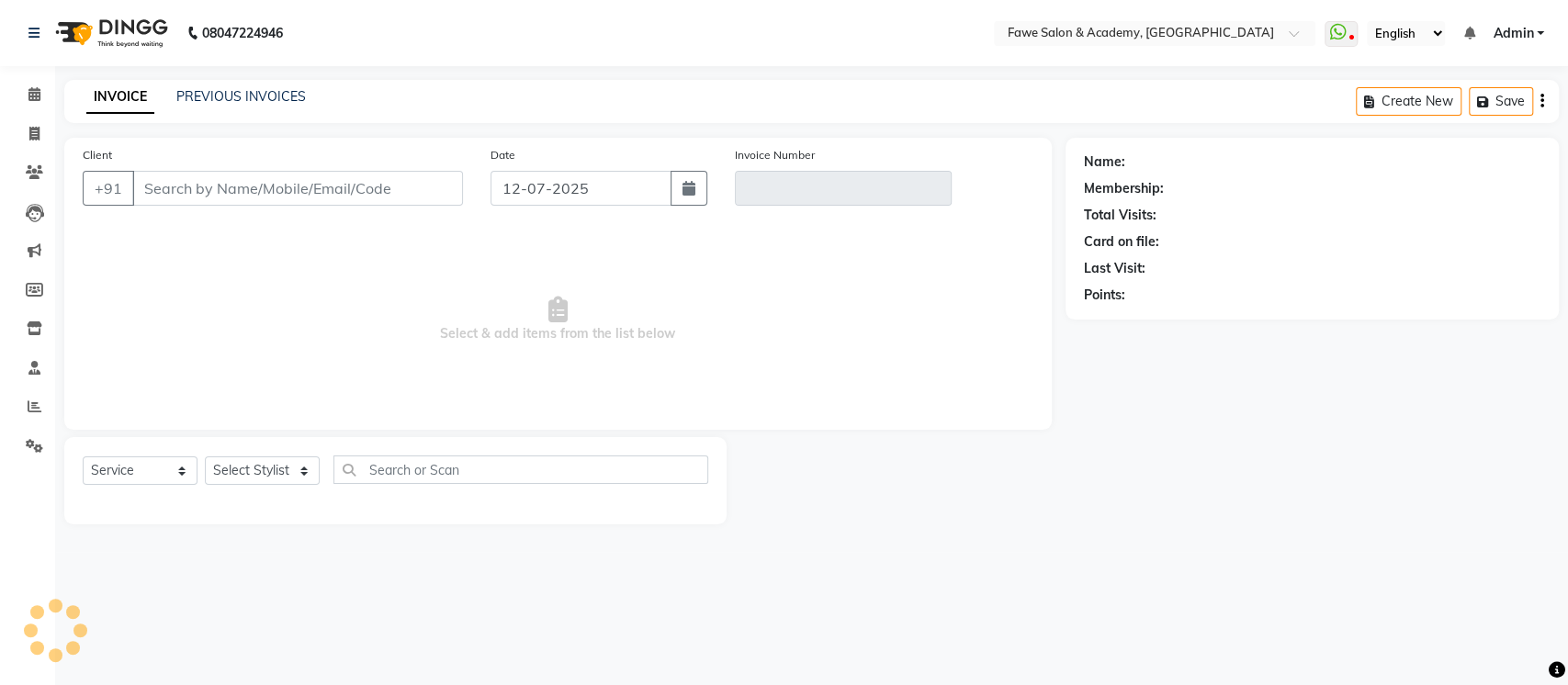 type on "9822822453" 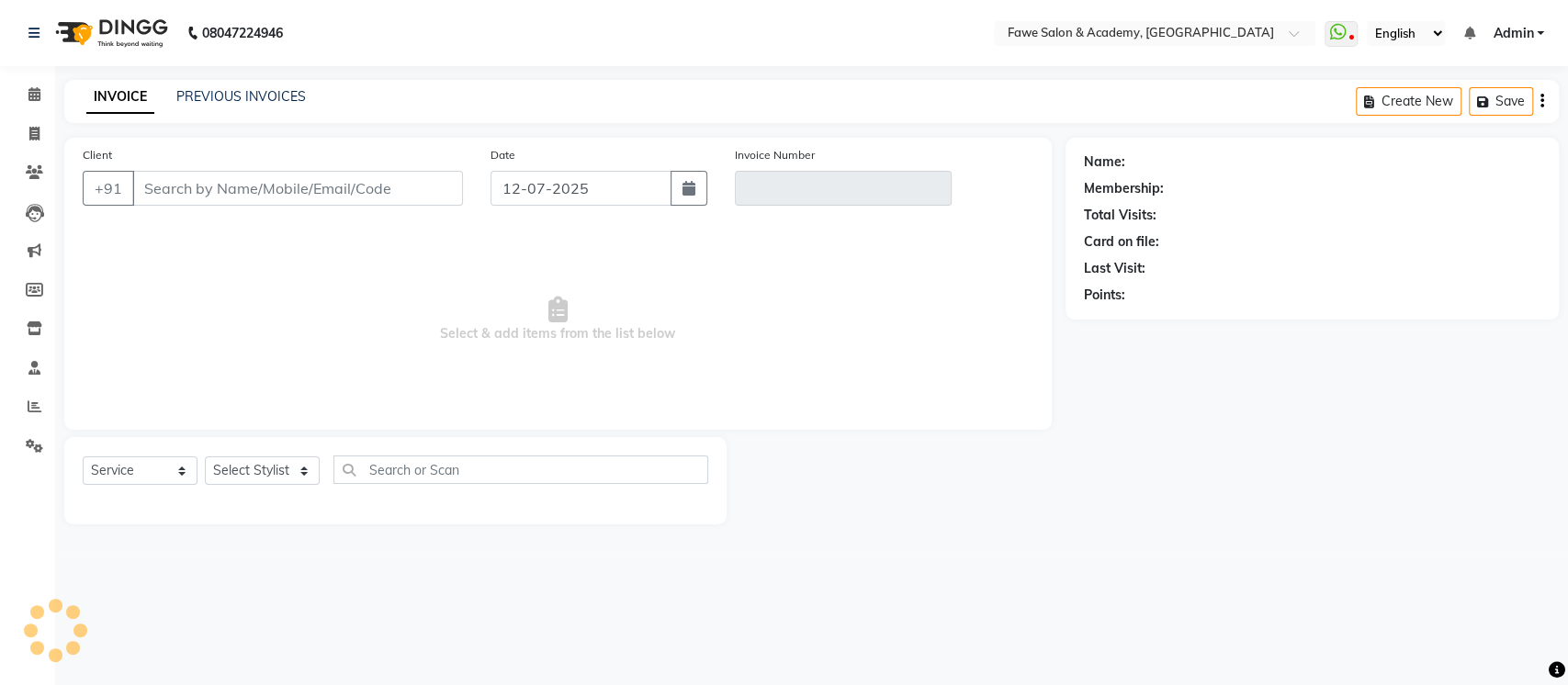 type on "V/2025-26/0817" 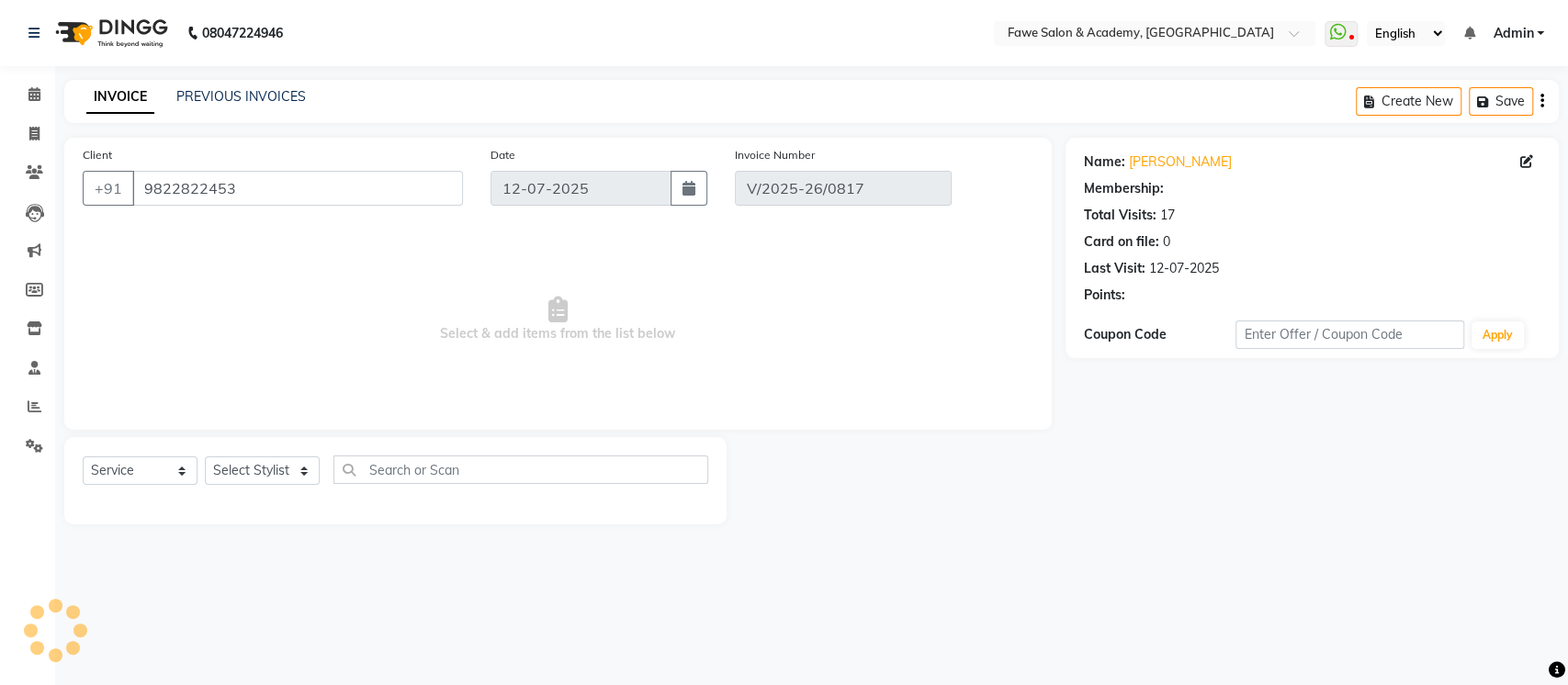 select on "select" 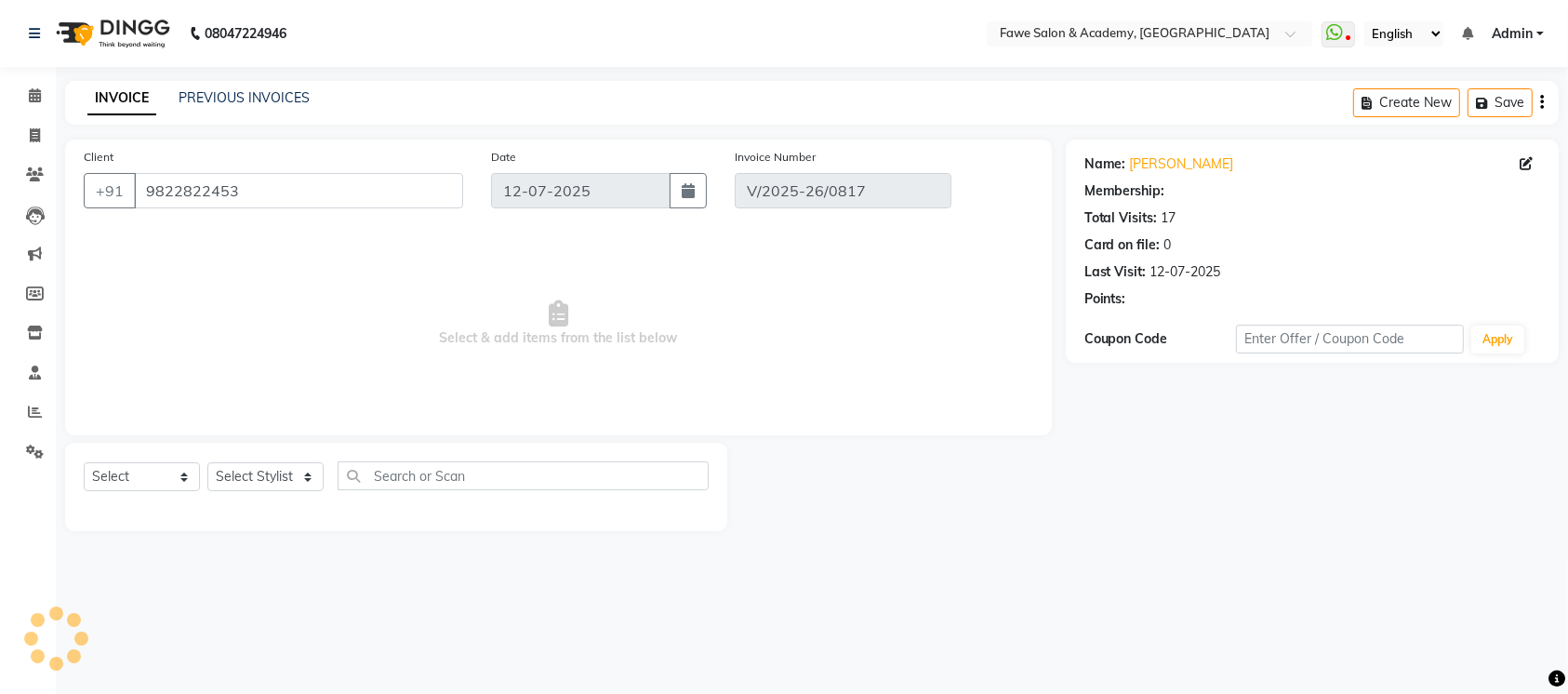 select on "2: Object" 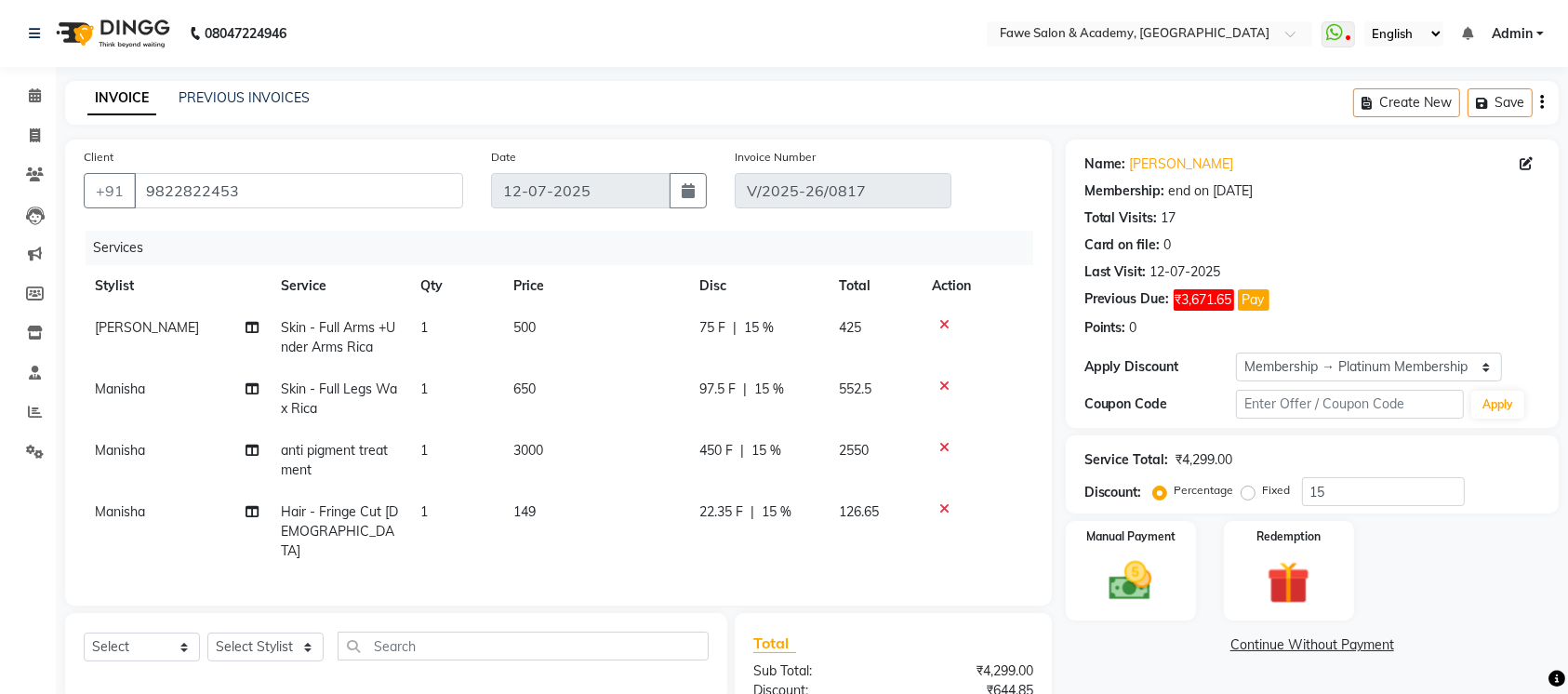 click on "450 F | 15 %" 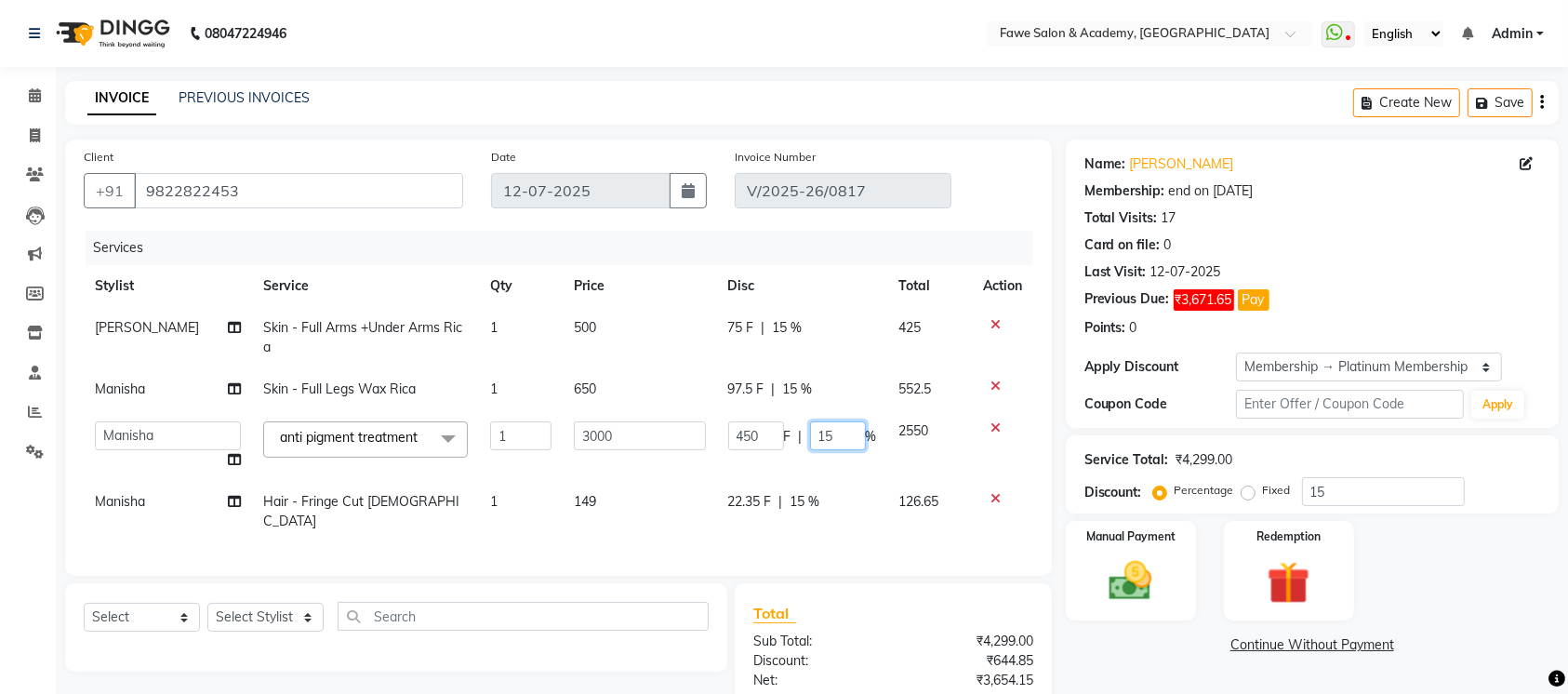 click on "15" 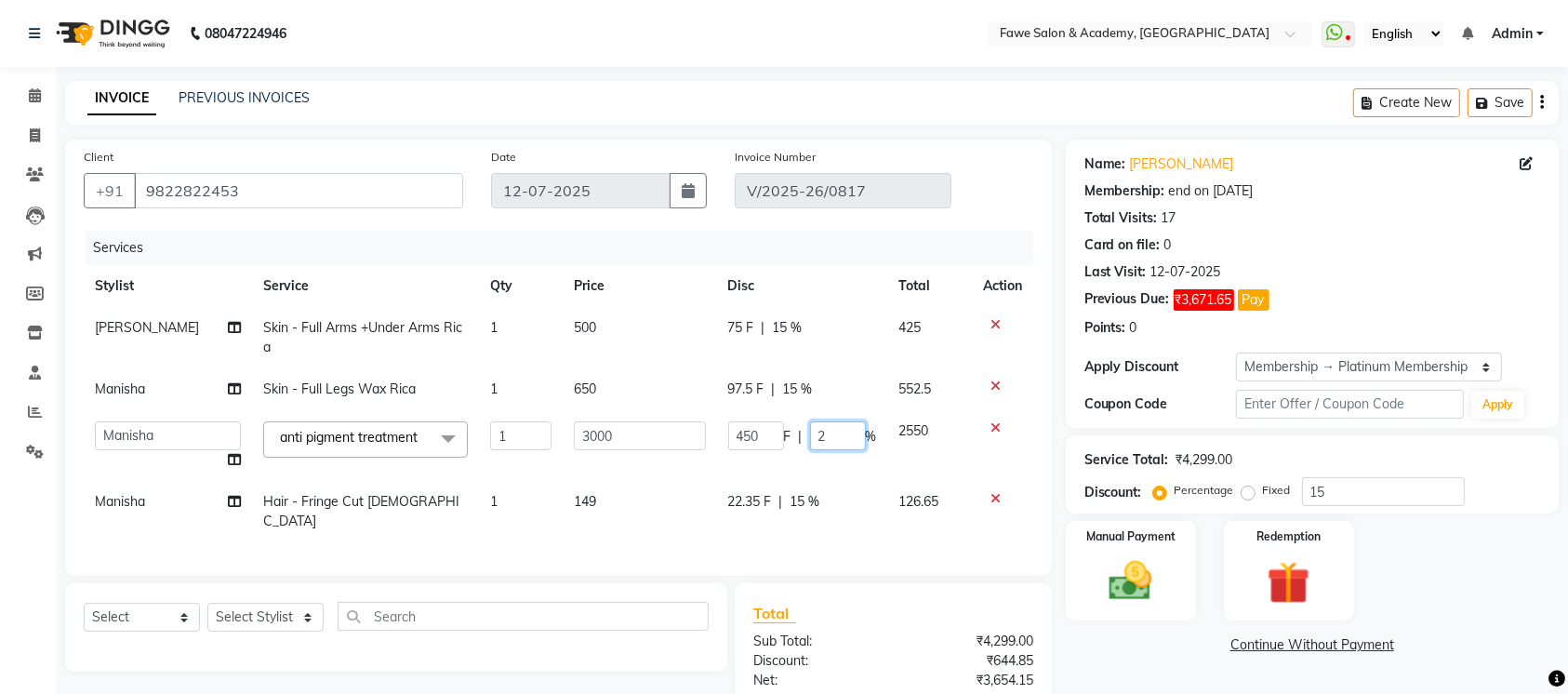 type on "20" 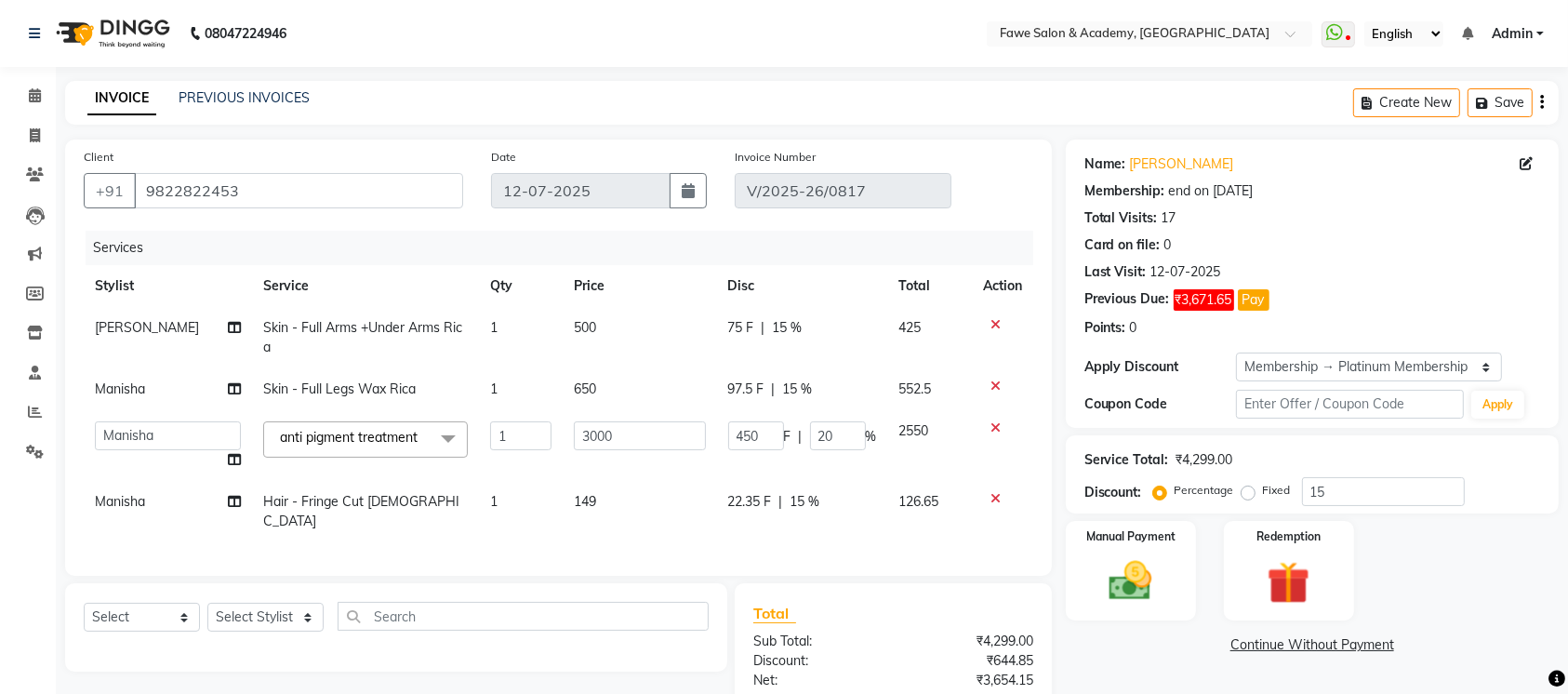 click on "[PERSON_NAME]   Chetan   [PERSON_NAME]   [PERSON_NAME]   [PERSON_NAME]  anti pigment treatment  x Hair - Haircut [DEMOGRAPHIC_DATA] (₹499) Hair - Hairwash-Haircut [DEMOGRAPHIC_DATA] (₹599) Hair - Fringe Cut [DEMOGRAPHIC_DATA] (₹149) Hair - Baby Haircut  [DEMOGRAPHIC_DATA] (₹199) Hair - Hairwash [DEMOGRAPHIC_DATA] (₹299) Hair - Wash Blow-Dry  [DEMOGRAPHIC_DATA] (₹399) Hair - Wash Cut Short [DEMOGRAPHIC_DATA] (₹749) Hair - Short Haircut  [DEMOGRAPHIC_DATA] (₹599) Hair - Ironing (₹499) Hair - Wash Ironing (₹599) Hair - Tongs (₹599) Hair - Wash Tongs (₹699) Hair - Blow-Dry (₹299) Hair - Split Ends Cut (₹500) Hair - Global Color Upto Neck(With [MEDICAL_DATA]) (₹2499) Hair - Global Color Upto Shoulders([MEDICAL_DATA] Free) (₹2999) Hair - Global Color Below Shoulders(With [MEDICAL_DATA]) (₹3999) Hair - Global Color Below Shoulders([MEDICAL_DATA] Free) (₹4499) Hair - Global Color Upto Waist(With [MEDICAL_DATA]) (₹4499) Hair - Global Color Upto Waist([MEDICAL_DATA] Free) (₹4999) Hair - Touch Up Upto 2 Inches ([MEDICAL_DATA]) (₹1299) Hair - Touch Up 2 Inches ([MEDICAL_DATA] Free) (₹1399) Hair - Fashion Colors Streaks (₹299)" 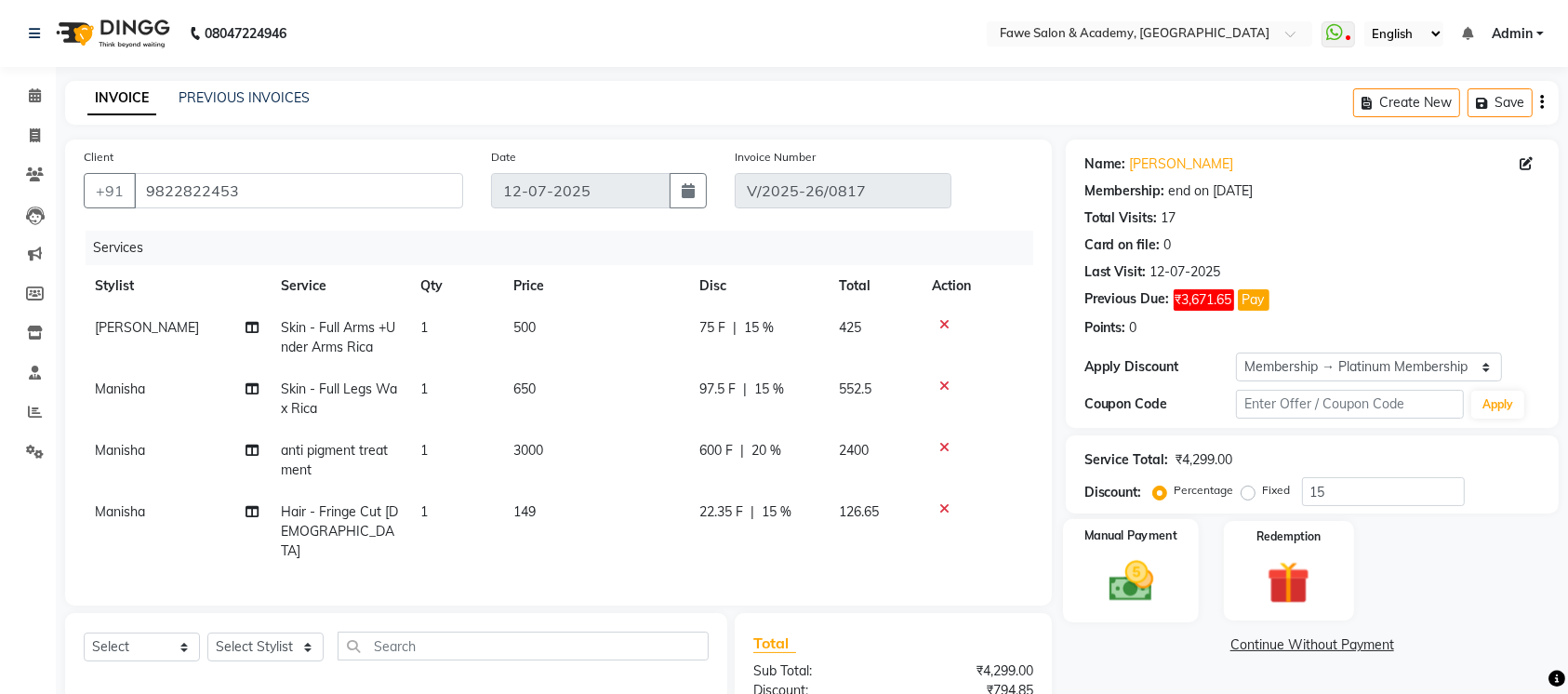 scroll, scrollTop: 200, scrollLeft: 0, axis: vertical 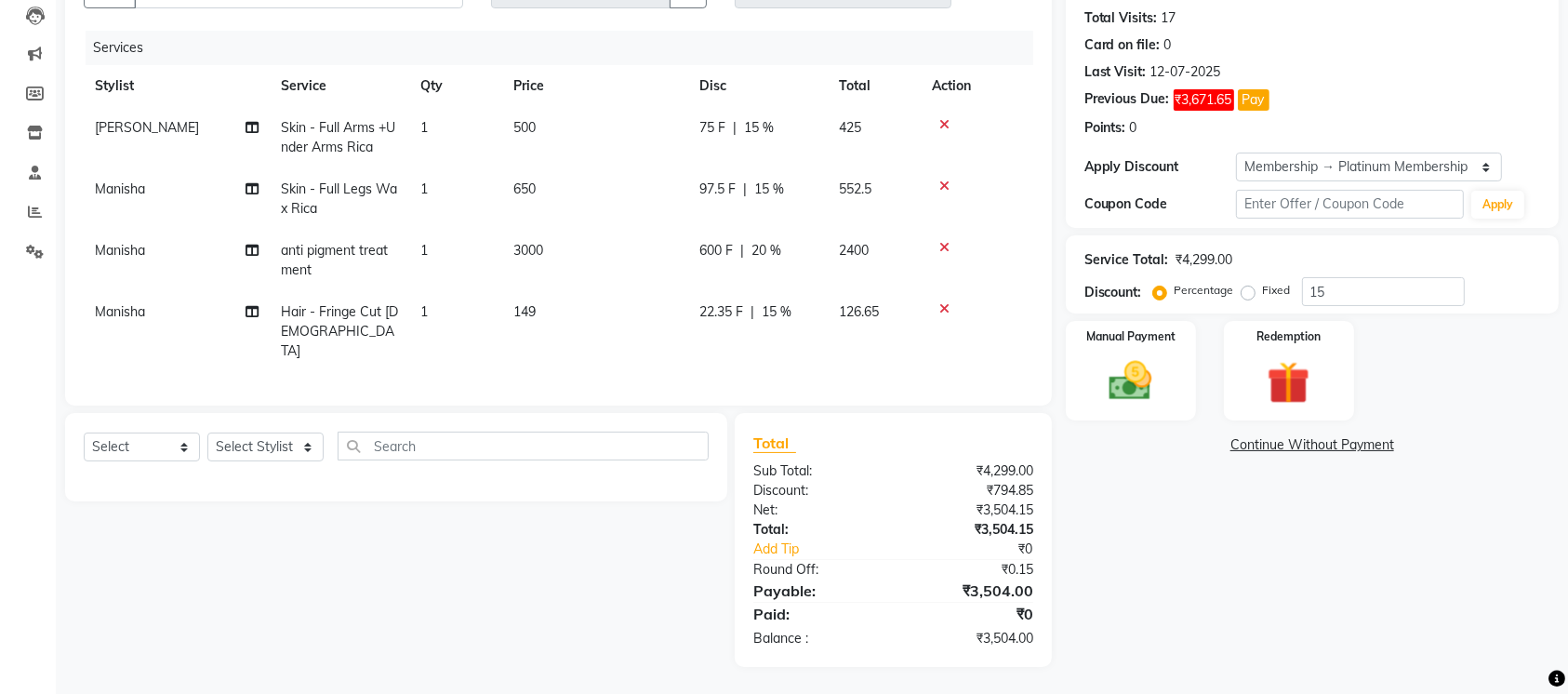 click on "Continue Without Payment" 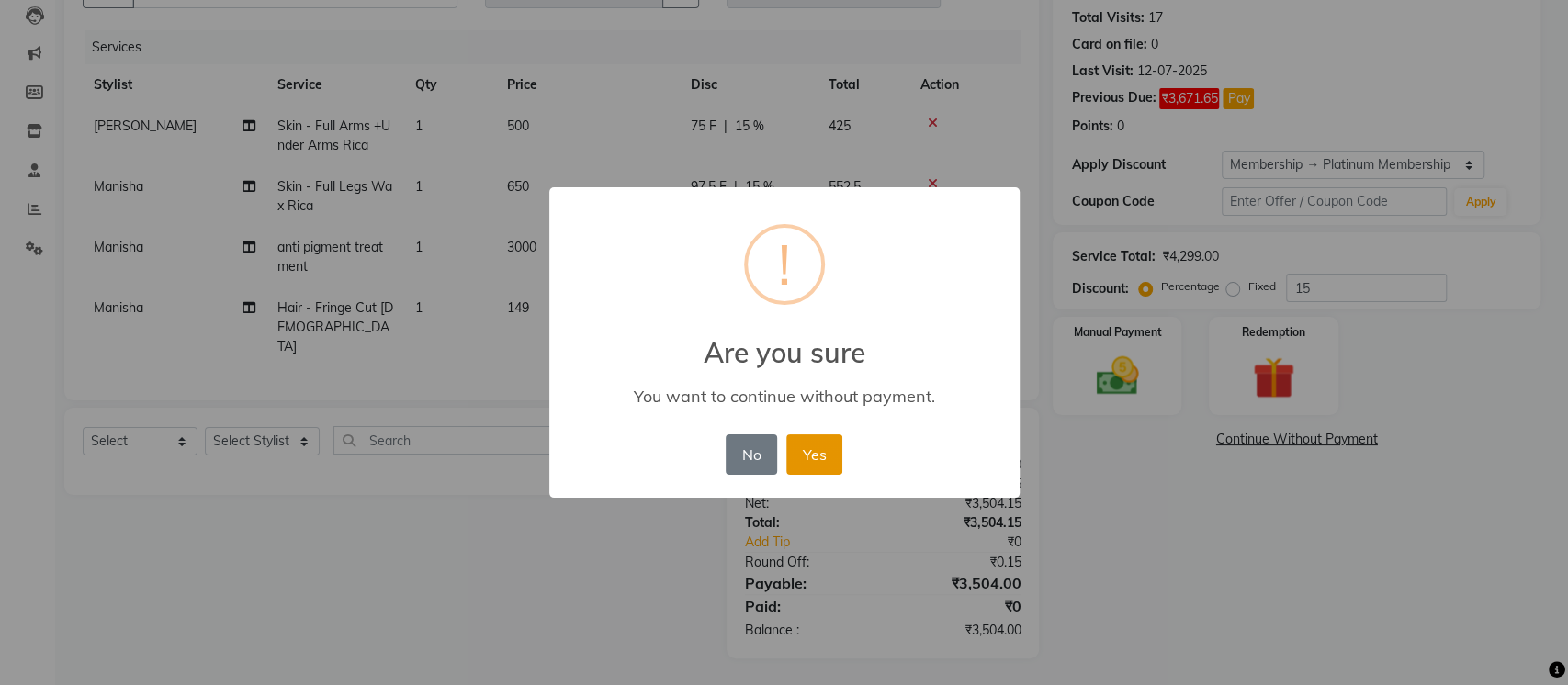 click on "Yes" at bounding box center [814, 455] 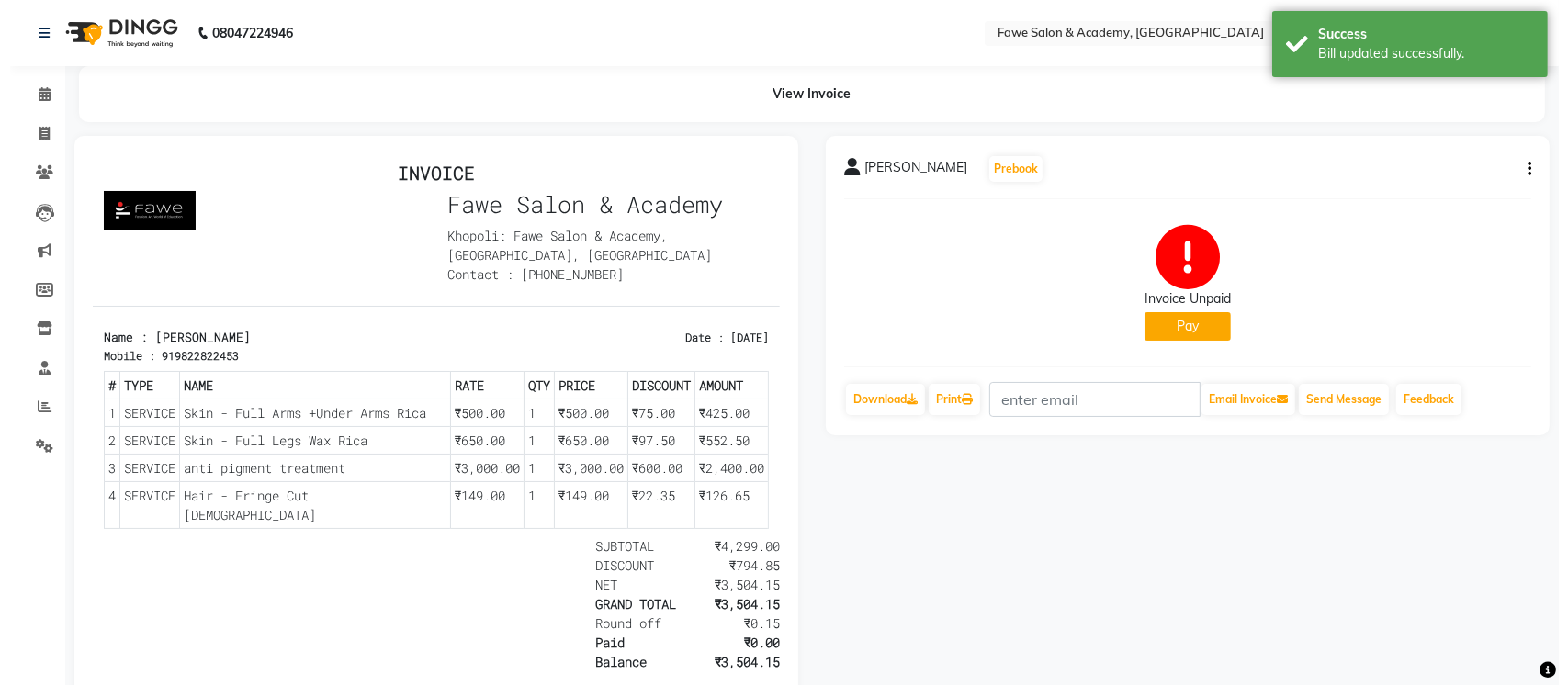 scroll, scrollTop: 15, scrollLeft: 0, axis: vertical 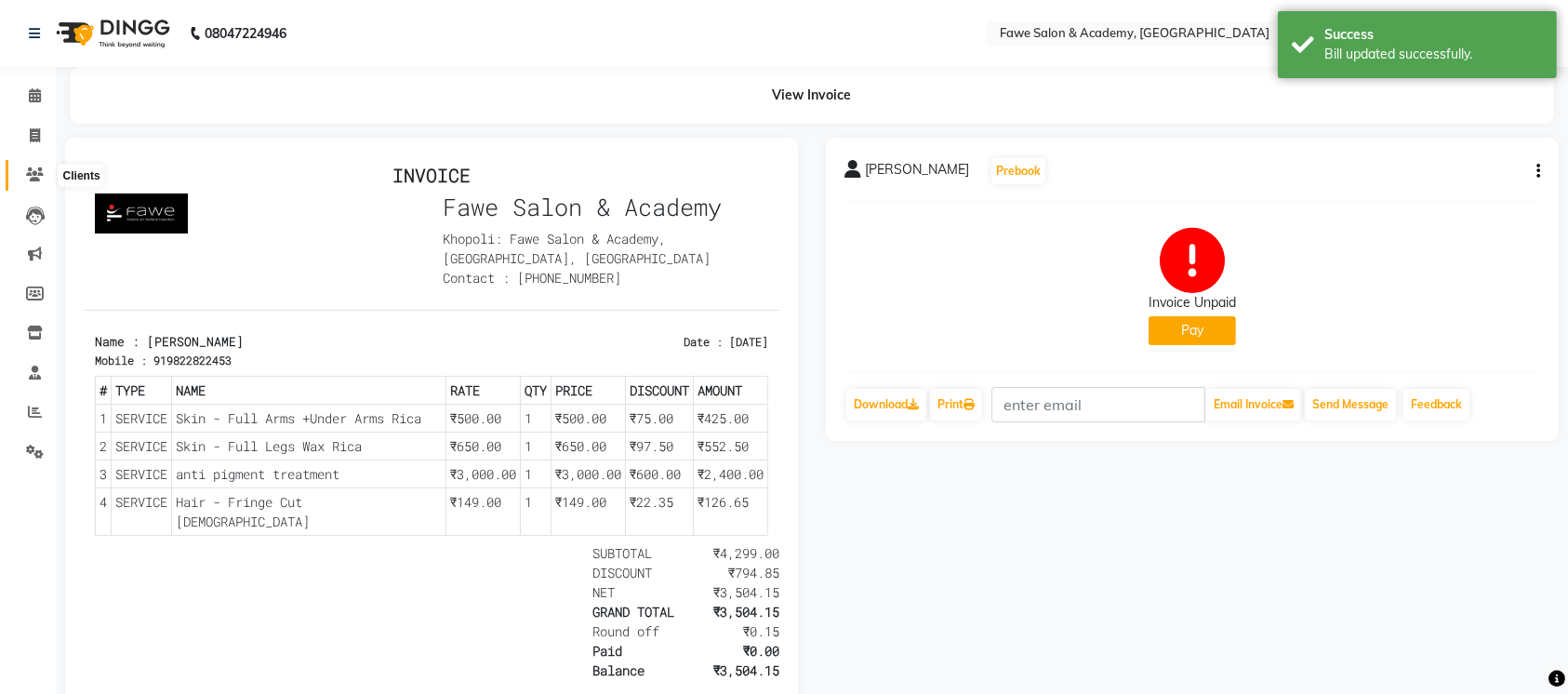 click 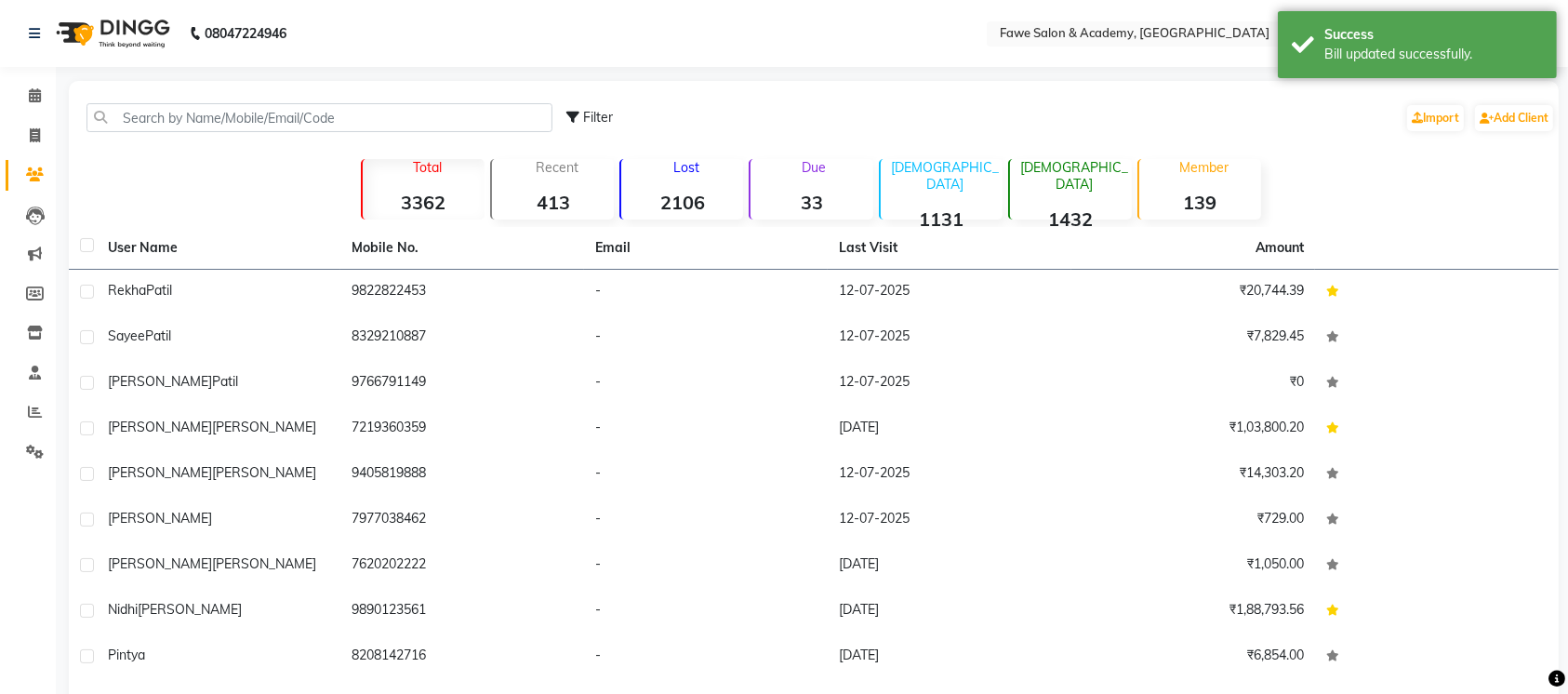 click on "User Name" 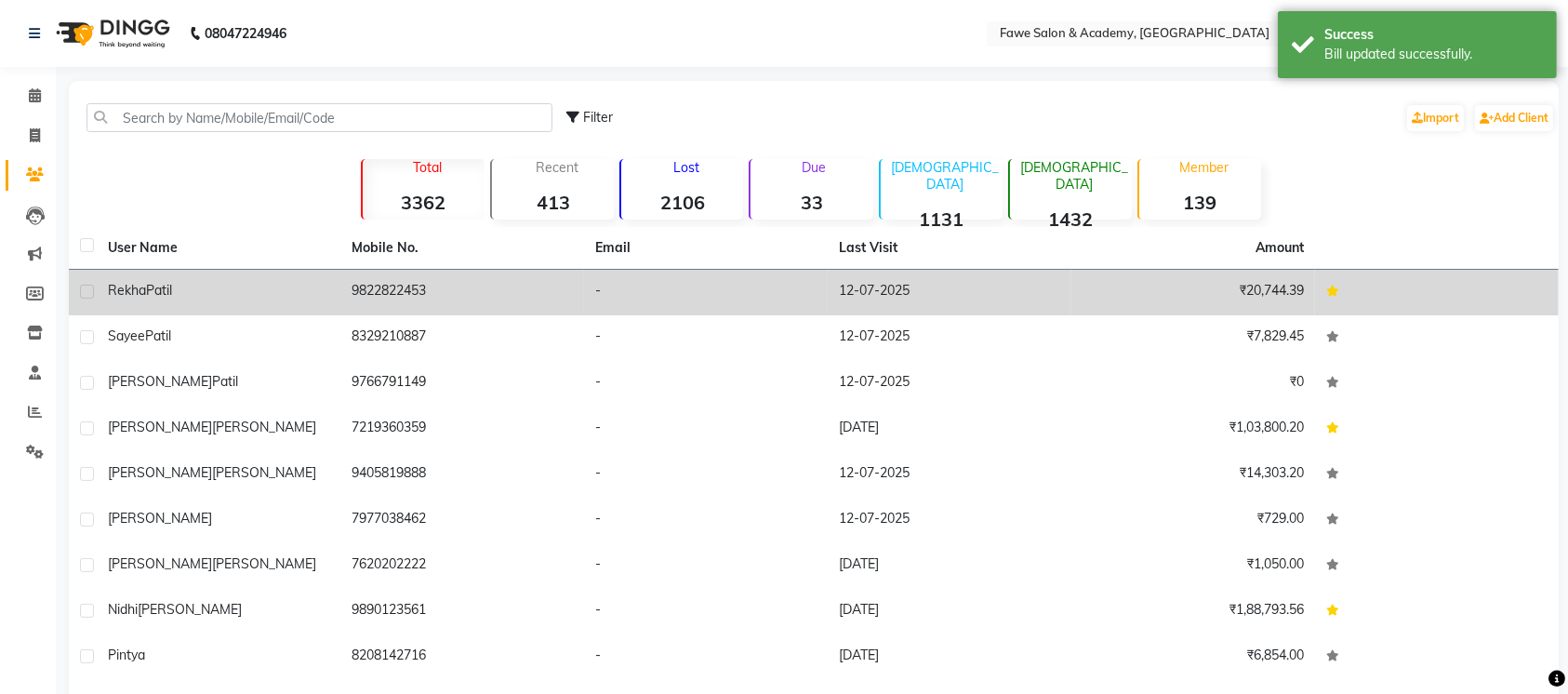 click on "[PERSON_NAME]" 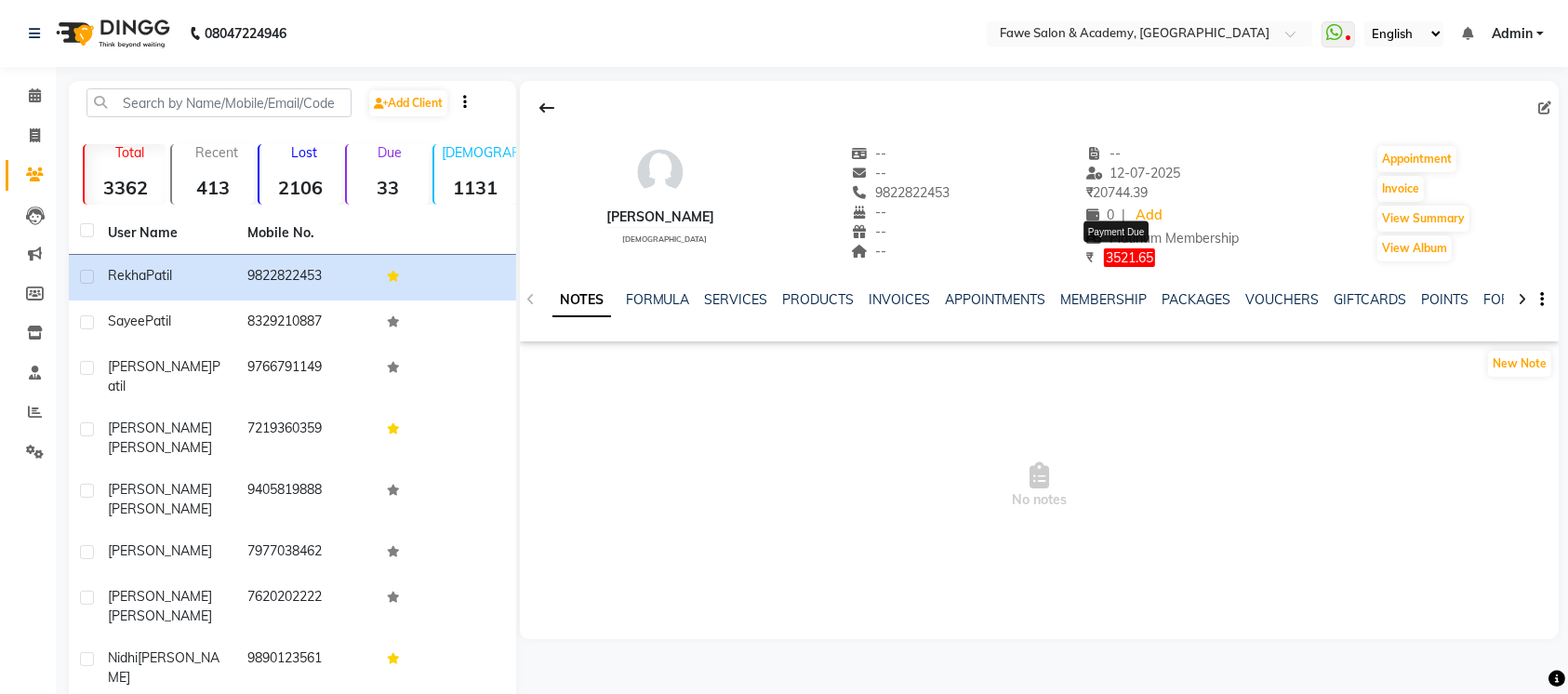 click on "3521.65" 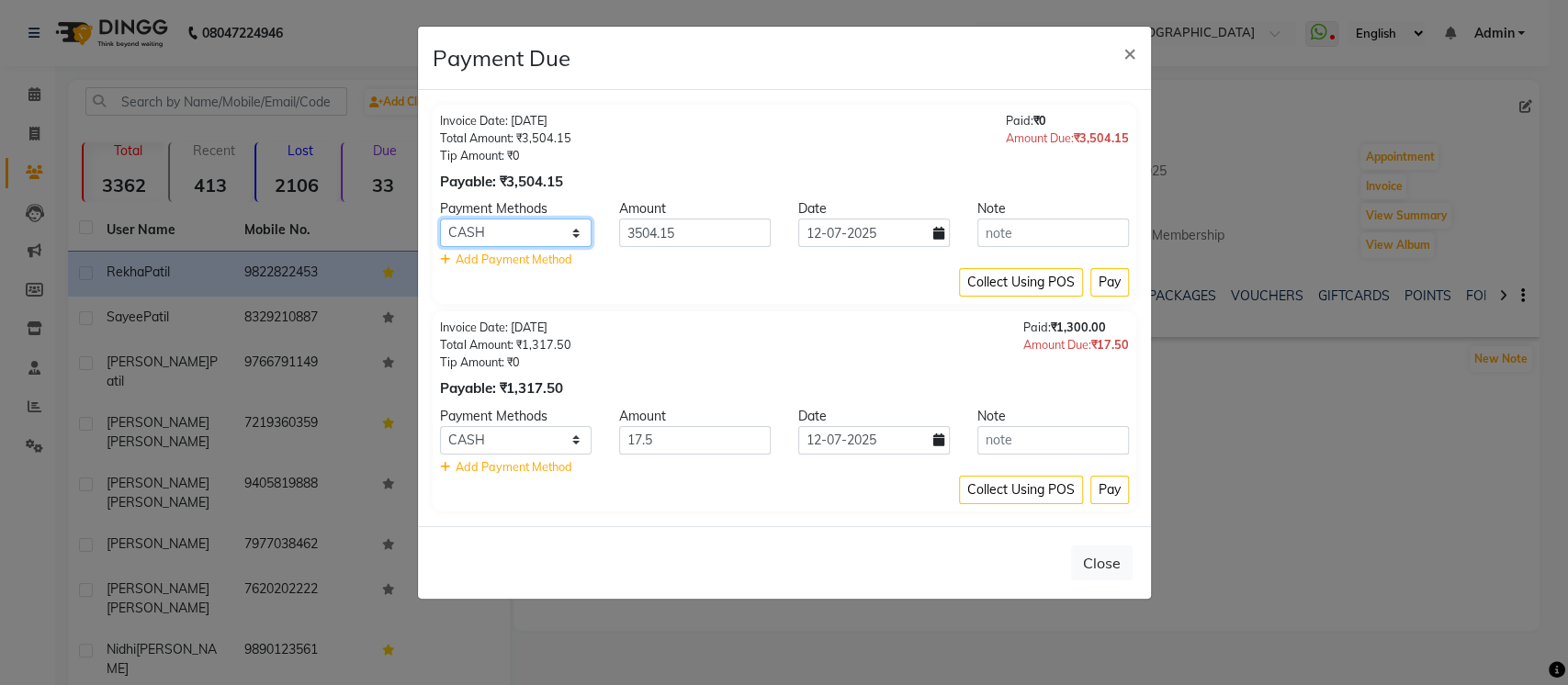 click on "LoanTap CASH PhonePe GPay CARD" 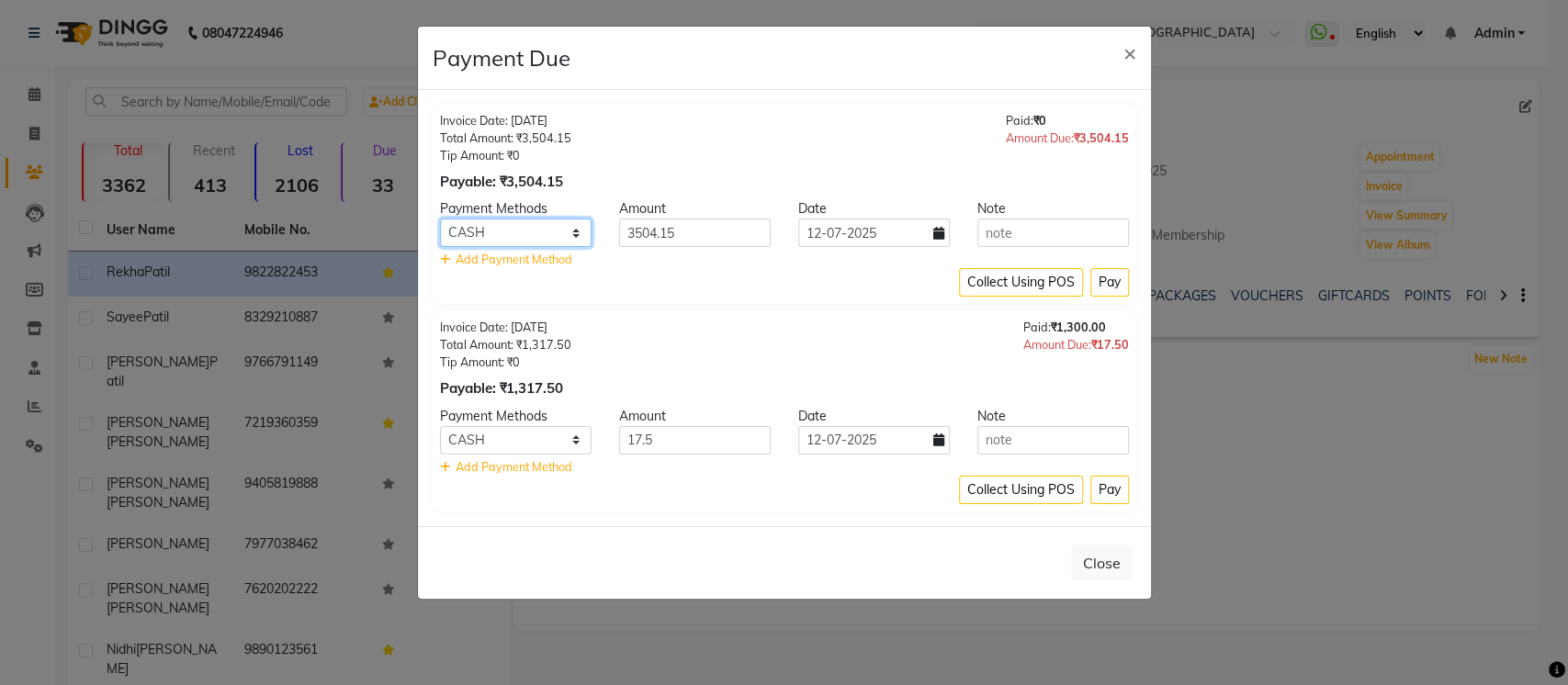 select on "5" 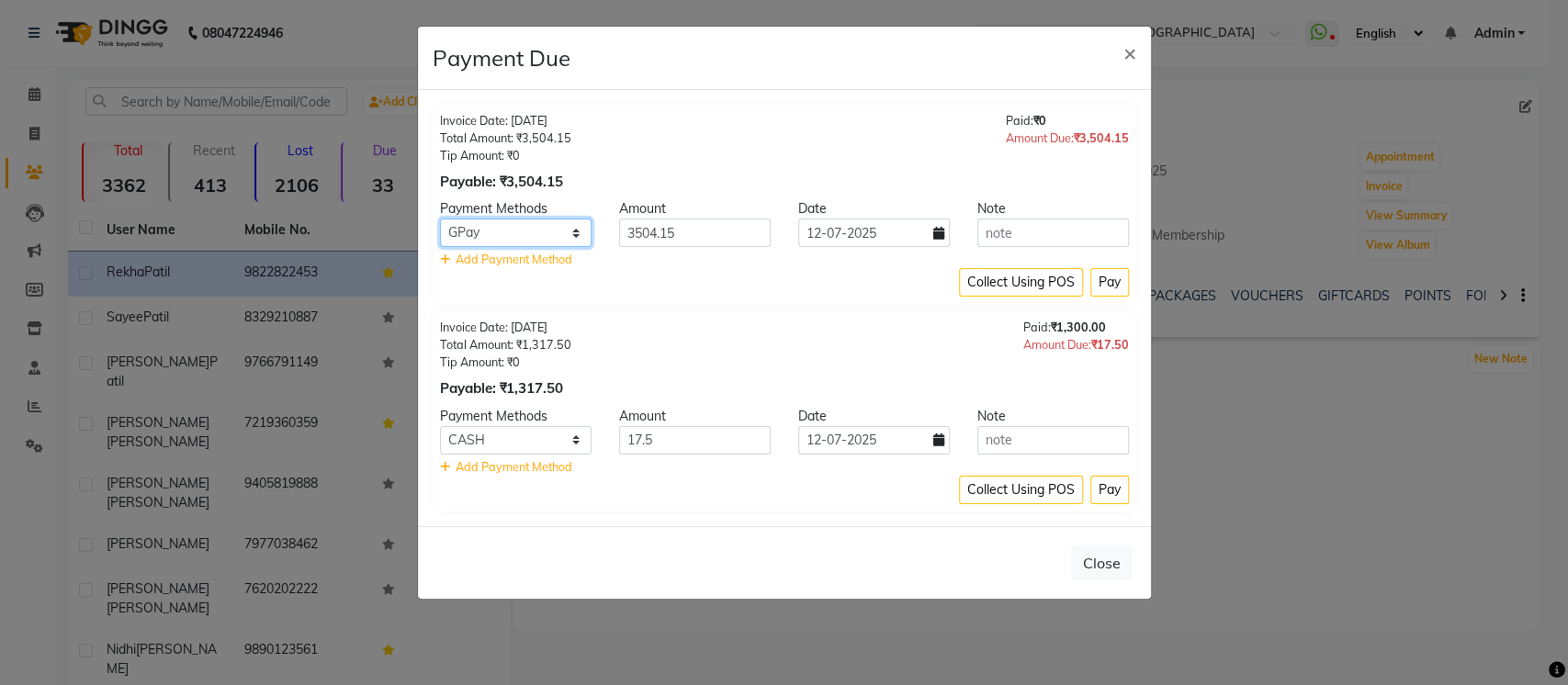click on "LoanTap CASH PhonePe GPay CARD" 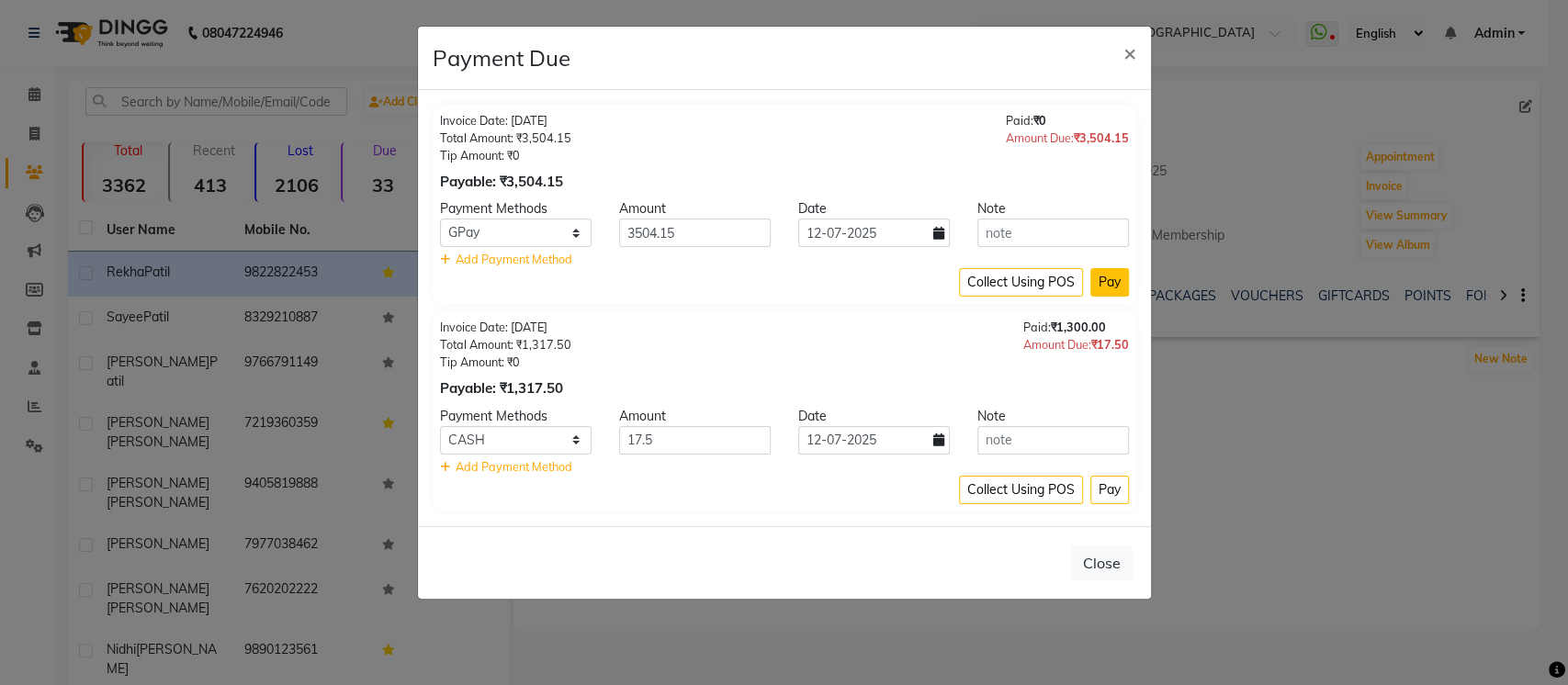 click on "Pay" 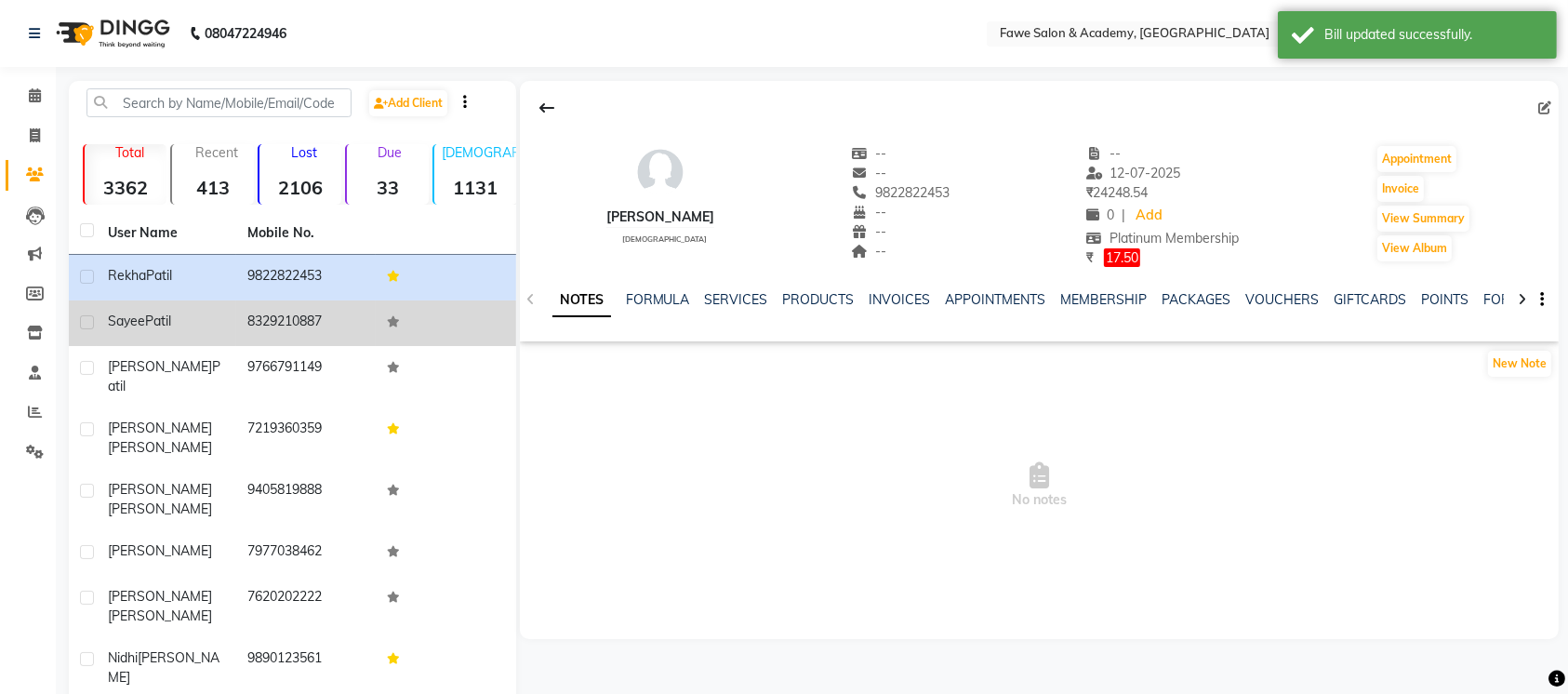 click on "[PERSON_NAME]" 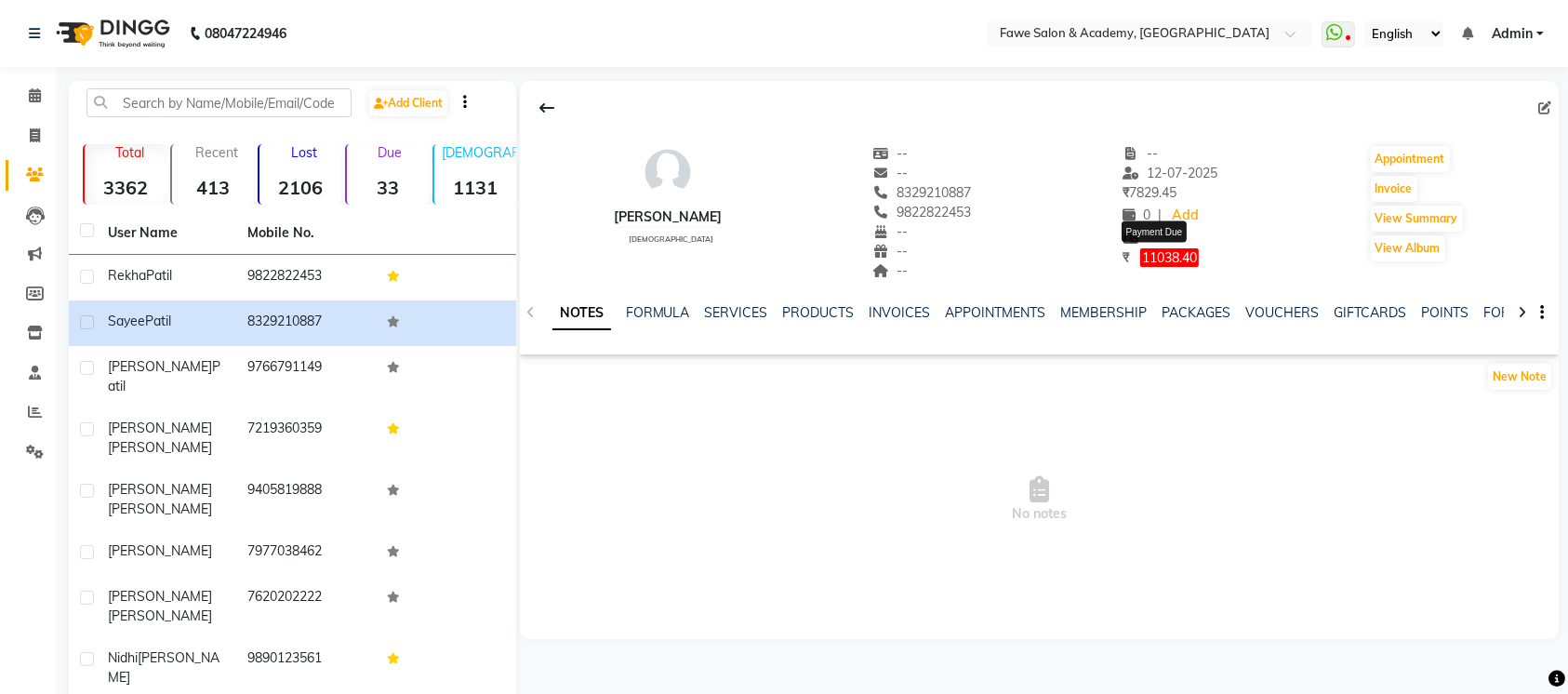click on "11038.40" 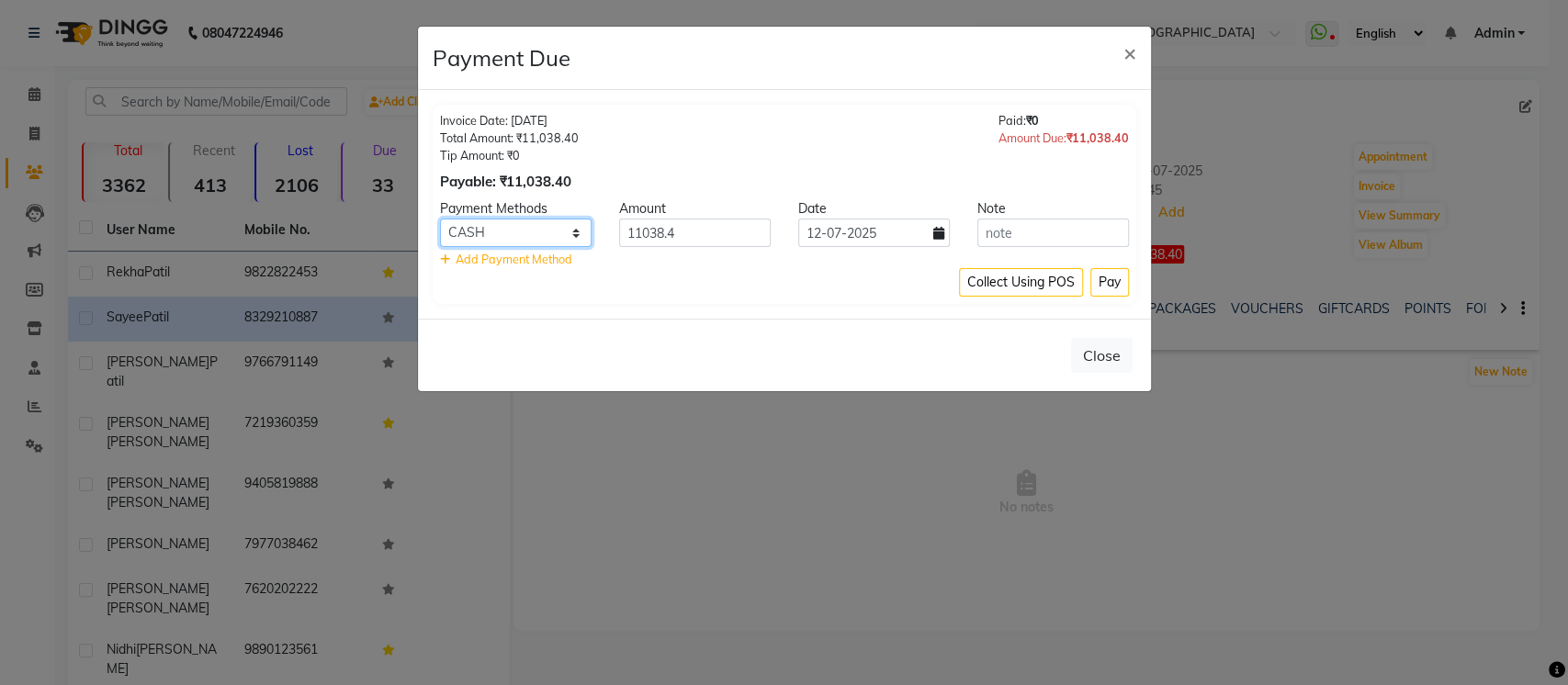 click on "LoanTap CASH PhonePe GPay CARD" 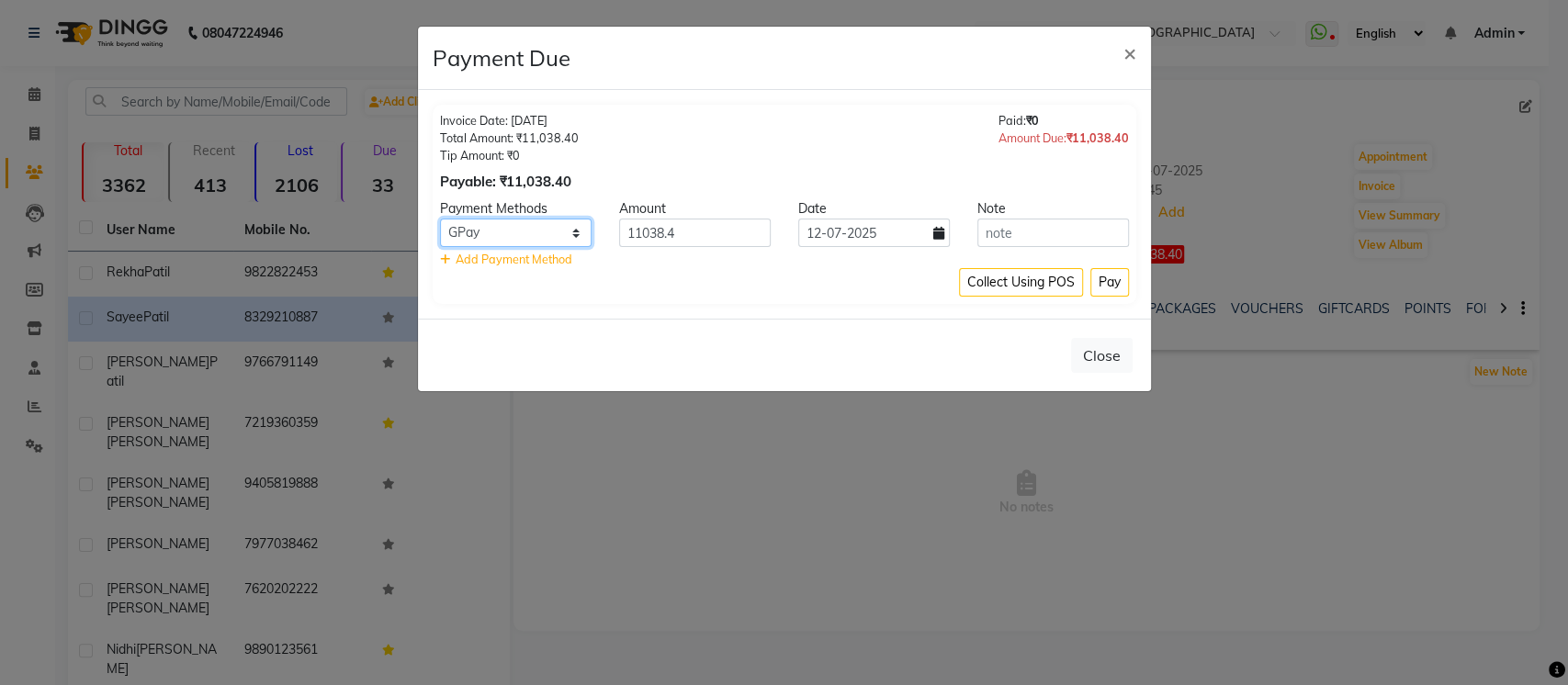click on "LoanTap CASH PhonePe GPay CARD" 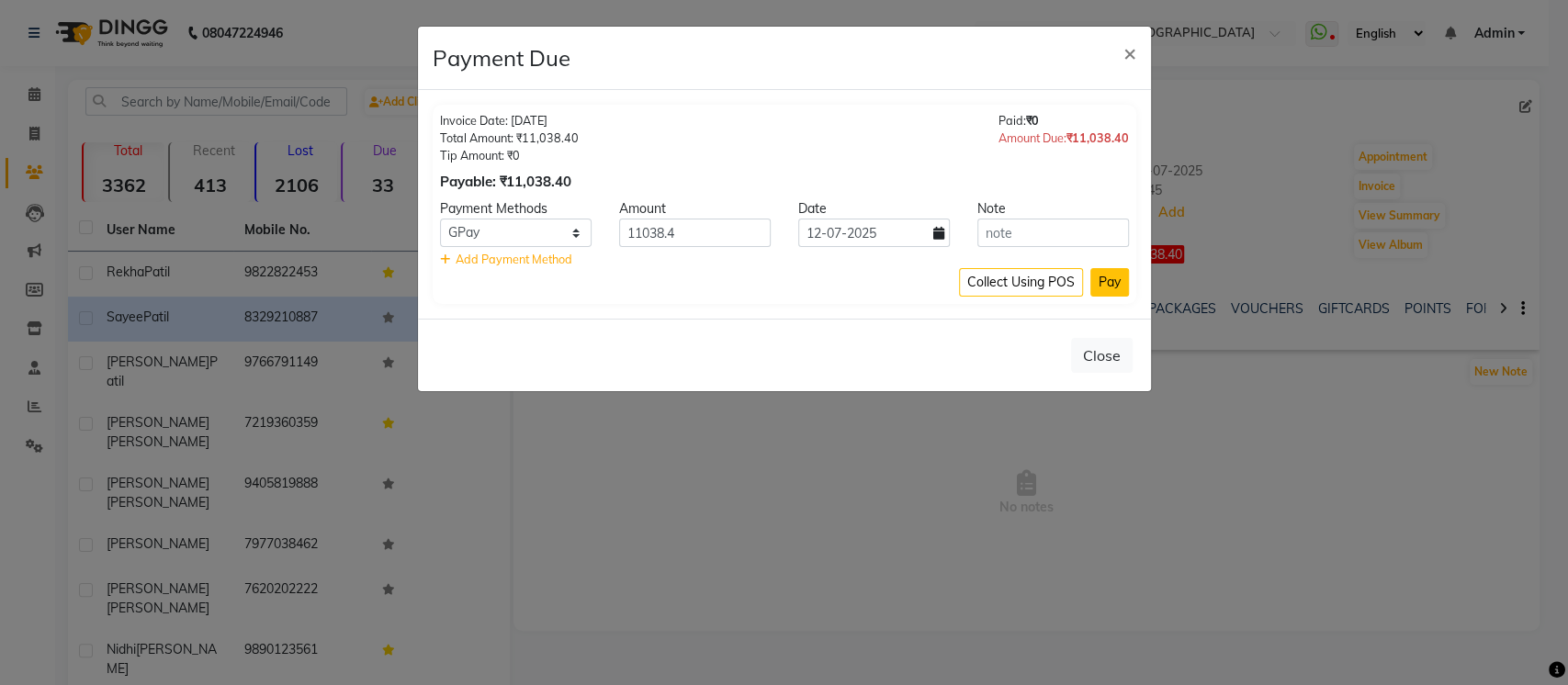 click on "Pay" 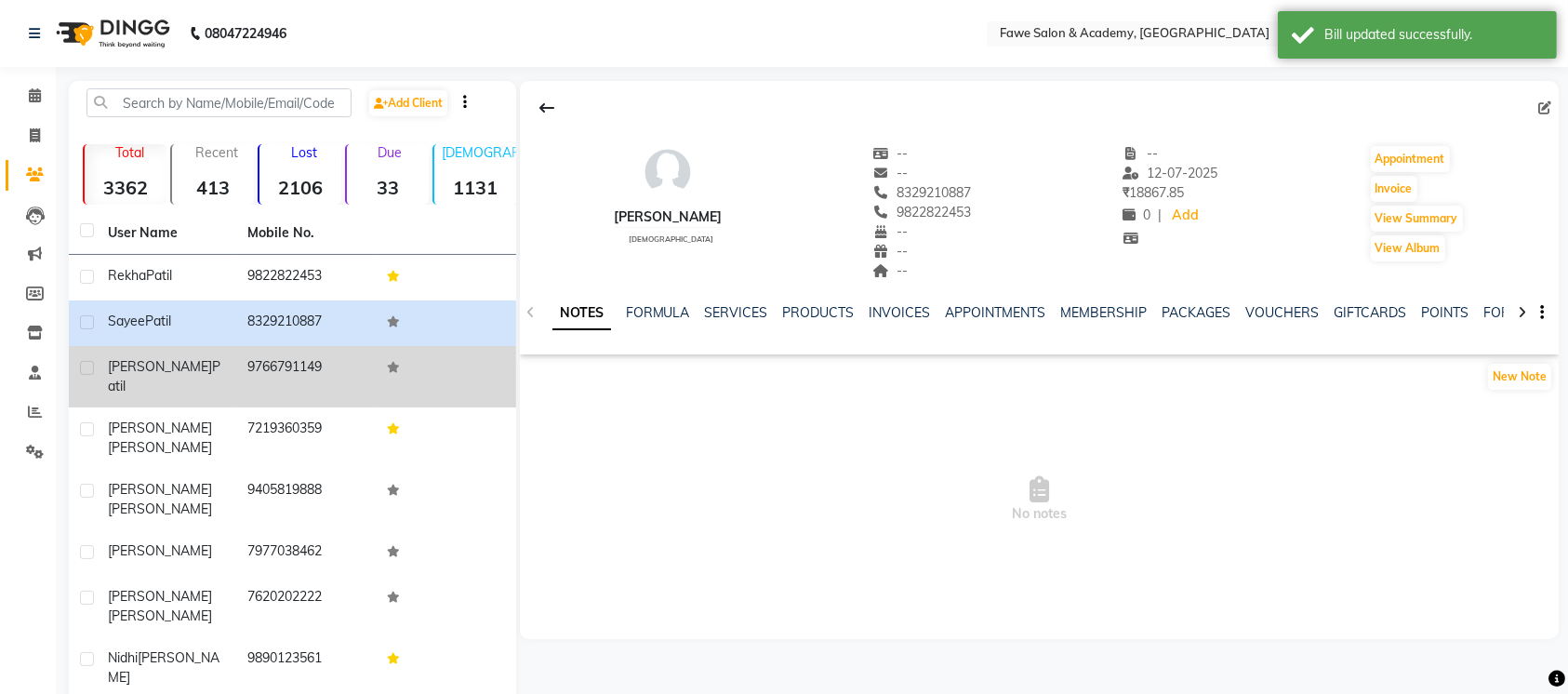 click on "[PERSON_NAME]" 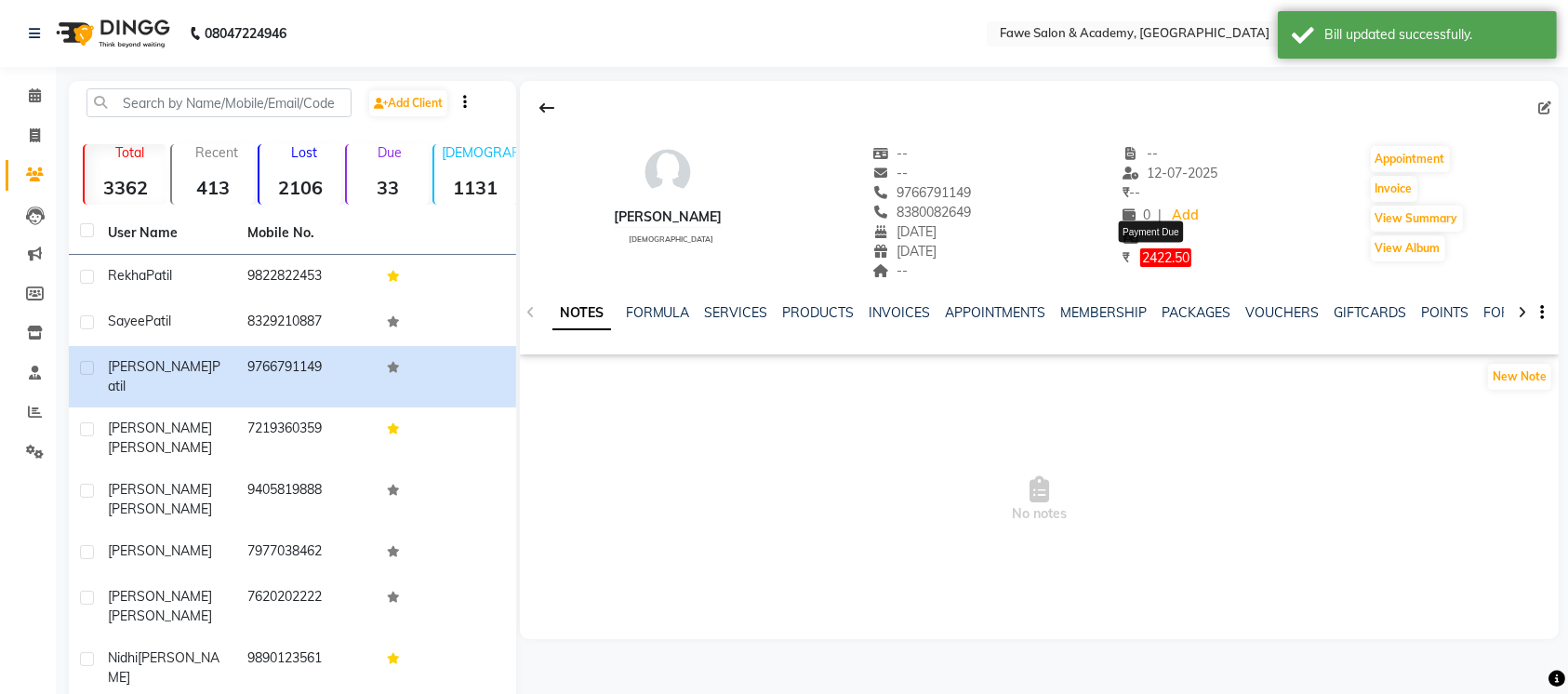 click on "2422.50" 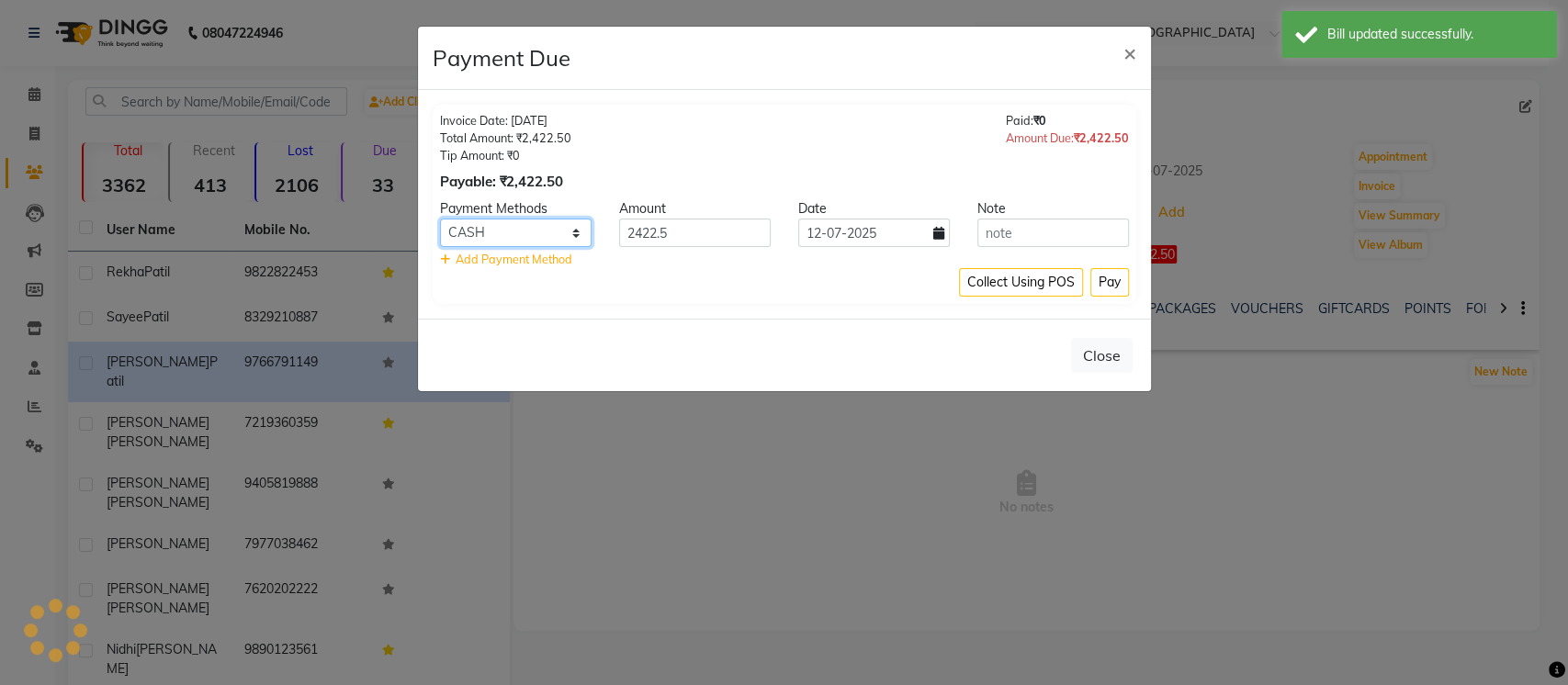 click on "LoanTap CASH PhonePe GPay CARD" 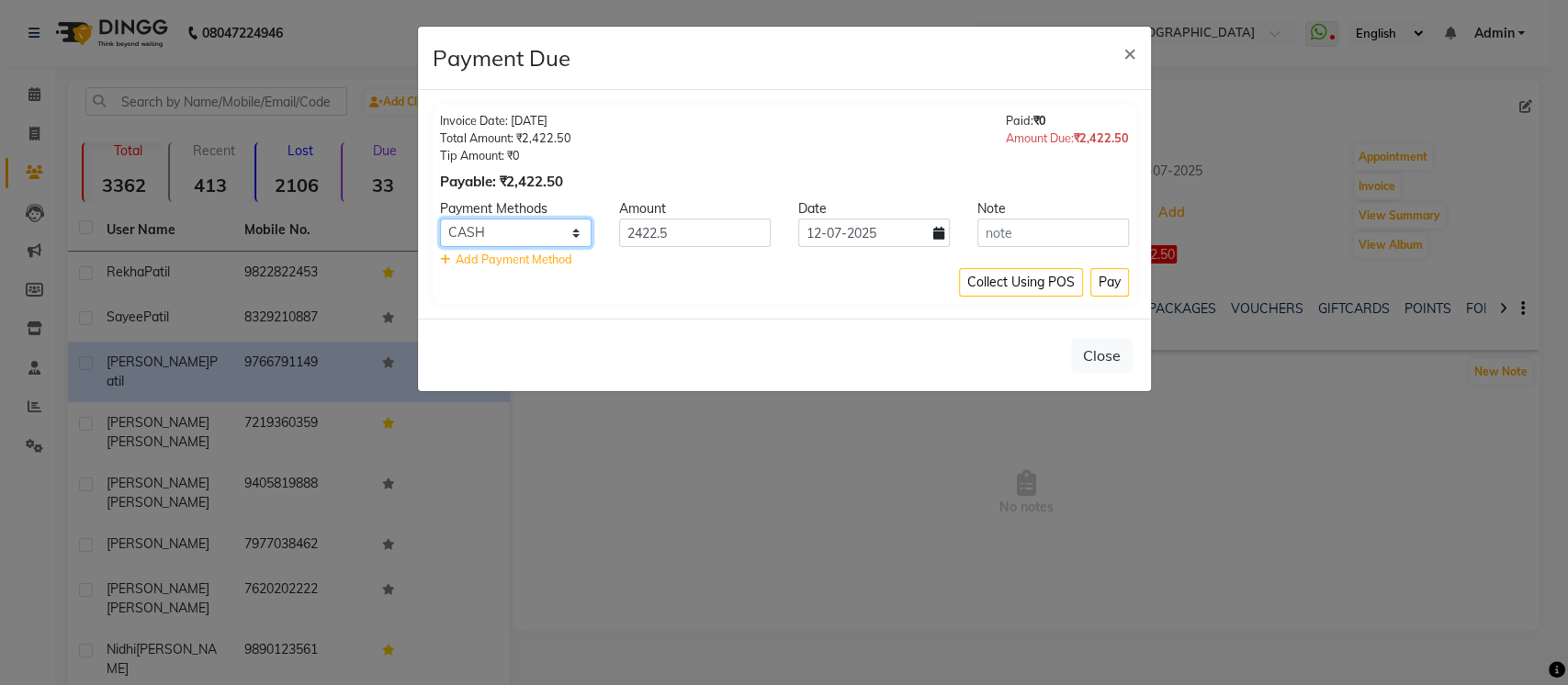 select on "5" 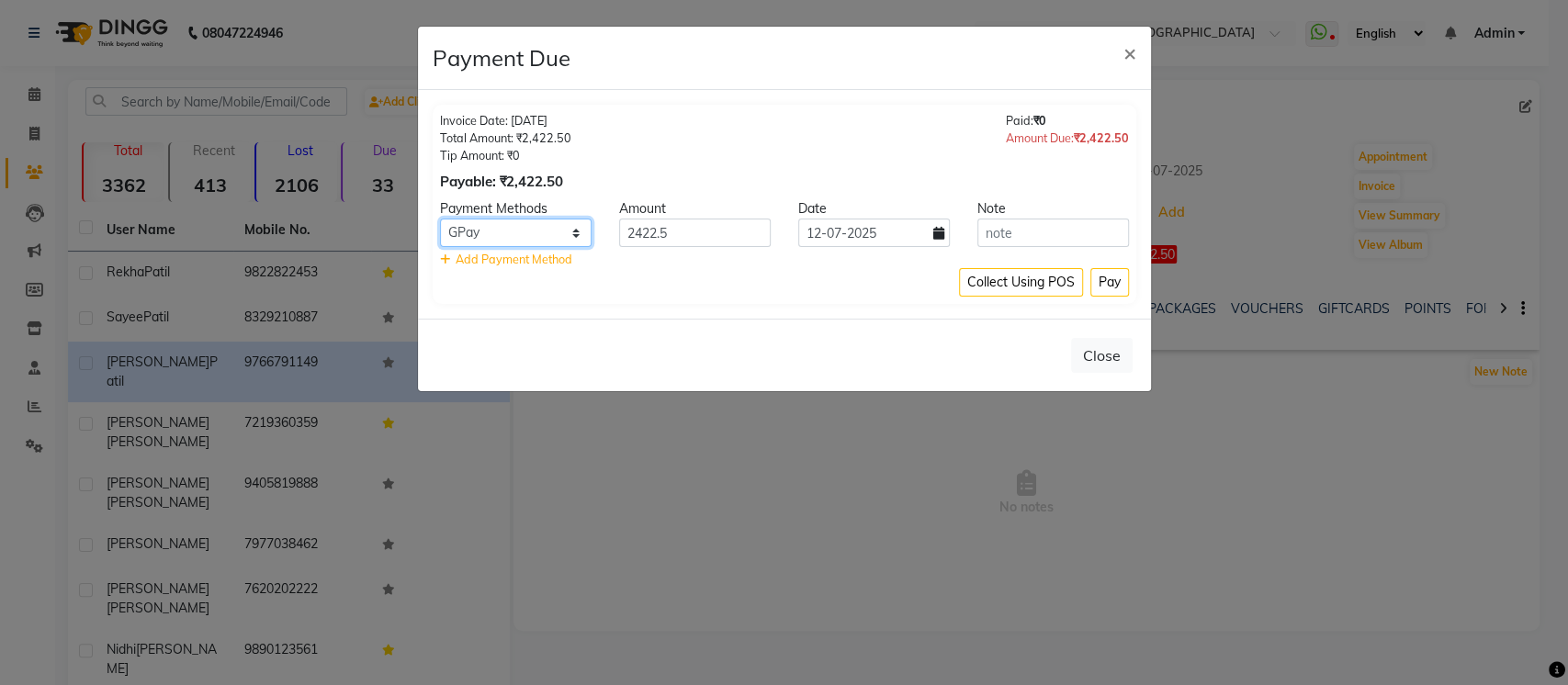 click on "LoanTap CASH PhonePe GPay CARD" 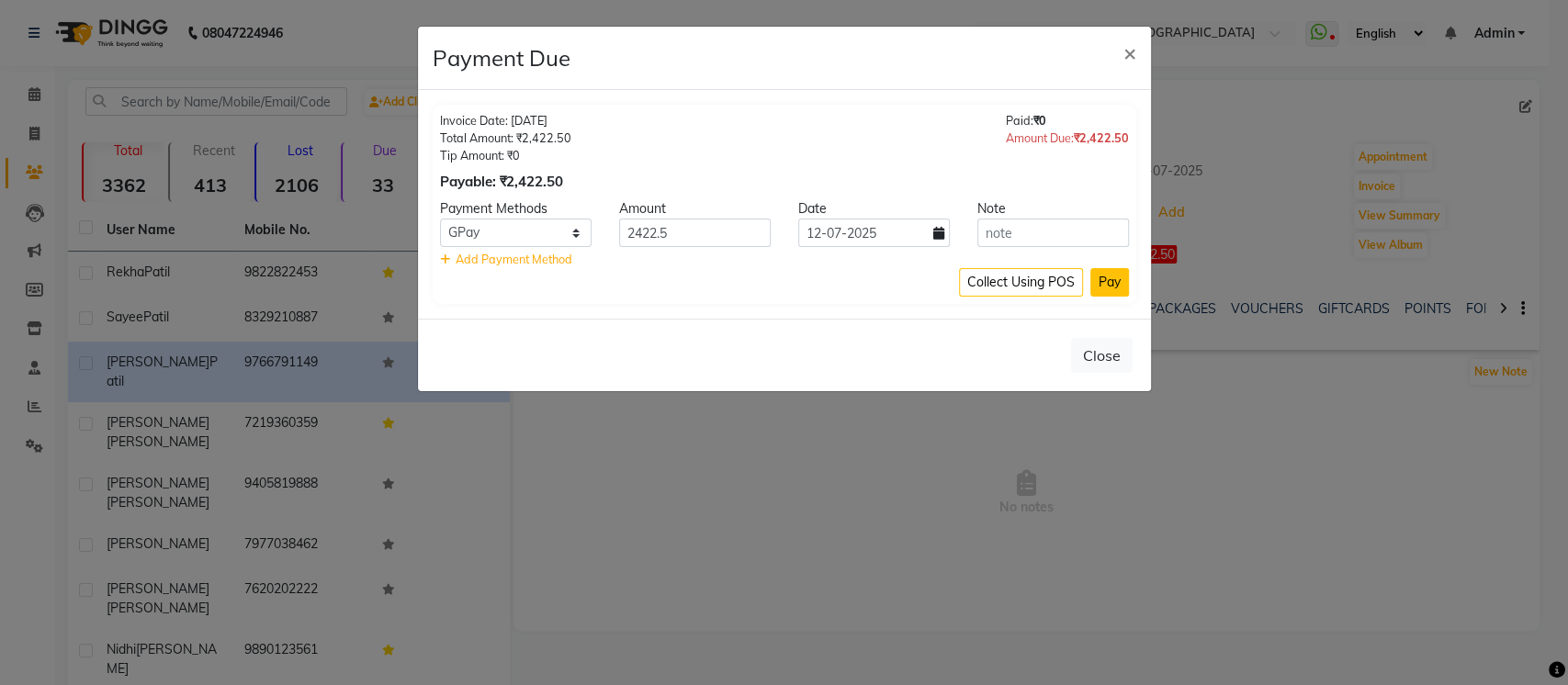click on "Pay" 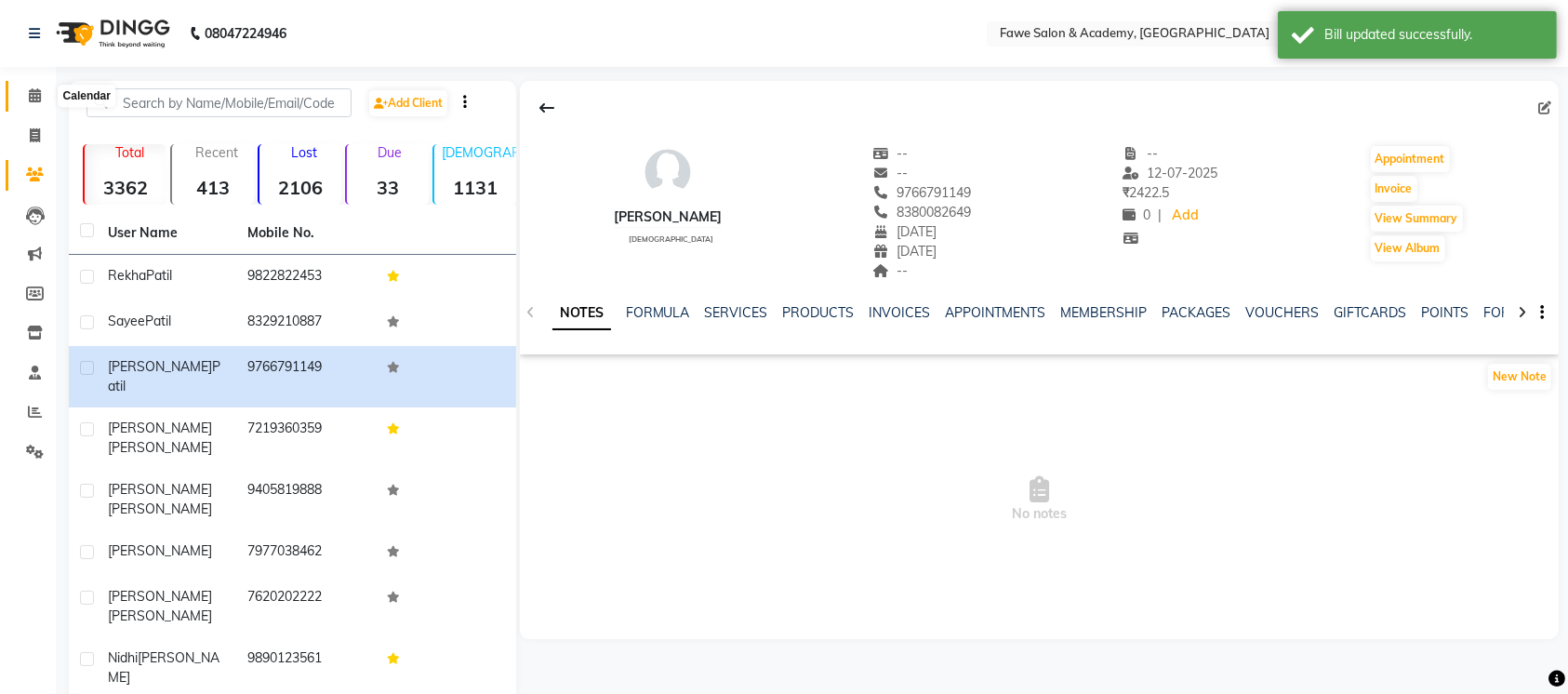 click 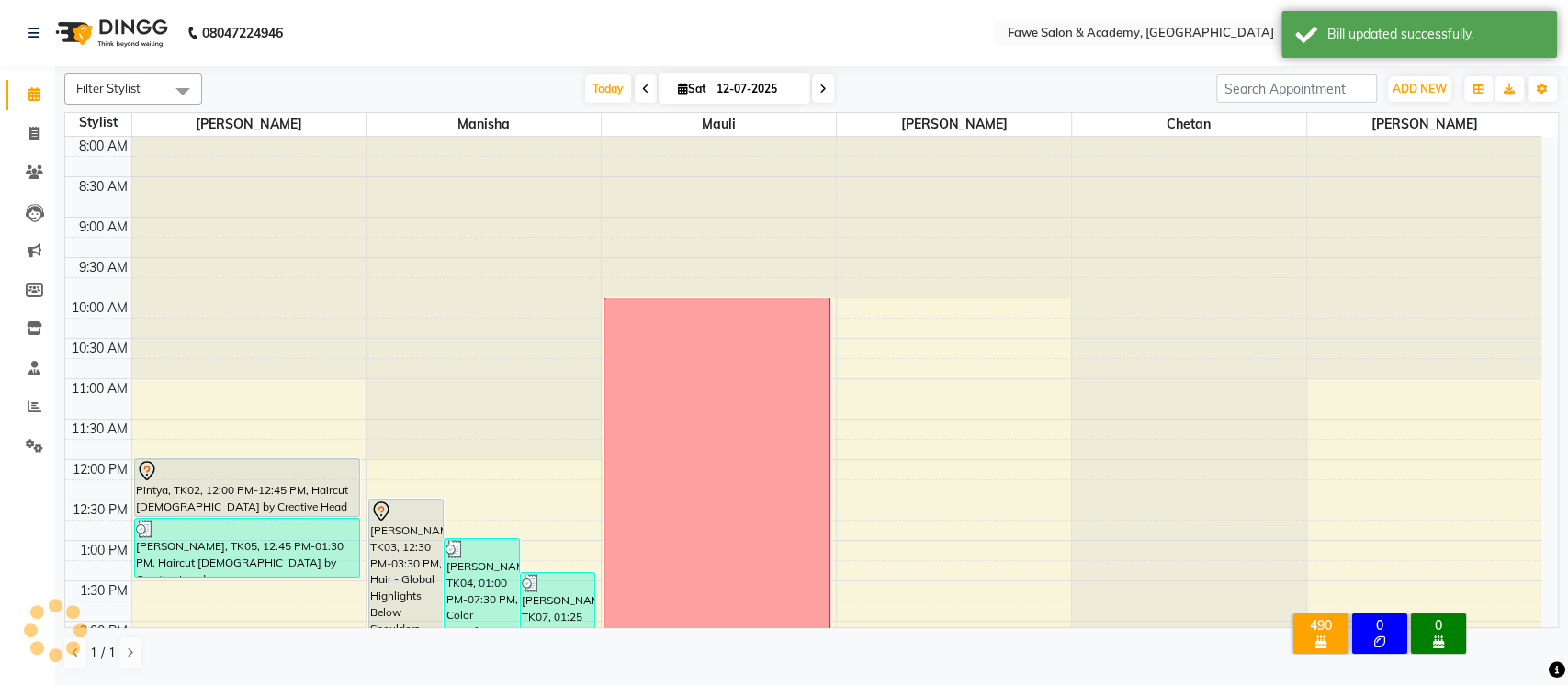 scroll, scrollTop: 679, scrollLeft: 0, axis: vertical 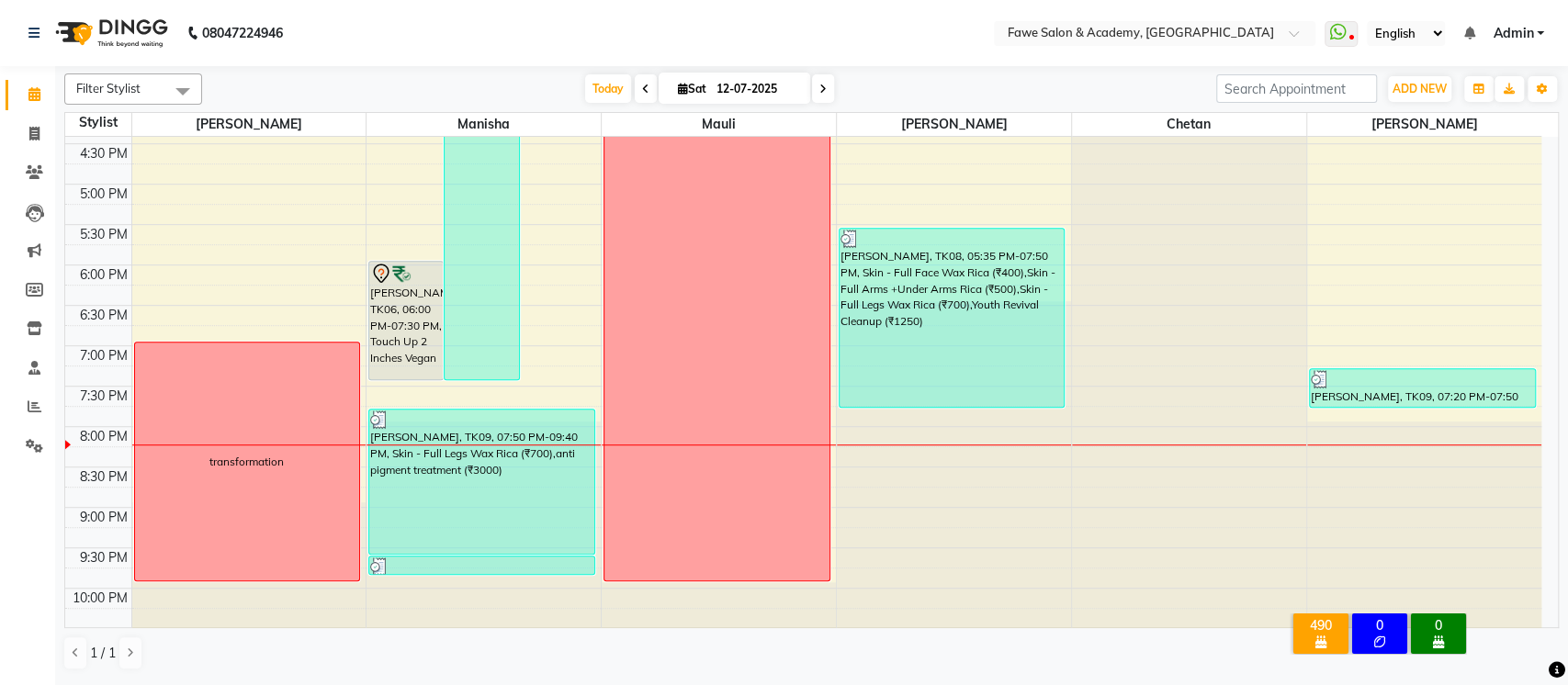 click at bounding box center (823, 89) 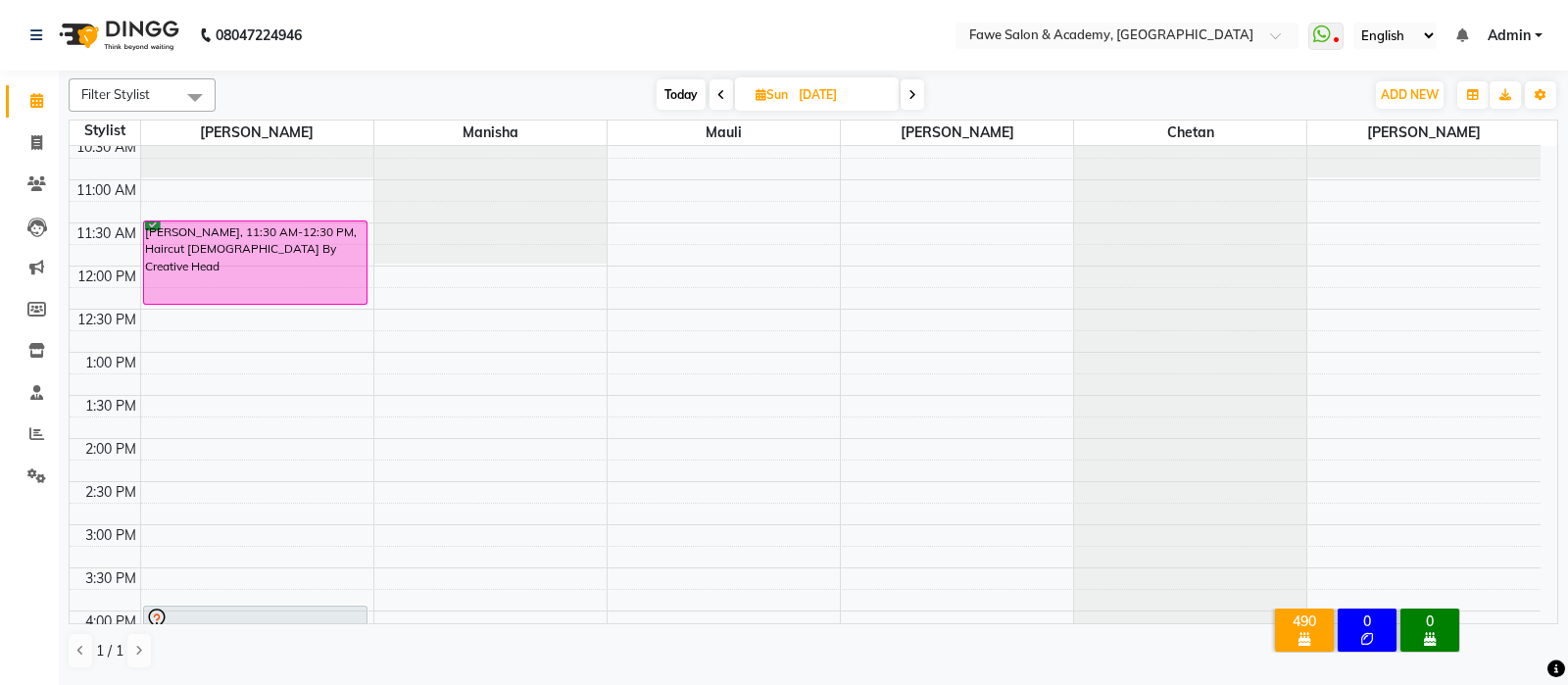 scroll, scrollTop: 0, scrollLeft: 0, axis: both 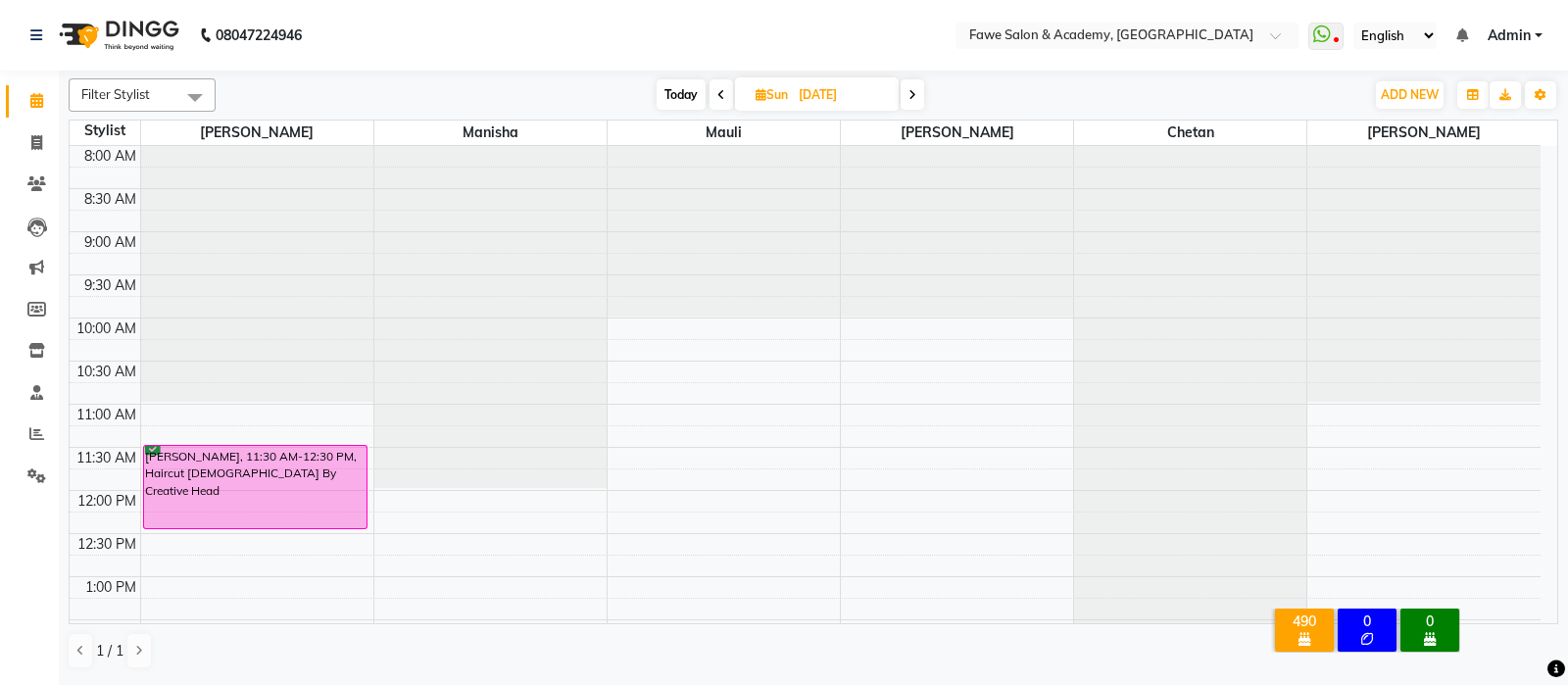 click on "8:00 AM 8:30 AM 9:00 AM 9:30 AM 10:00 AM 10:30 AM 11:00 AM 11:30 AM 12:00 PM 12:30 PM 1:00 PM 1:30 PM 2:00 PM 2:30 PM 3:00 PM 3:30 PM 4:00 PM 4:30 PM 5:00 PM 5:30 PM 6:00 PM 6:30 PM 7:00 PM 7:30 PM 8:00 PM 8:30 PM 9:00 PM 9:30 PM 10:00 PM 10:30 PM     [PERSON_NAME], 11:30 AM-12:30 PM, Haircut [DEMOGRAPHIC_DATA] By Creative Head             [PERSON_NAME], 04:00 PM-04:20 PM, [PERSON_NAME] by Creative Head" at bounding box center (805, 792) 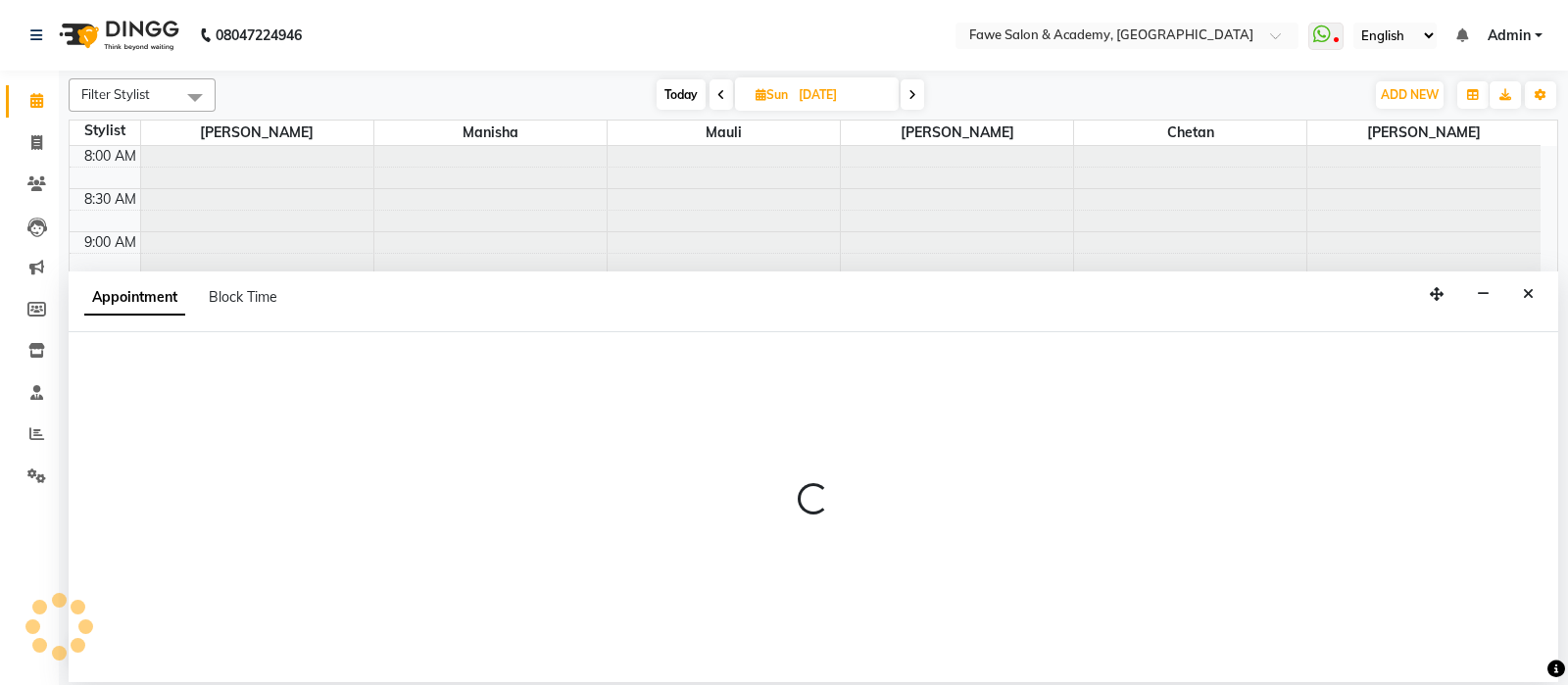 select on "14305" 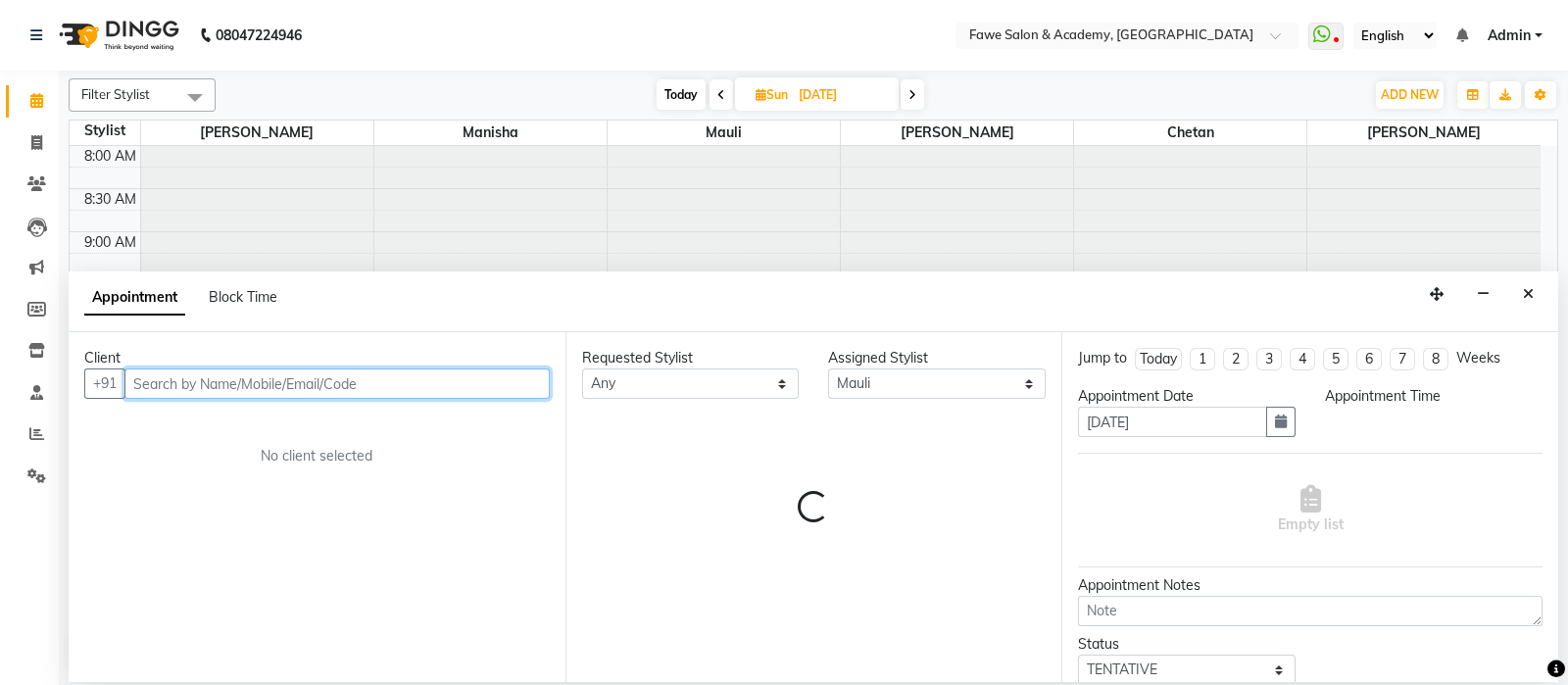 select on "630" 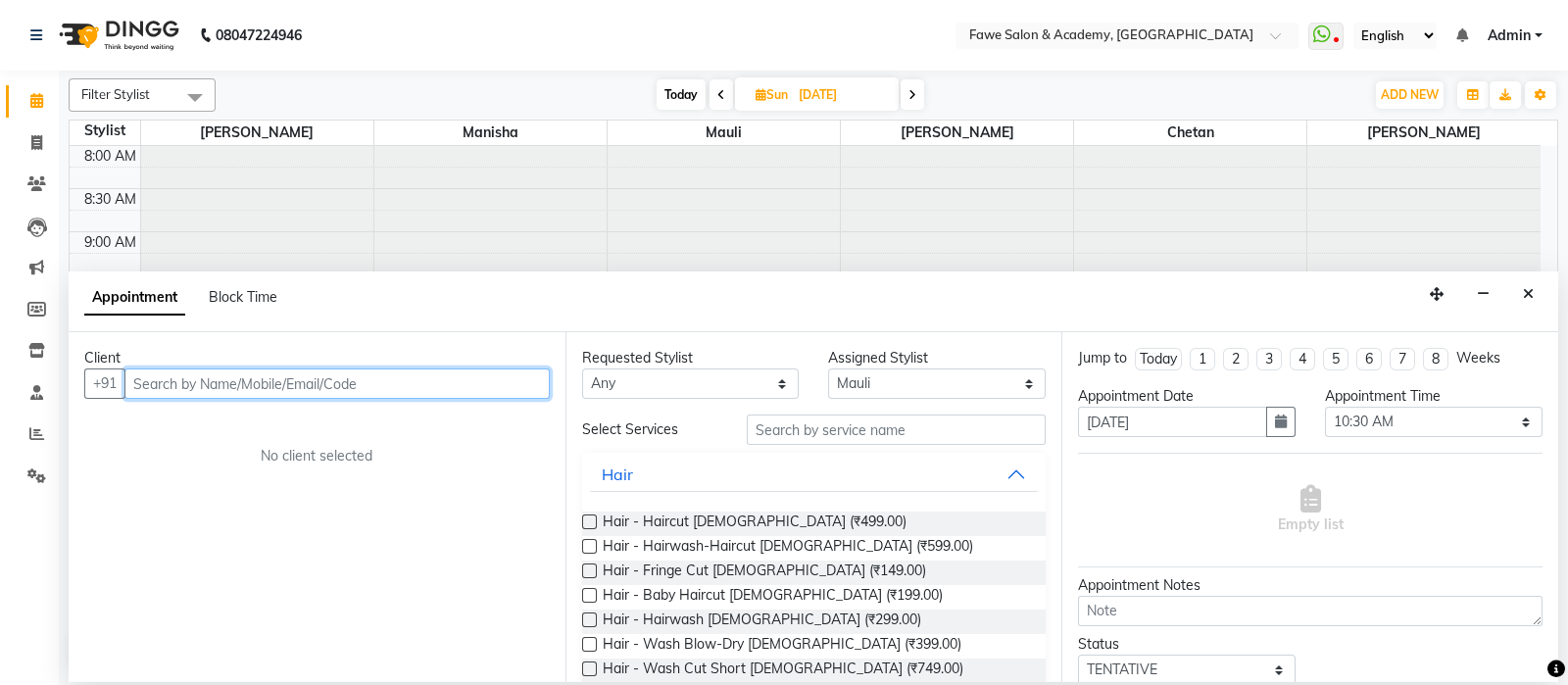 click at bounding box center (337, 383) 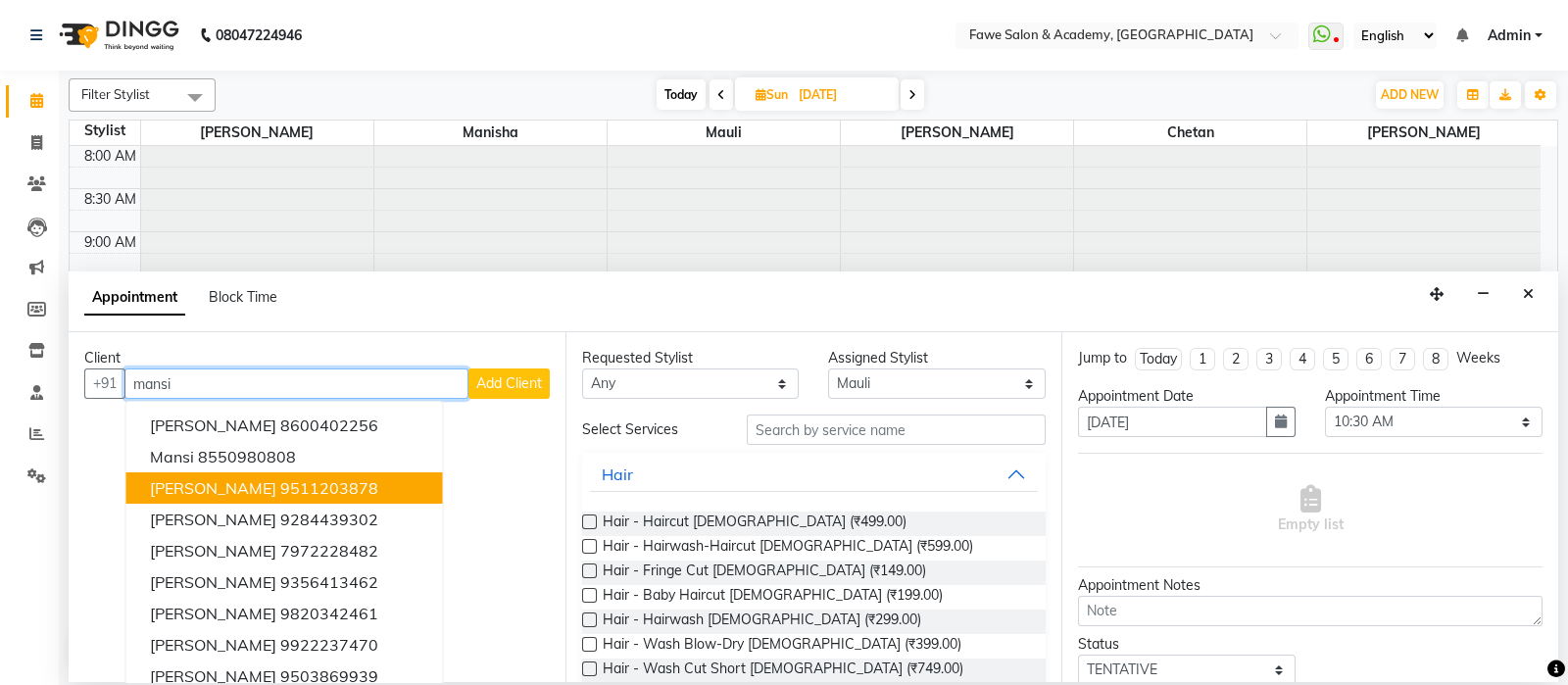 scroll, scrollTop: 48, scrollLeft: 0, axis: vertical 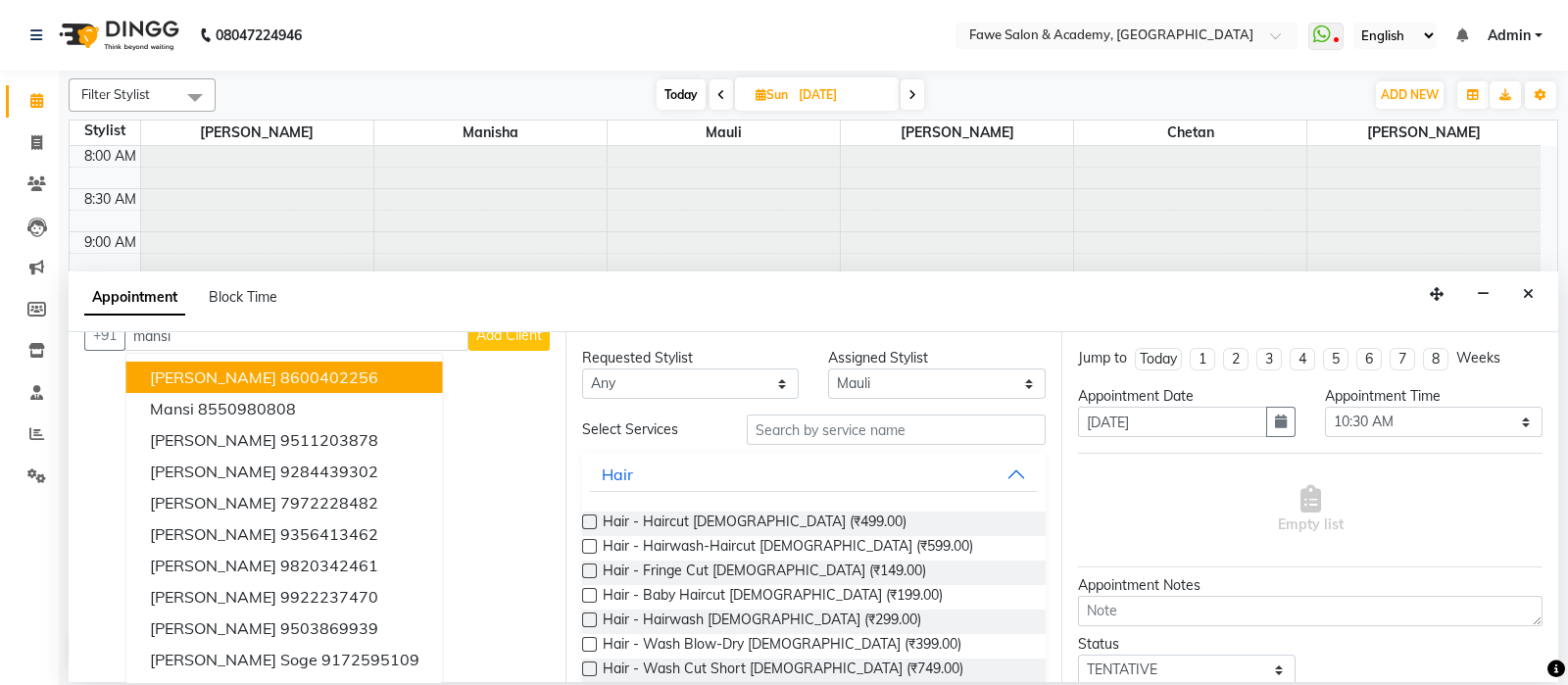 click on "Appointment Block Time" at bounding box center [813, 302] 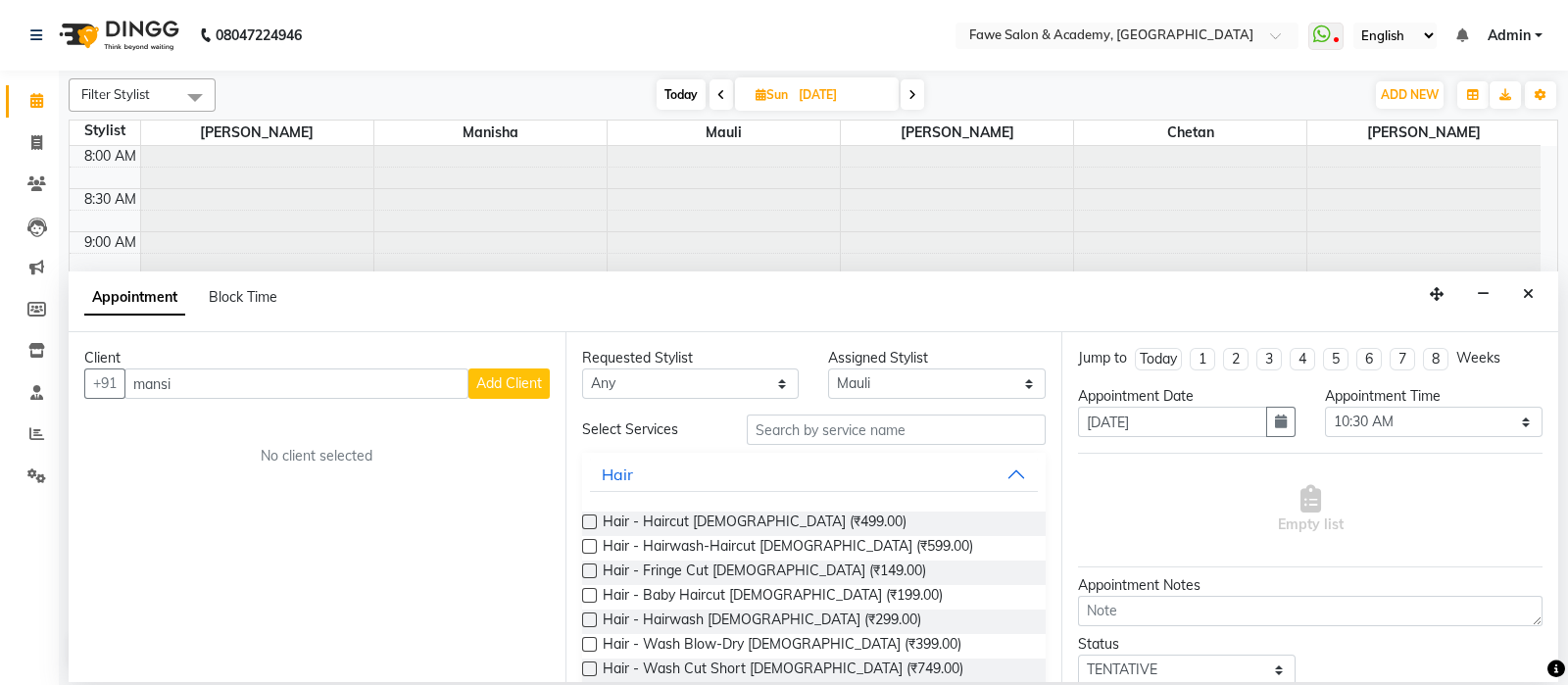 scroll, scrollTop: 0, scrollLeft: 0, axis: both 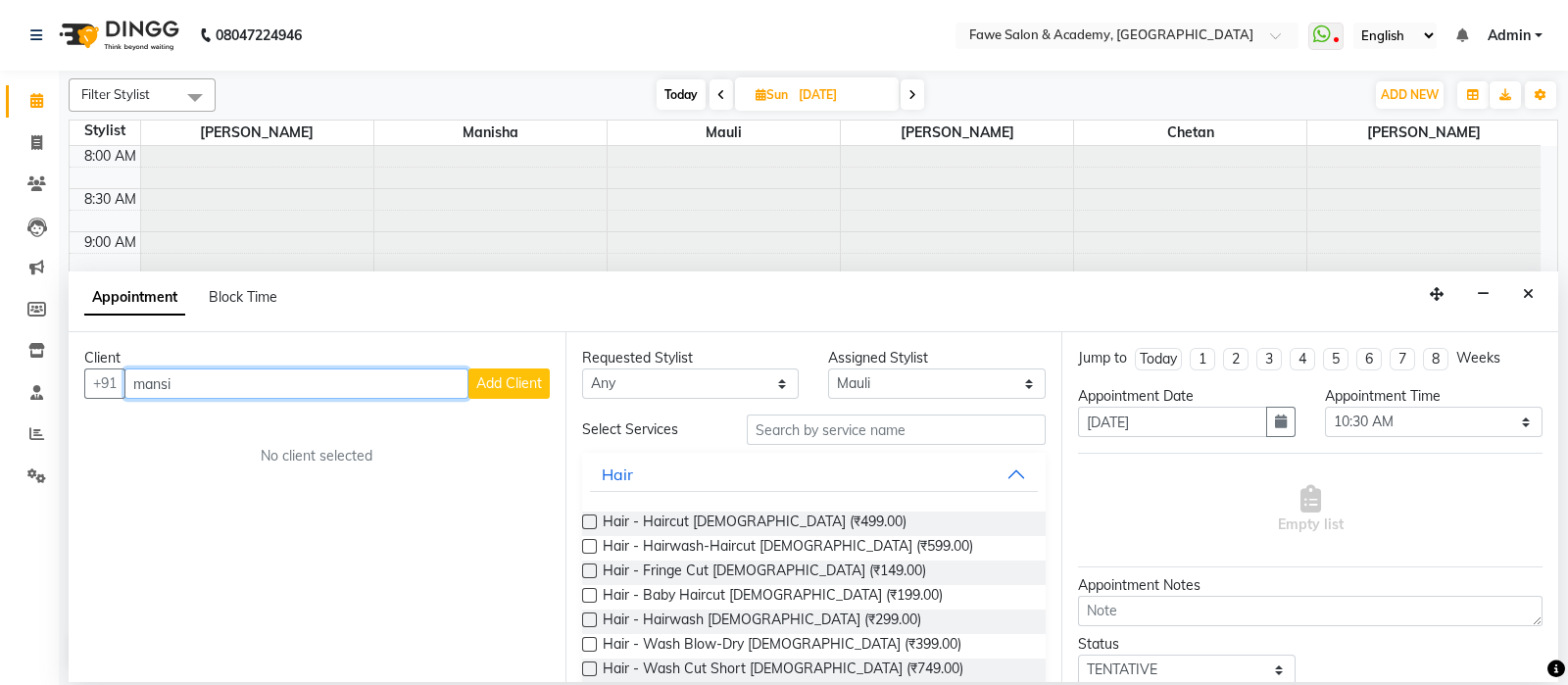 click on "mansi" at bounding box center (296, 383) 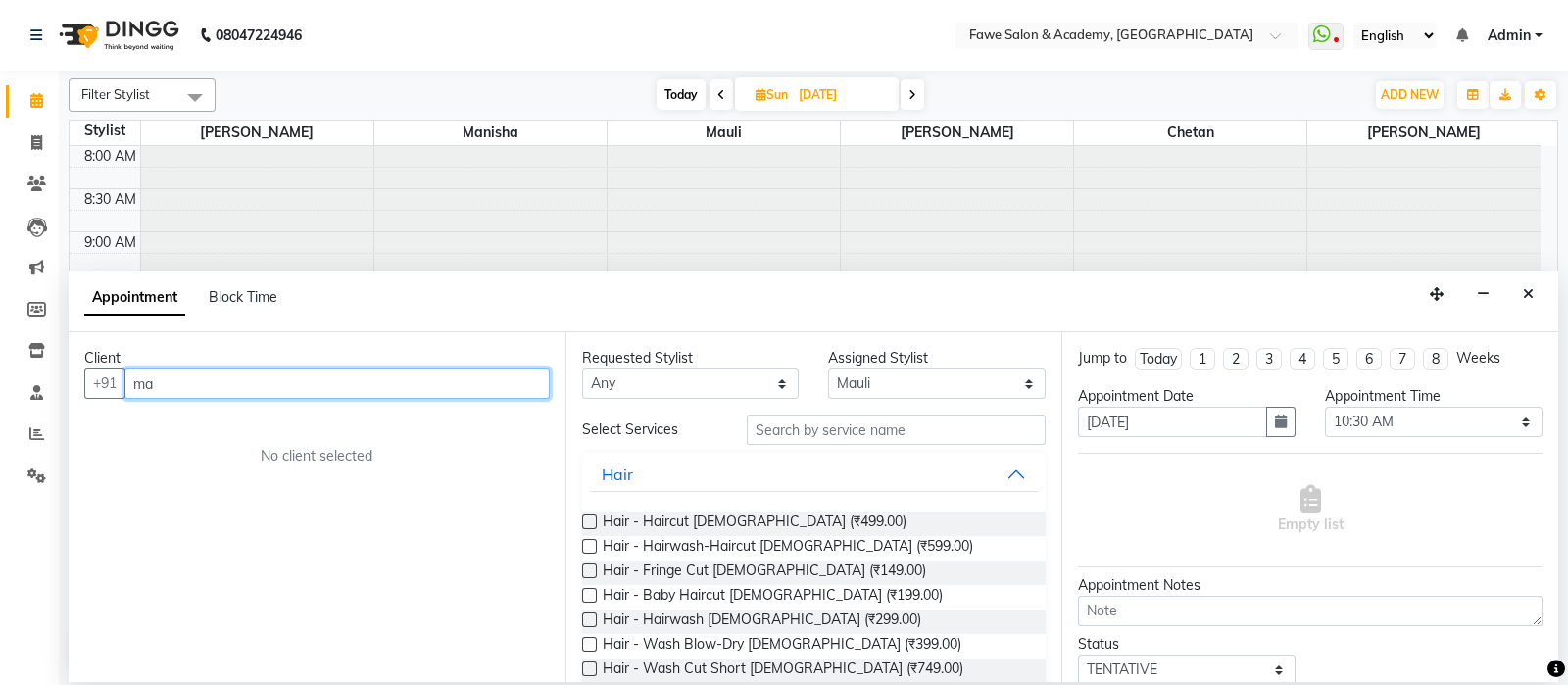 type on "m" 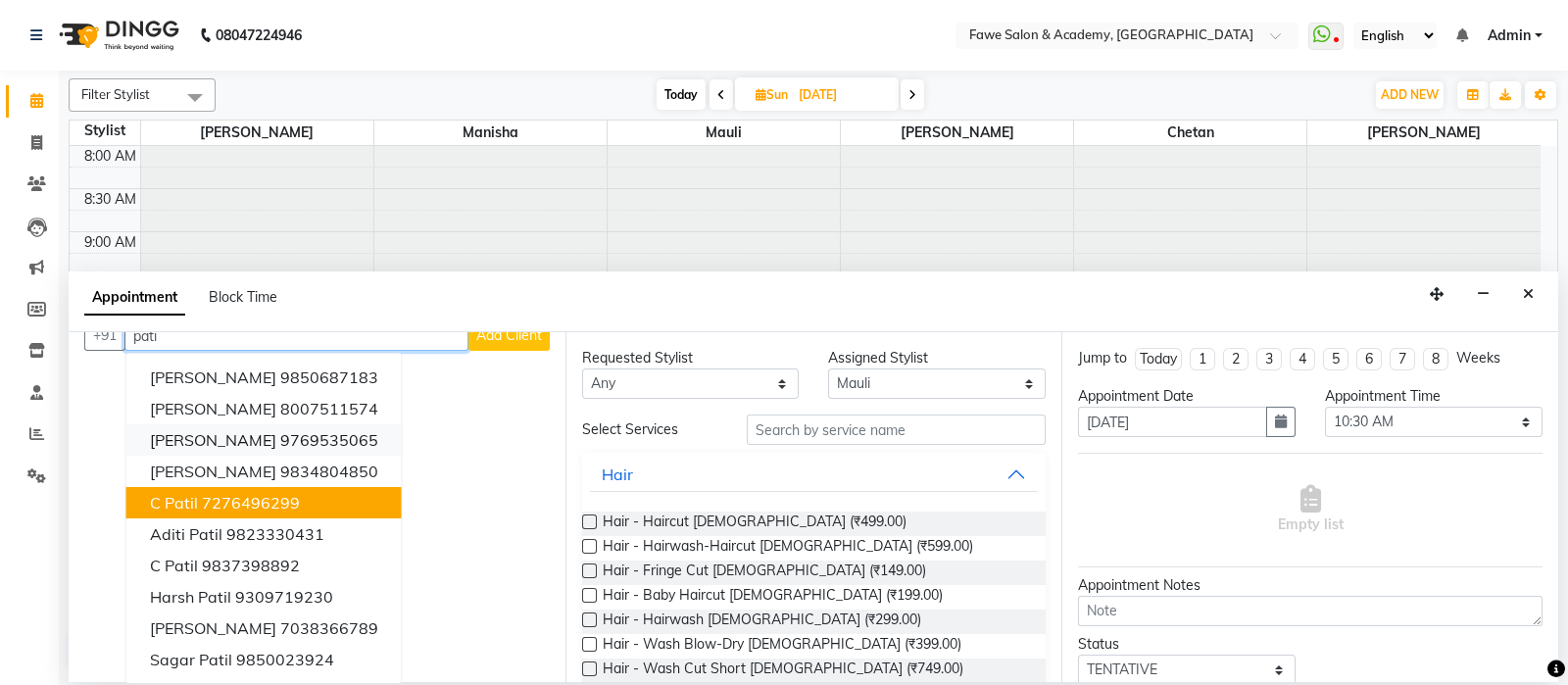 scroll, scrollTop: 42, scrollLeft: 0, axis: vertical 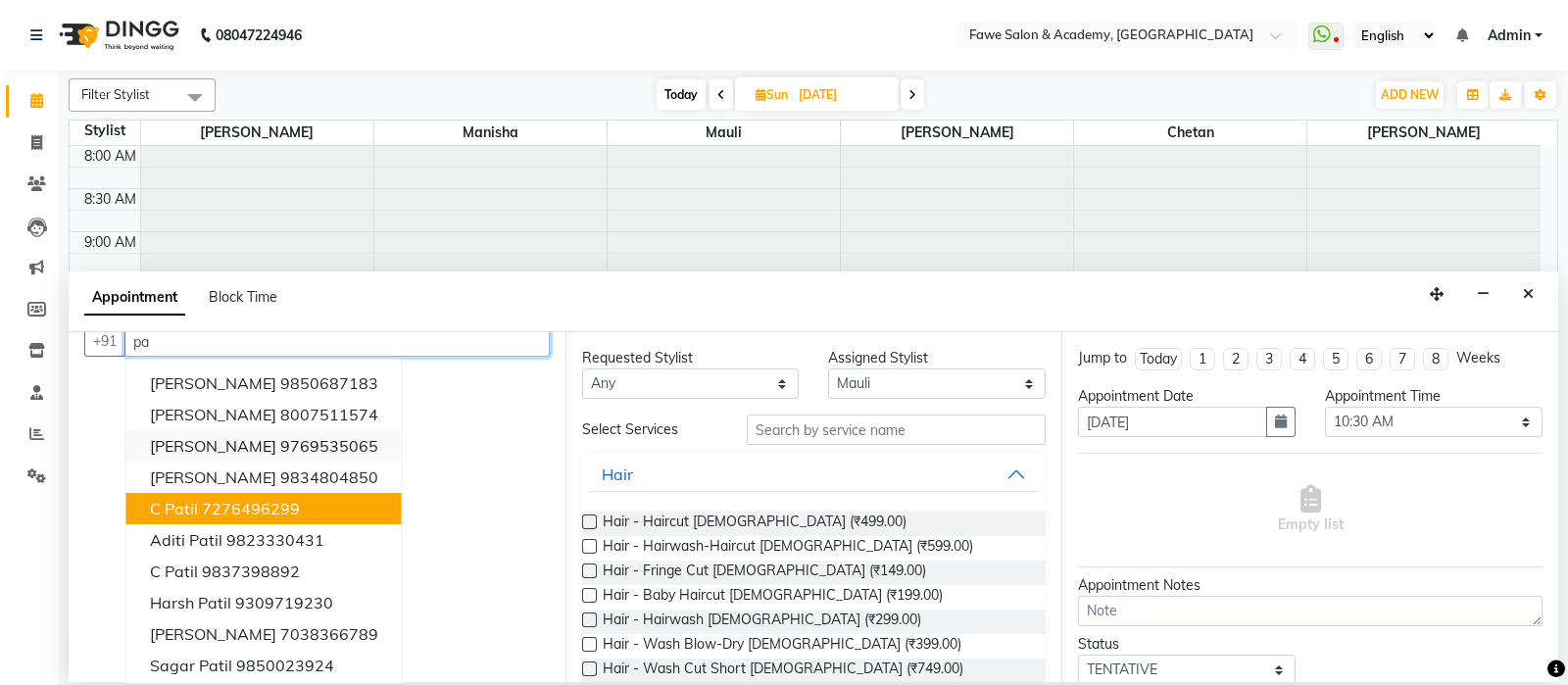 type on "p" 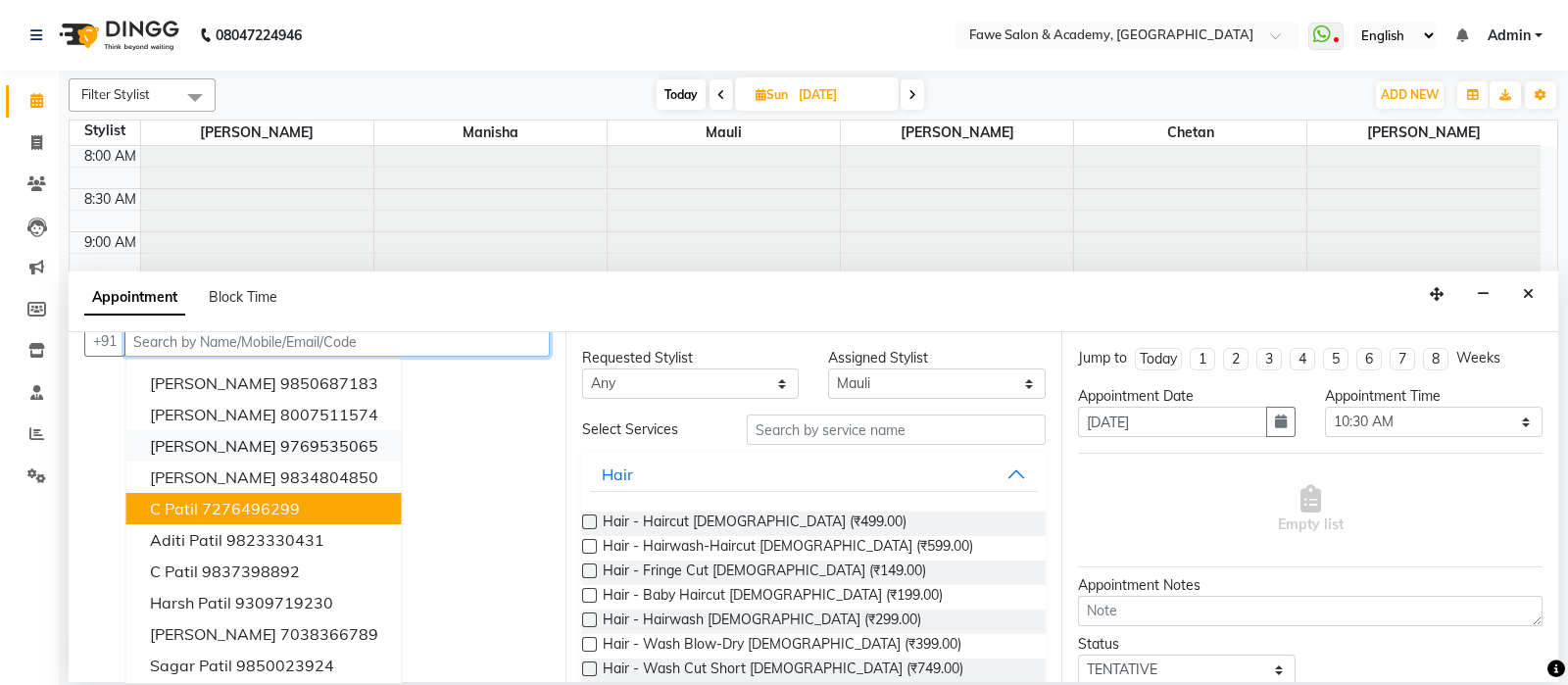 scroll, scrollTop: 0, scrollLeft: 0, axis: both 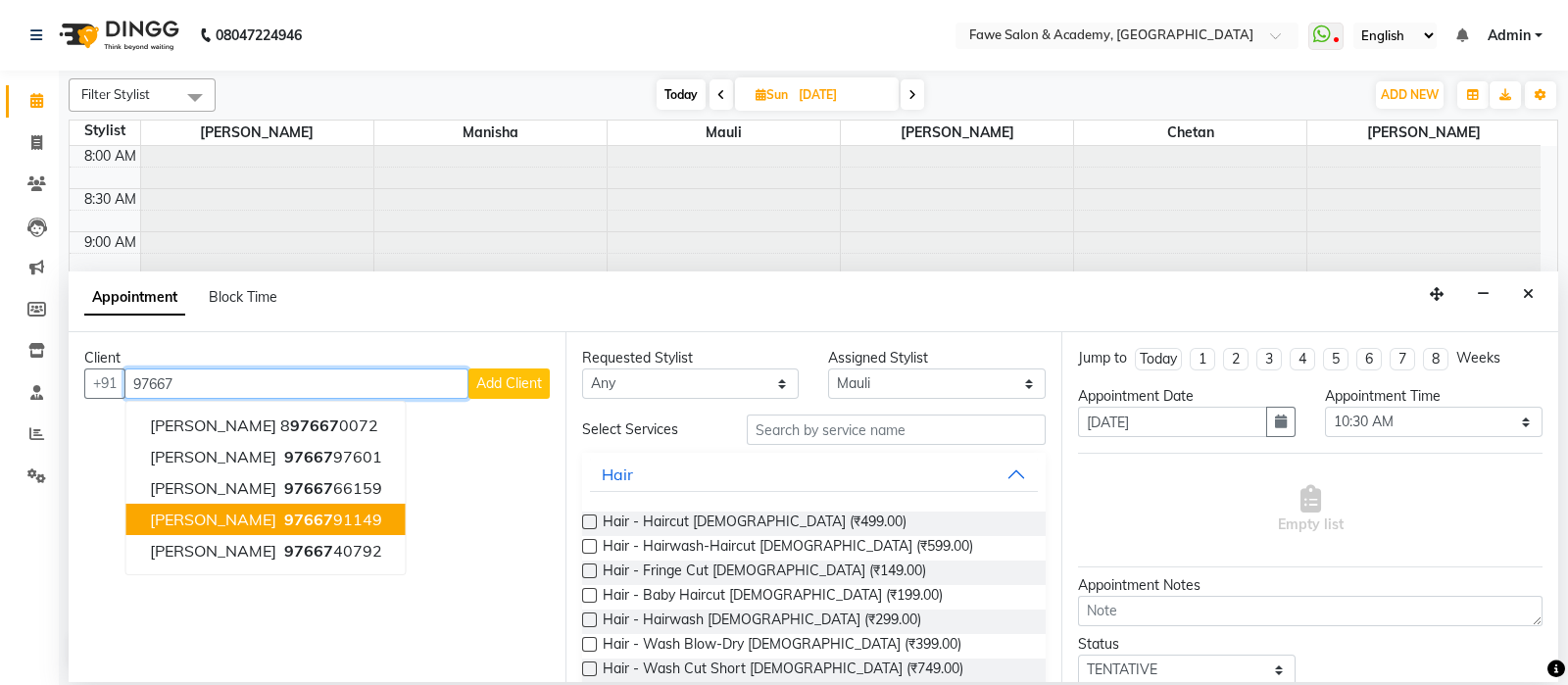 click on "[PERSON_NAME]   97667 91149" at bounding box center (266, 519) 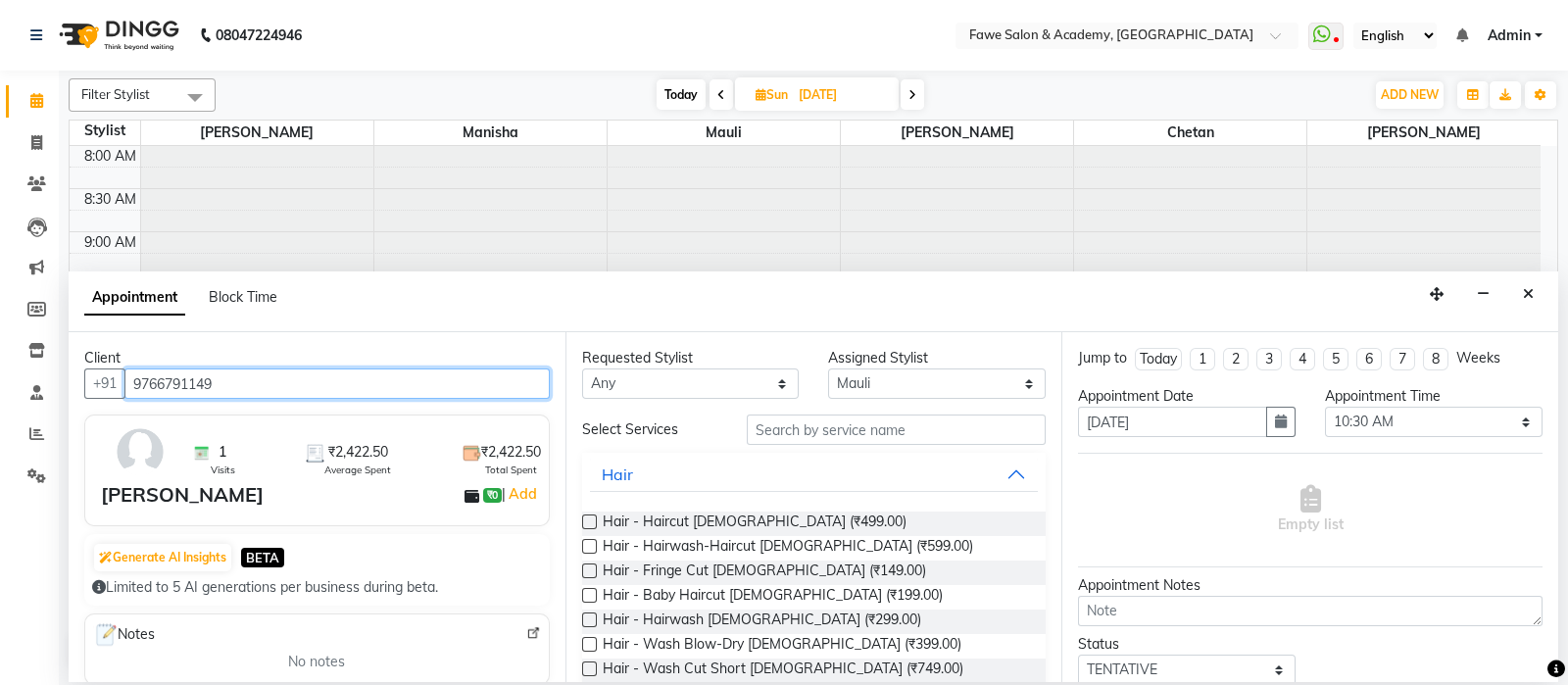 type on "9766791149" 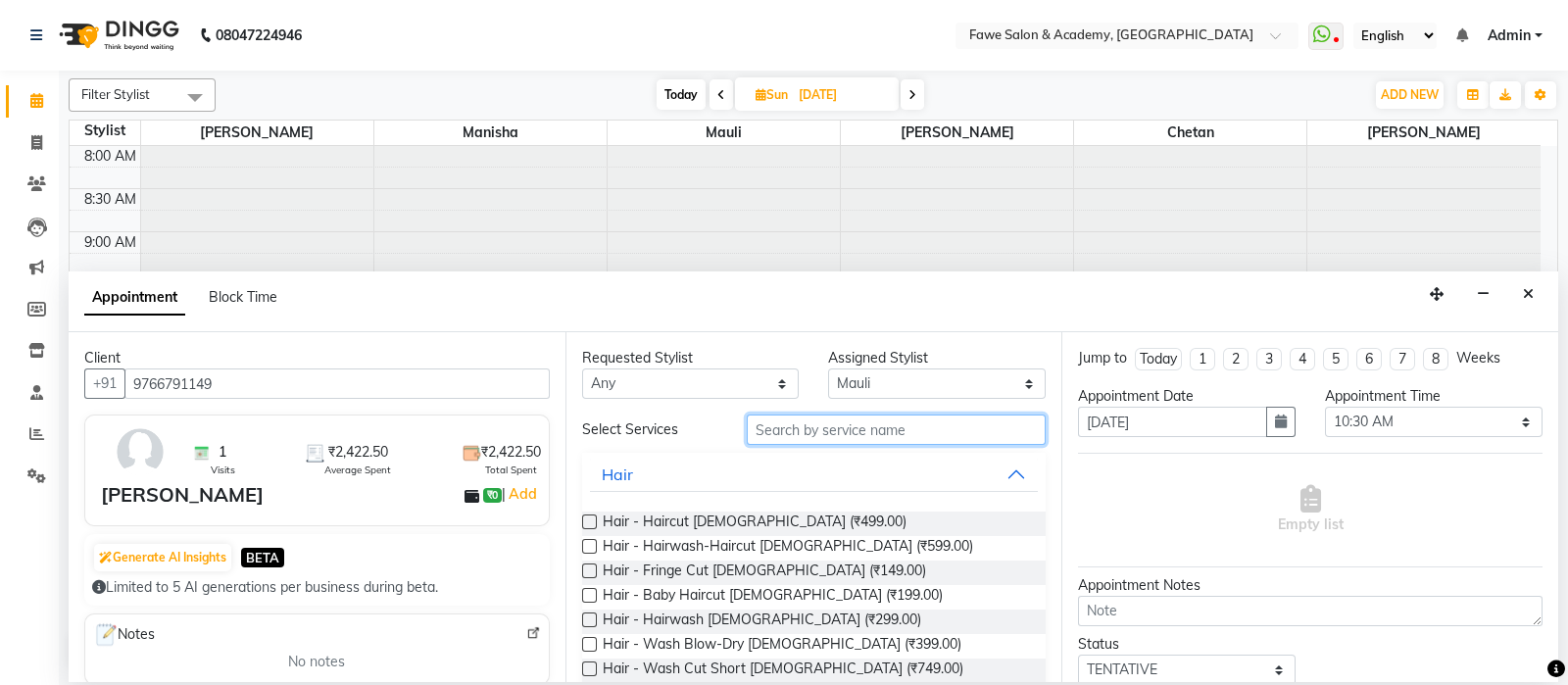 click at bounding box center [897, 429] 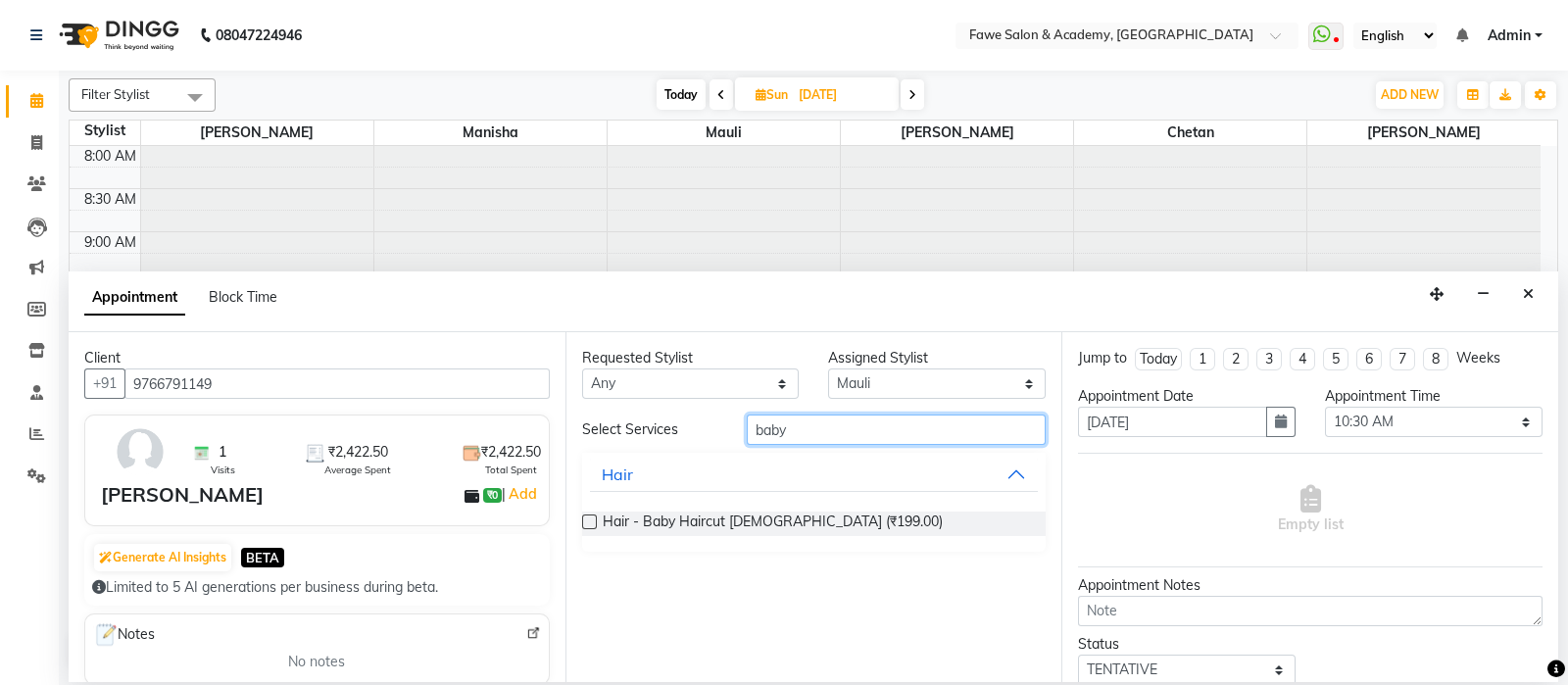 type on "baby" 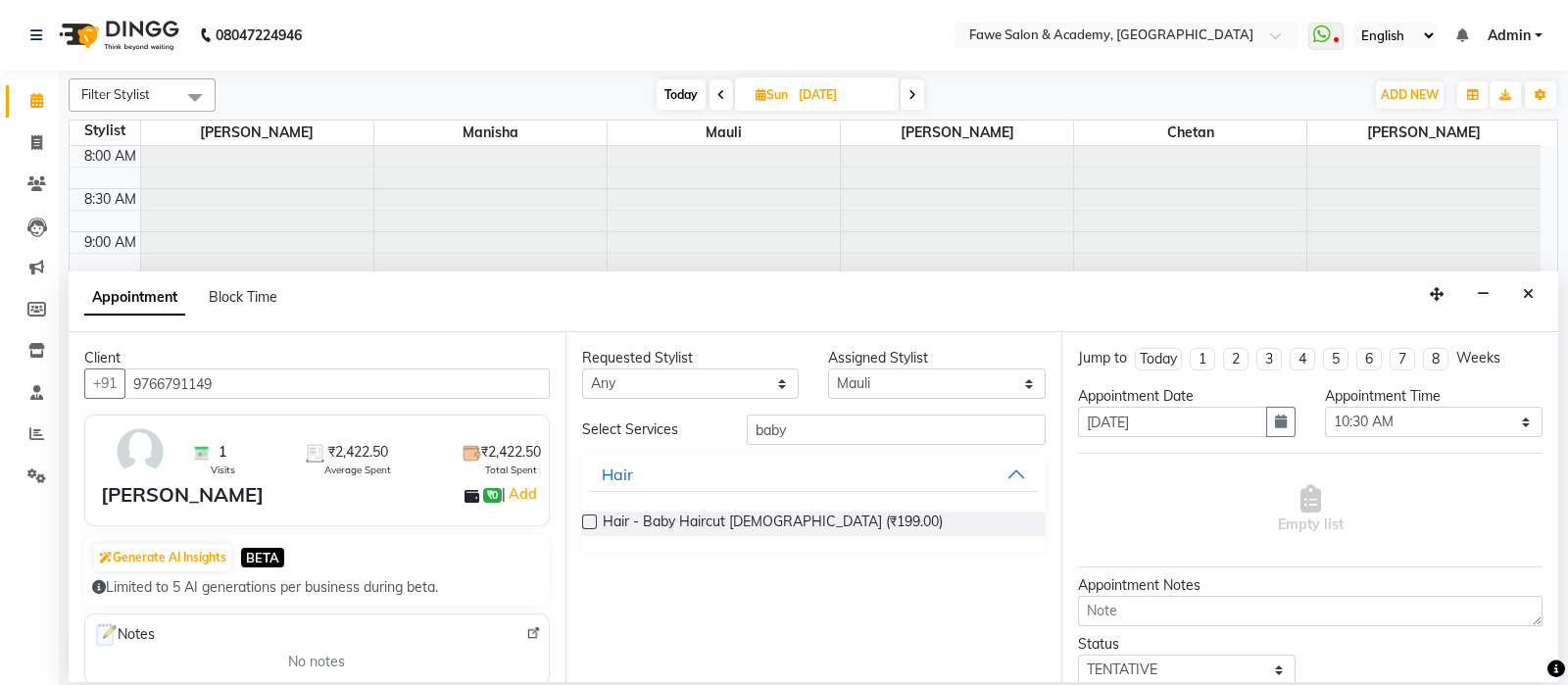 click at bounding box center [589, 521] 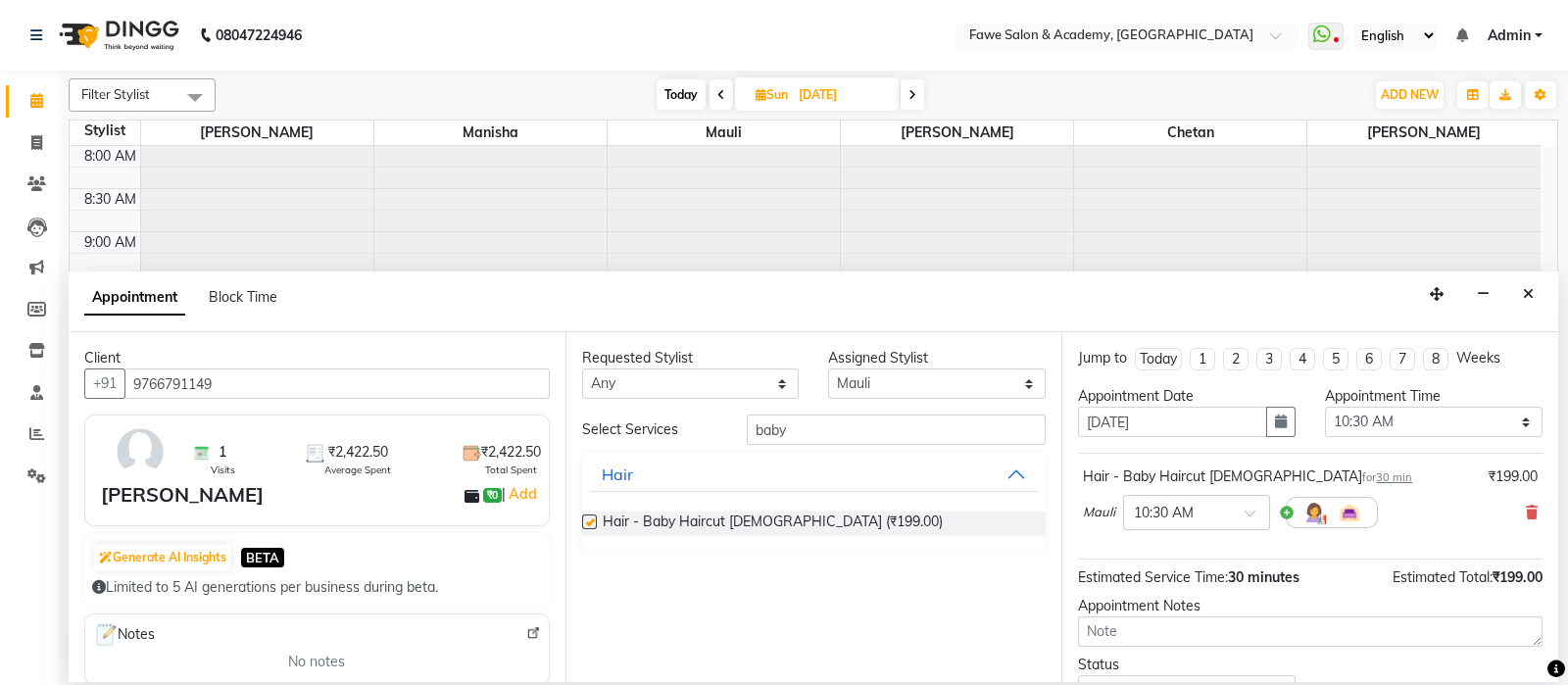 checkbox on "false" 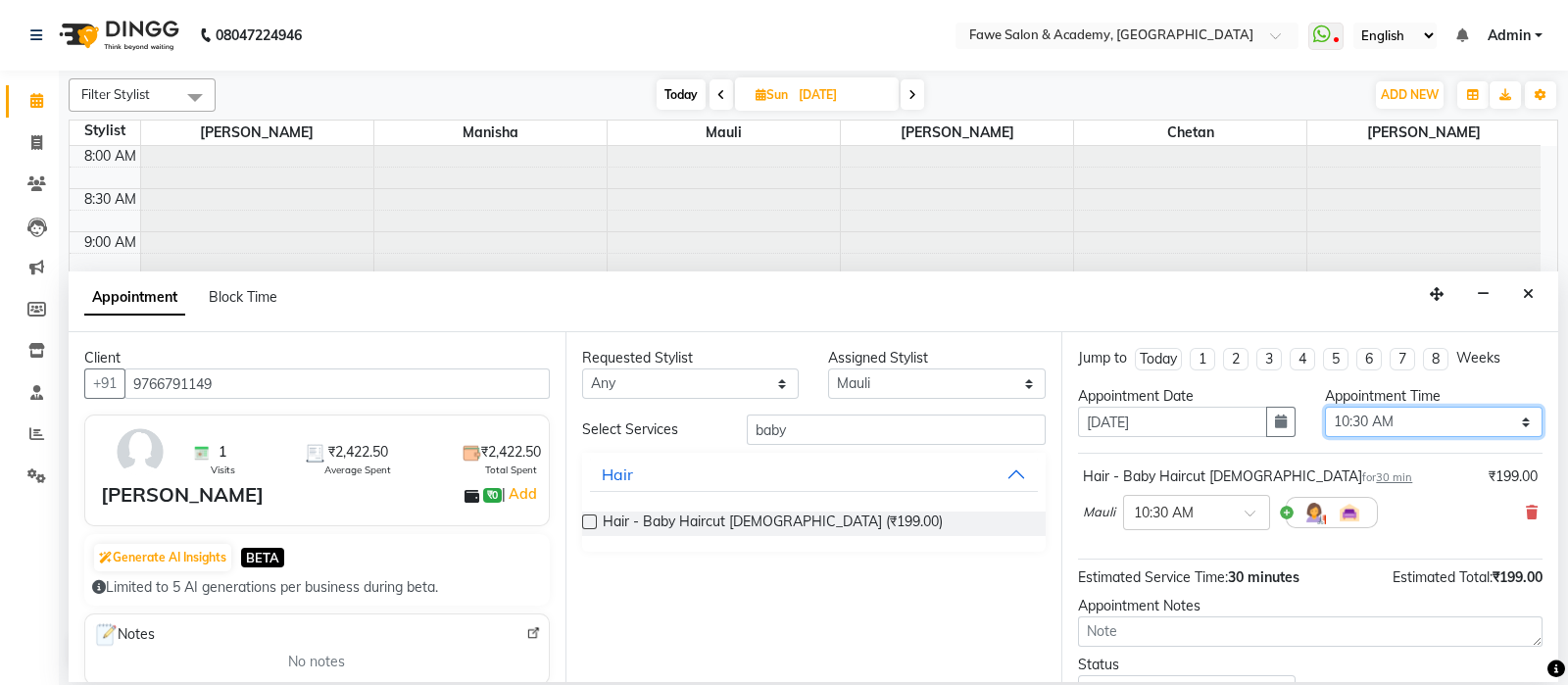 click on "Select 09:00 AM 09:15 AM 09:30 AM 09:45 AM 10:00 AM 10:15 AM 10:30 AM 10:45 AM 11:00 AM 11:15 AM 11:30 AM 11:45 AM 12:00 PM 12:15 PM 12:30 PM 12:45 PM 01:00 PM 01:15 PM 01:30 PM 01:45 PM 02:00 PM 02:15 PM 02:30 PM 02:45 PM 03:00 PM 03:15 PM 03:30 PM 03:45 PM 04:00 PM 04:15 PM 04:30 PM 04:45 PM 05:00 PM 05:15 PM 05:30 PM 05:45 PM 06:00 PM 06:15 PM 06:30 PM 06:45 PM 07:00 PM 07:15 PM 07:30 PM 07:45 PM 08:00 PM 08:15 PM 08:30 PM 08:45 PM 09:00 PM 09:15 PM 09:30 PM 09:45 PM 10:00 PM" at bounding box center [1434, 421] 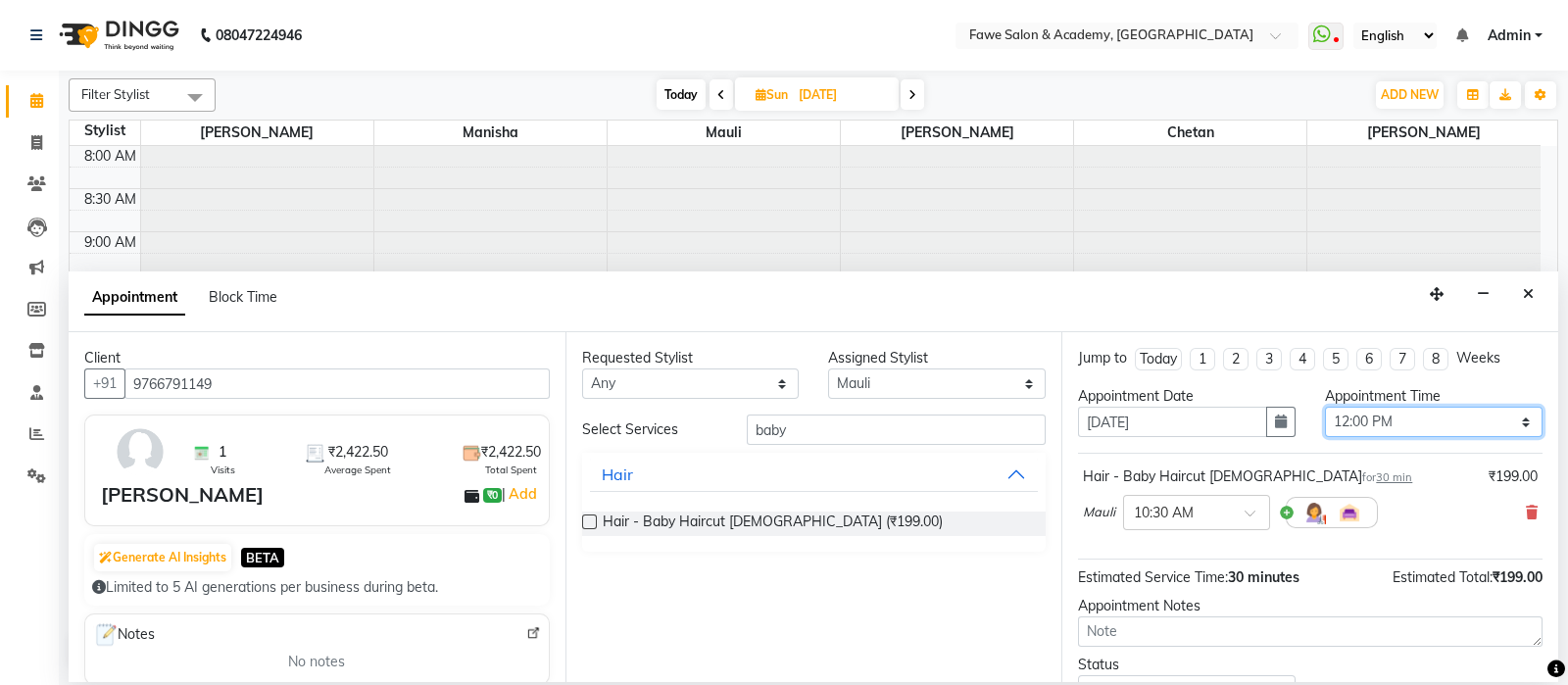 click on "Select 09:00 AM 09:15 AM 09:30 AM 09:45 AM 10:00 AM 10:15 AM 10:30 AM 10:45 AM 11:00 AM 11:15 AM 11:30 AM 11:45 AM 12:00 PM 12:15 PM 12:30 PM 12:45 PM 01:00 PM 01:15 PM 01:30 PM 01:45 PM 02:00 PM 02:15 PM 02:30 PM 02:45 PM 03:00 PM 03:15 PM 03:30 PM 03:45 PM 04:00 PM 04:15 PM 04:30 PM 04:45 PM 05:00 PM 05:15 PM 05:30 PM 05:45 PM 06:00 PM 06:15 PM 06:30 PM 06:45 PM 07:00 PM 07:15 PM 07:30 PM 07:45 PM 08:00 PM 08:15 PM 08:30 PM 08:45 PM 09:00 PM 09:15 PM 09:30 PM 09:45 PM 10:00 PM" at bounding box center (1434, 421) 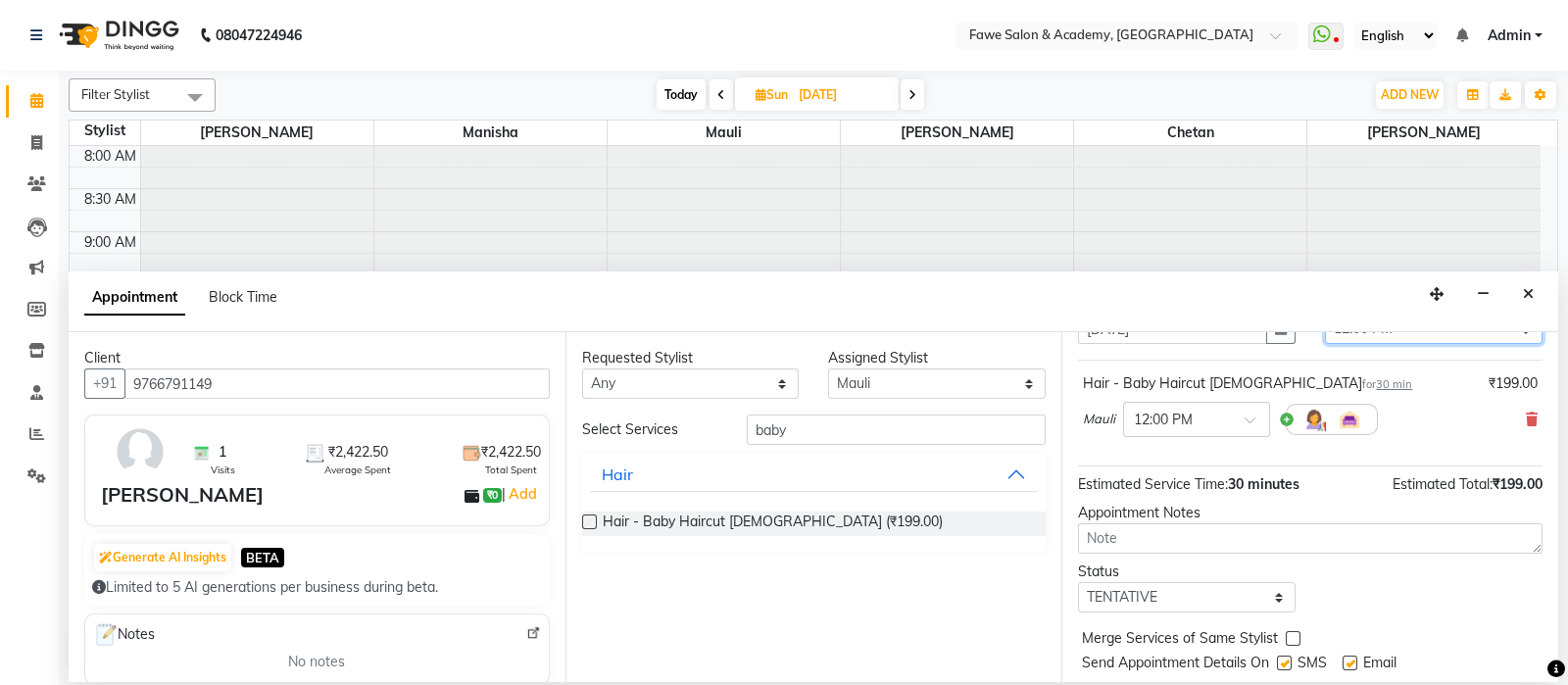 scroll, scrollTop: 145, scrollLeft: 0, axis: vertical 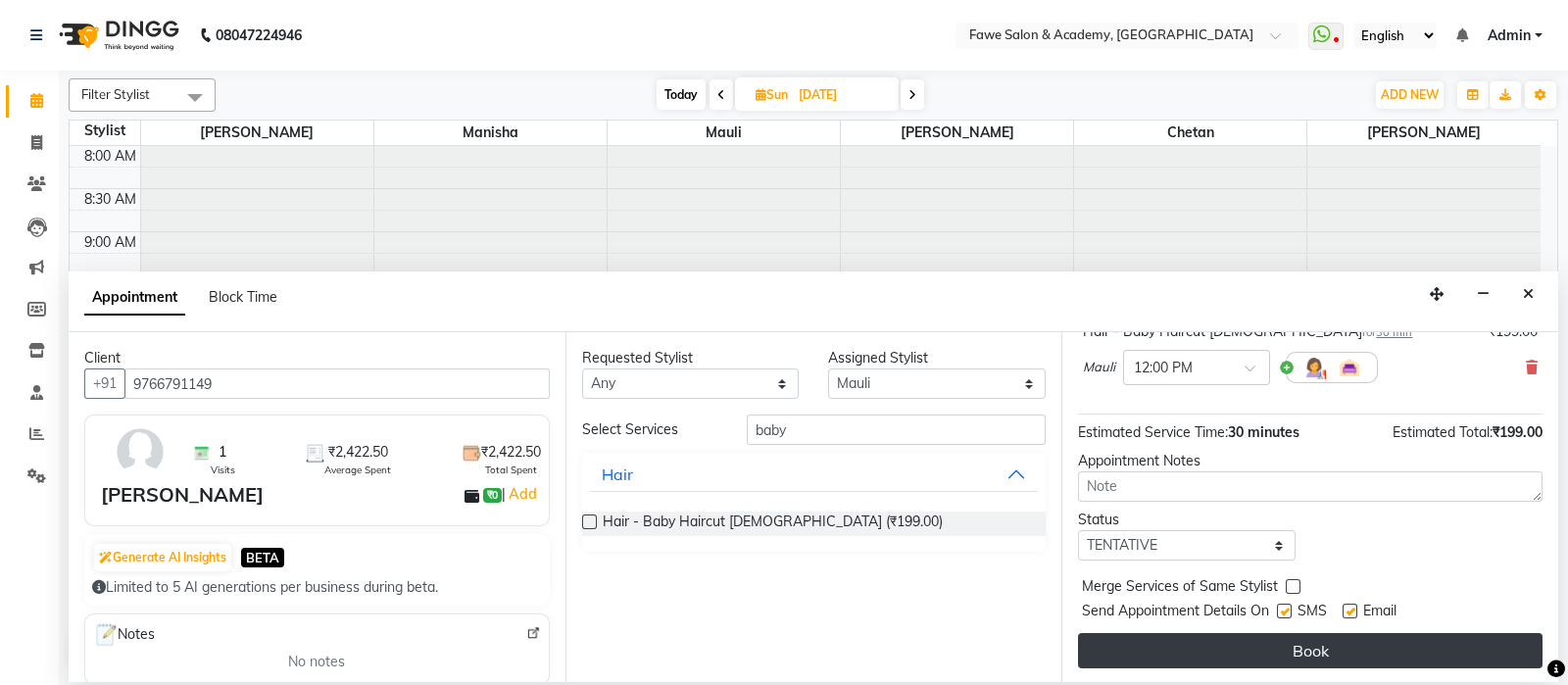 click on "Book" at bounding box center [1310, 651] 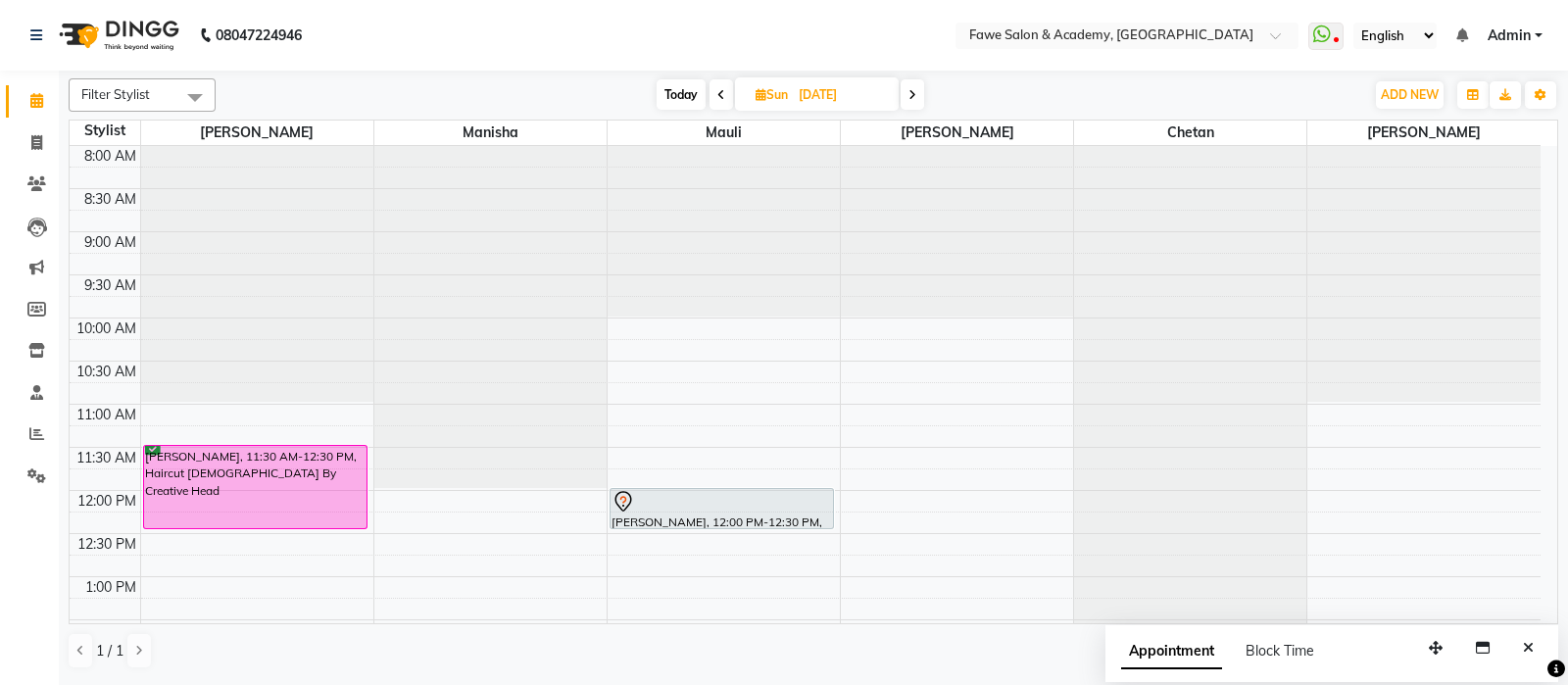 click on "Today" at bounding box center [681, 94] 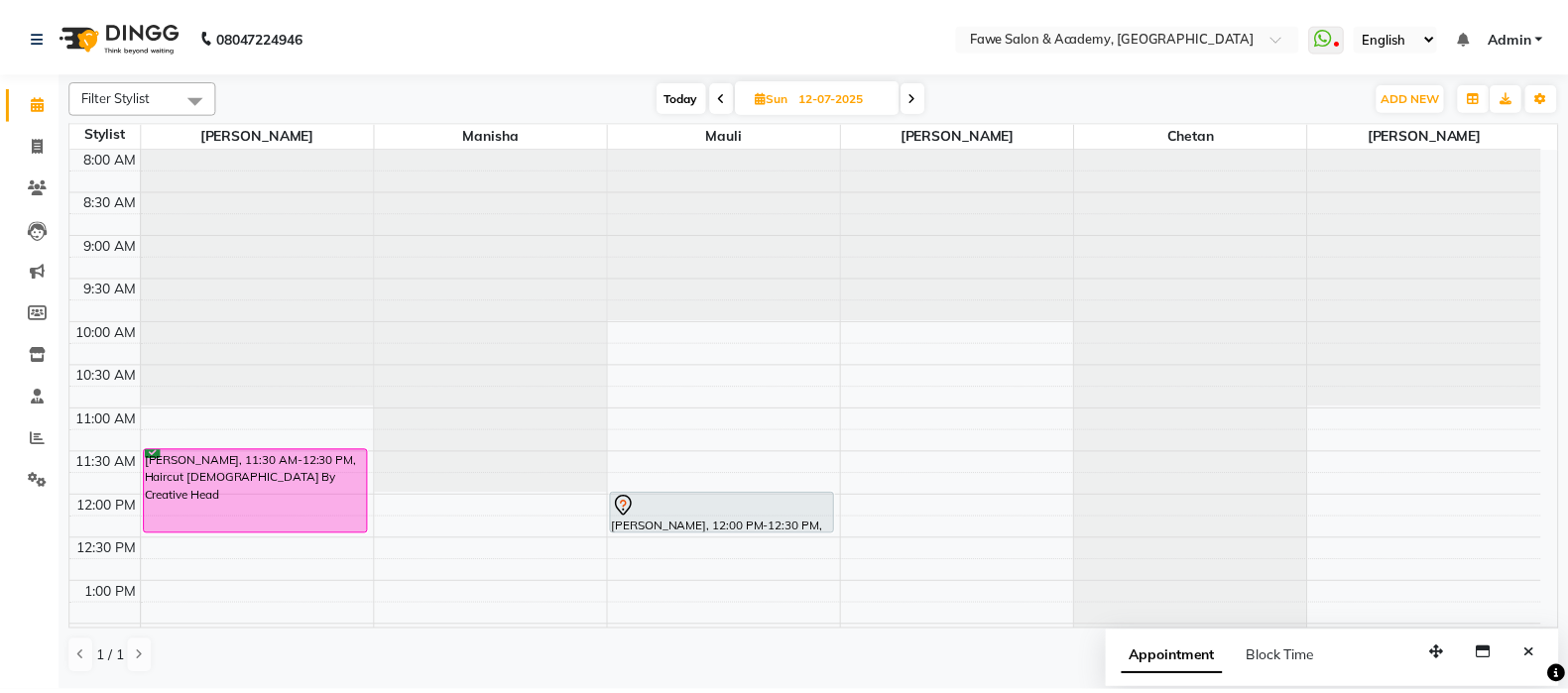 scroll, scrollTop: 813, scrollLeft: 0, axis: vertical 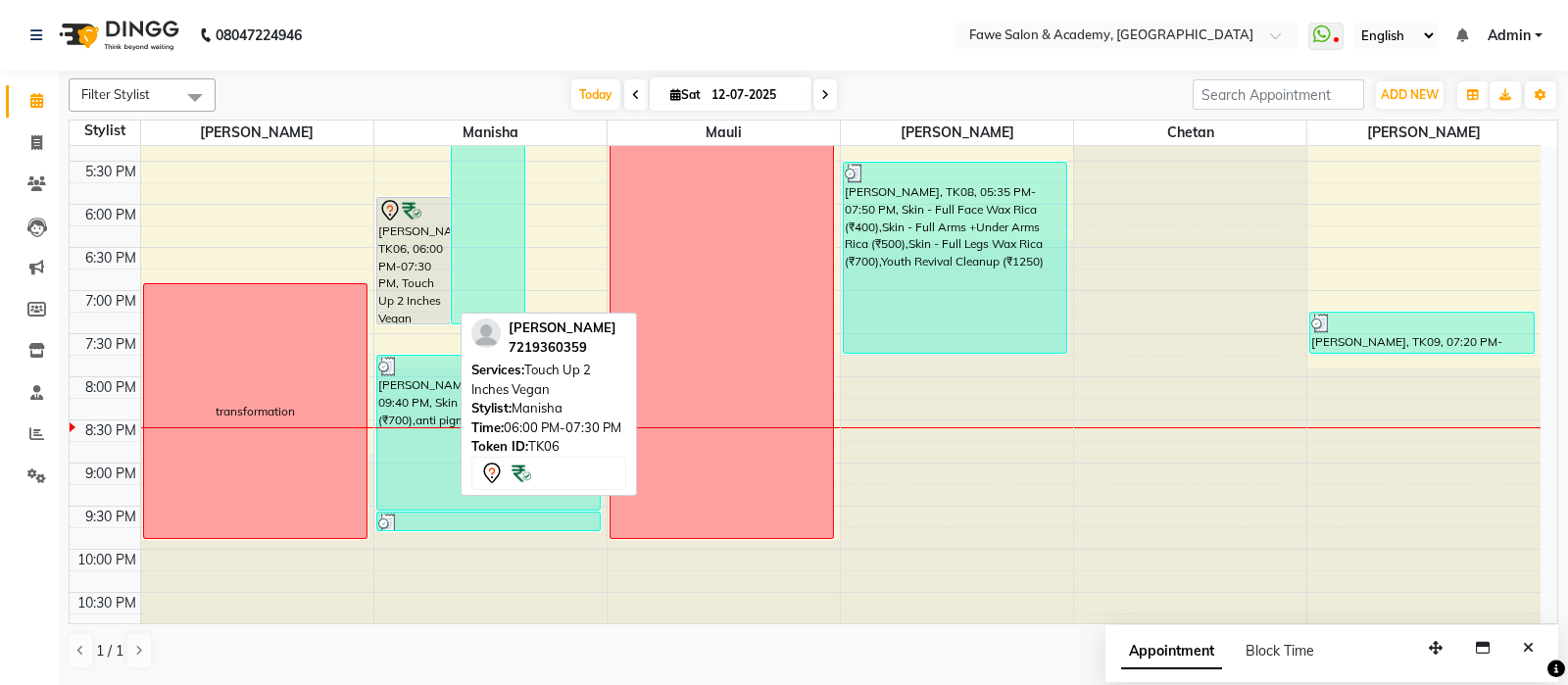 click on "[PERSON_NAME], TK06, 06:00 PM-07:30 PM, Touch Up 2 Inches Vegan" at bounding box center (414, 261) 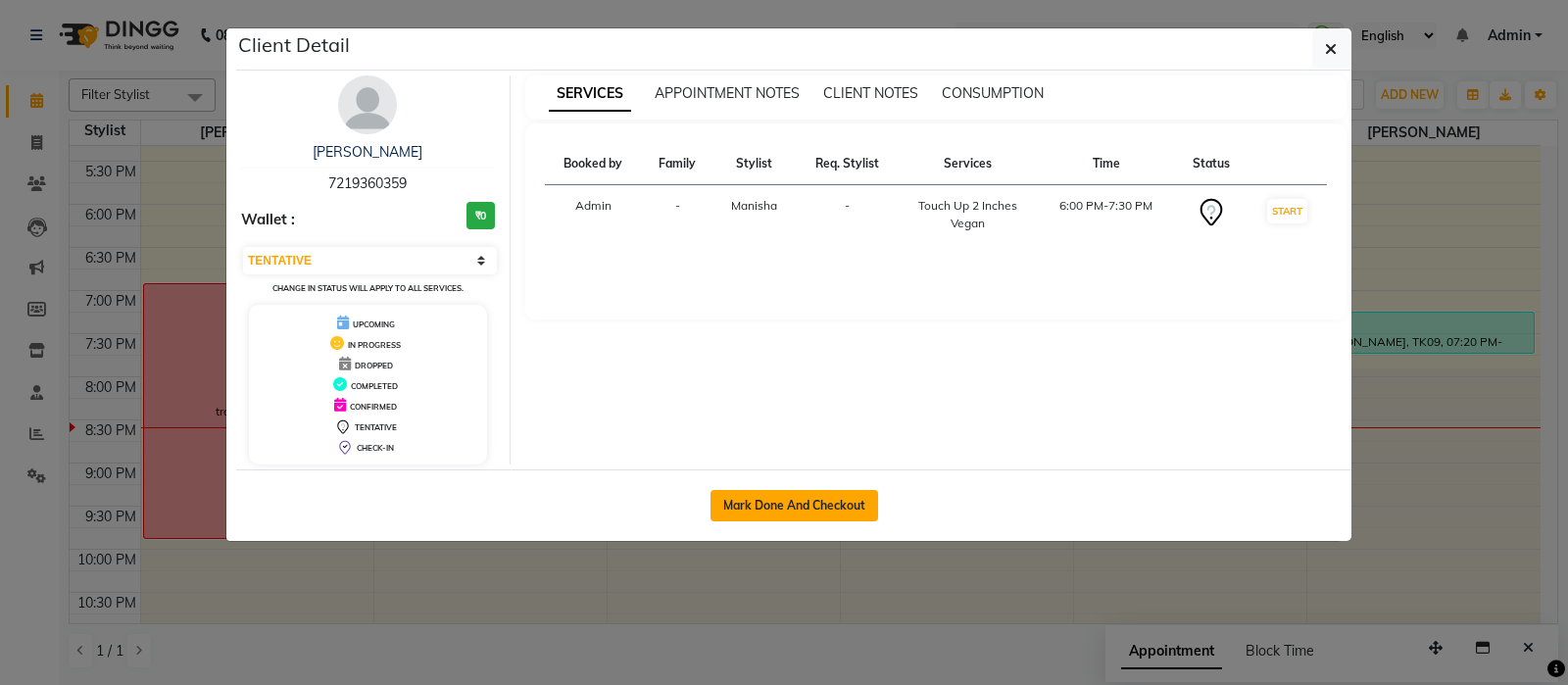 click on "Mark Done And Checkout" 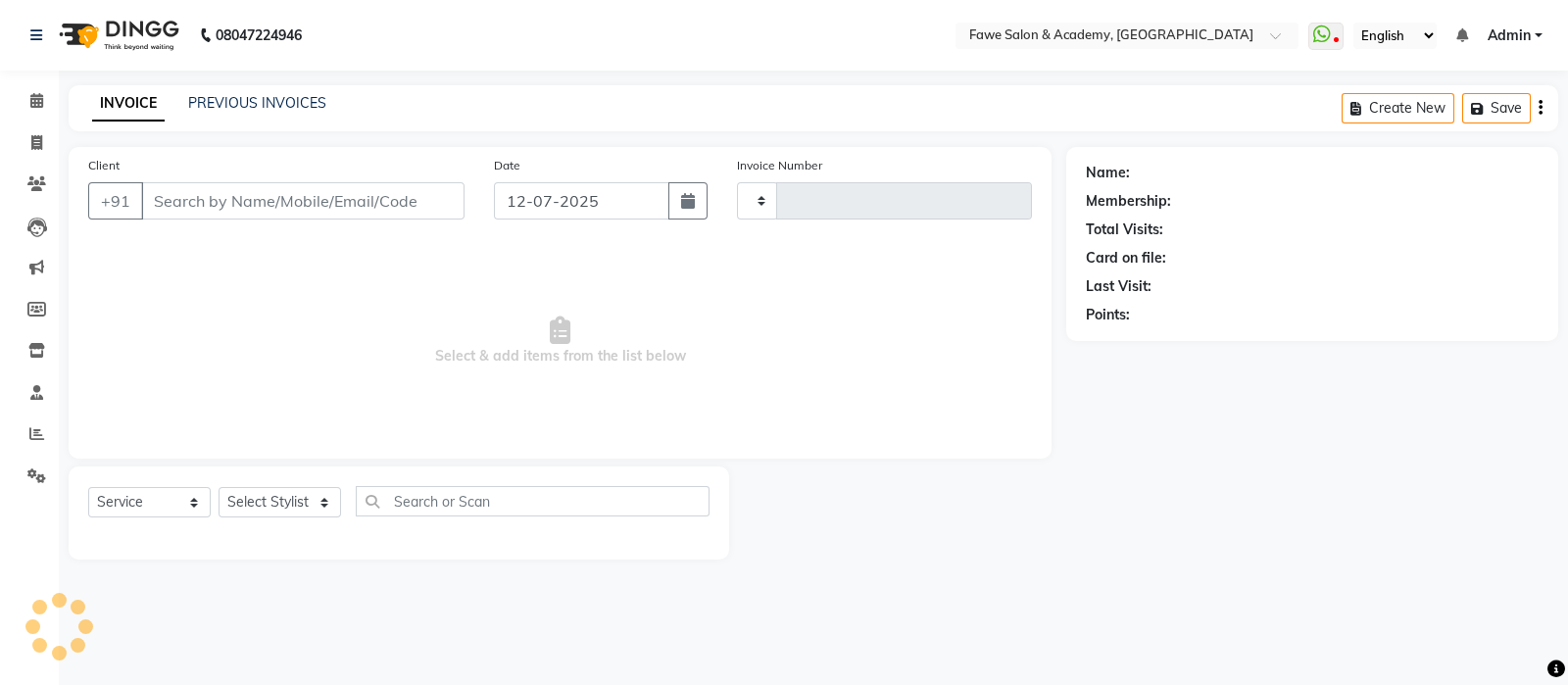 type on "0819" 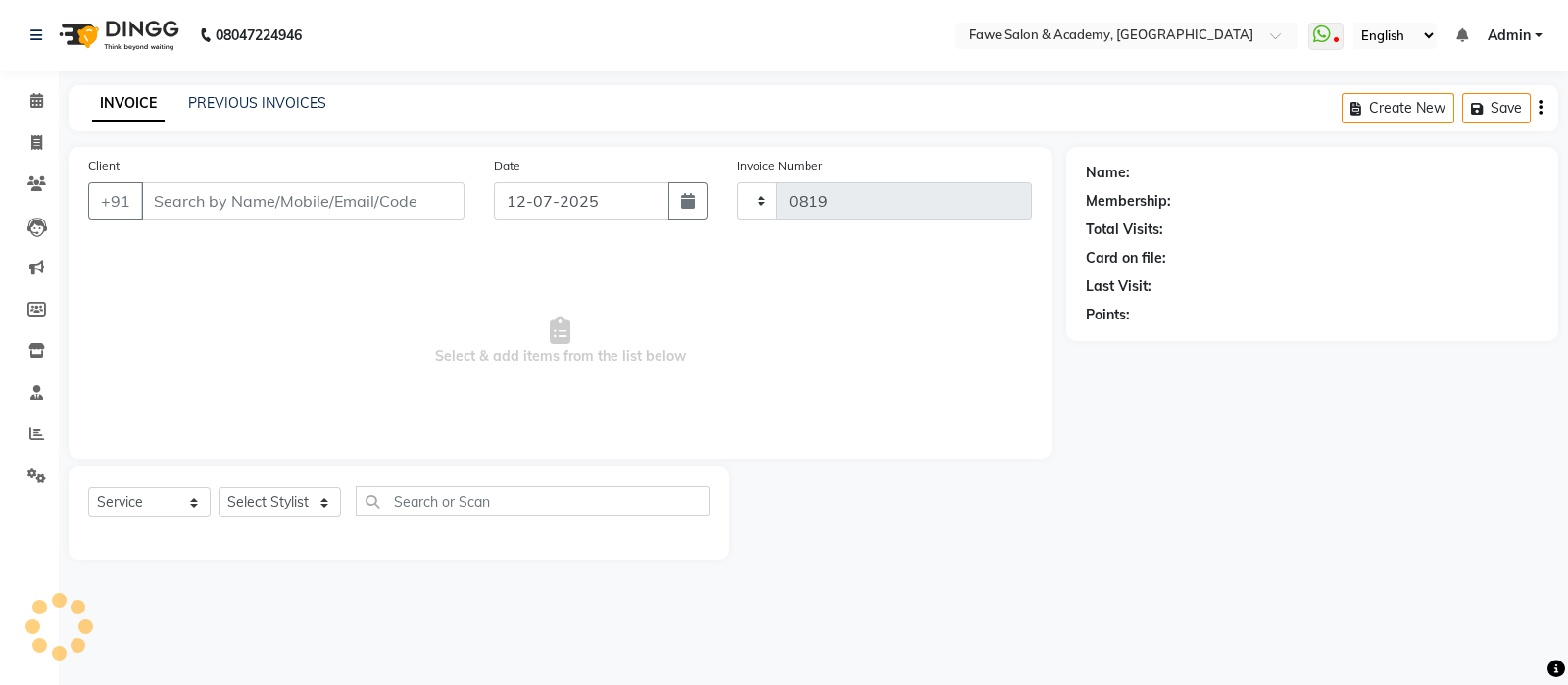 select on "879" 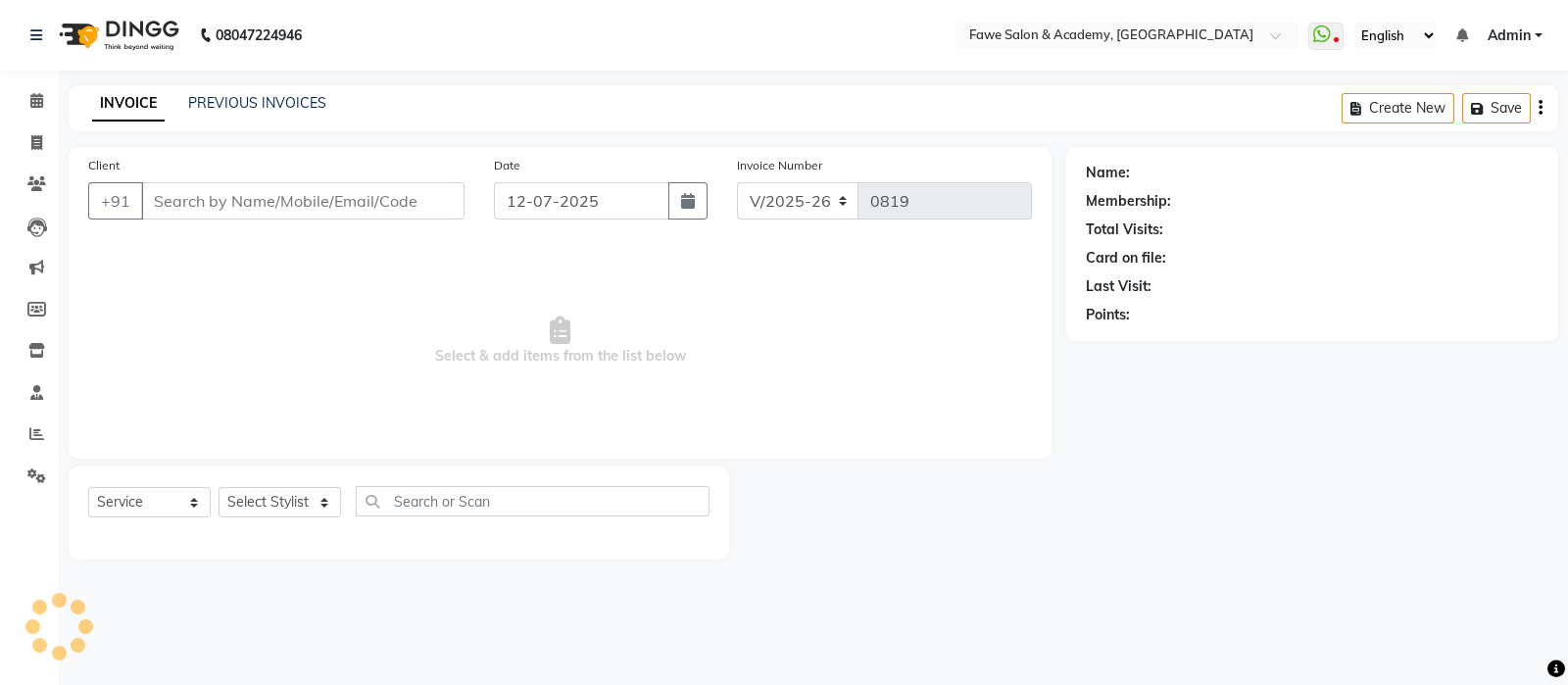 type on "7219360359" 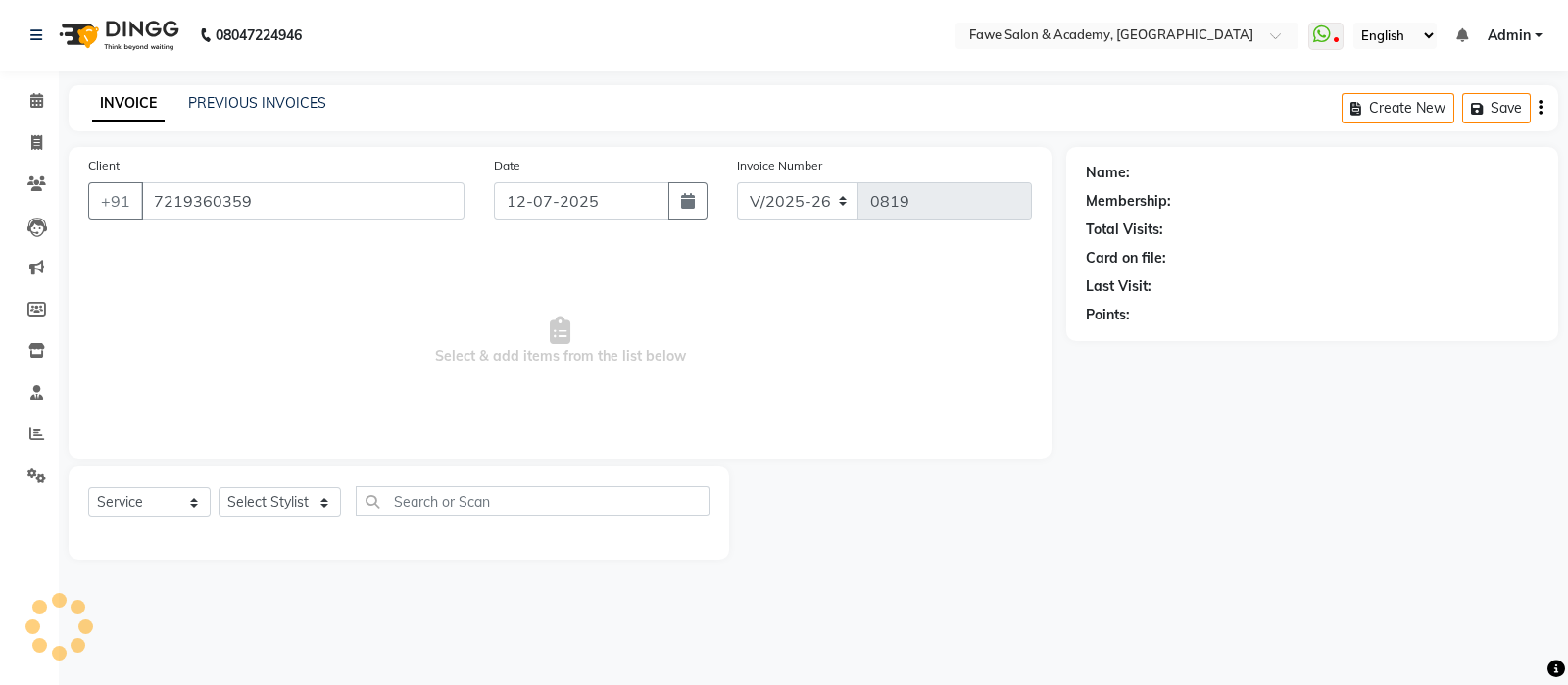 select on "14304" 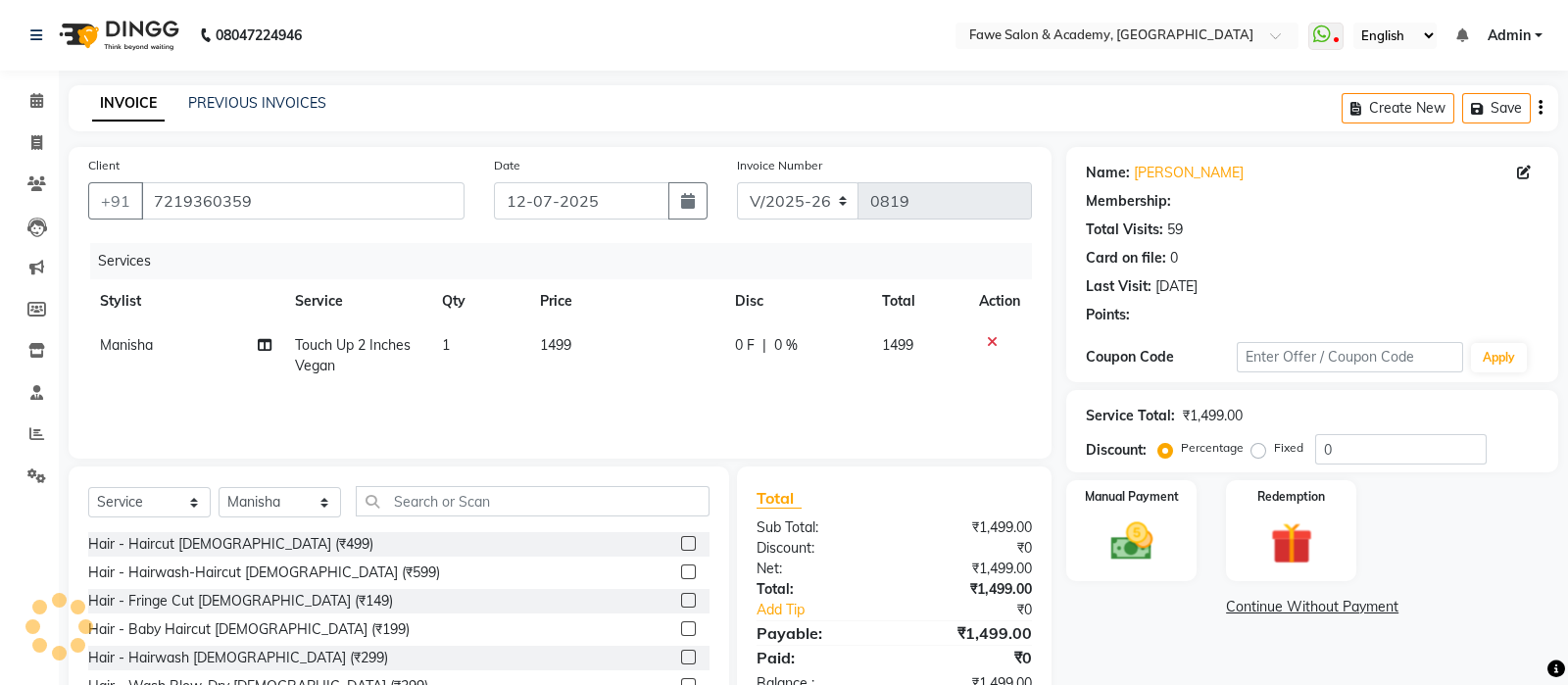 select on "2: Object" 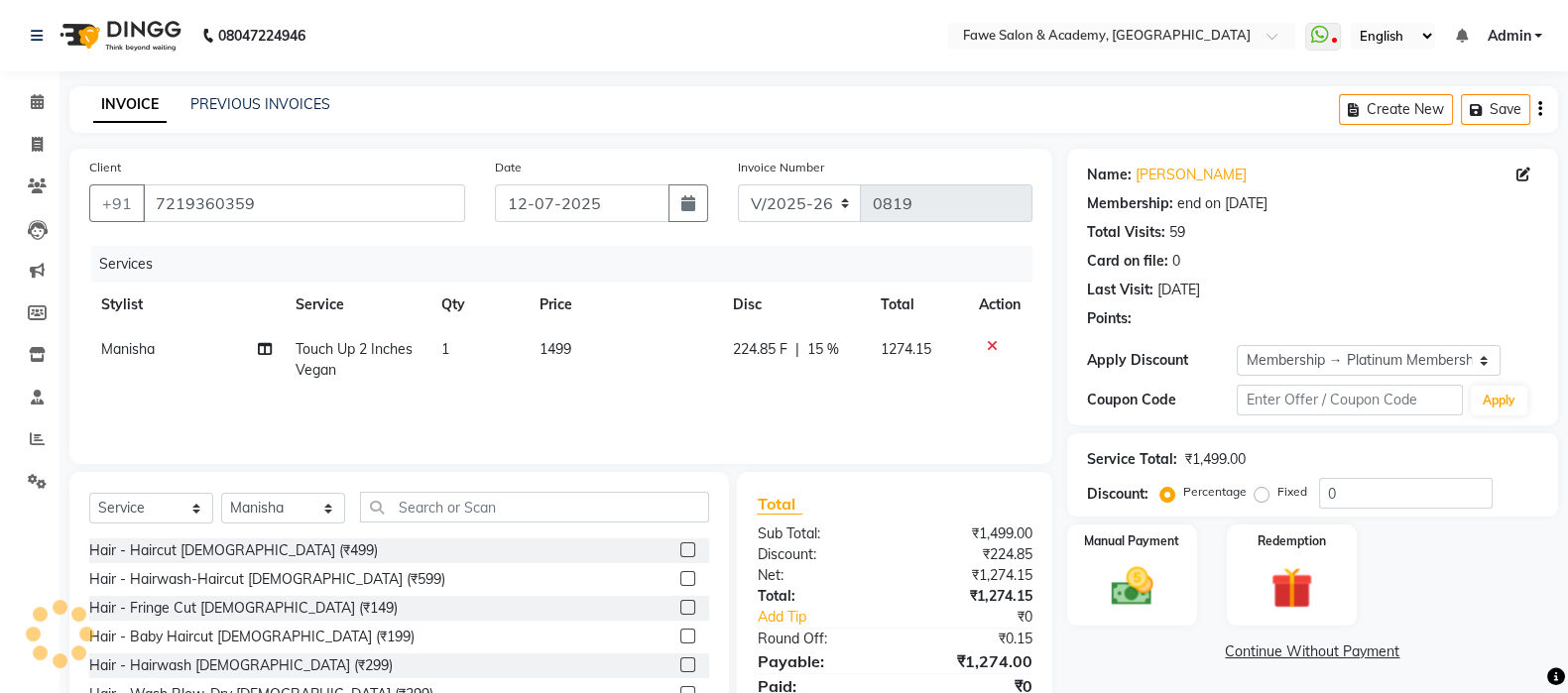 type on "15" 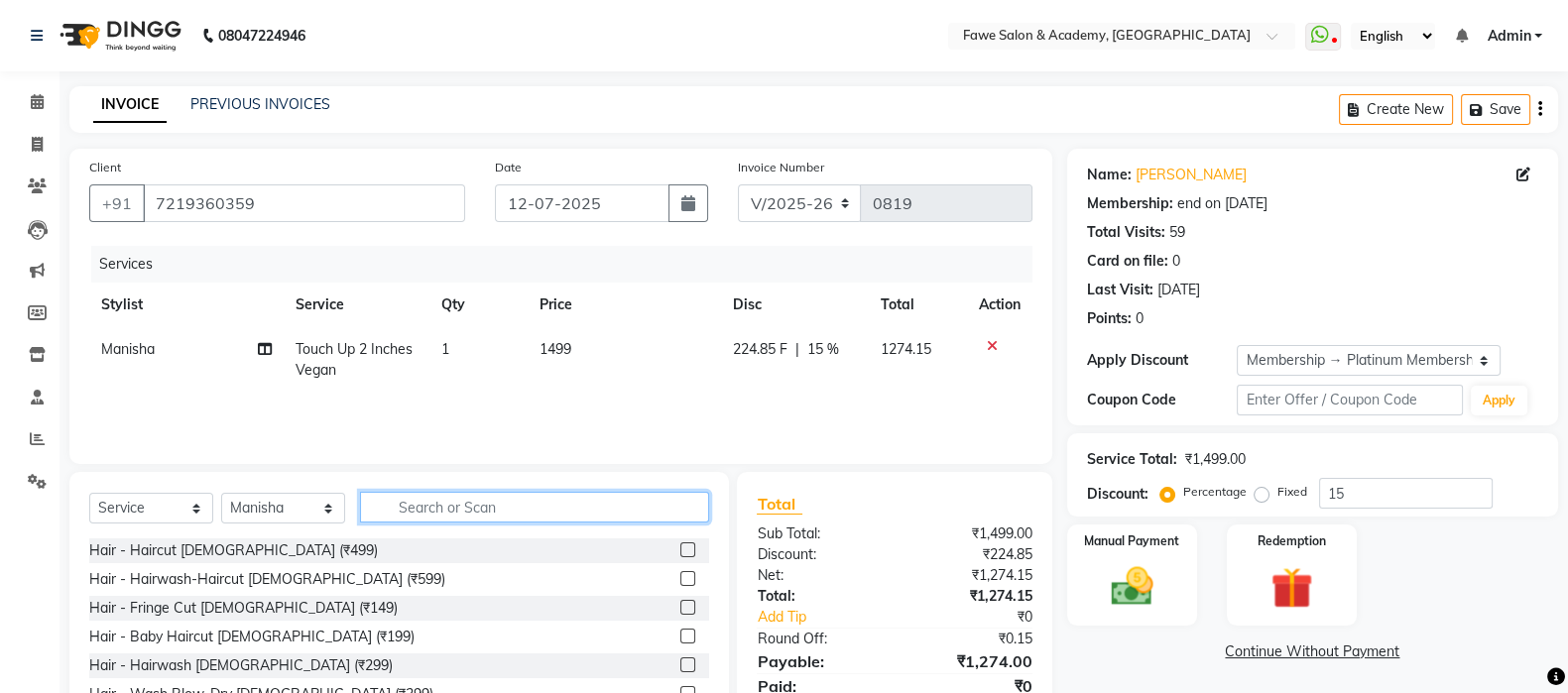 click 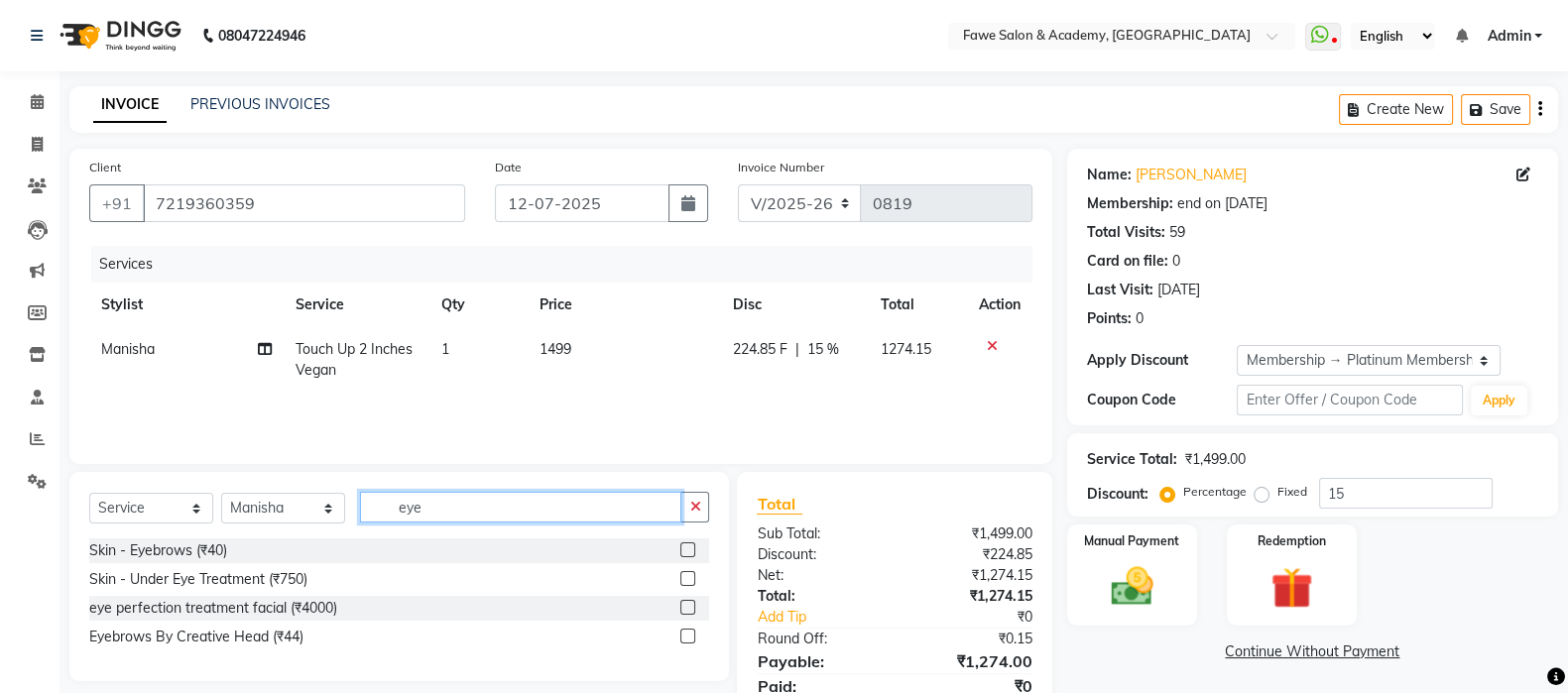 type on "eye" 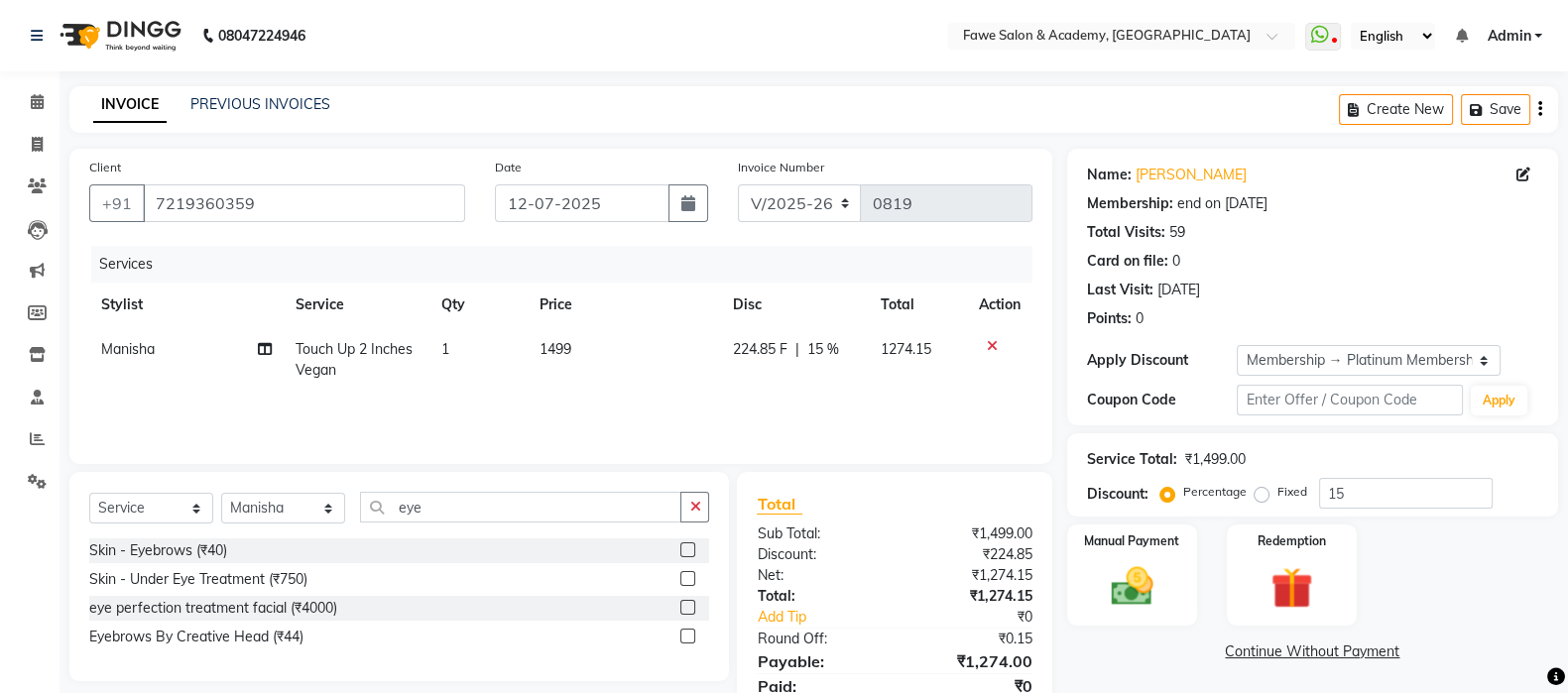 click 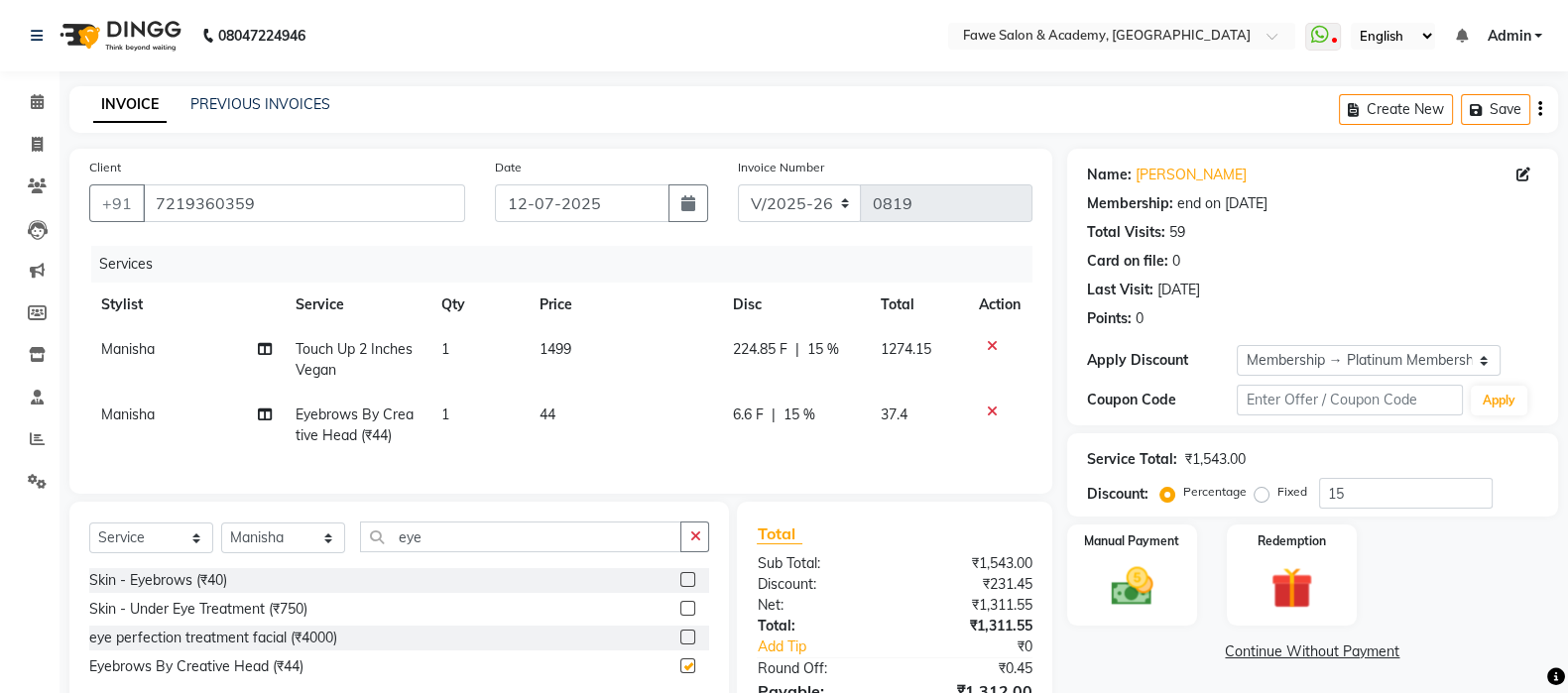 checkbox on "false" 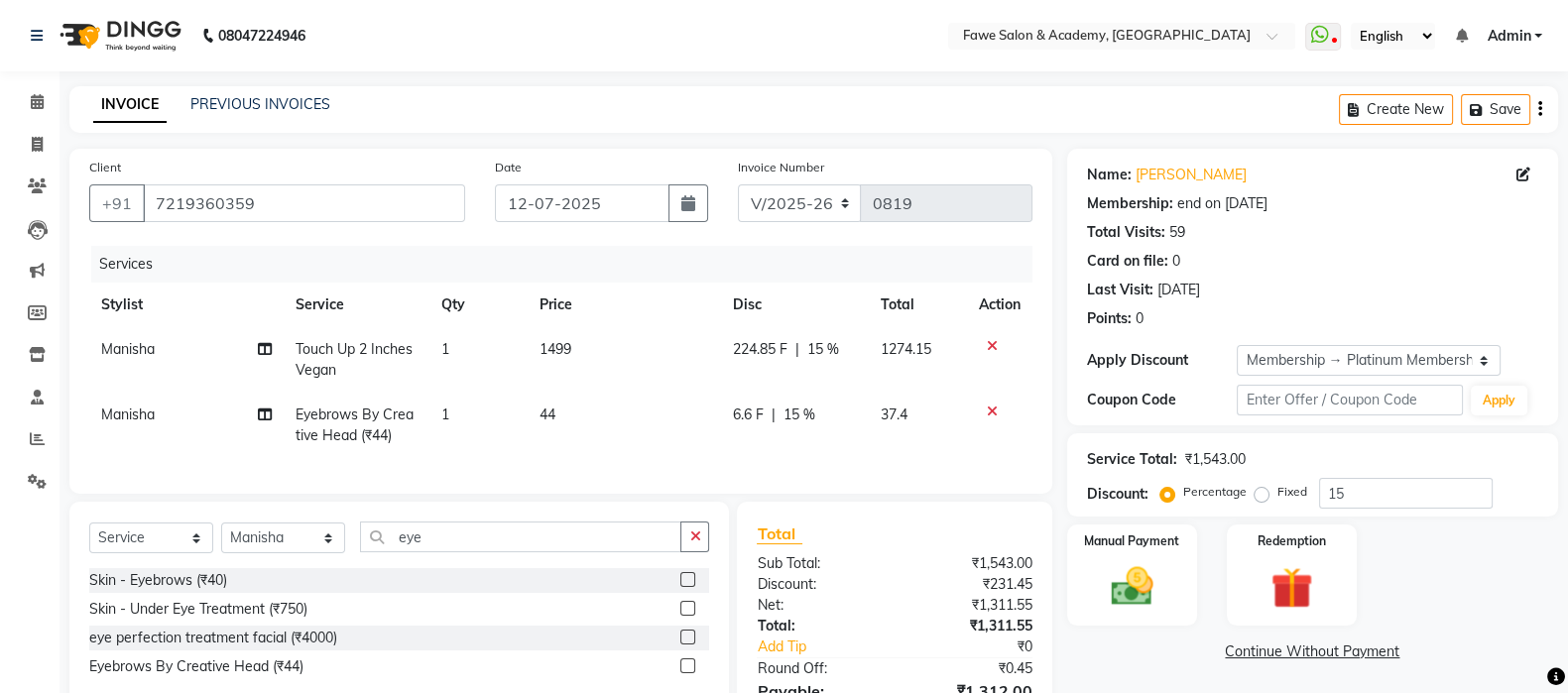 click on "Touch Up 2 Inches Vegan" 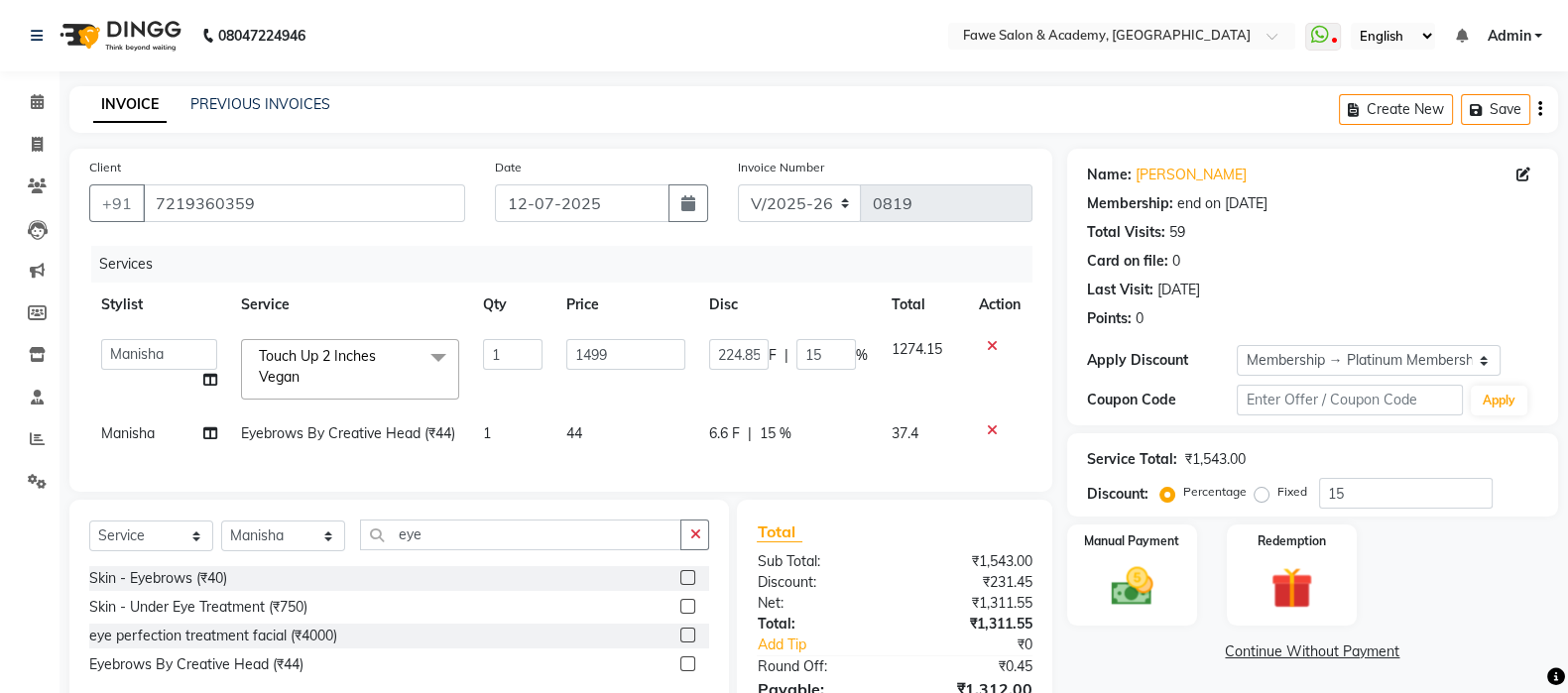 click on "Touch Up 2 Inches Vegan  x" 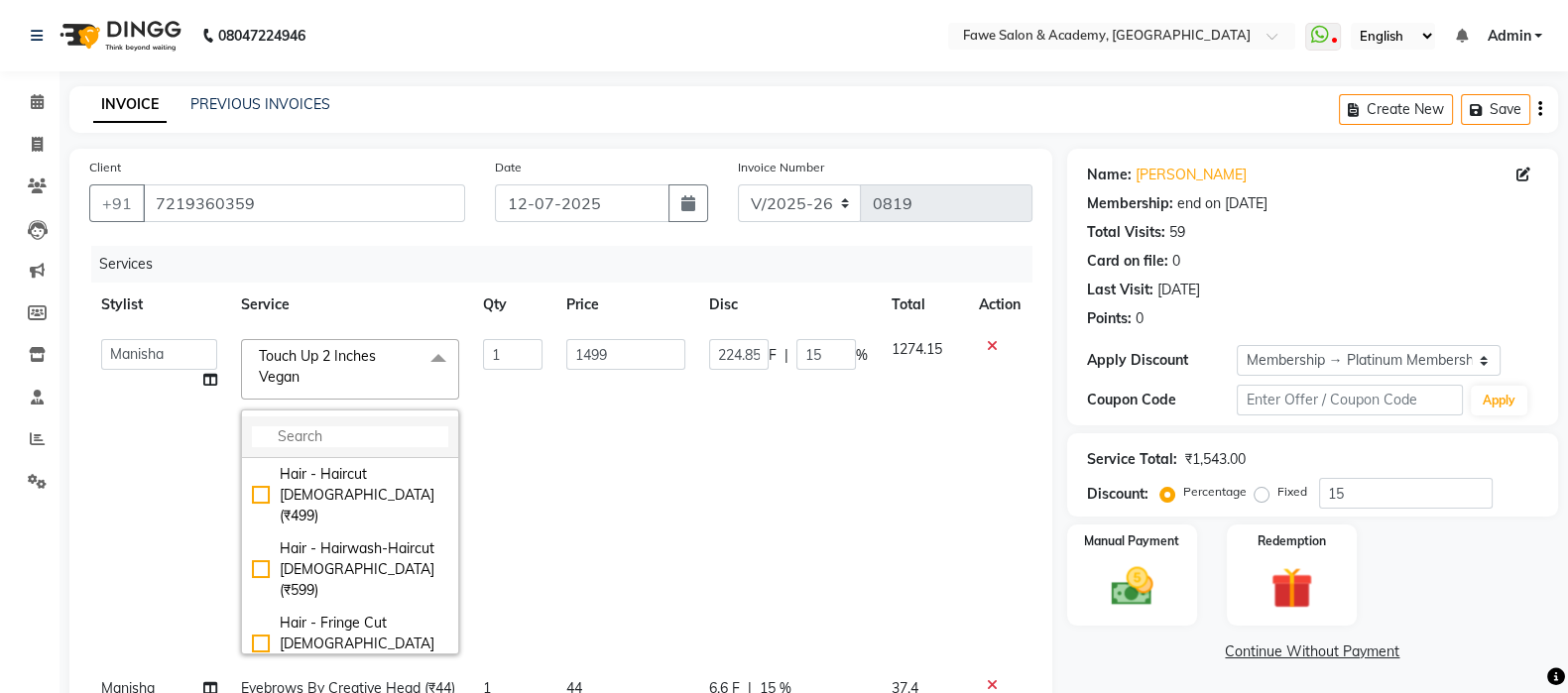 click 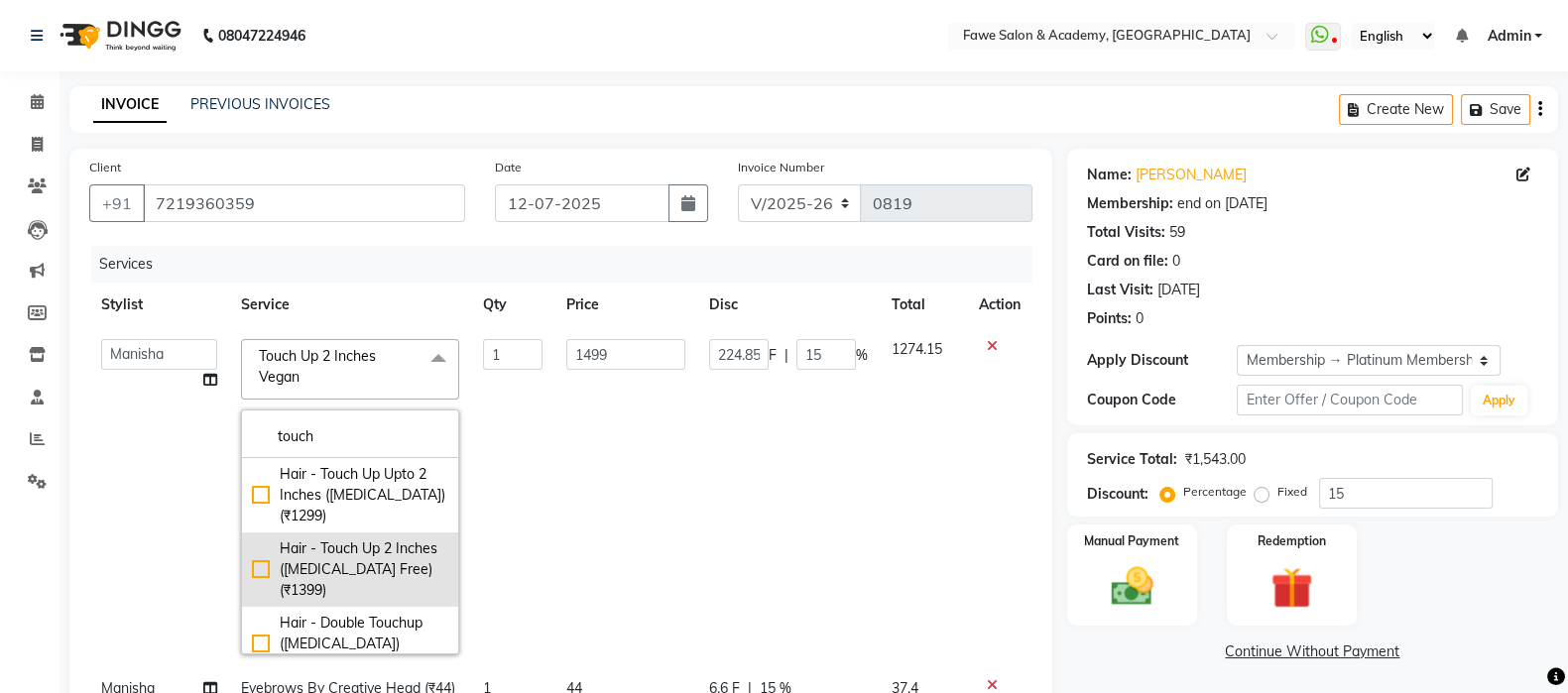 type on "touch" 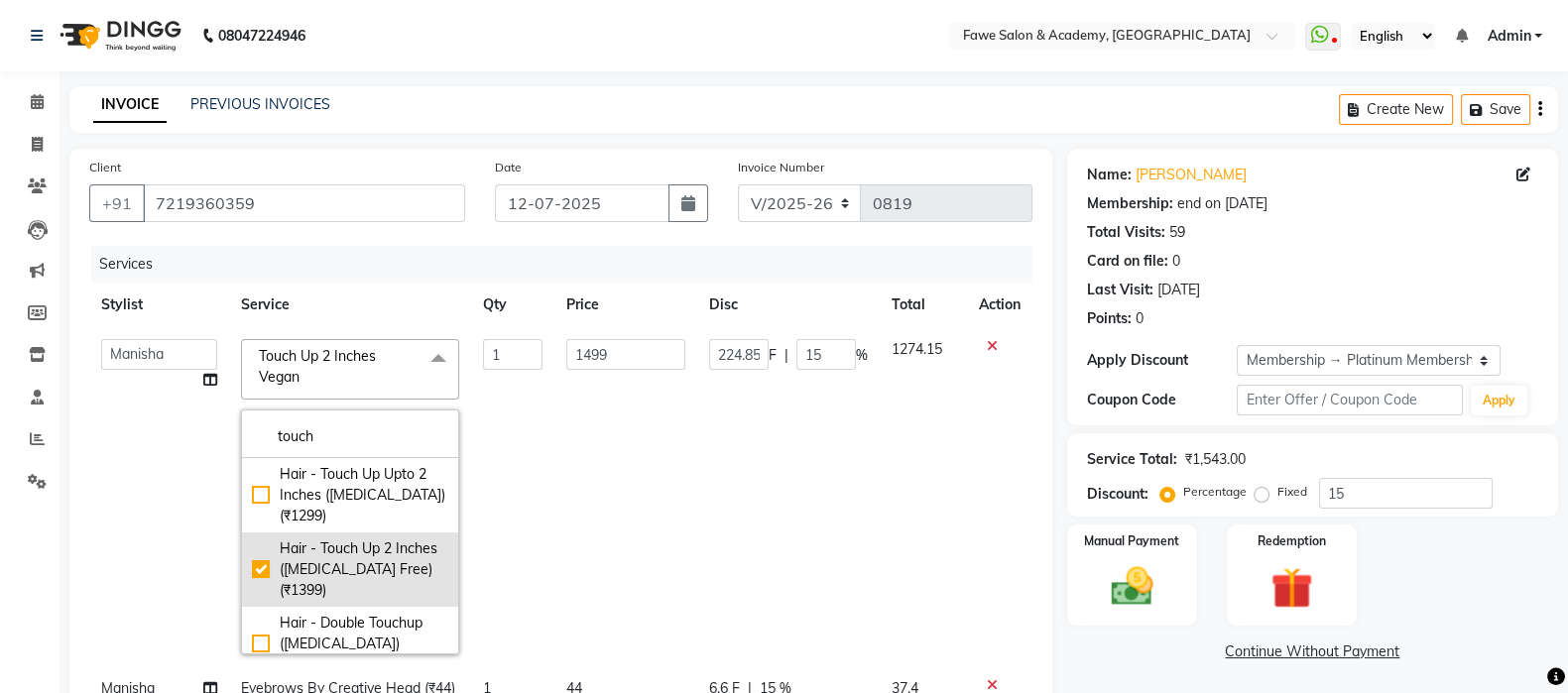 checkbox on "true" 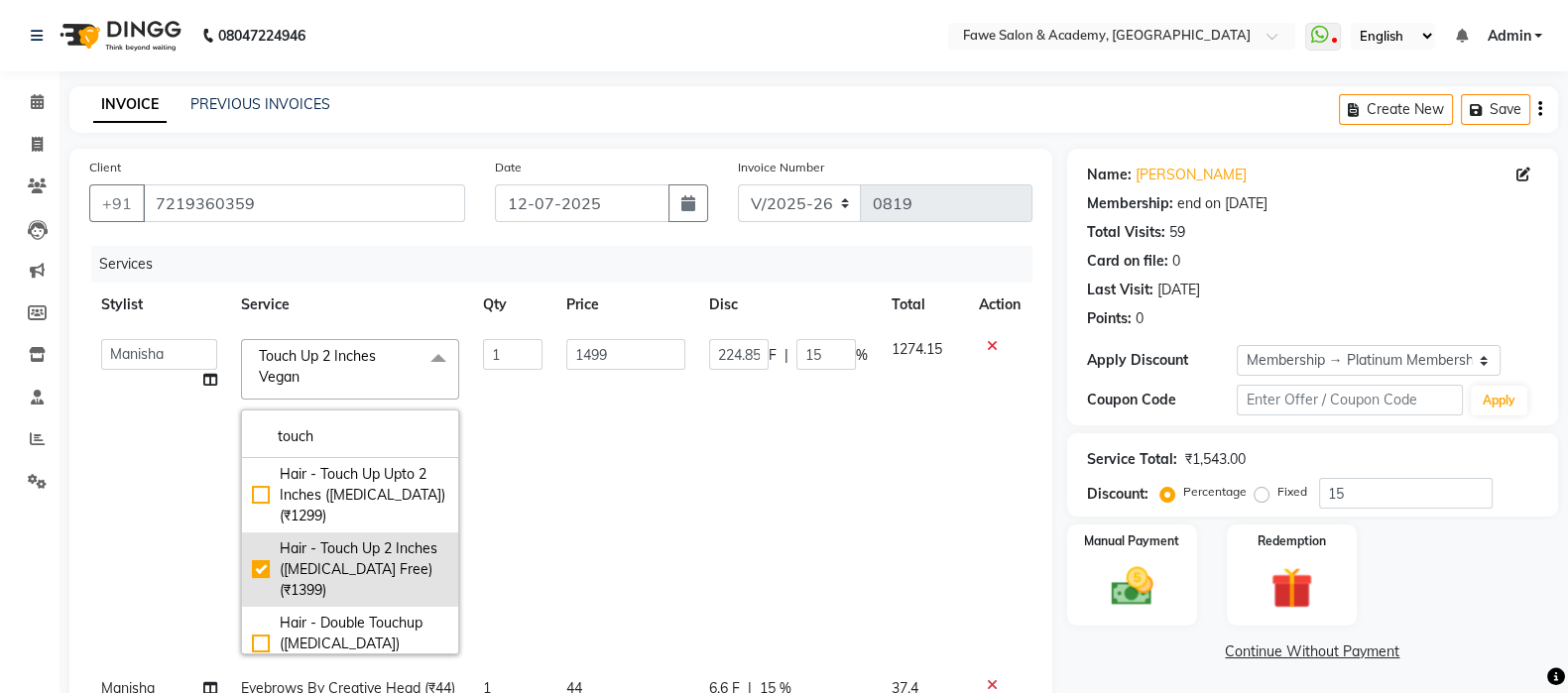 checkbox on "false" 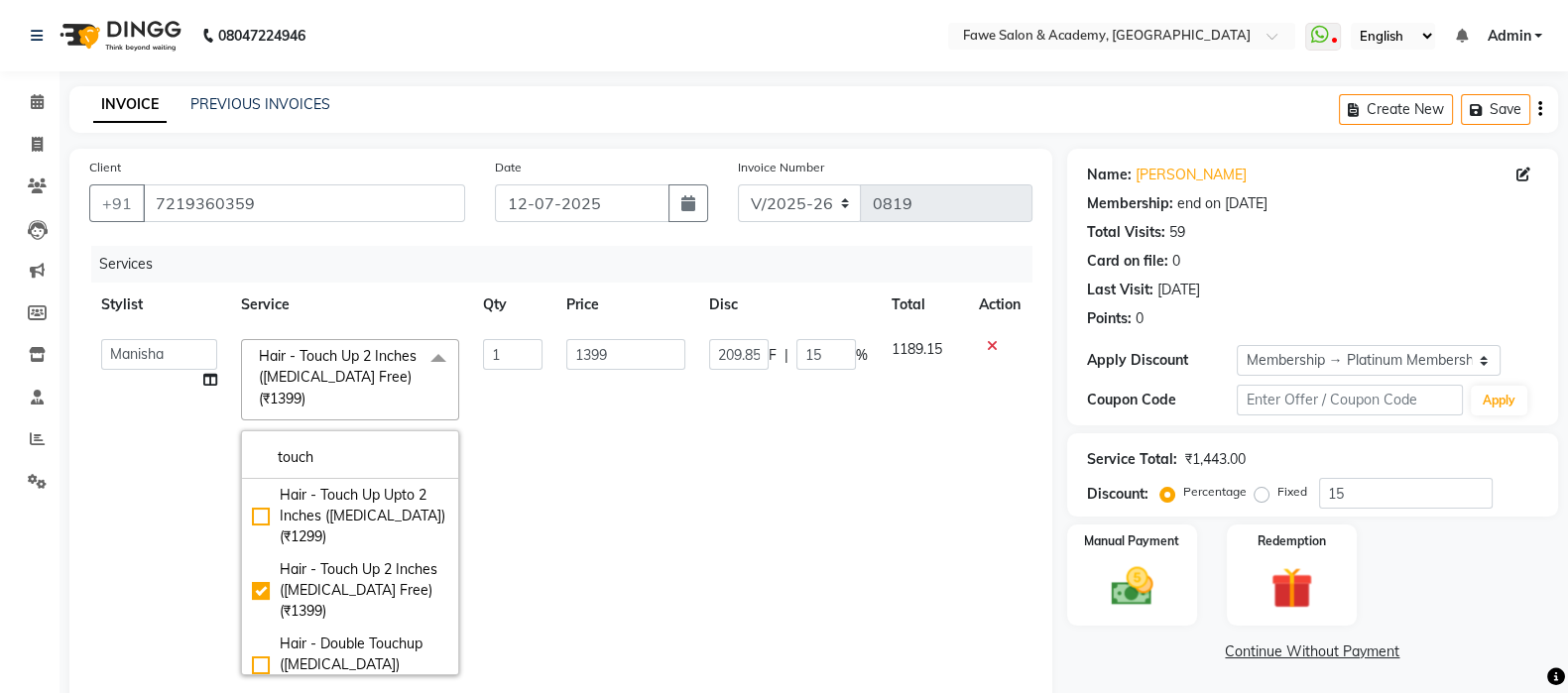 click on "Total Visits:  59" 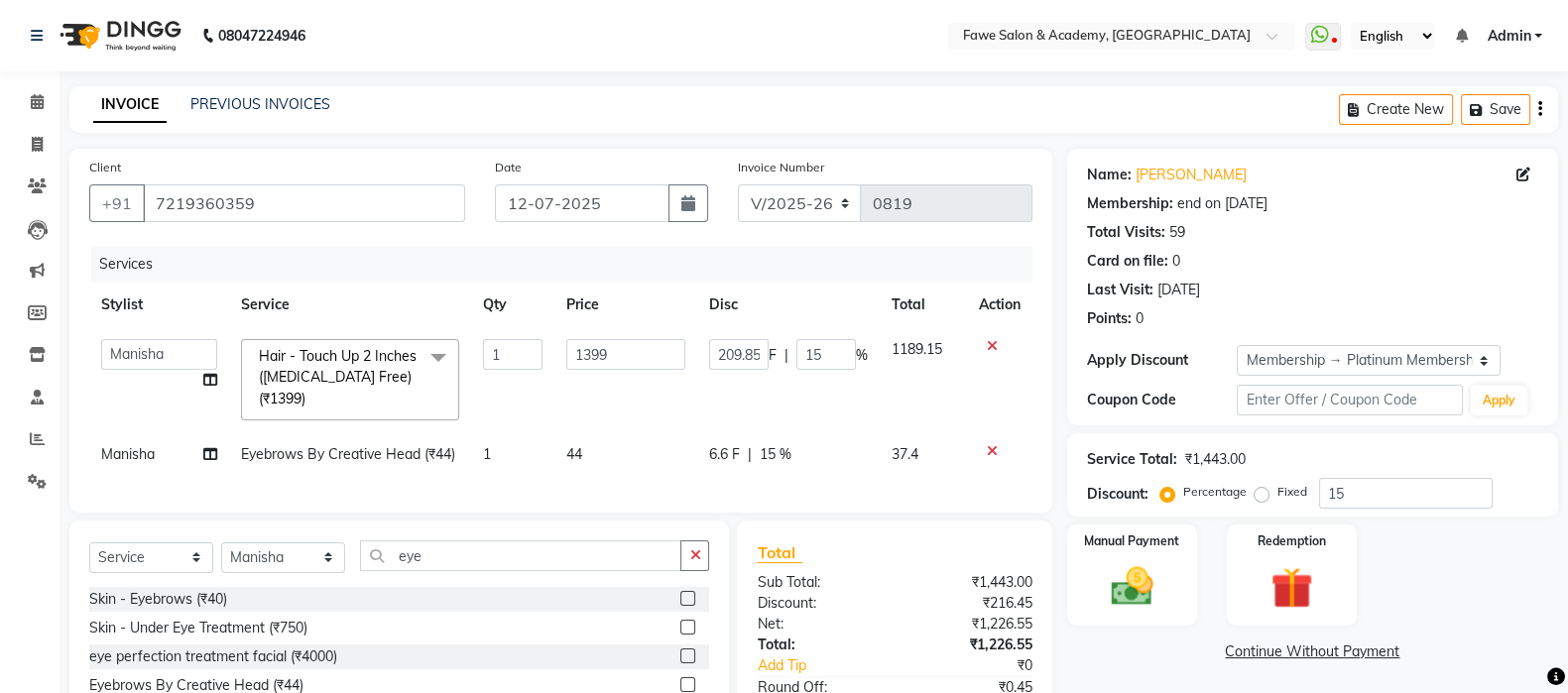 scroll, scrollTop: 147, scrollLeft: 0, axis: vertical 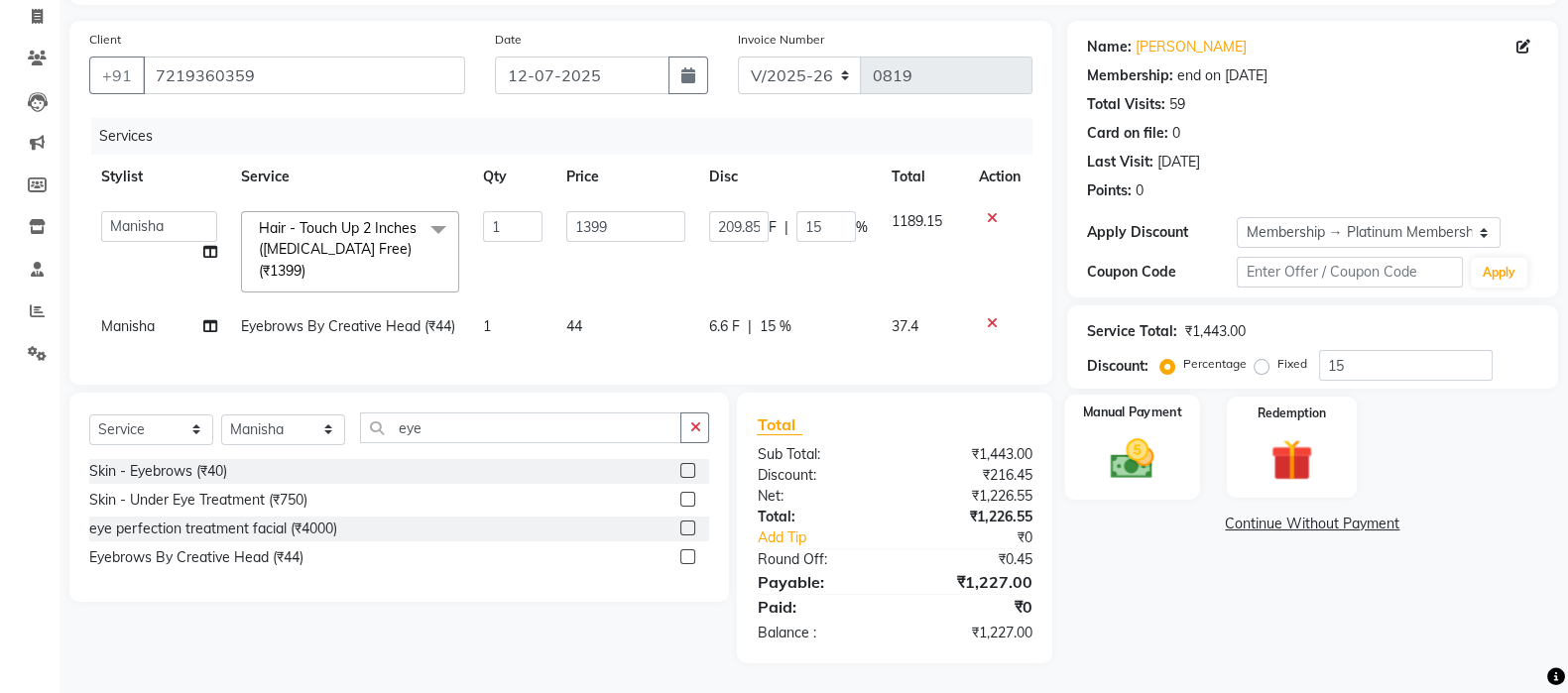 click on "Manual Payment" 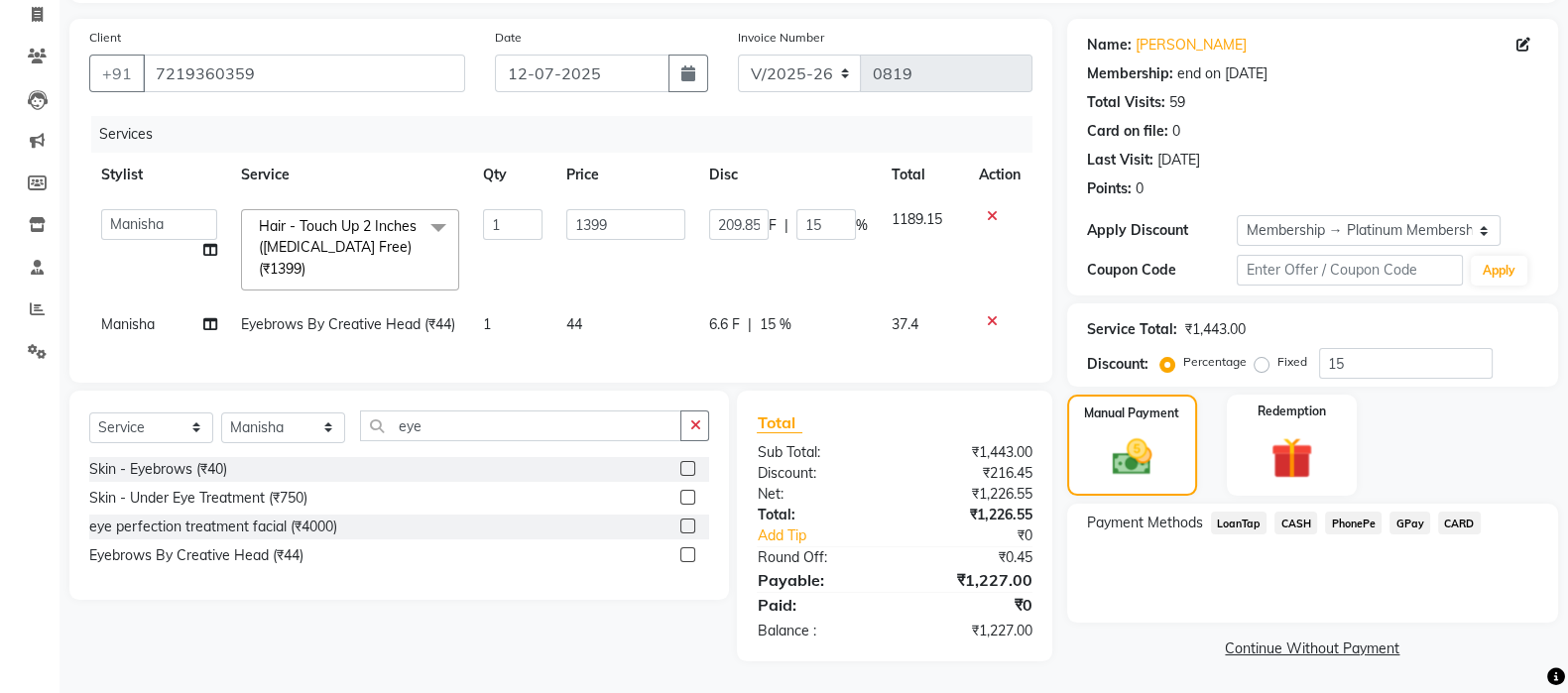 click on "GPay" 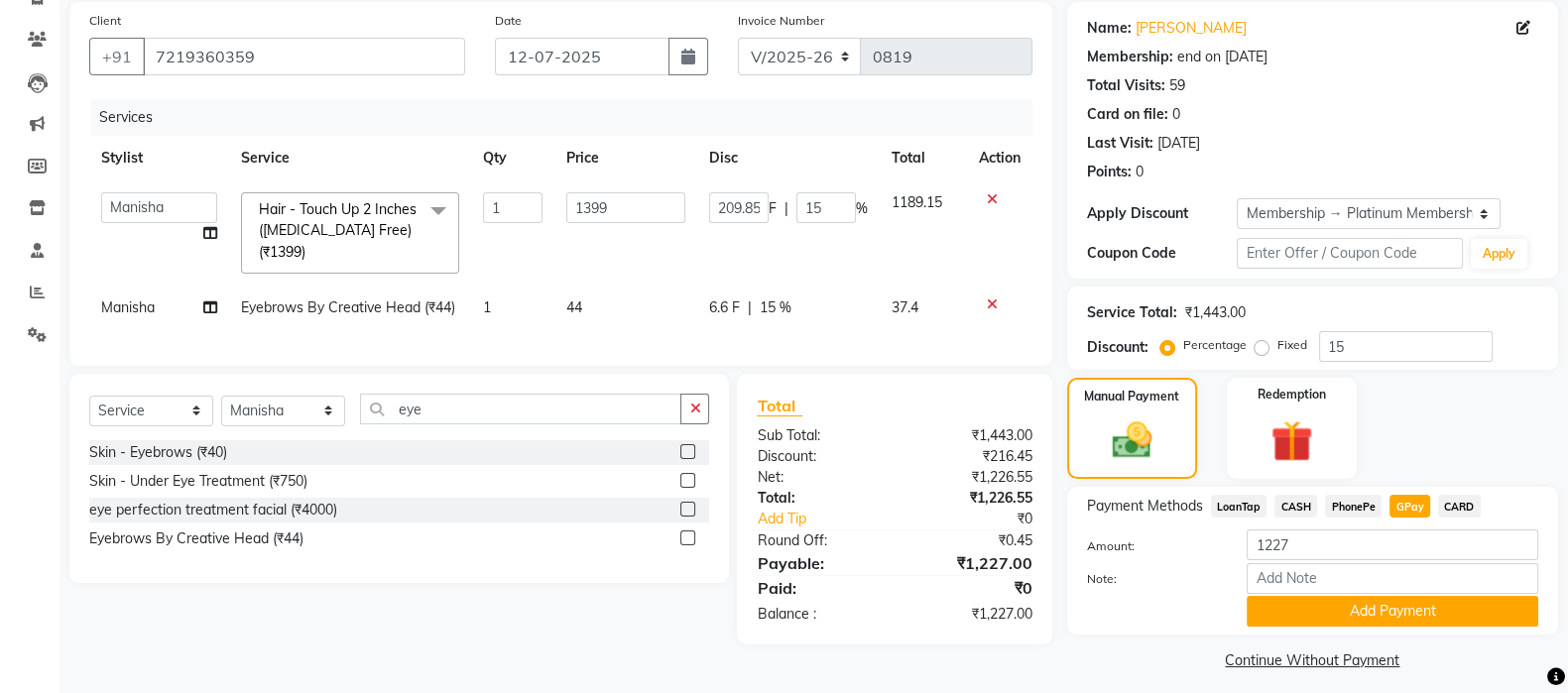 scroll, scrollTop: 160, scrollLeft: 0, axis: vertical 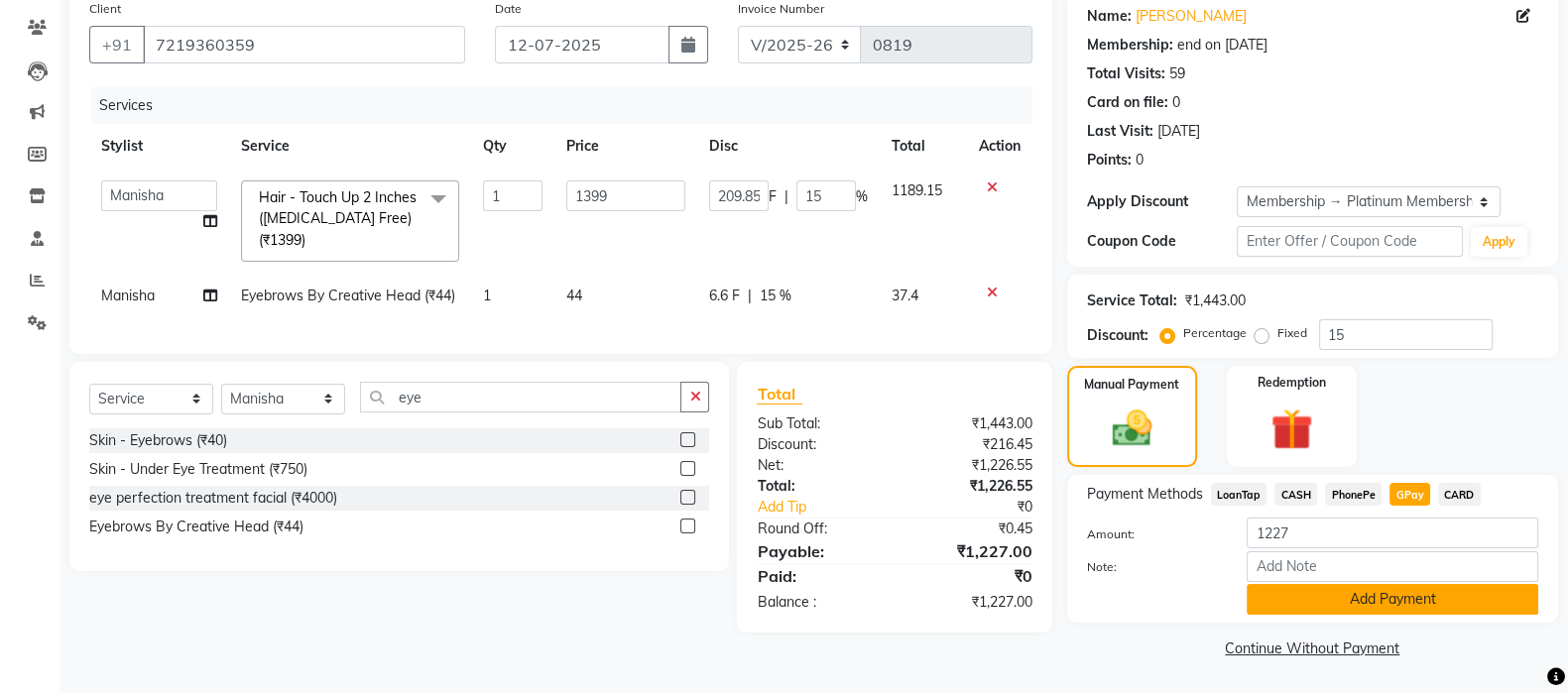 click on "Add Payment" 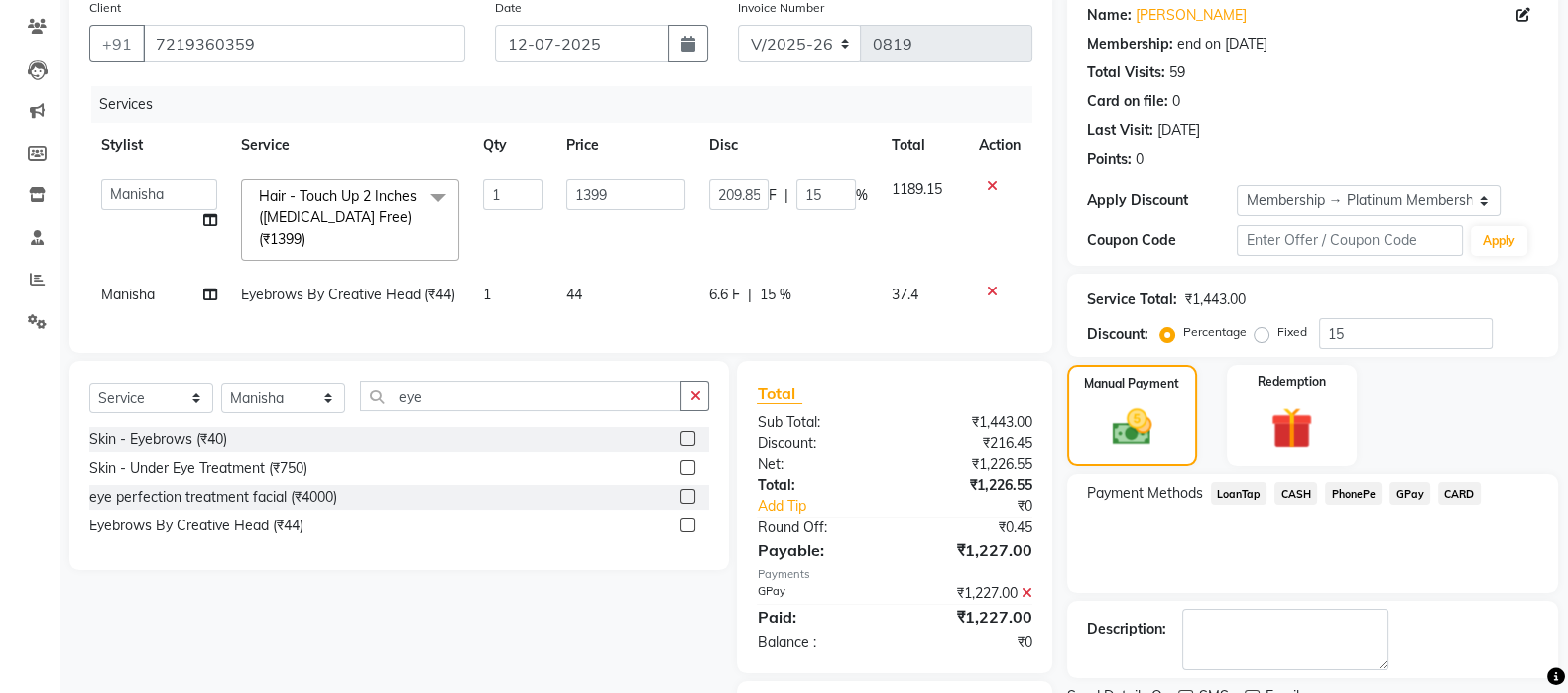 scroll, scrollTop: 259, scrollLeft: 0, axis: vertical 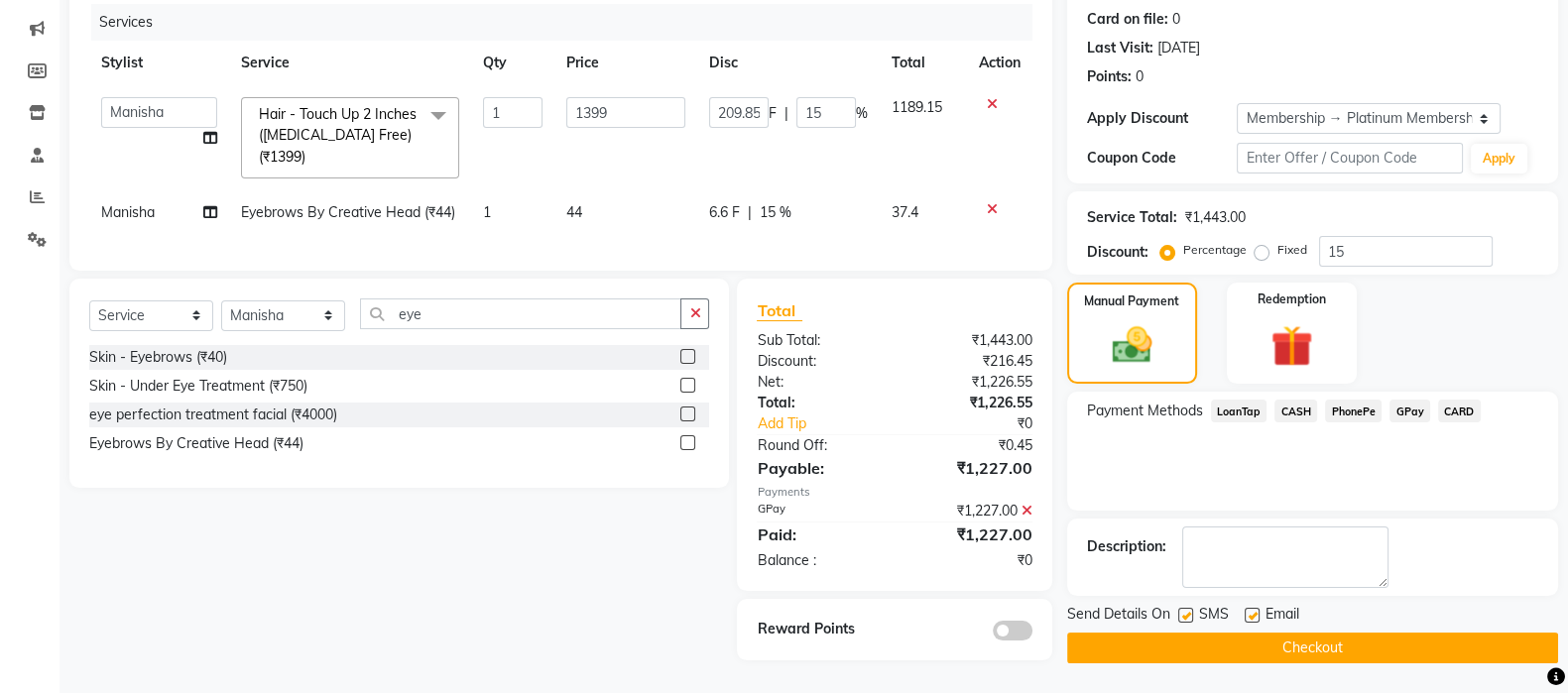 click on "Checkout" 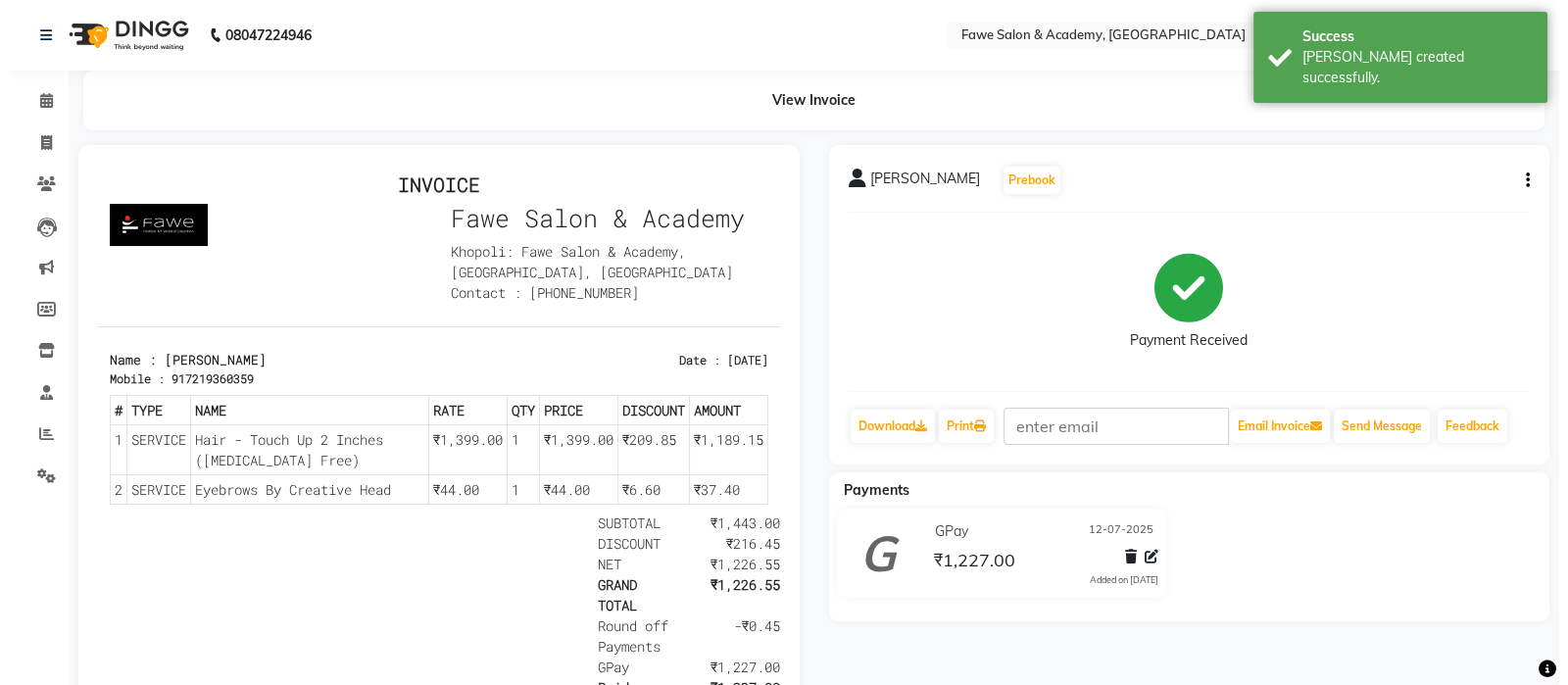 scroll, scrollTop: 0, scrollLeft: 0, axis: both 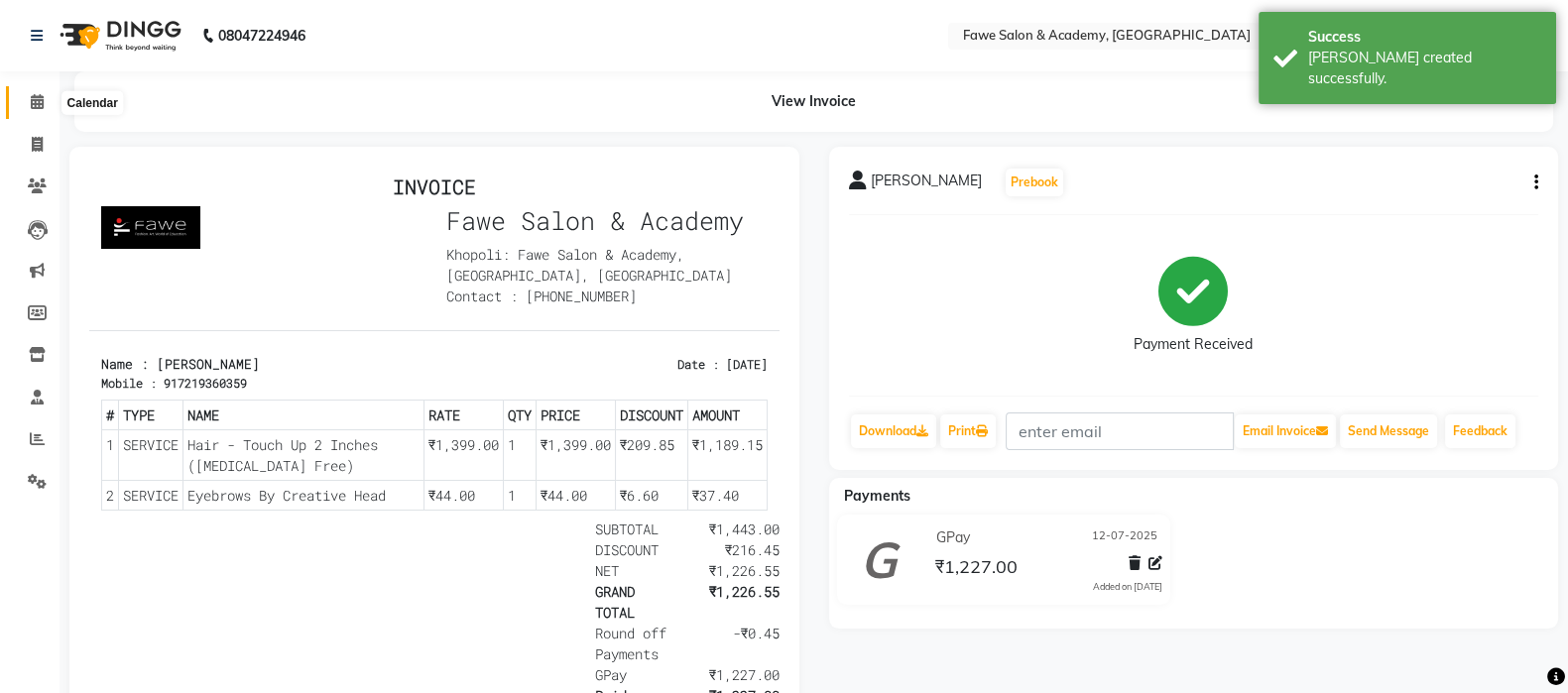 click 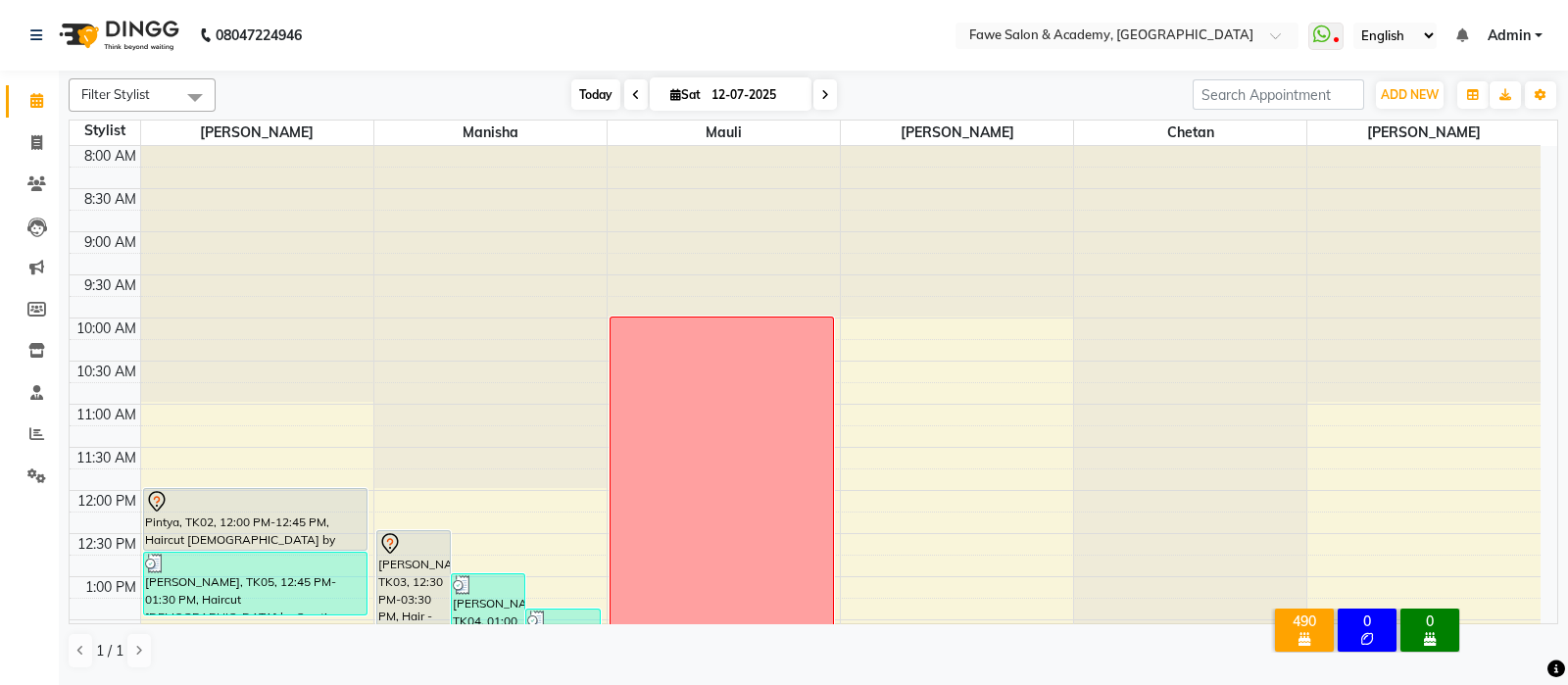 click on "Today" at bounding box center [596, 94] 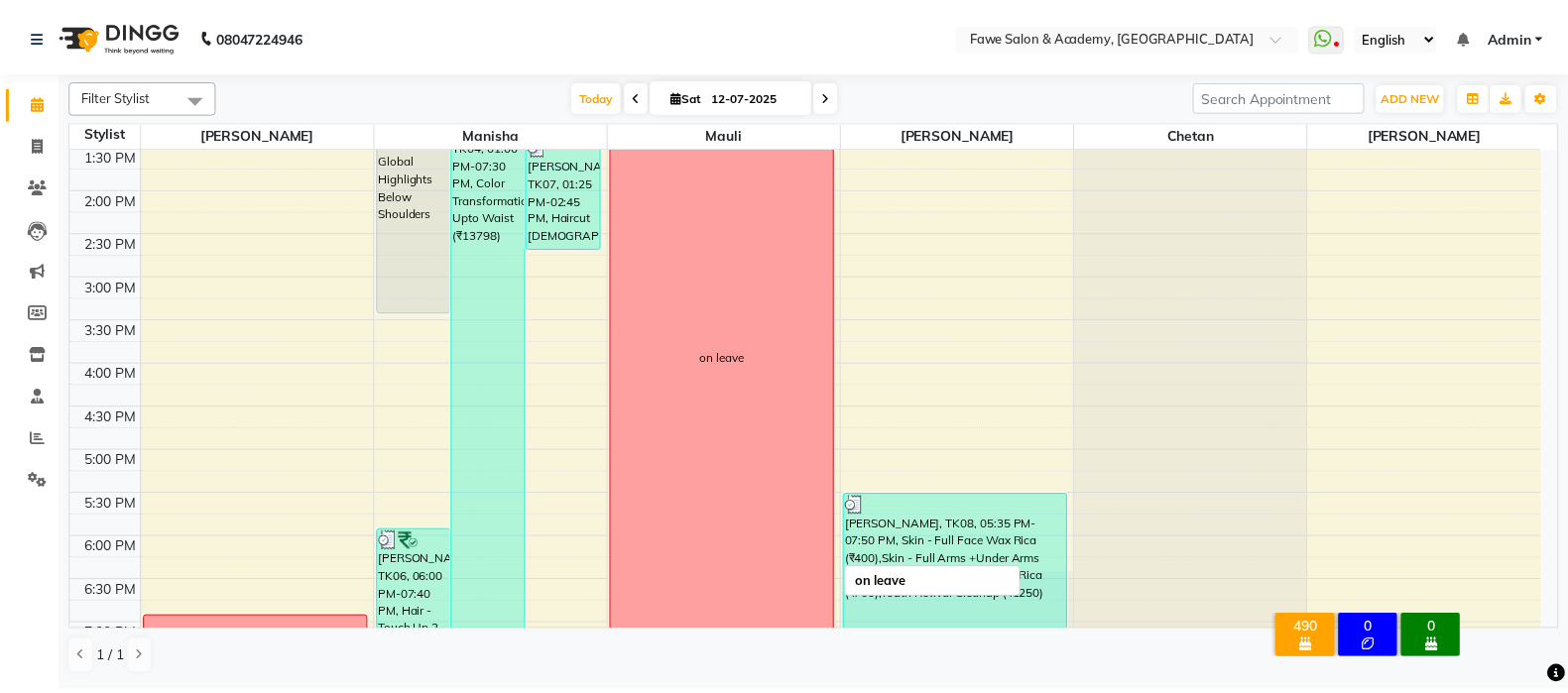 scroll, scrollTop: 462, scrollLeft: 0, axis: vertical 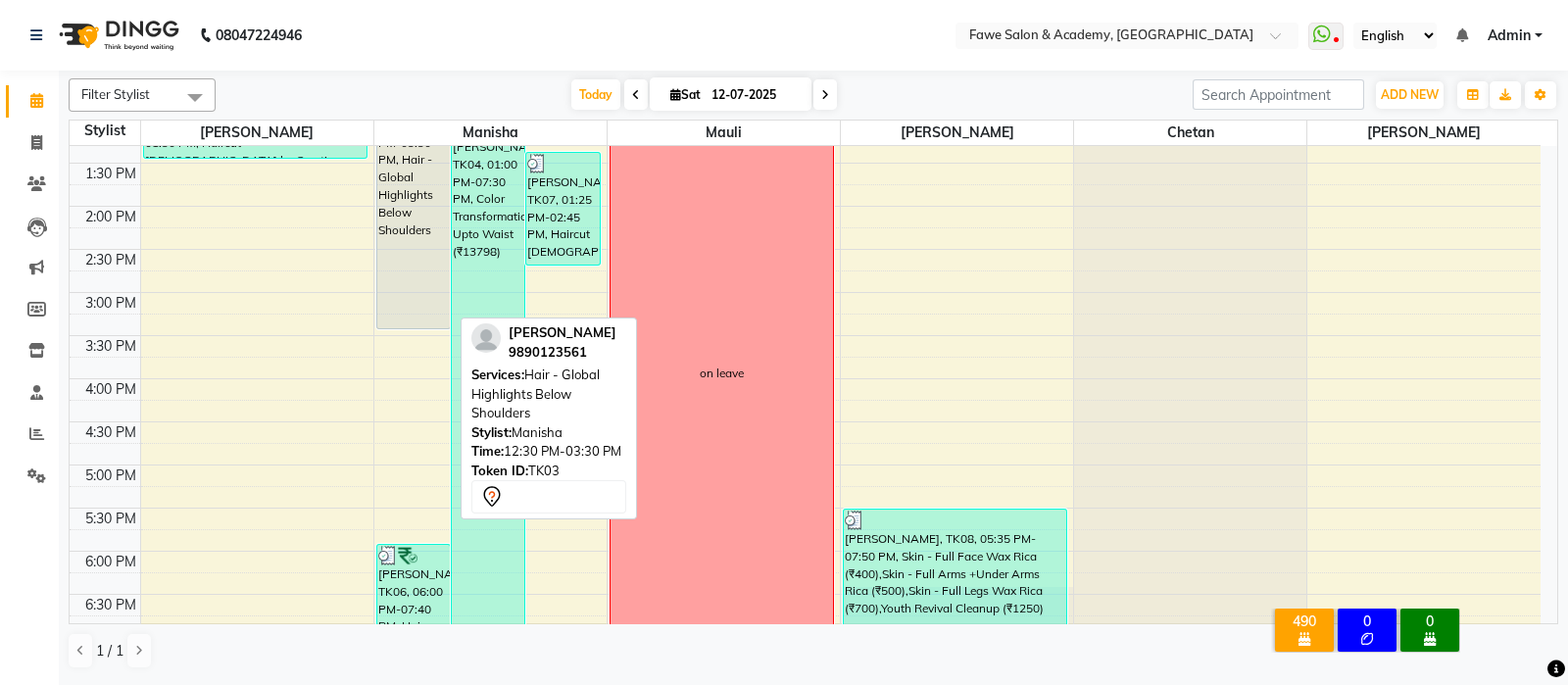 click on "[PERSON_NAME], TK03, 12:30 PM-03:30 PM, Hair - Global Highlights Below Shoulders" at bounding box center [414, 201] 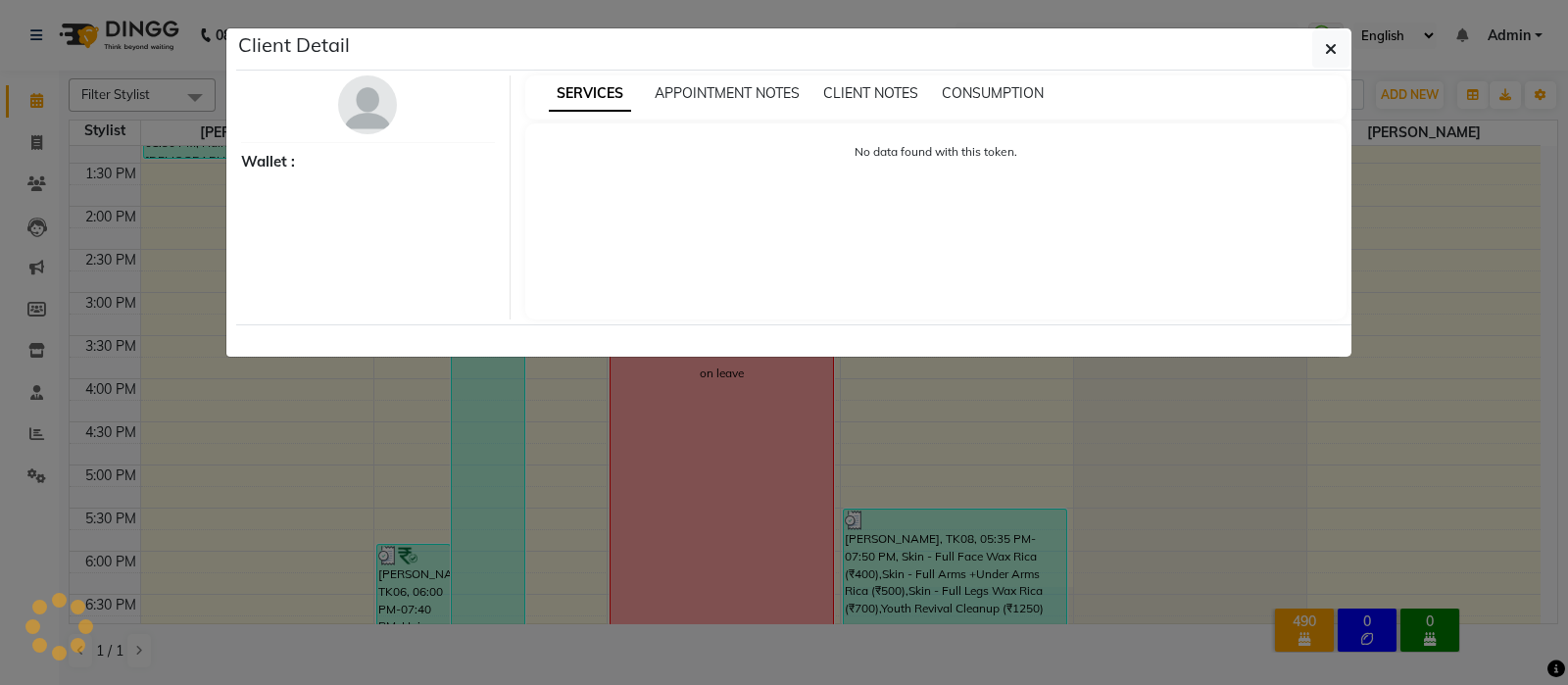 select on "7" 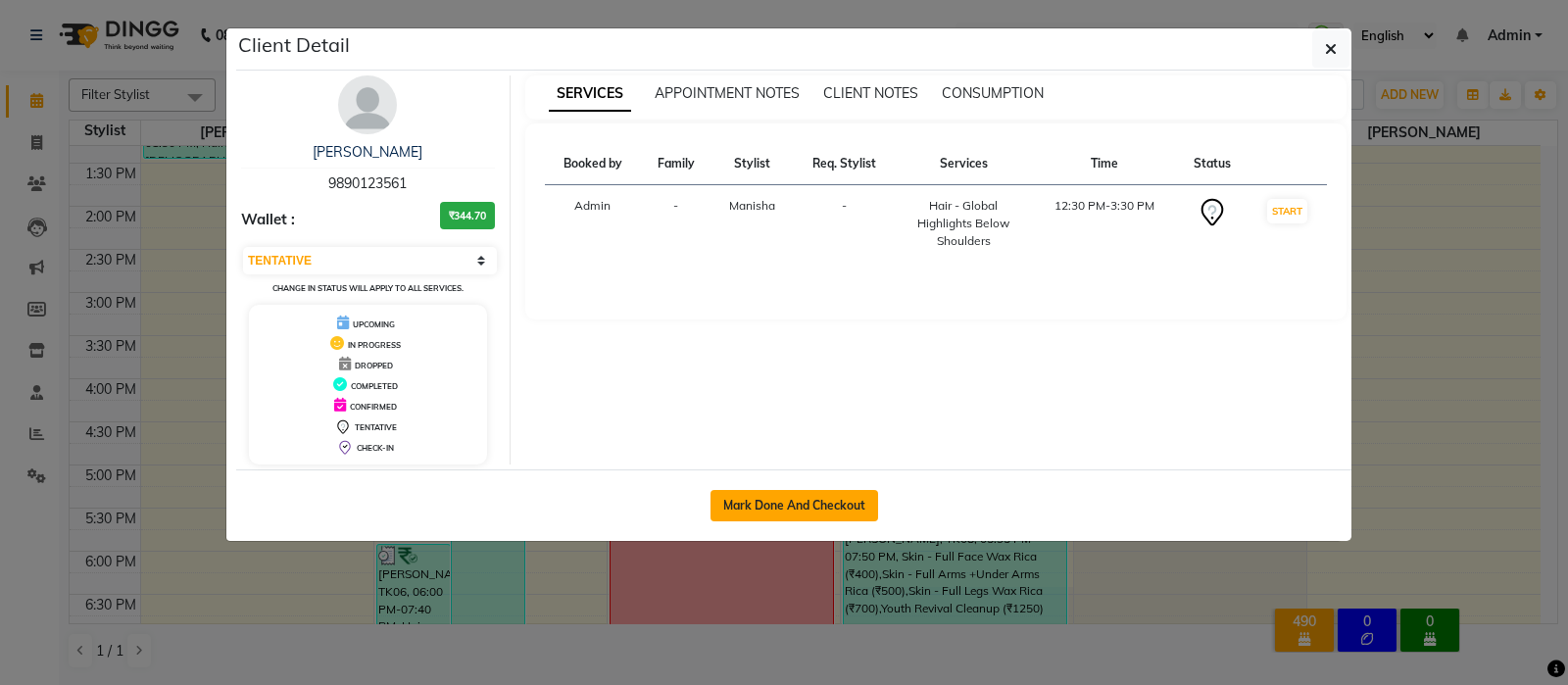 click on "Mark Done And Checkout" 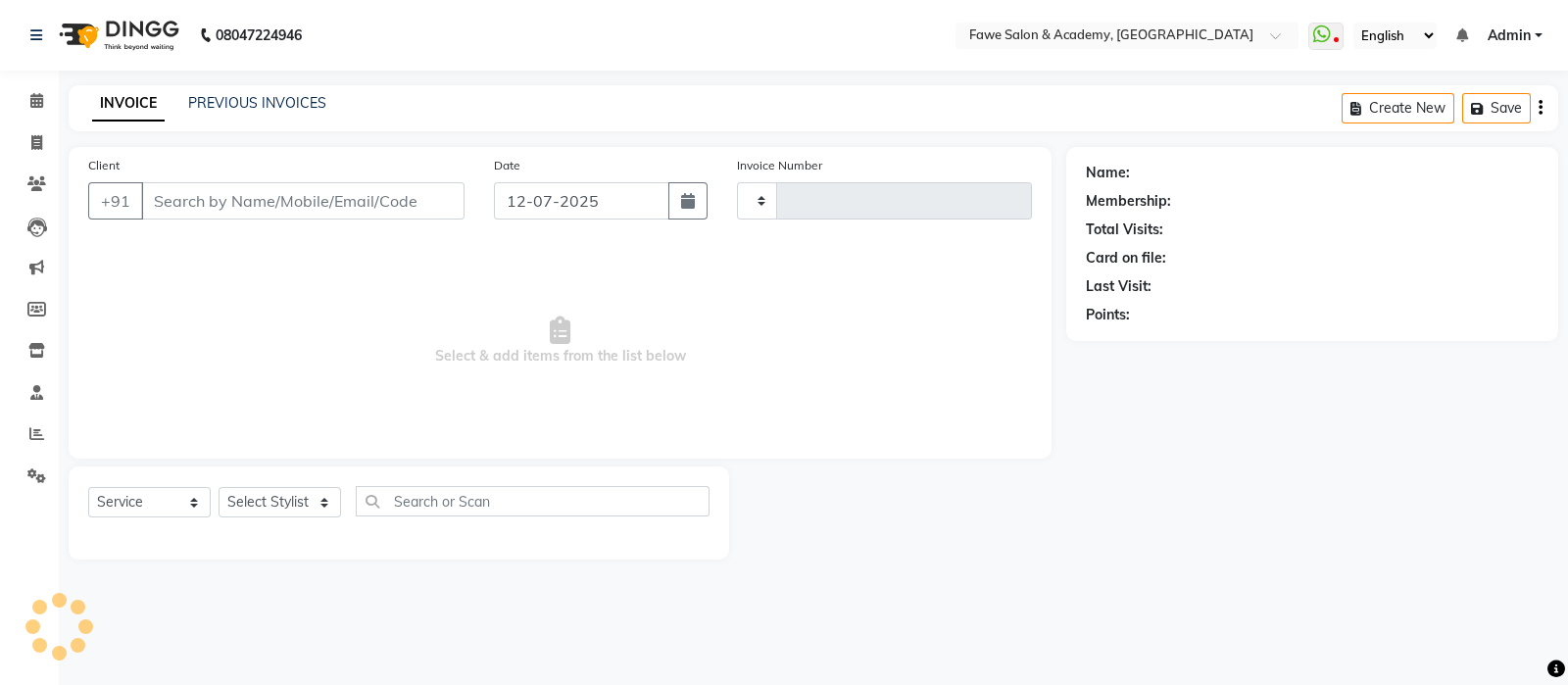 select on "3" 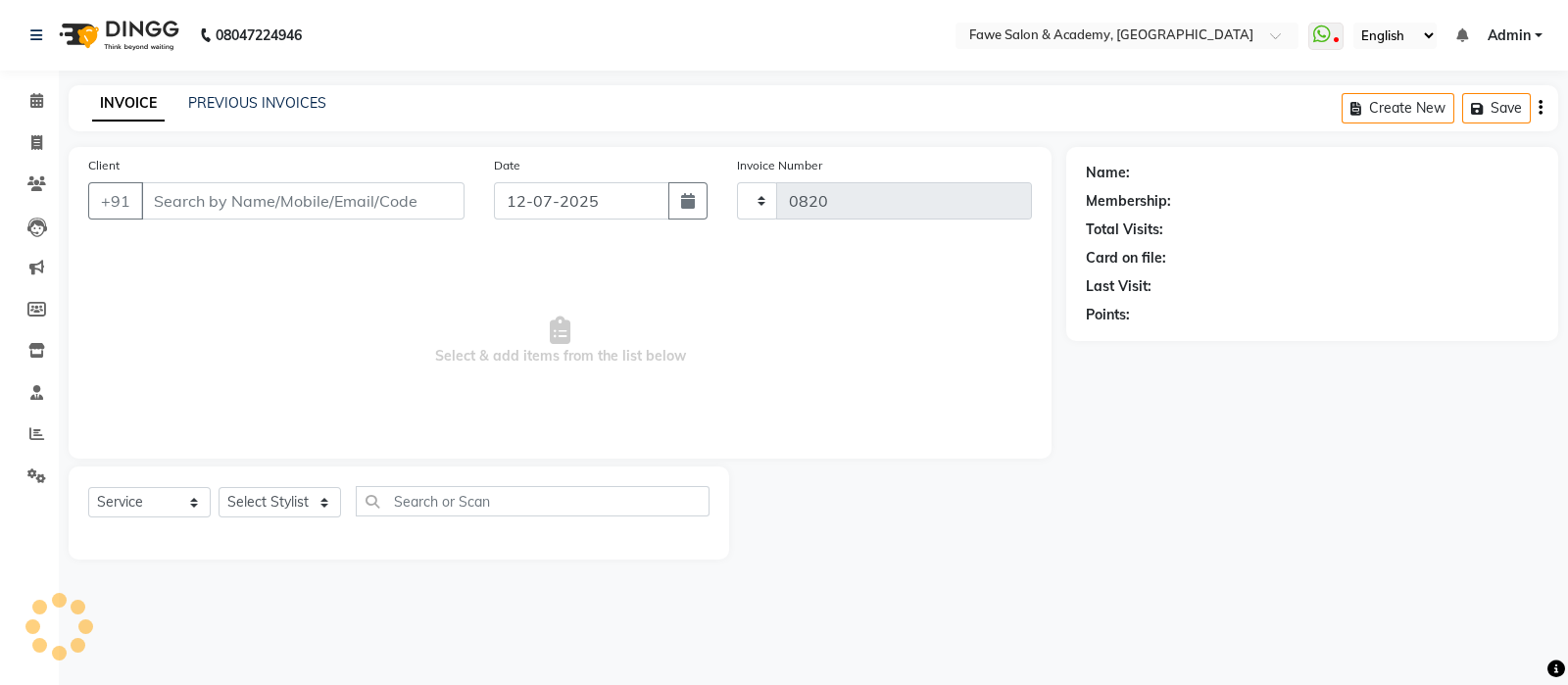 select on "879" 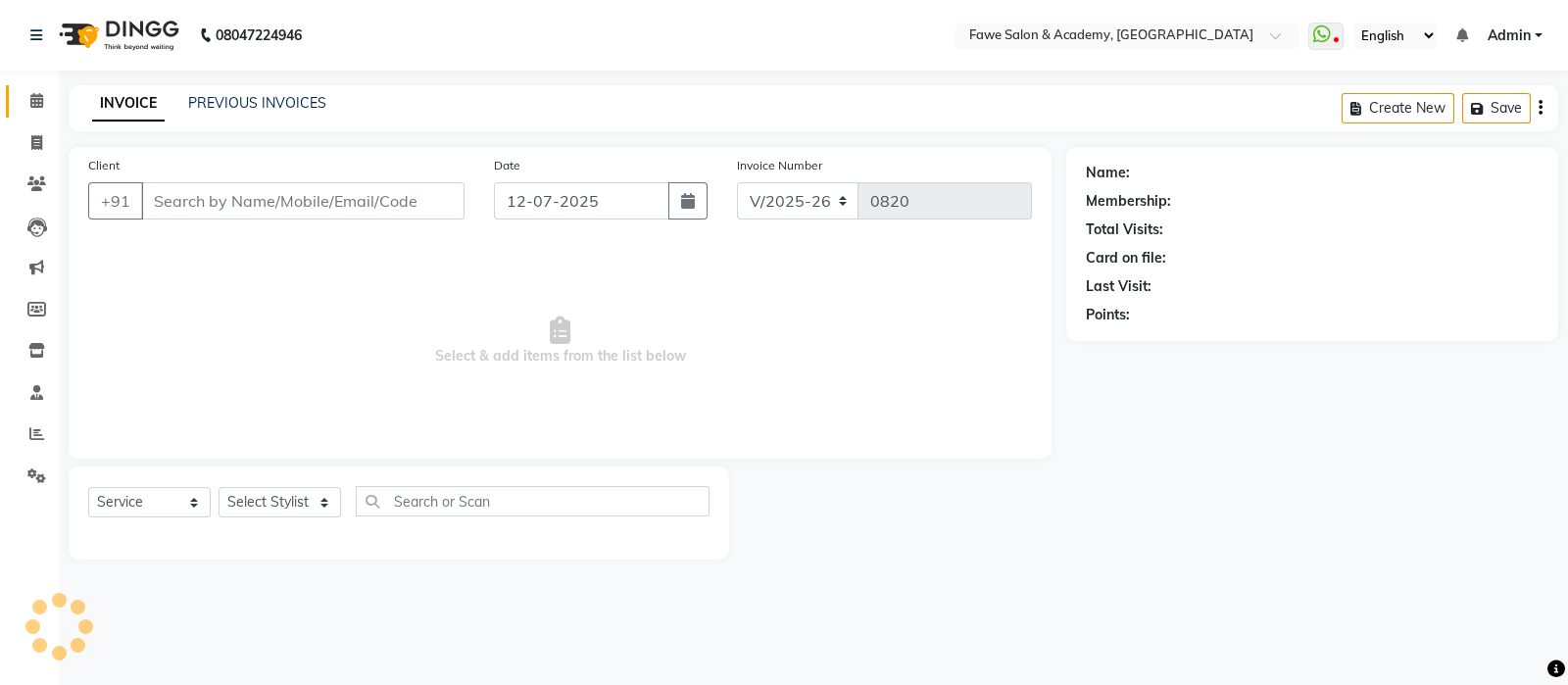 type on "9890123561" 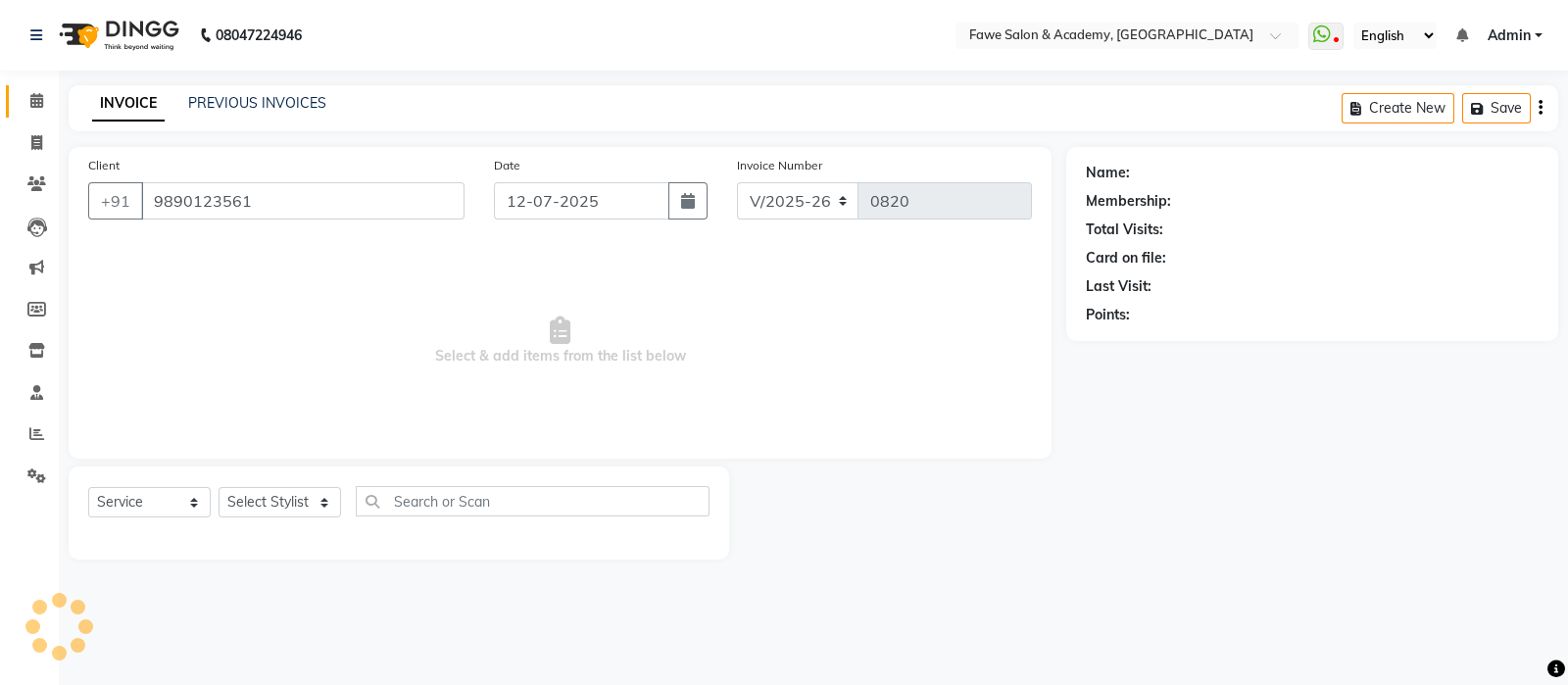 select on "14304" 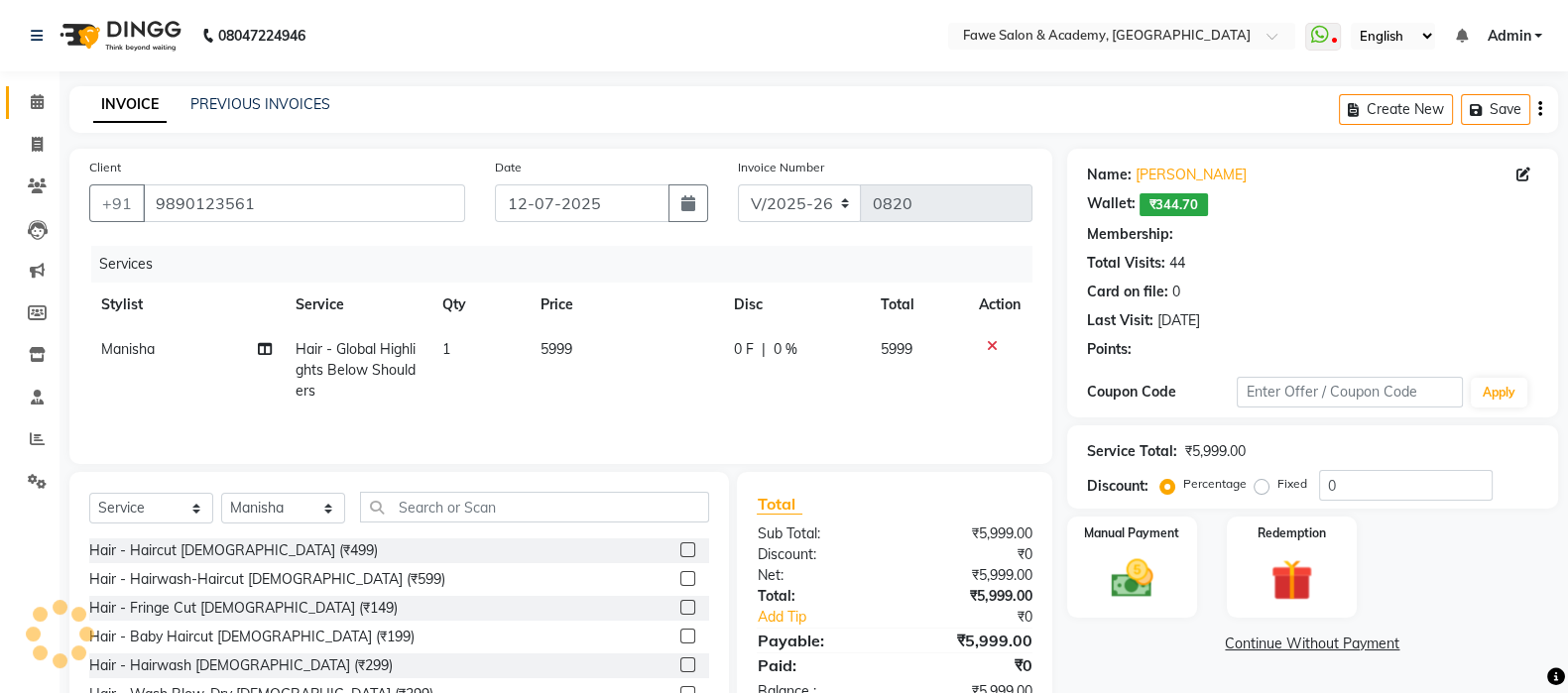 select on "2: Object" 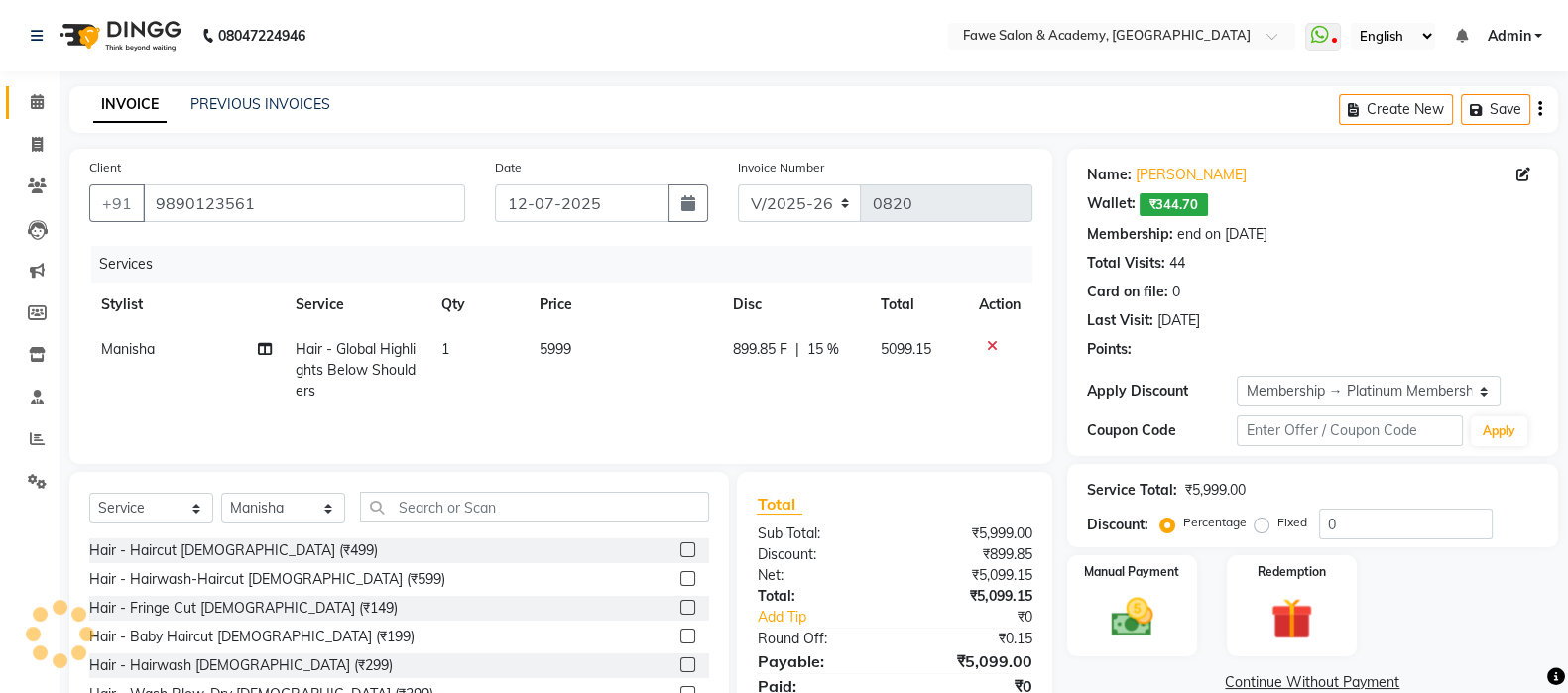 type on "15" 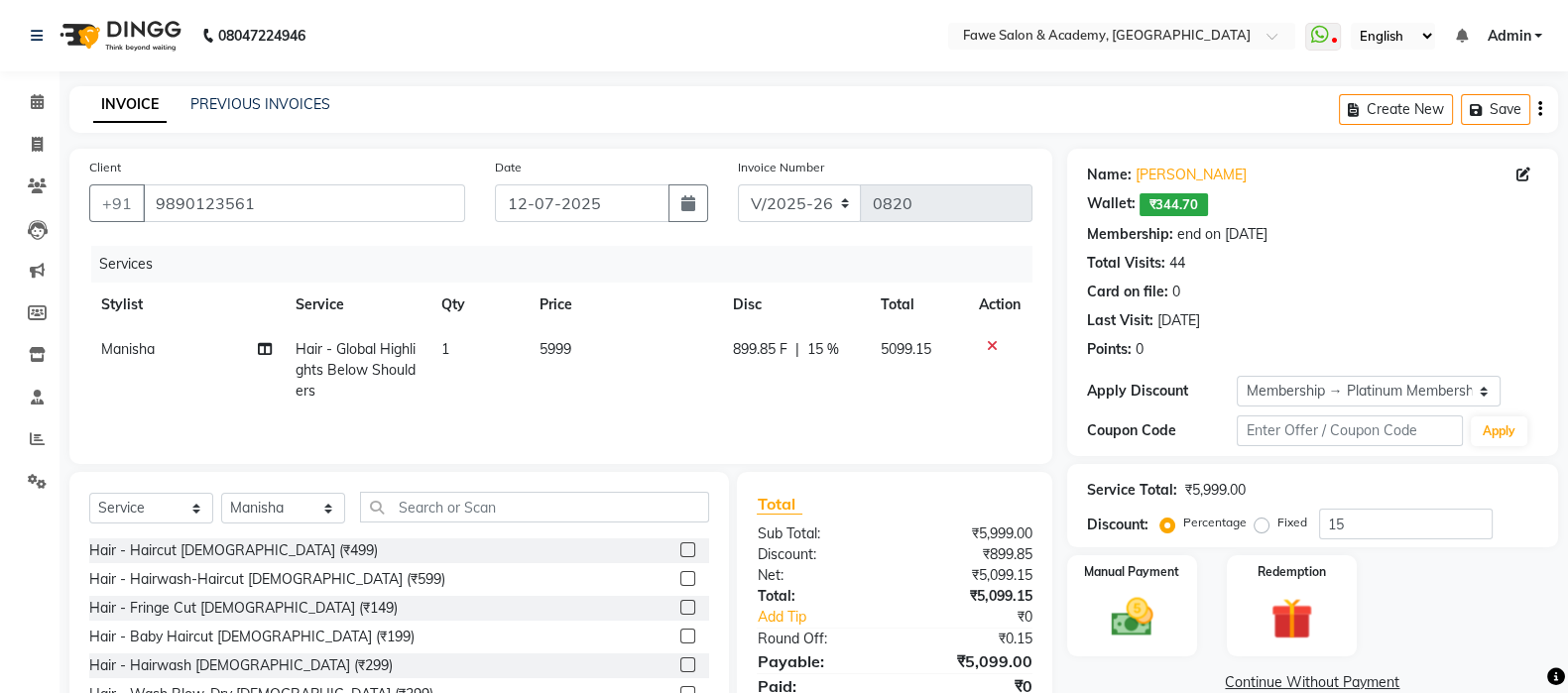 click on "Hair - Global Highlights Below Shoulders" 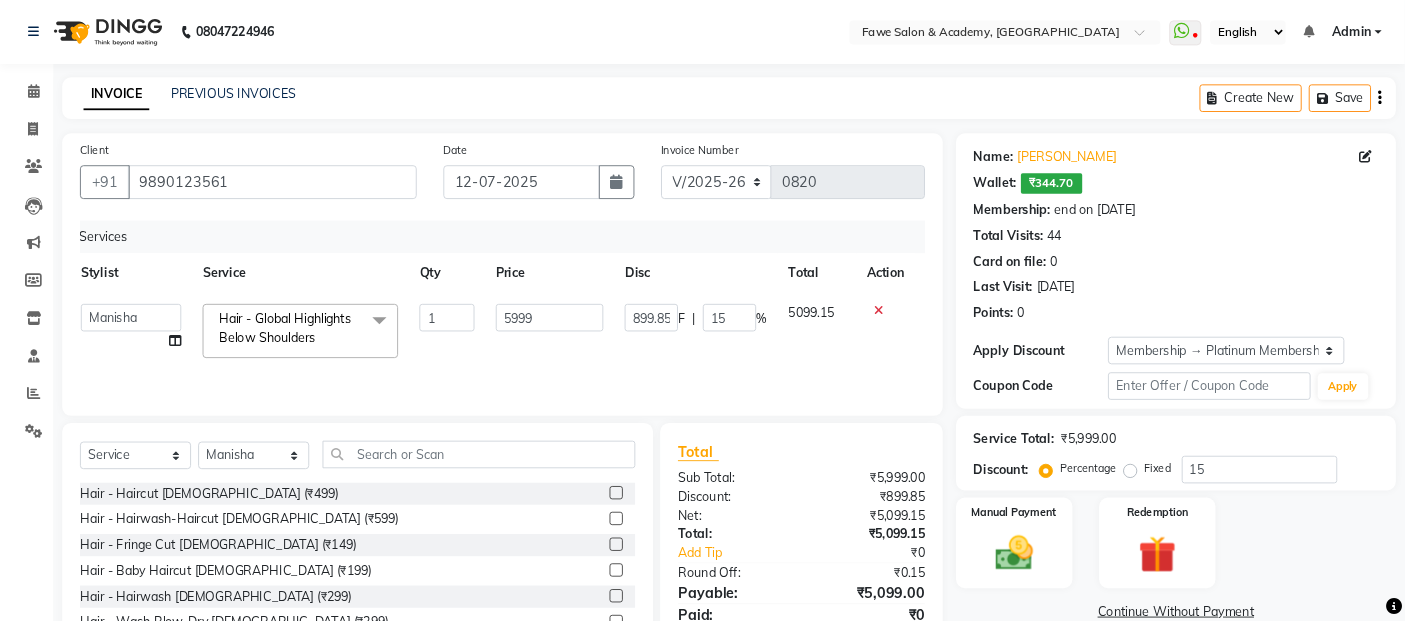 scroll, scrollTop: 0, scrollLeft: 14, axis: horizontal 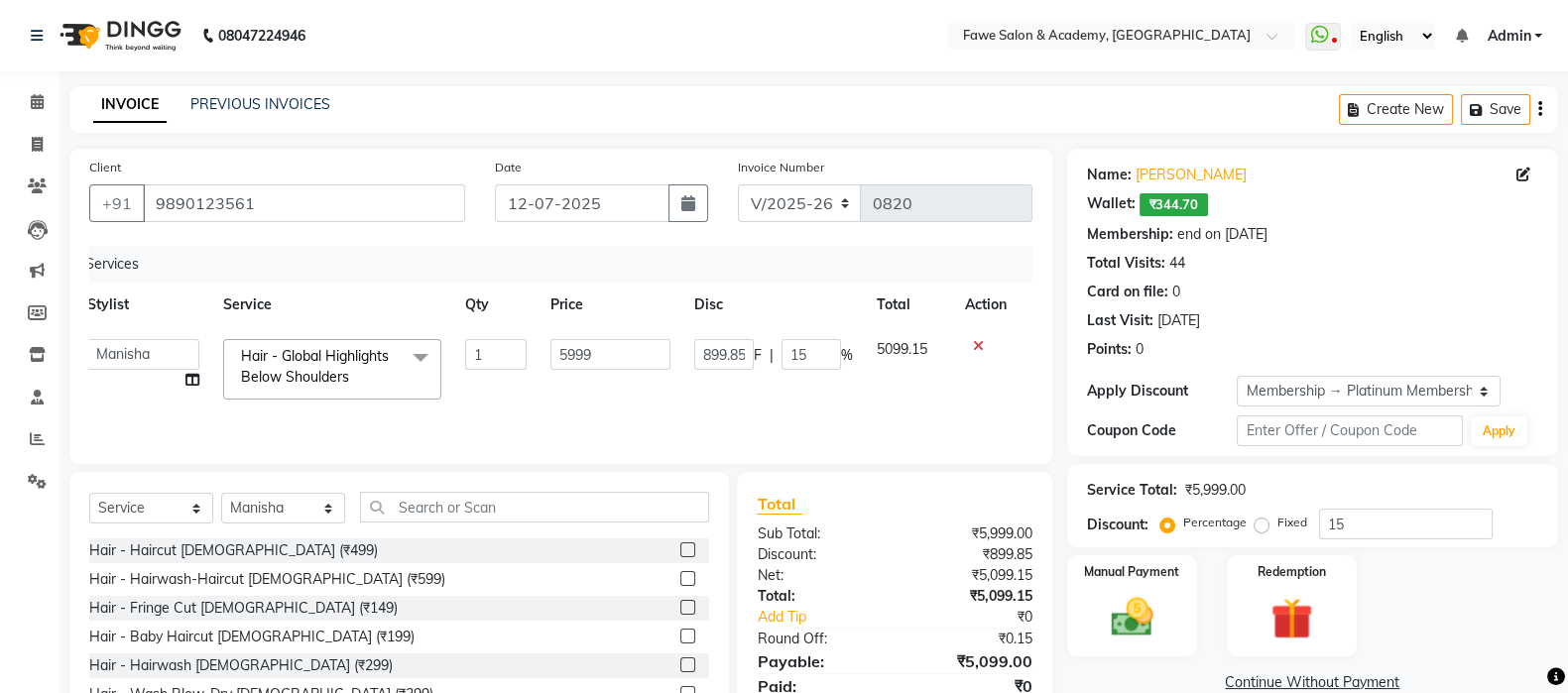 click 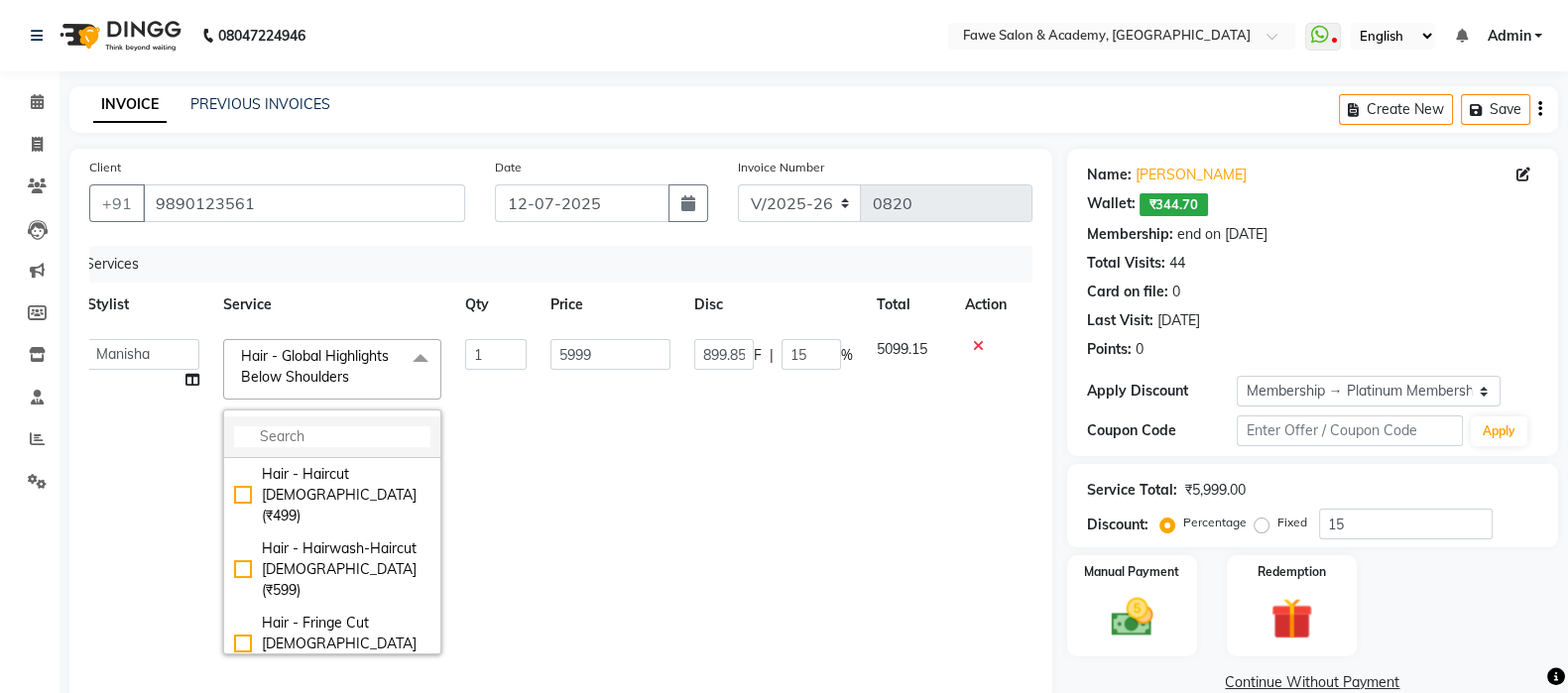 click 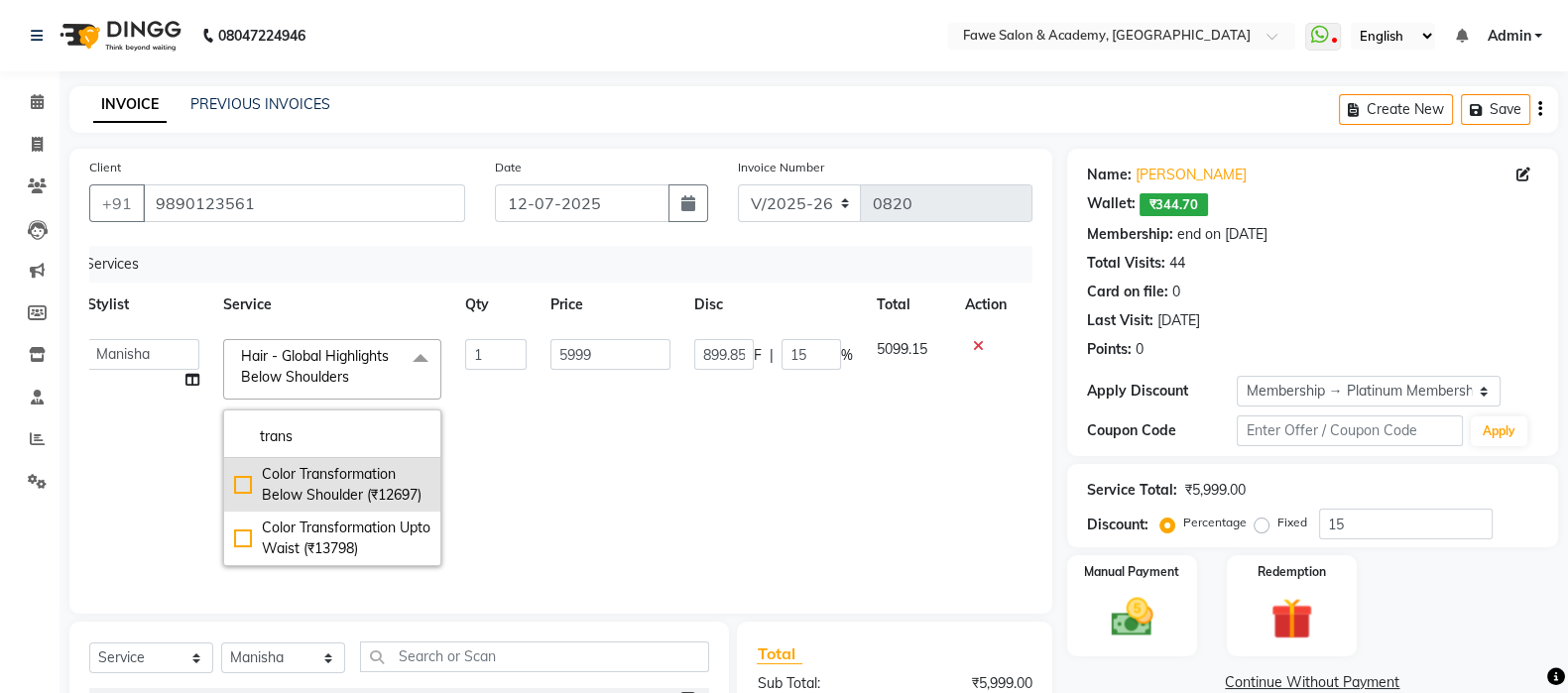 type on "trans" 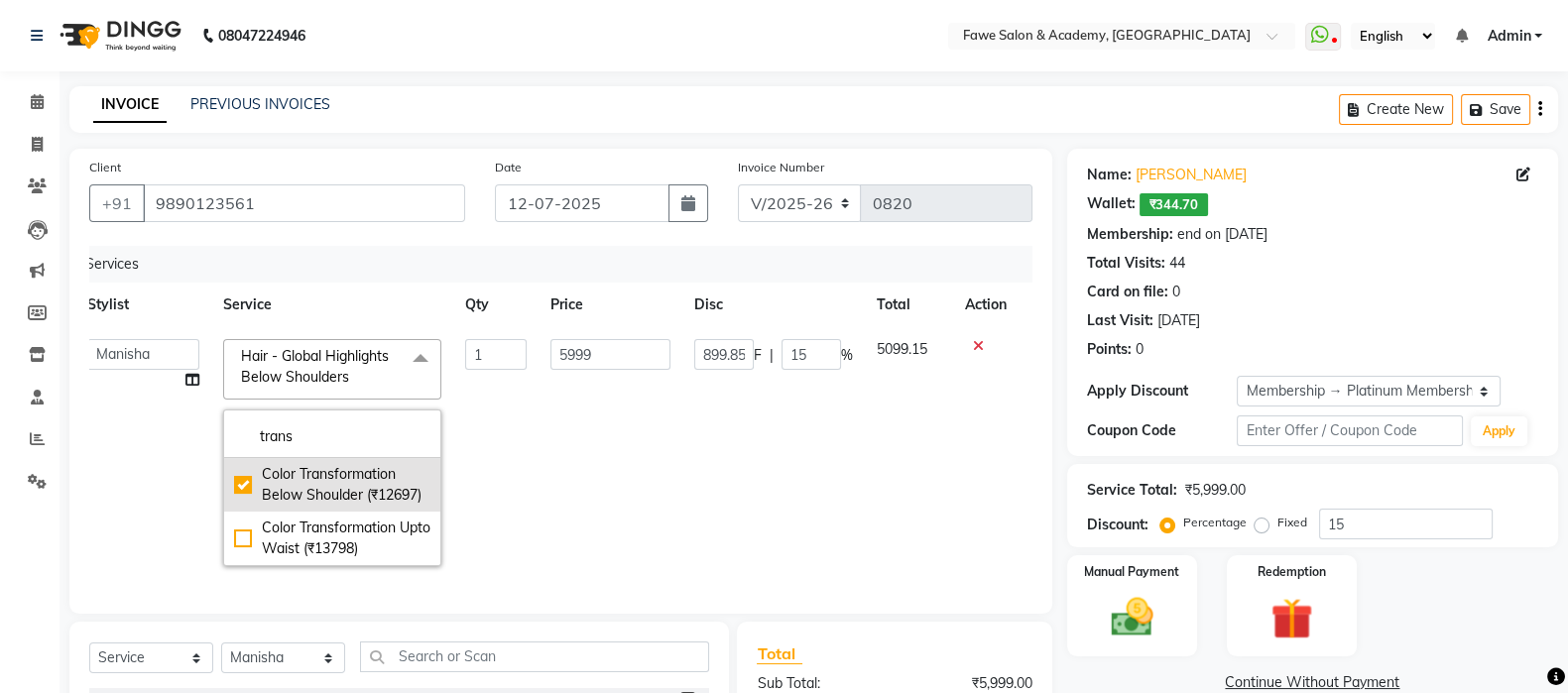 checkbox on "true" 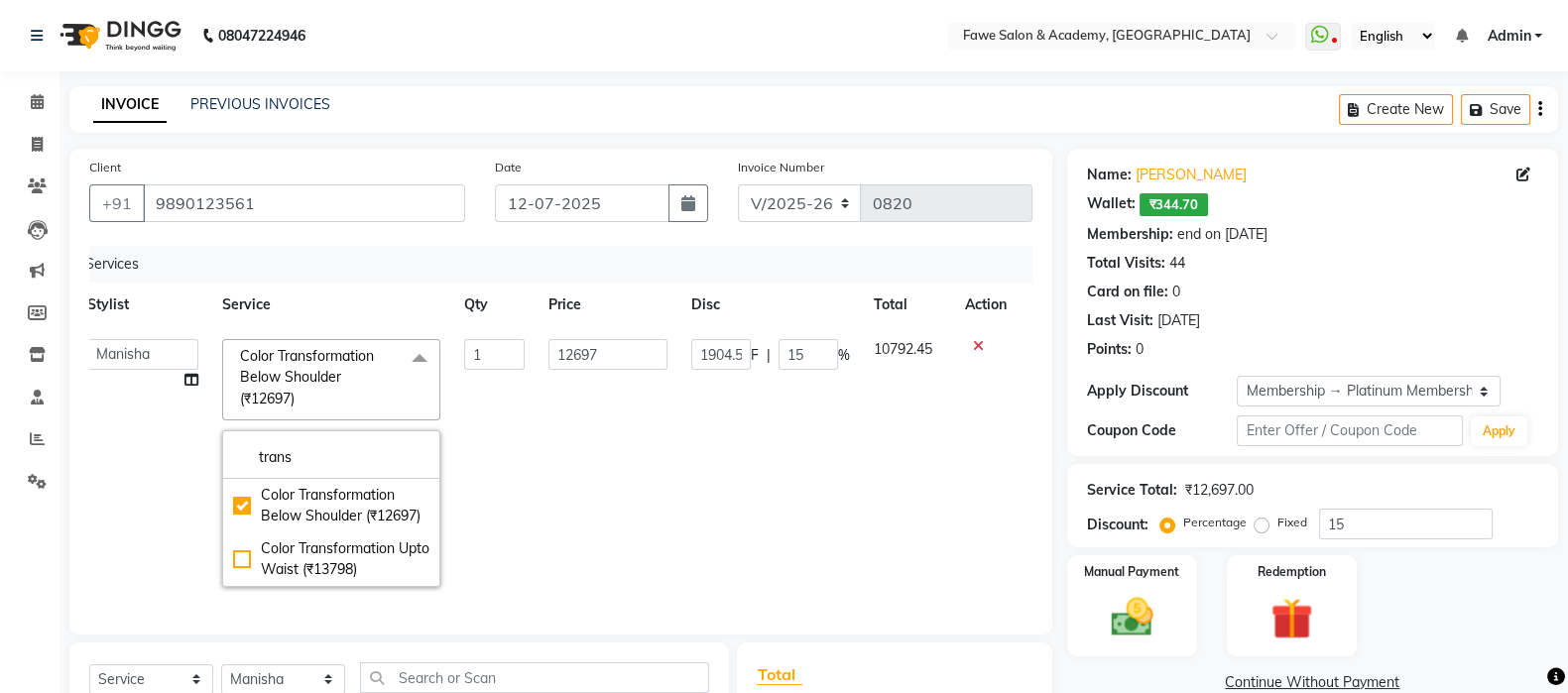 click on "10792.45" 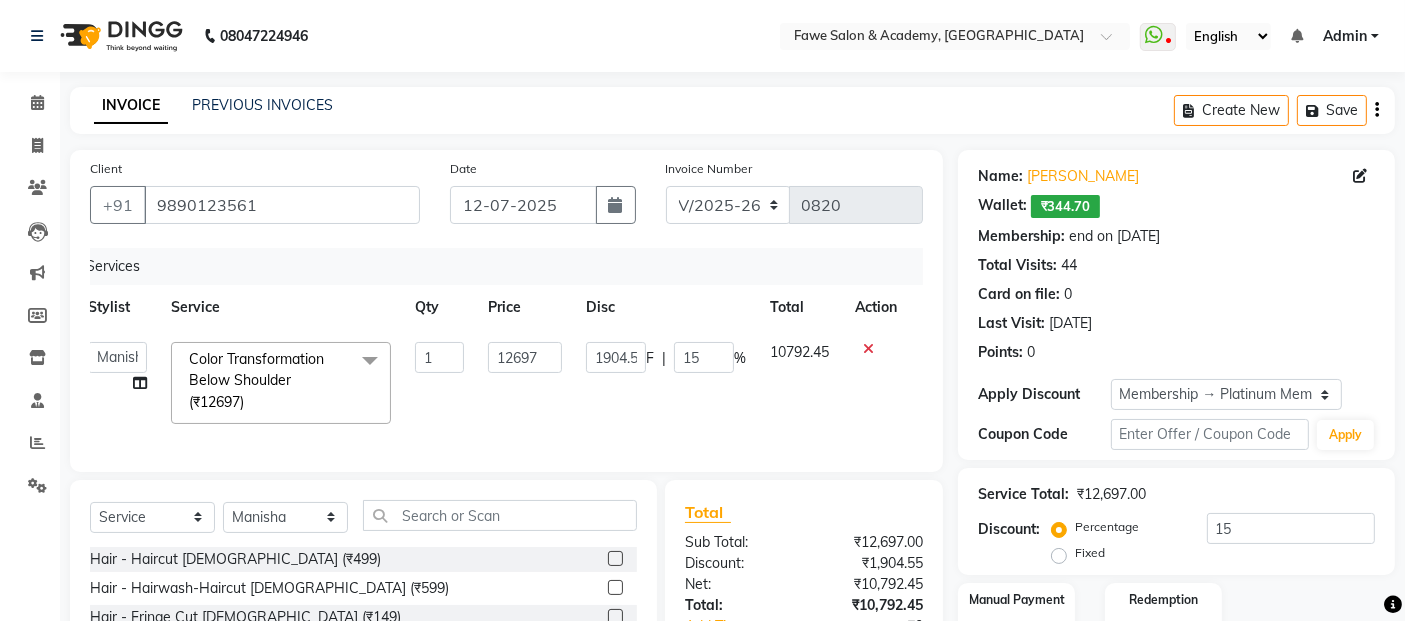 scroll, scrollTop: 0, scrollLeft: 14, axis: horizontal 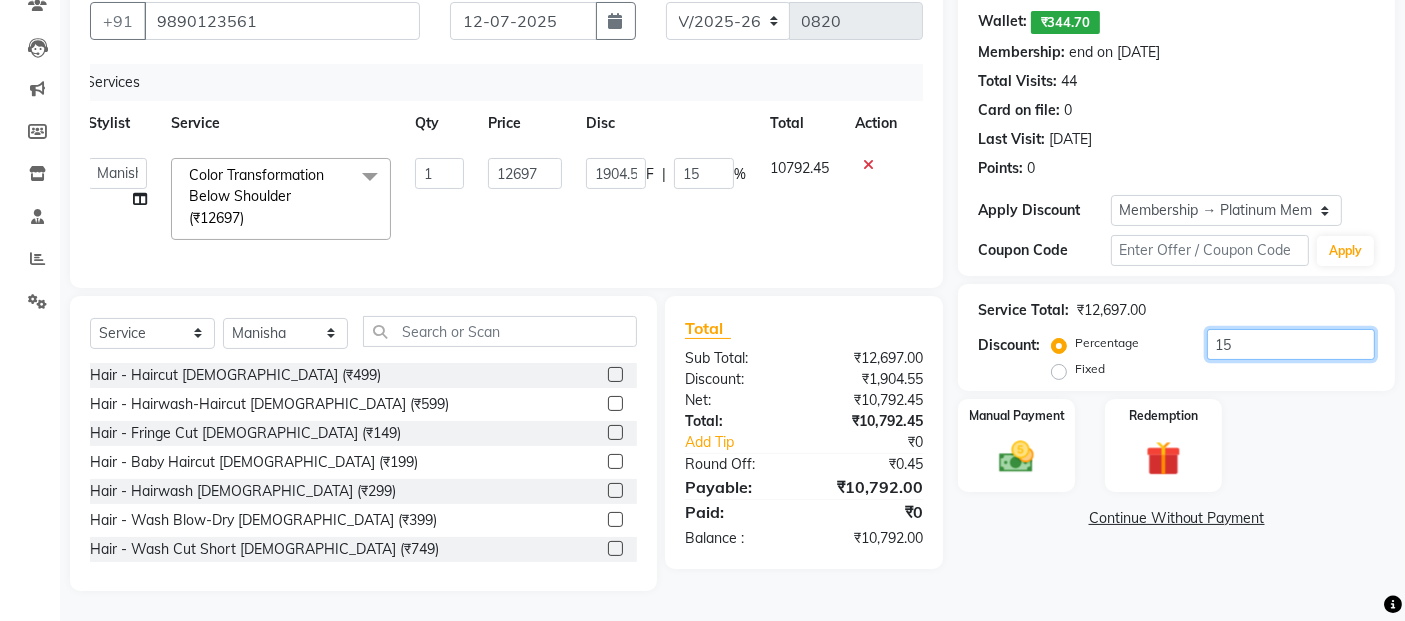click on "15" 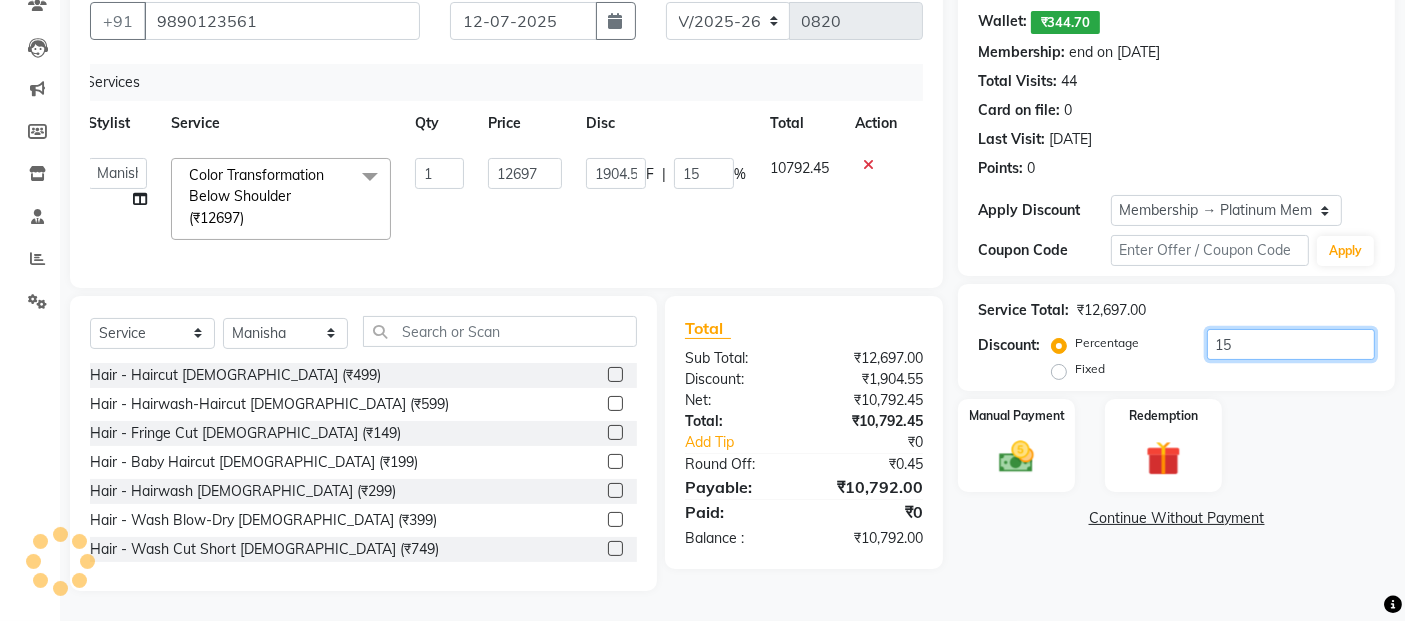 type on "1" 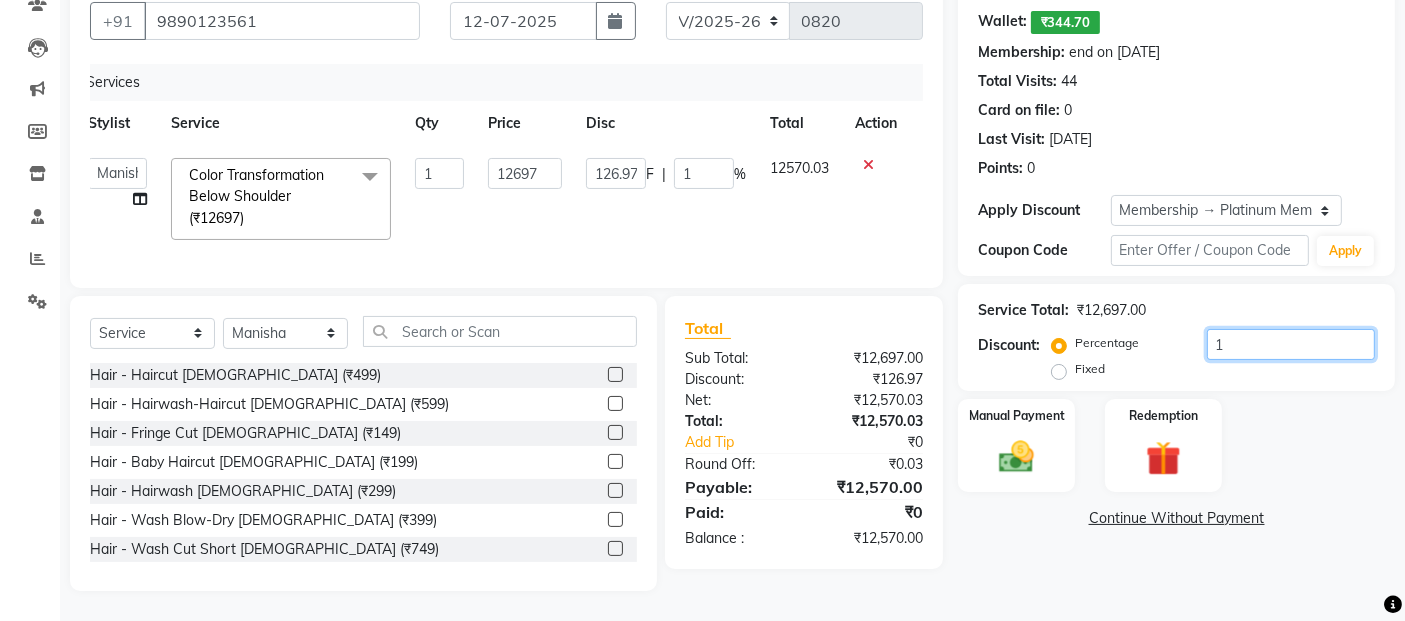 type 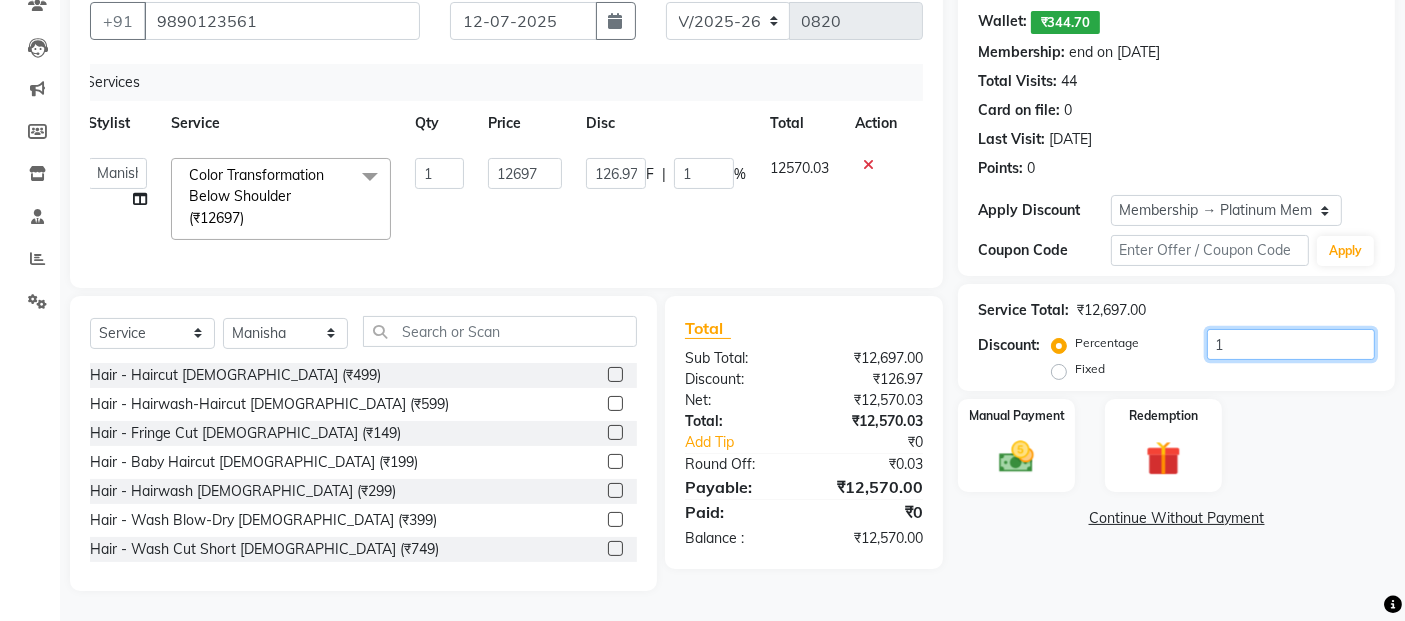 type on "0" 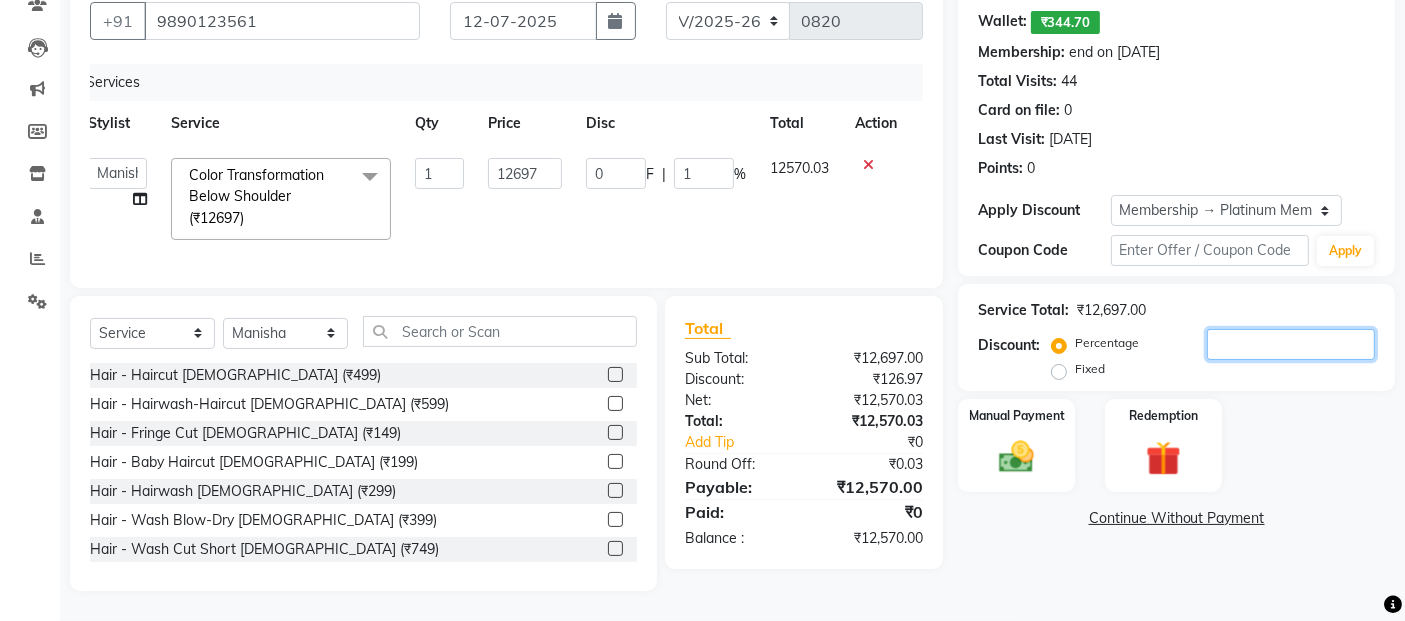 type on "0" 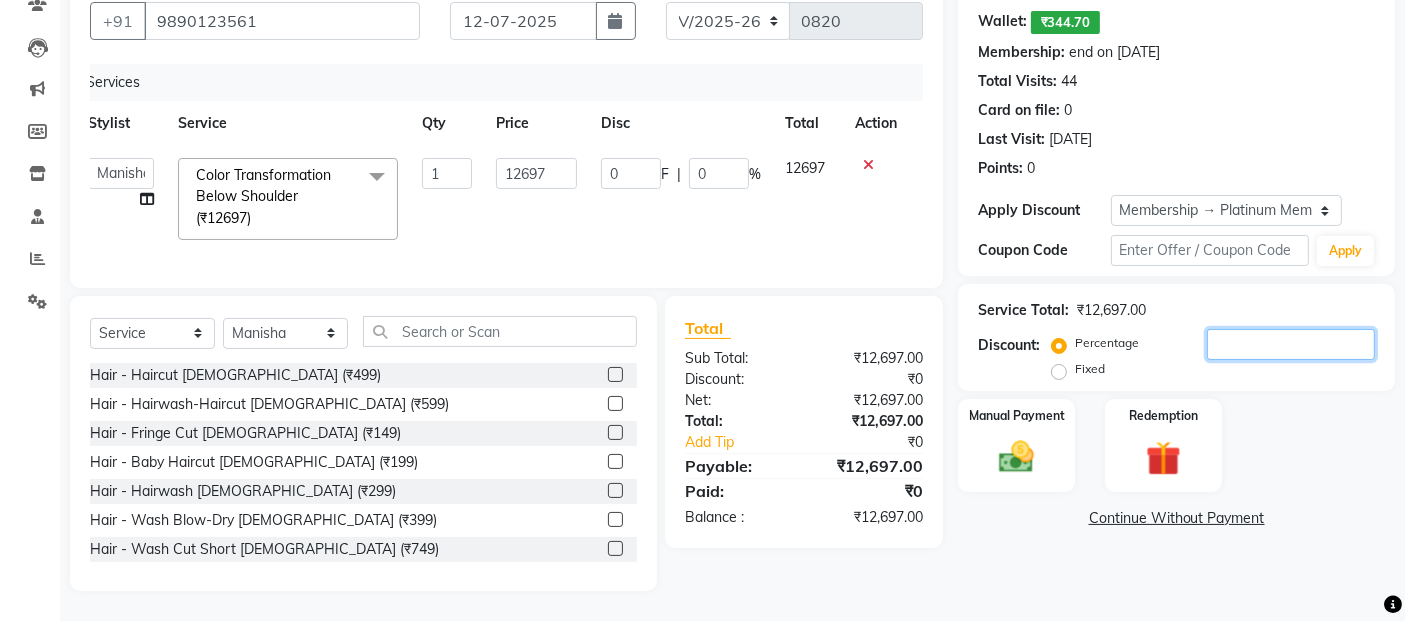 type on "2" 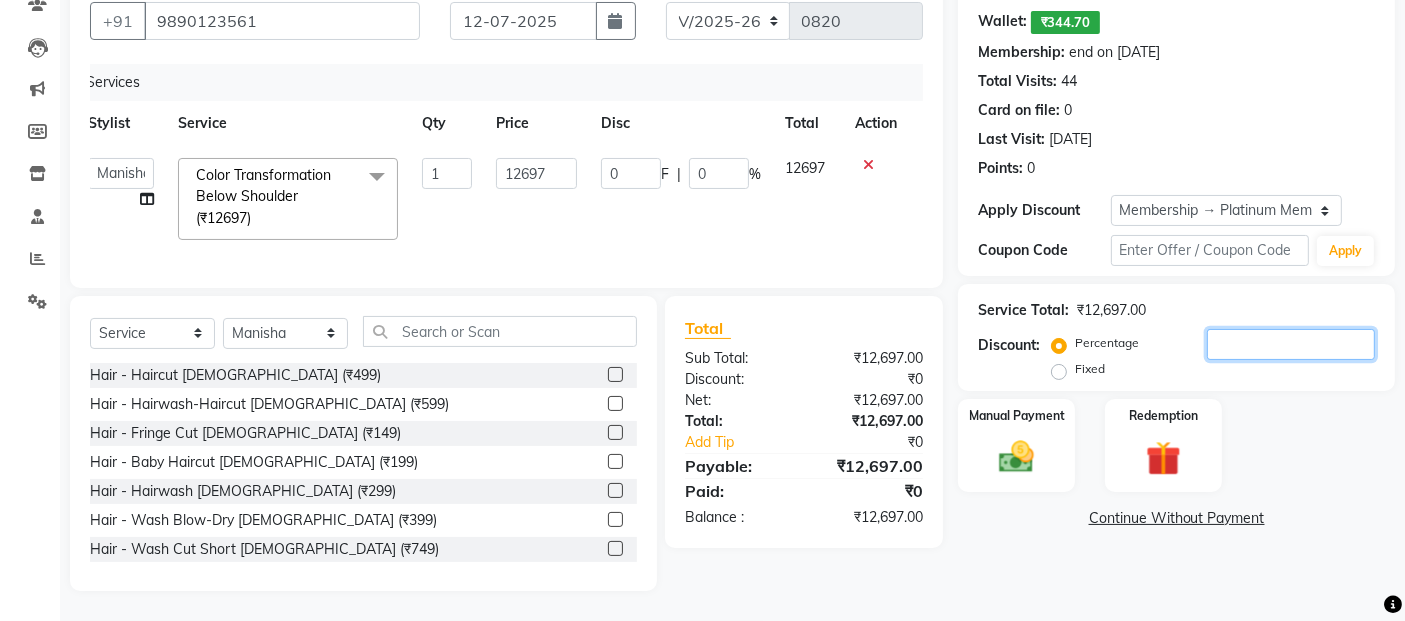 type on "253.94" 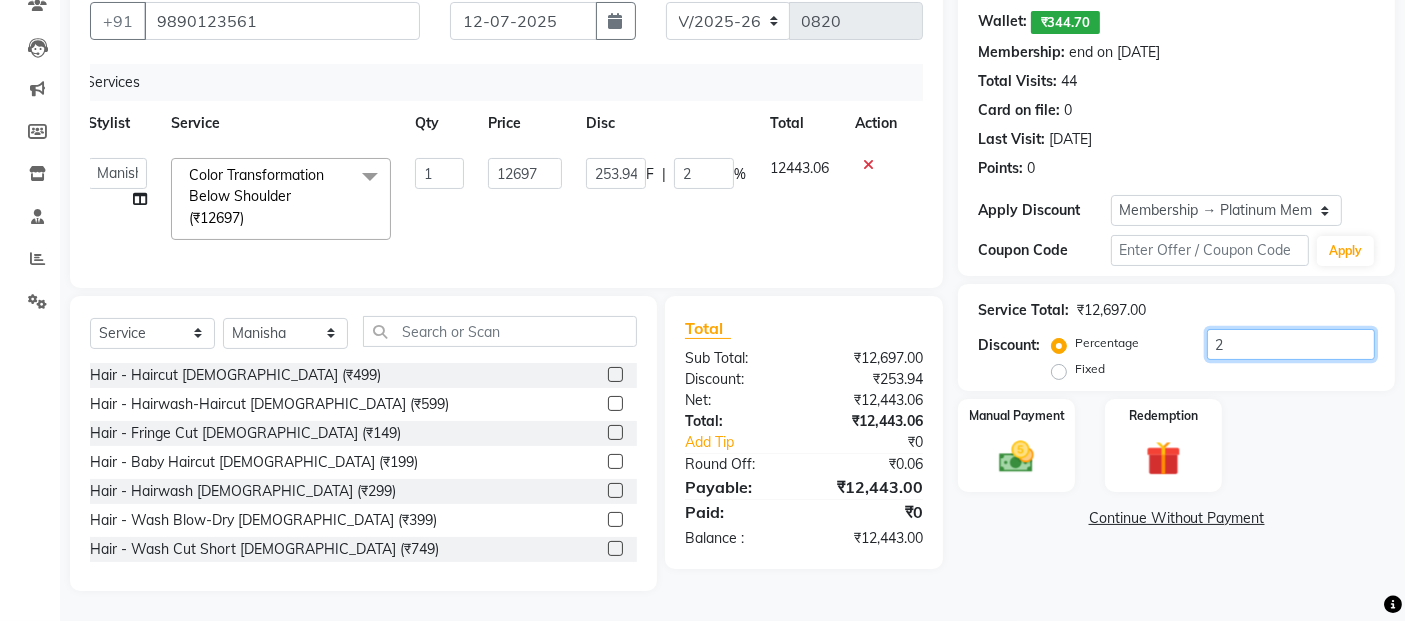 type on "20" 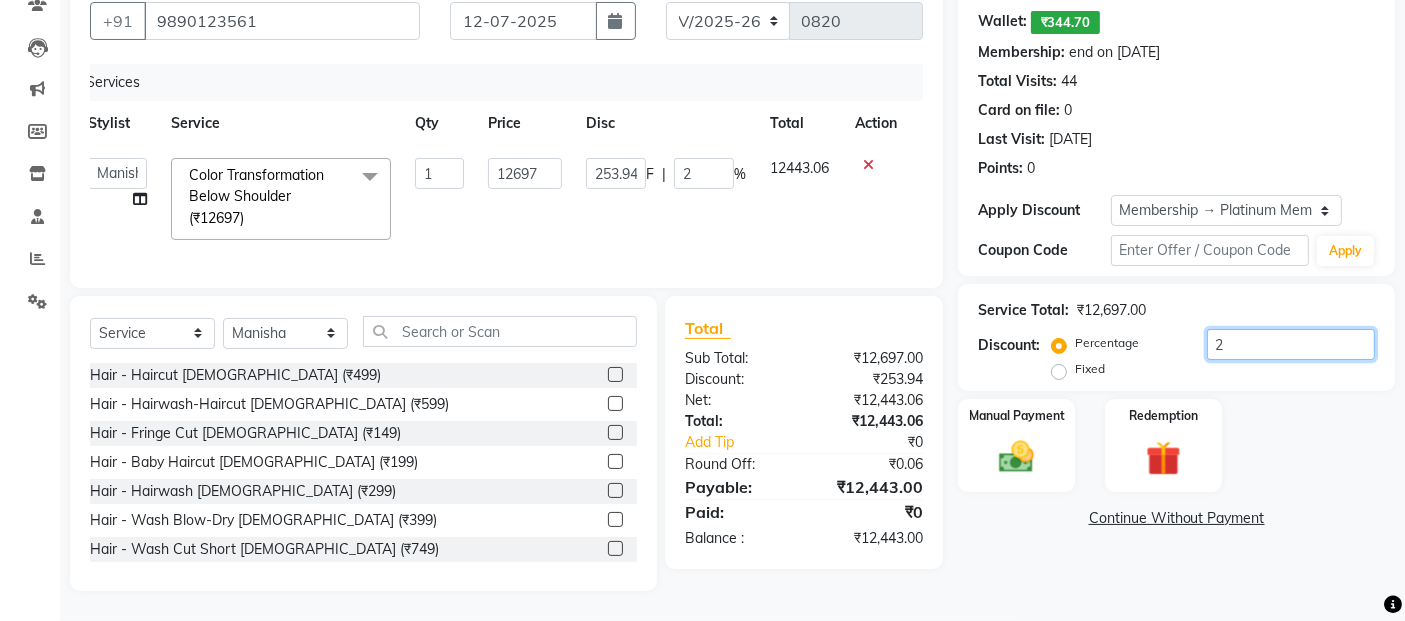 type on "2539.4" 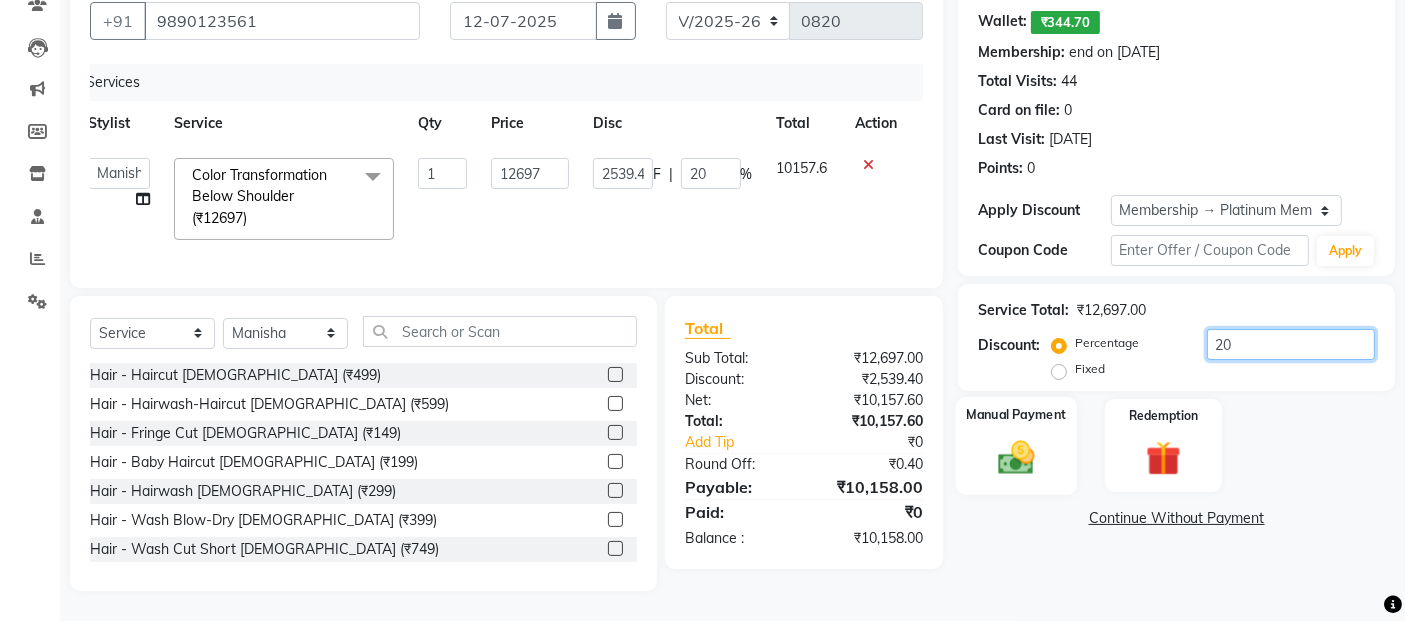 type on "20" 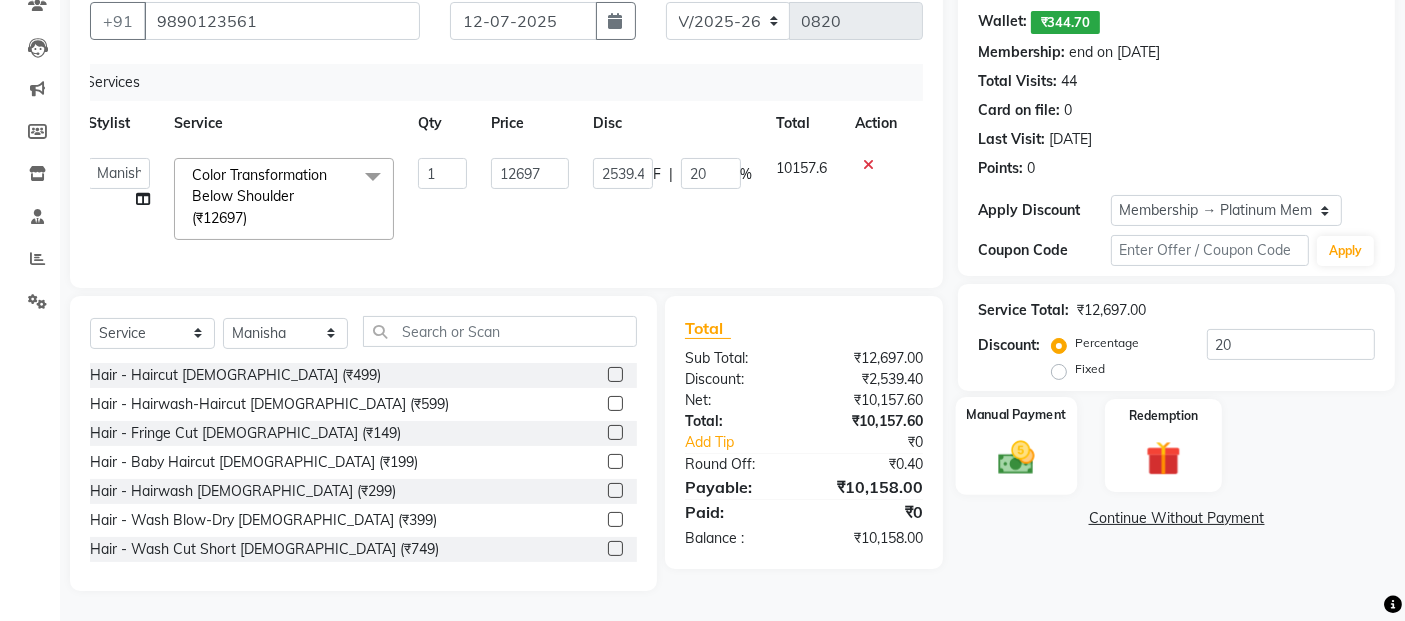 click 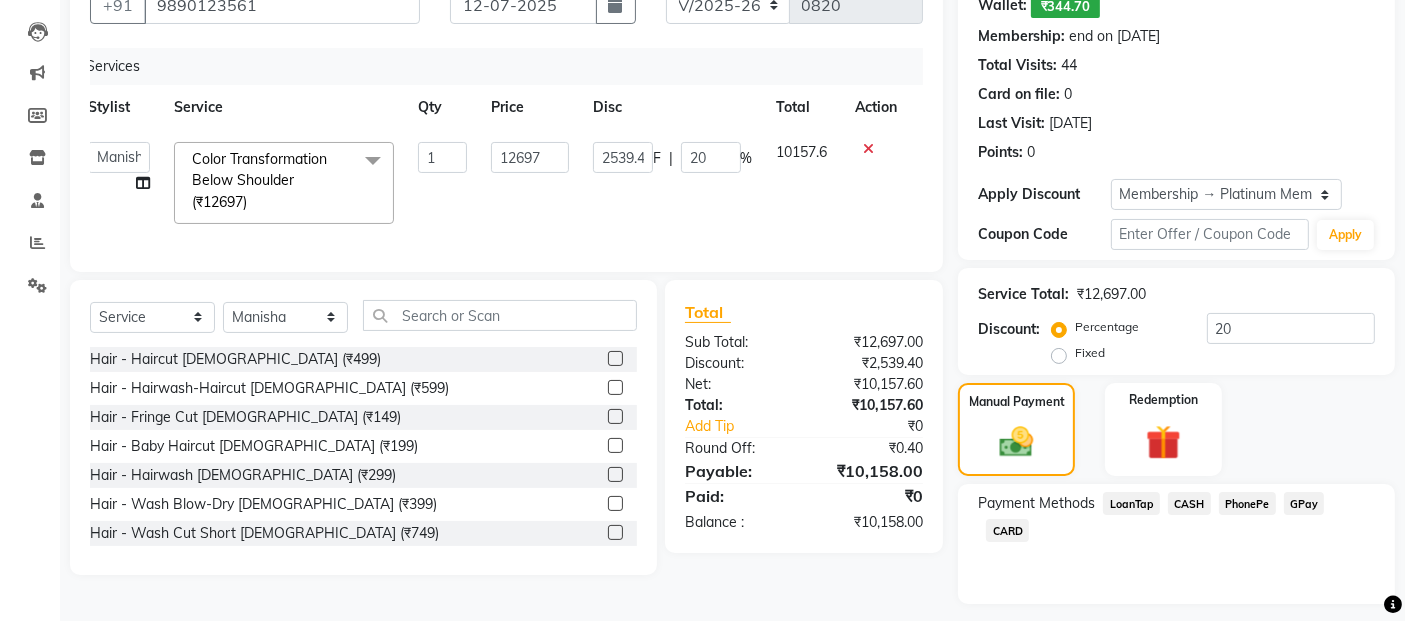 scroll, scrollTop: 253, scrollLeft: 0, axis: vertical 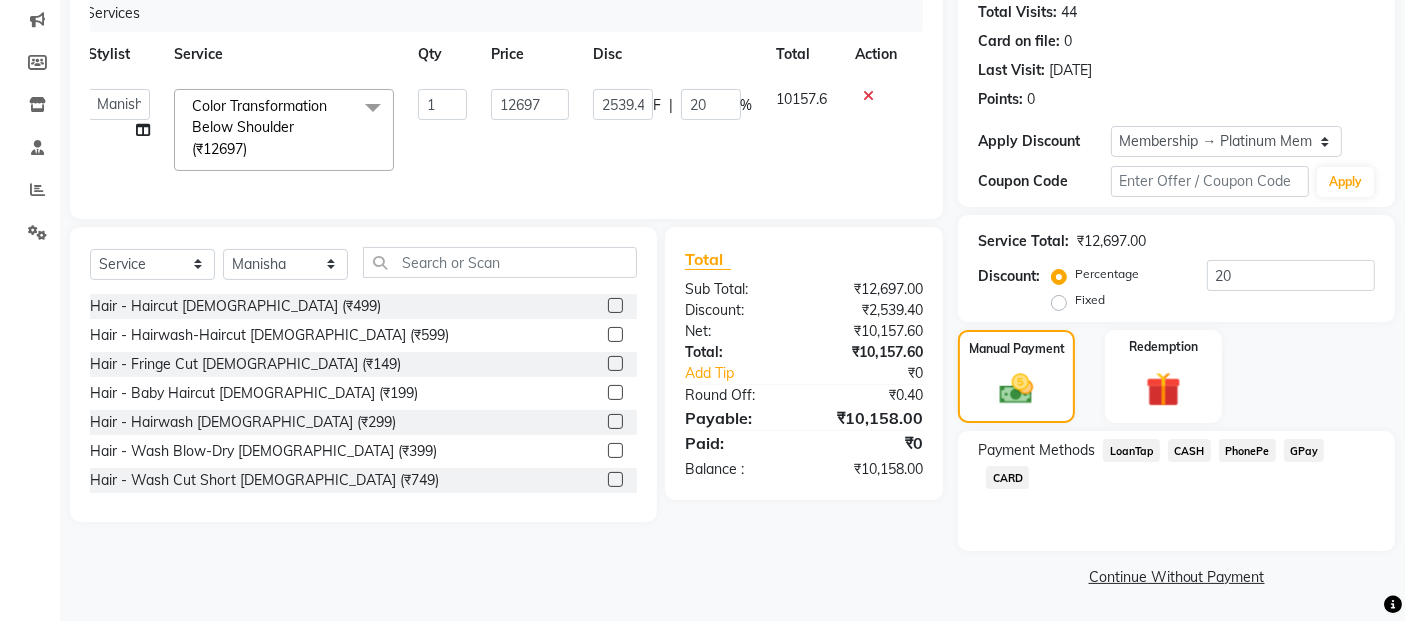 click on "GPay" 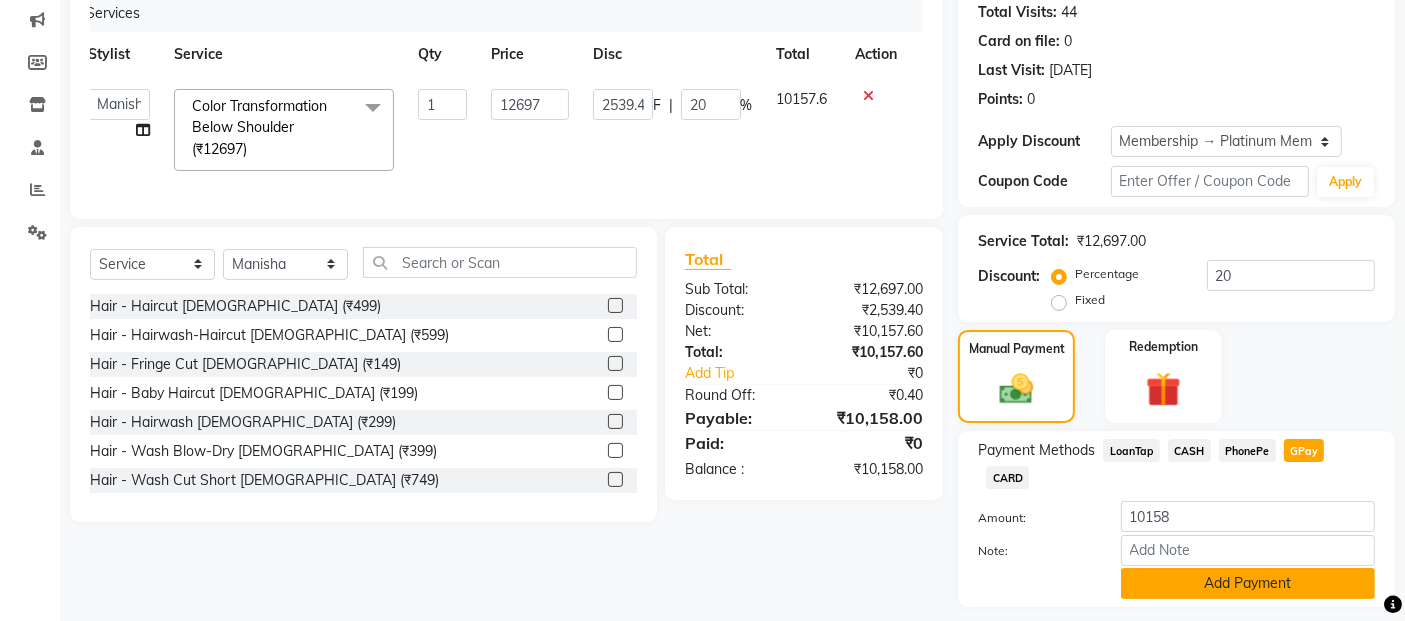 click on "Add Payment" 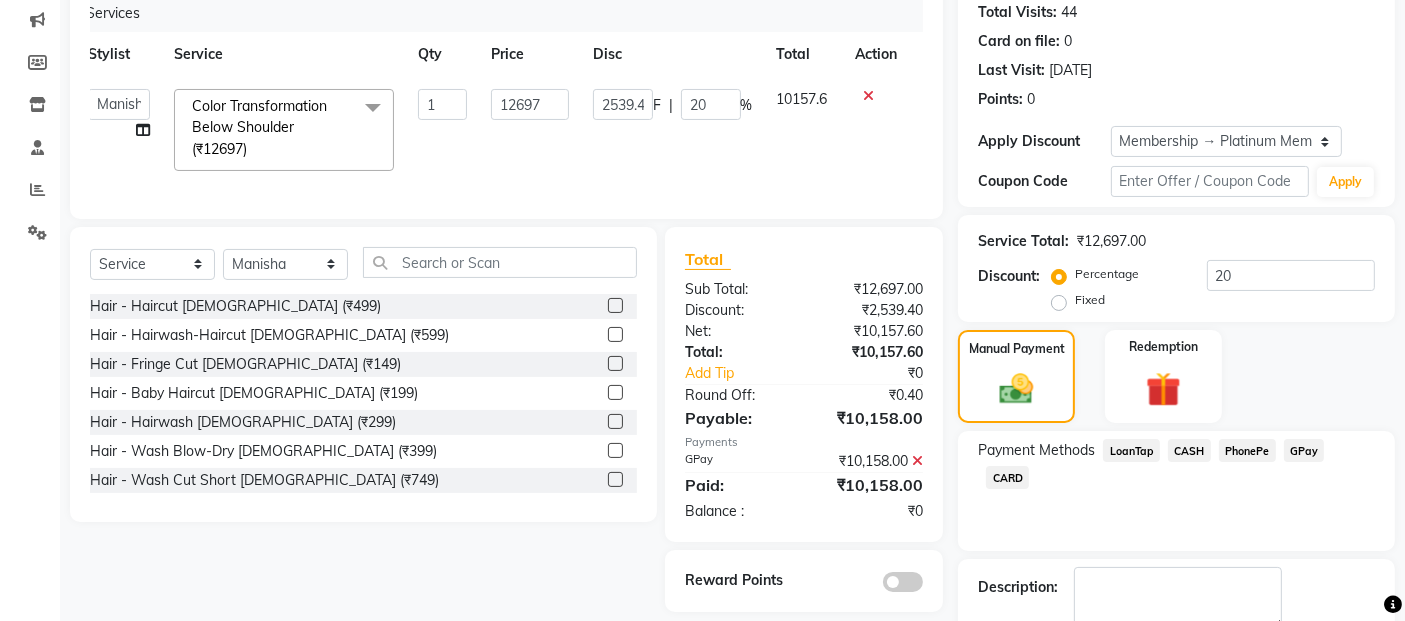 scroll, scrollTop: 365, scrollLeft: 0, axis: vertical 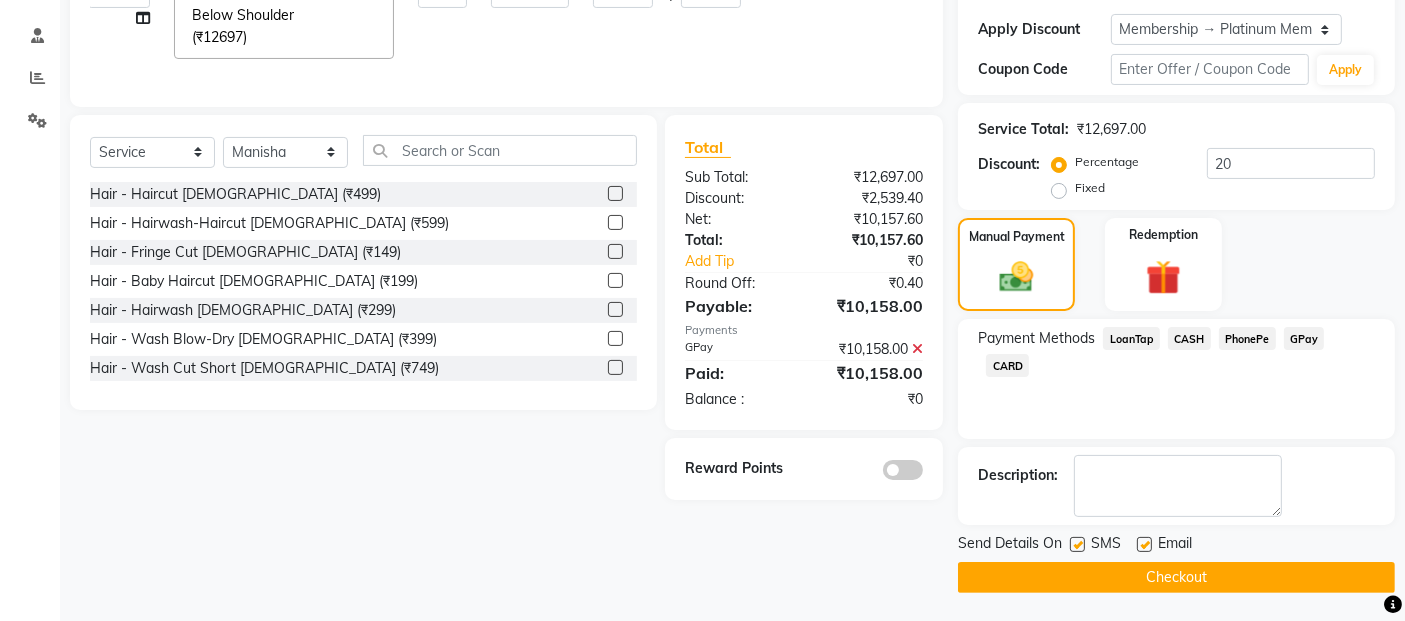 click on "Checkout" 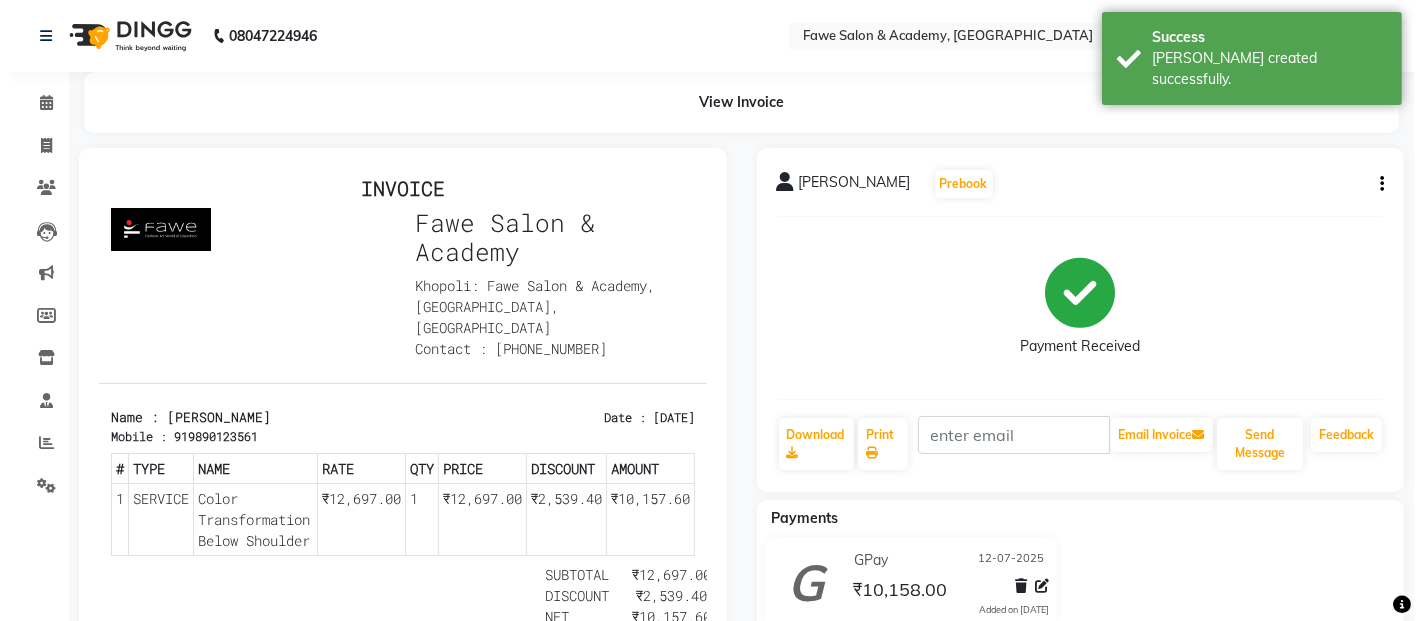 scroll, scrollTop: 0, scrollLeft: 0, axis: both 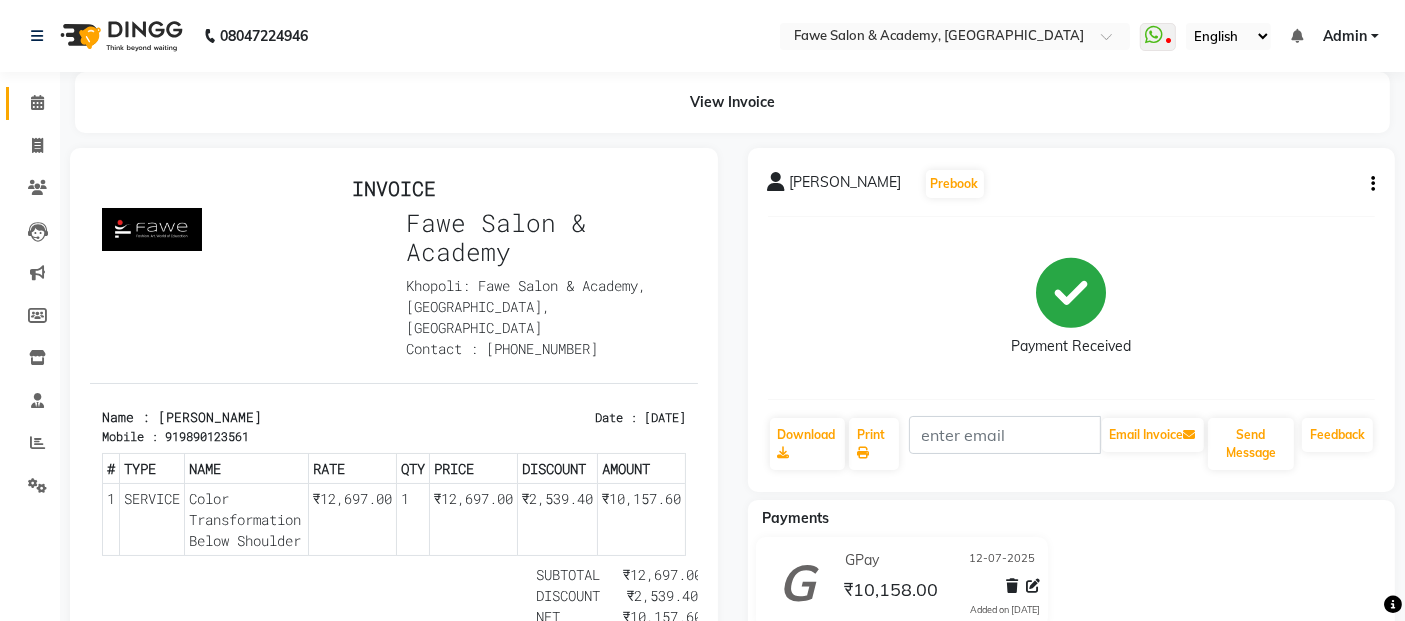 click on "Calendar" 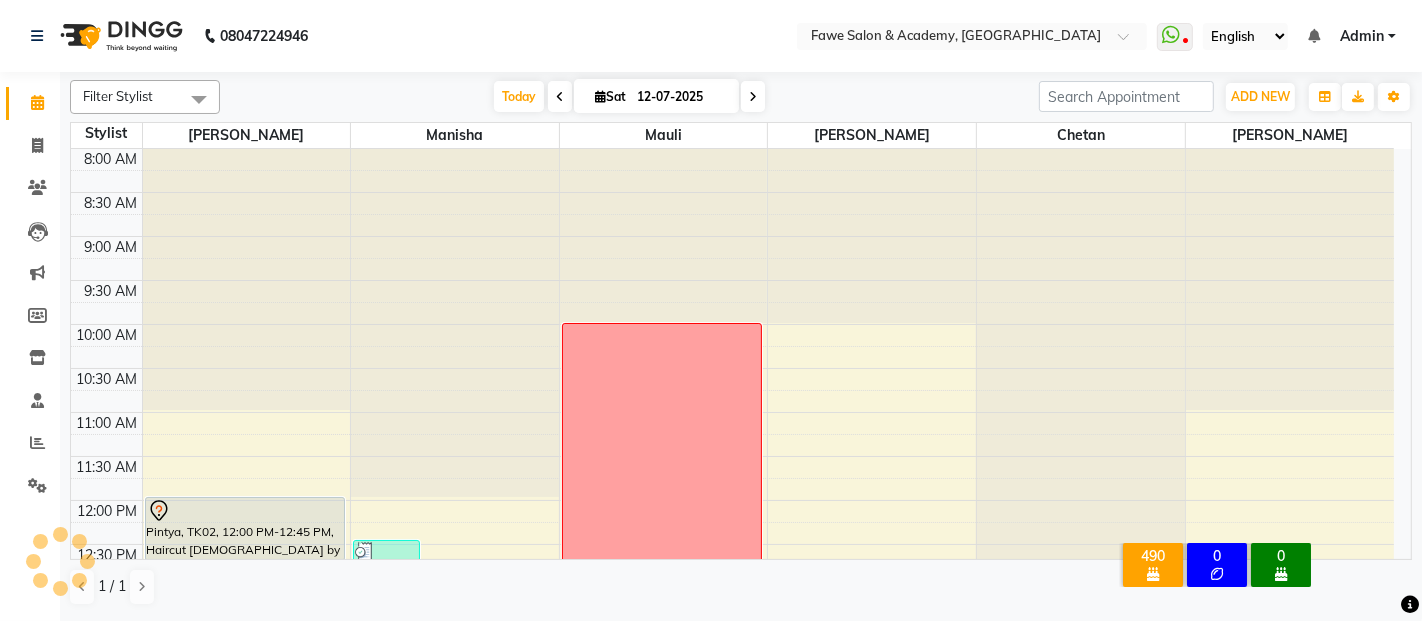 scroll, scrollTop: 856, scrollLeft: 0, axis: vertical 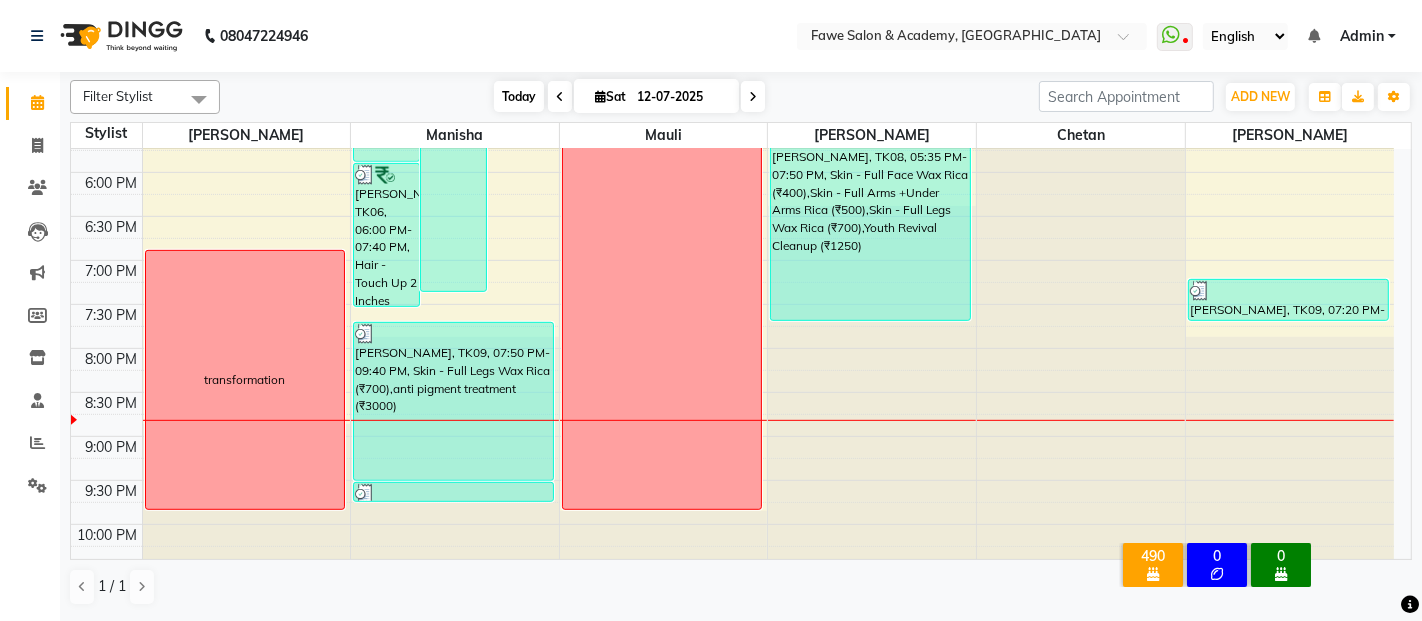 click on "Today" at bounding box center (519, 96) 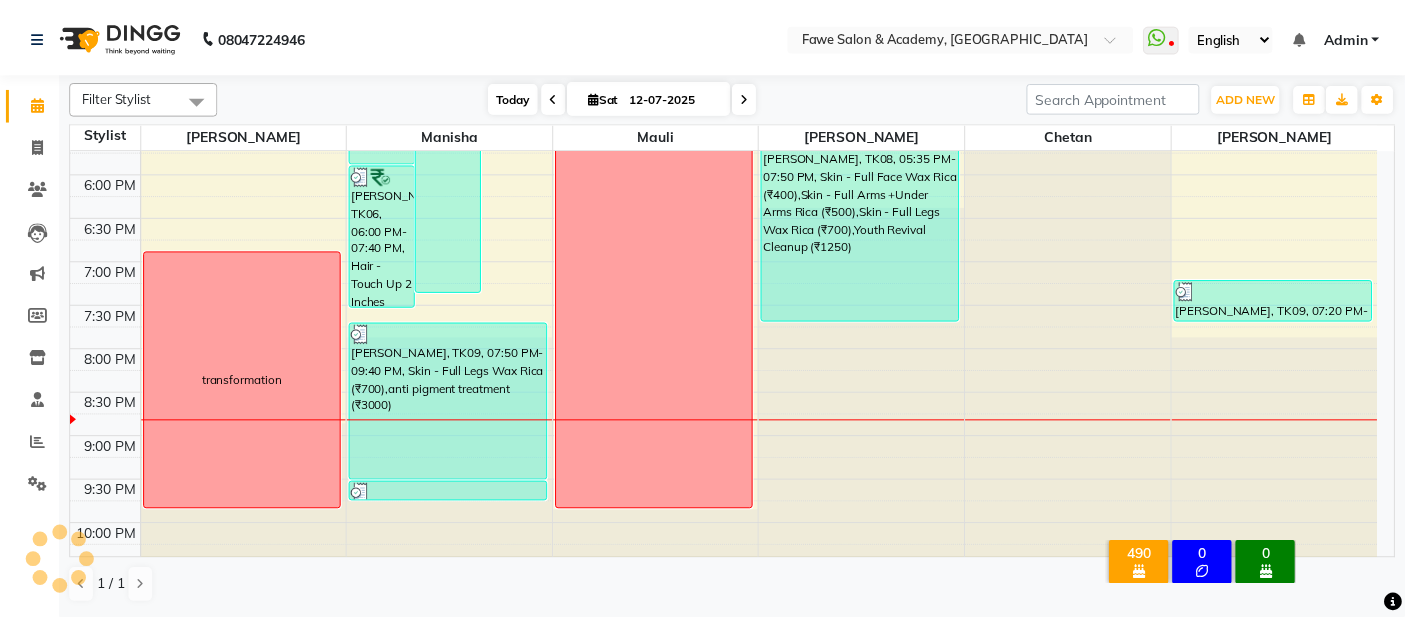 scroll, scrollTop: 894, scrollLeft: 0, axis: vertical 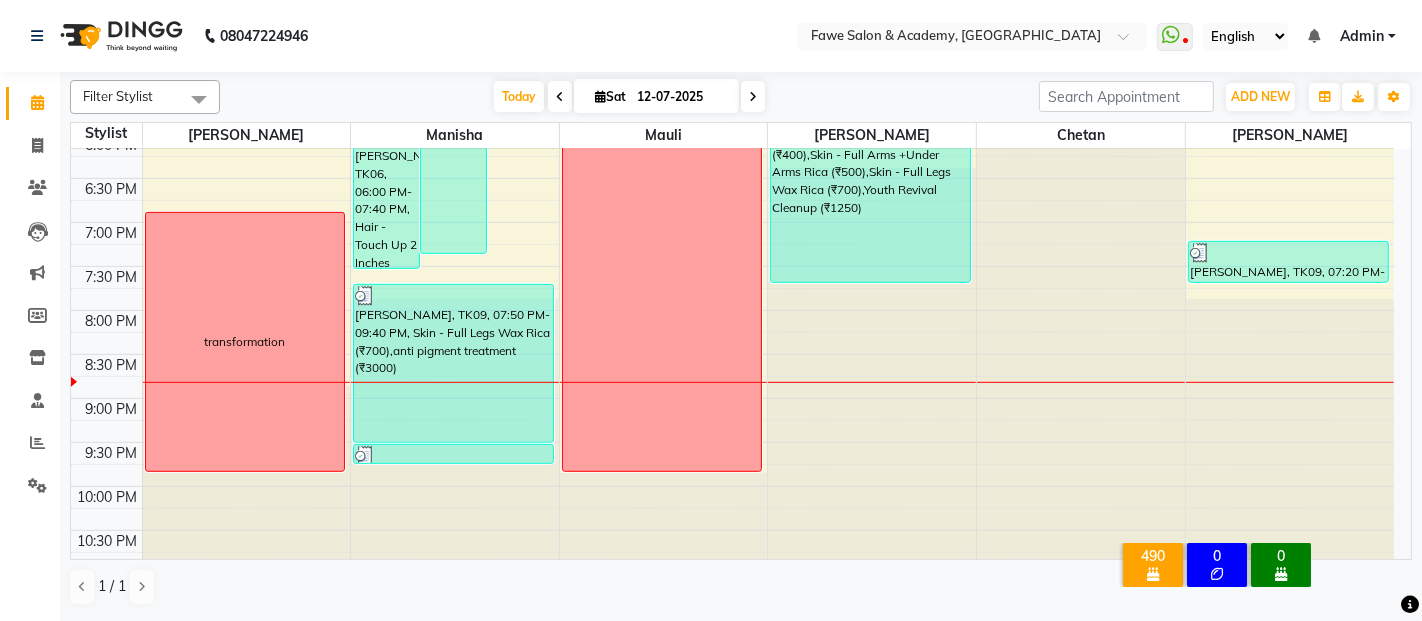 click on "Sat" at bounding box center [610, 96] 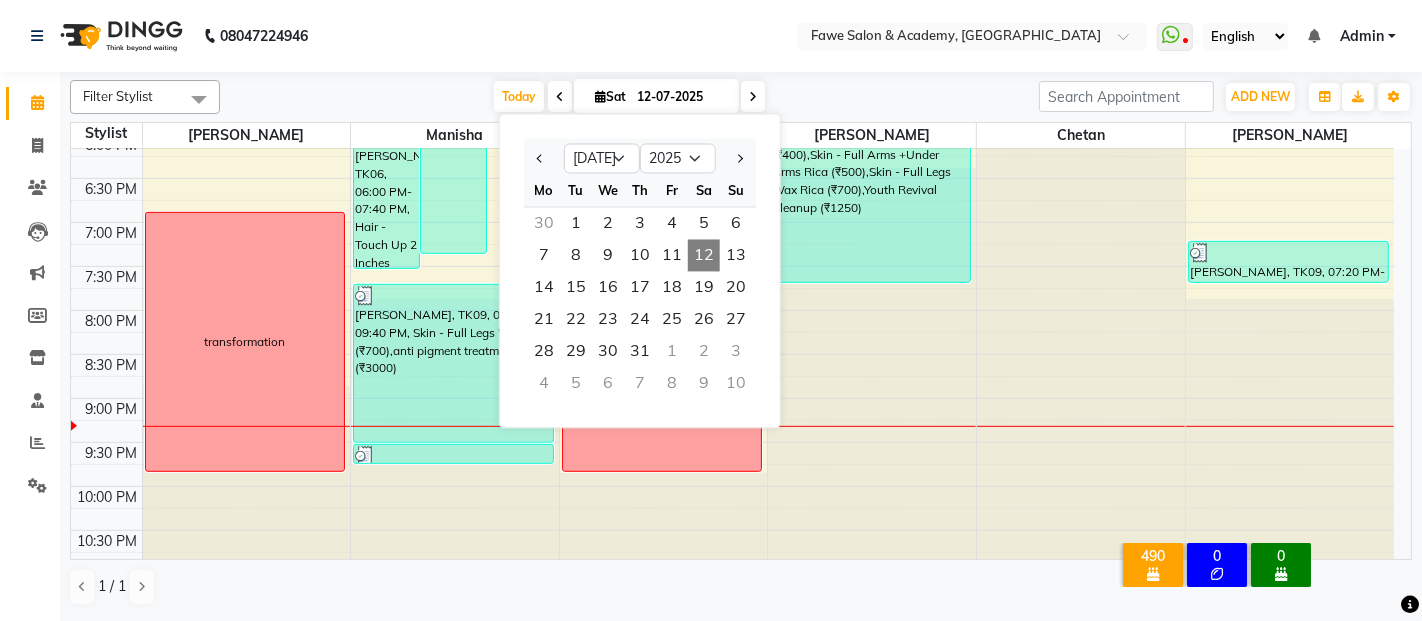 click at bounding box center [872, -745] 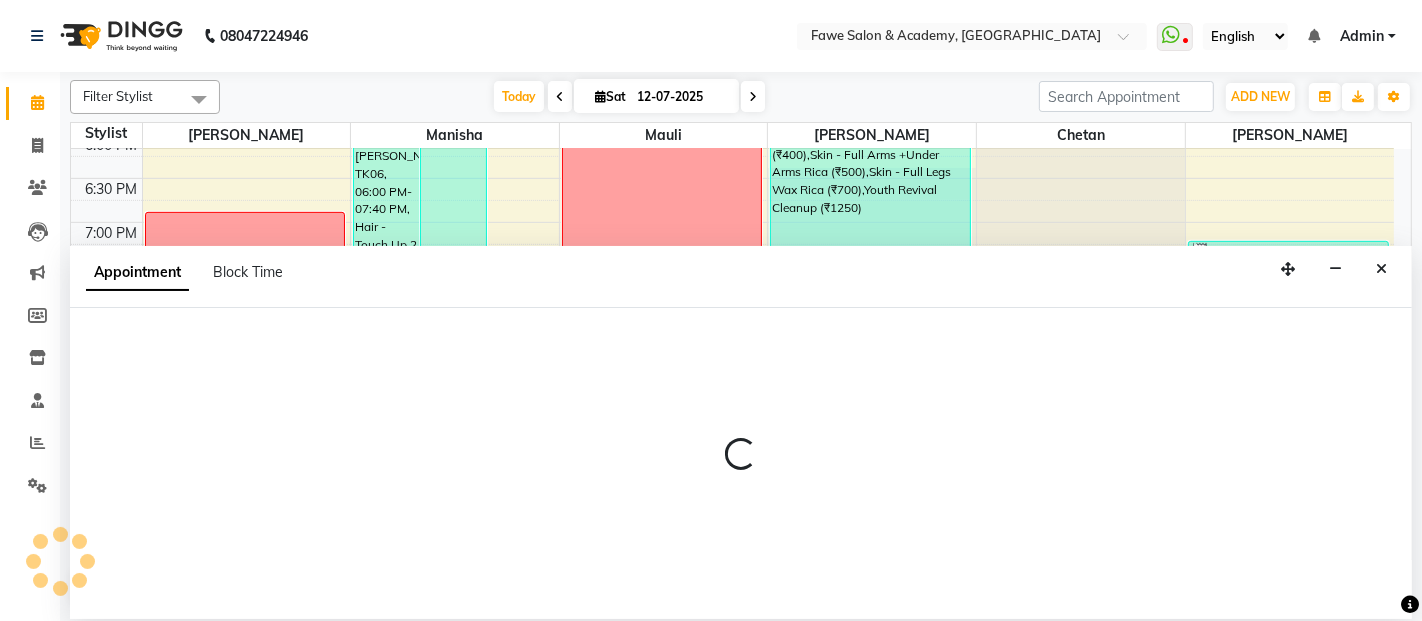 select on "41191" 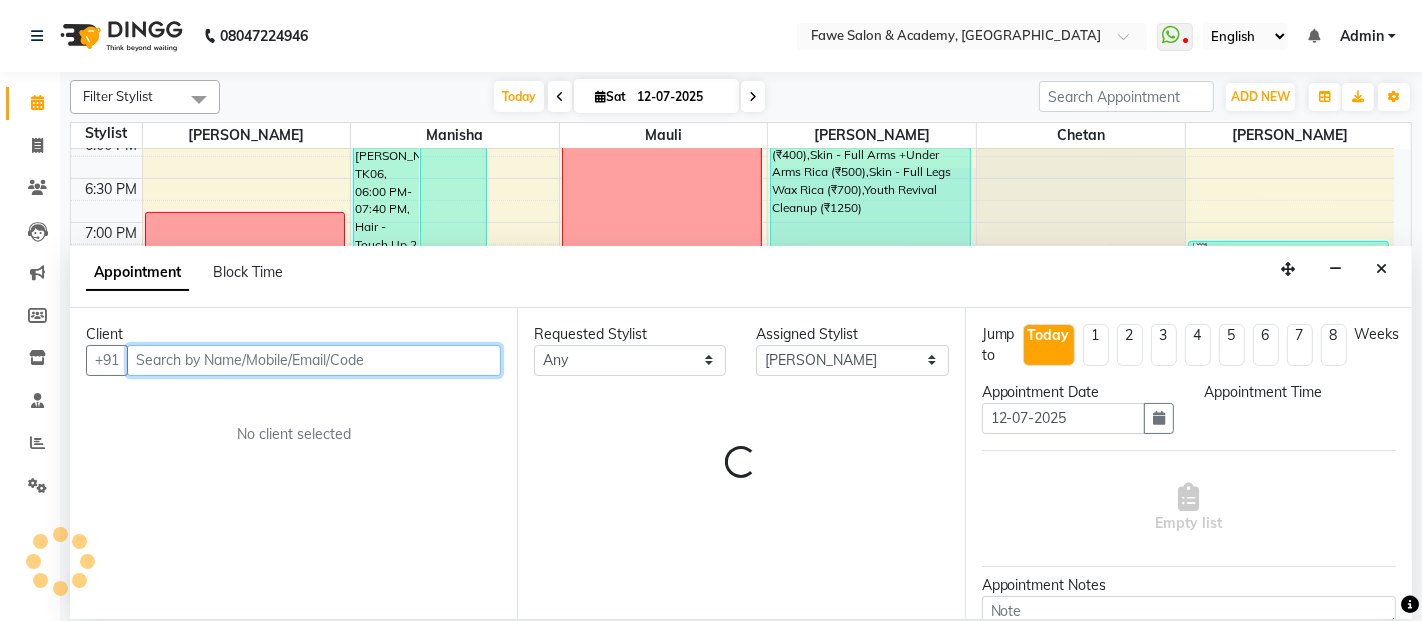 select on "1305" 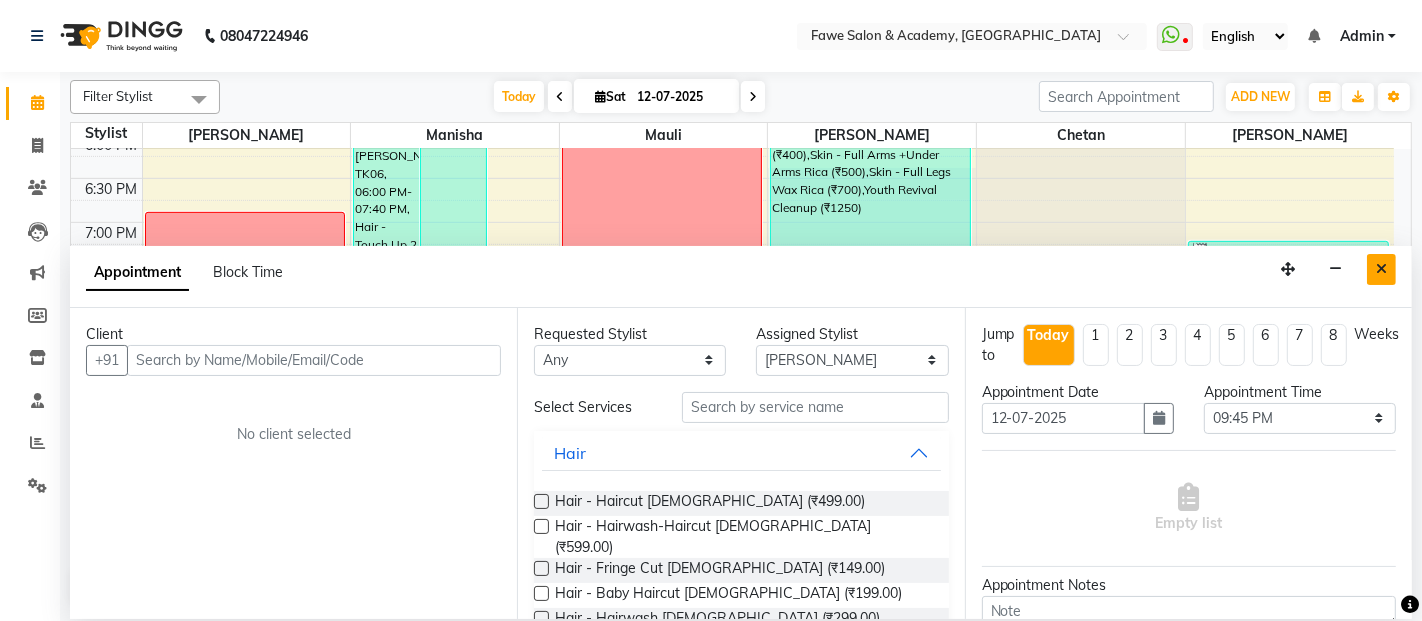 click at bounding box center (1381, 269) 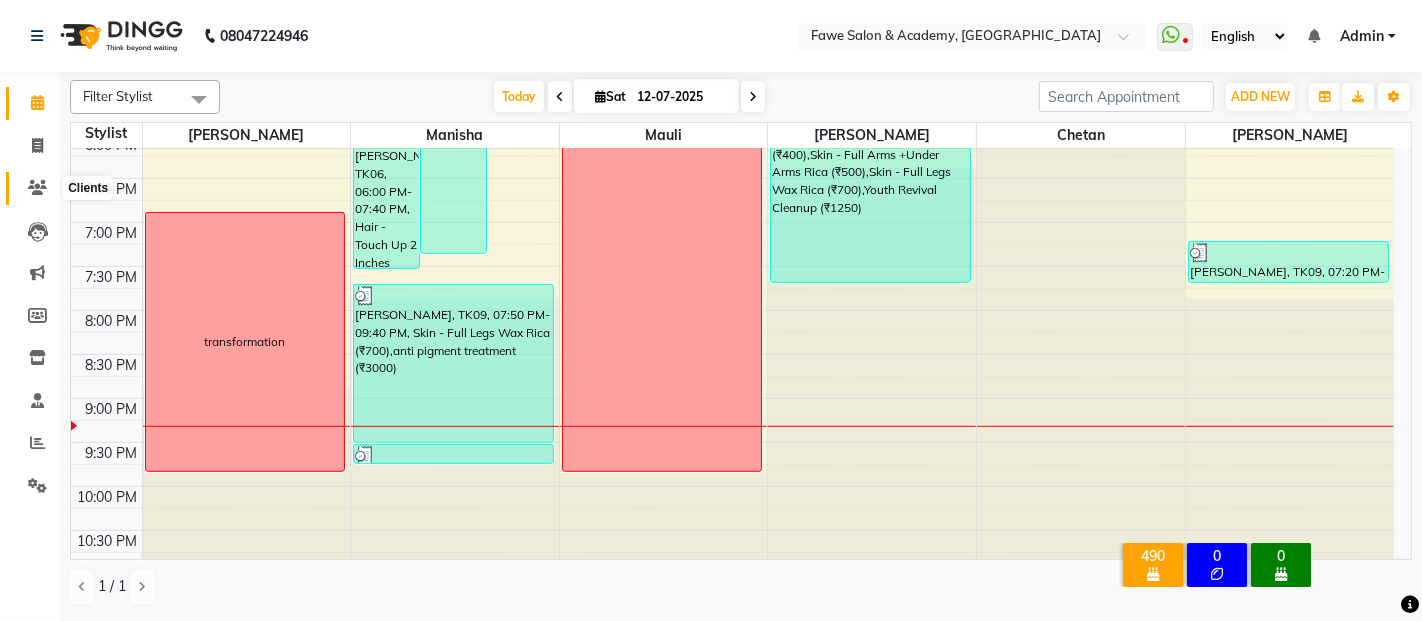click 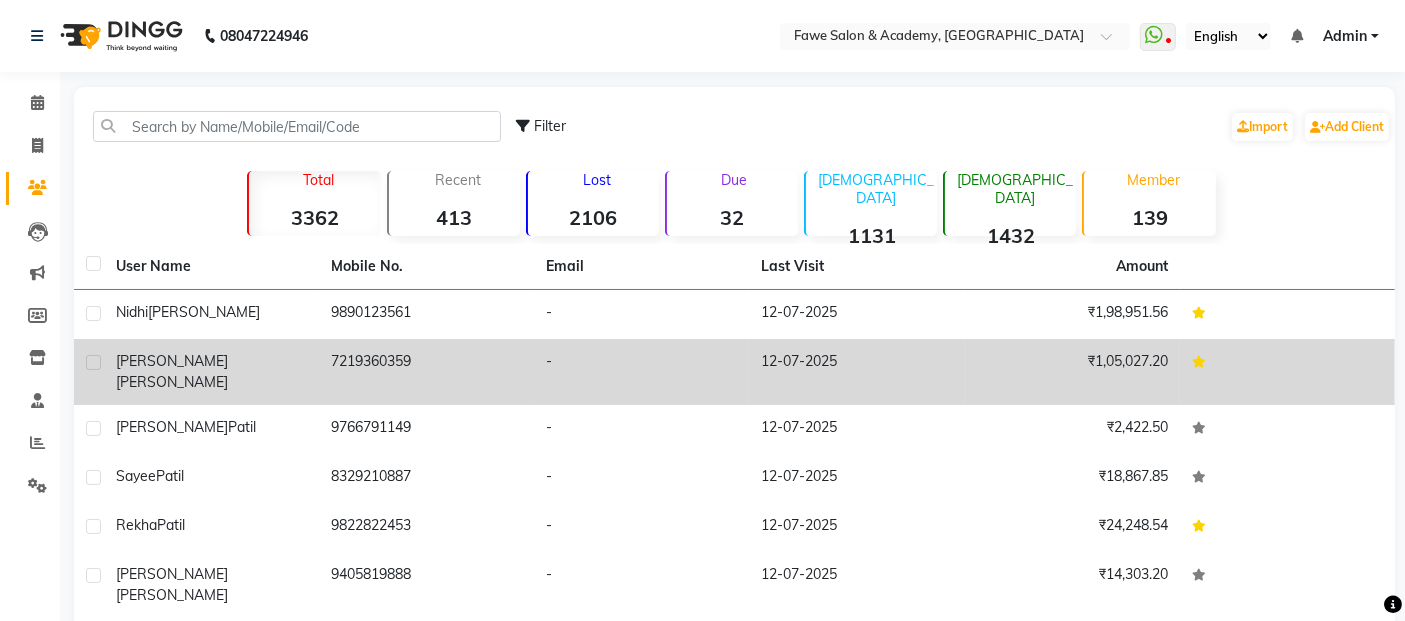 click on "[PERSON_NAME]" 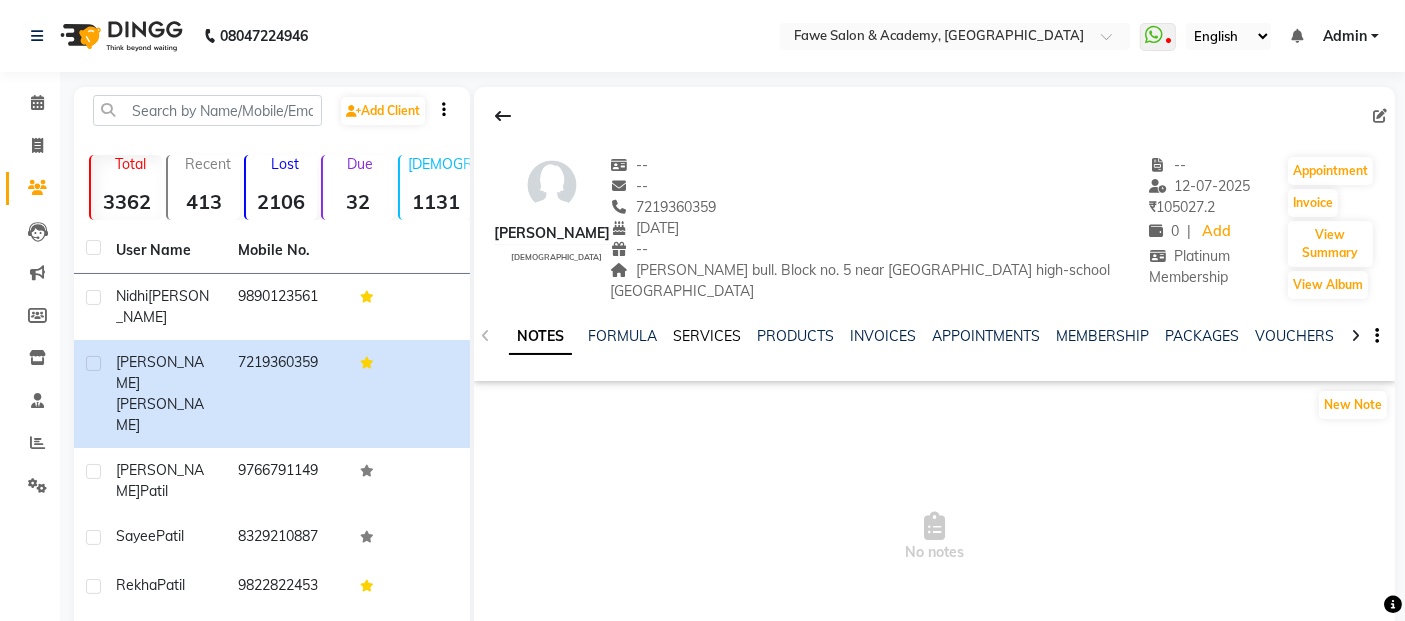 click on "SERVICES" 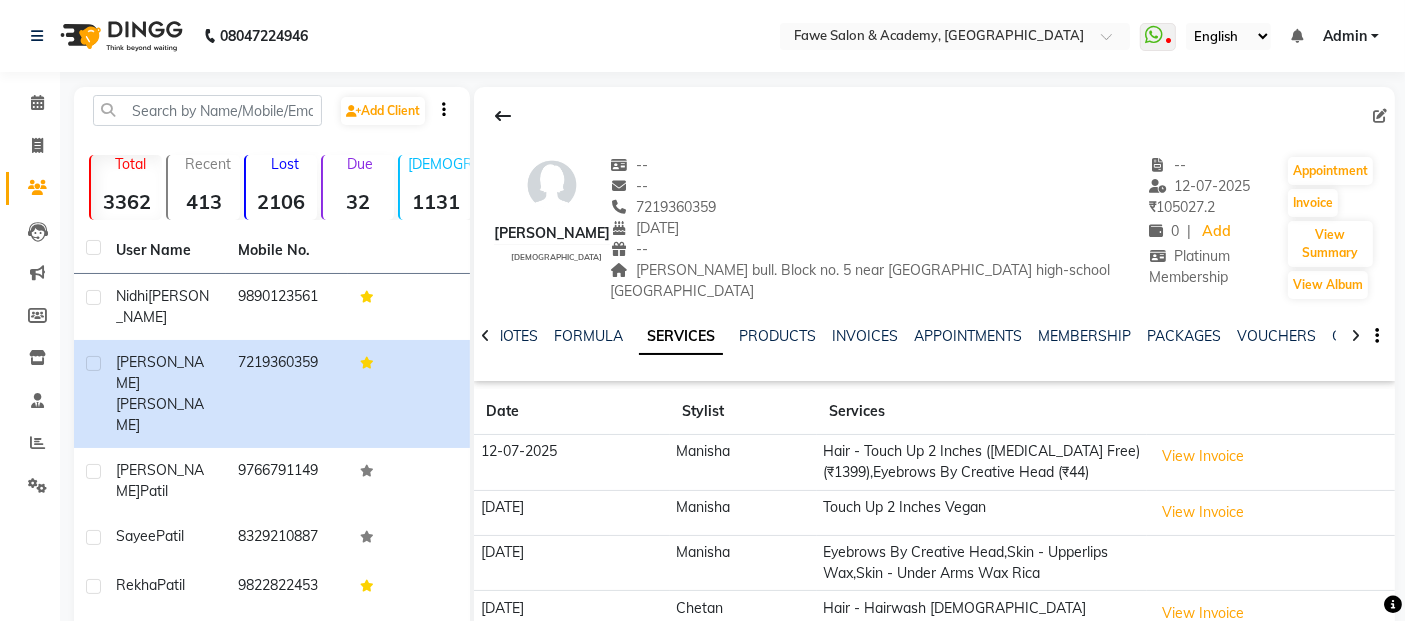 scroll, scrollTop: 111, scrollLeft: 0, axis: vertical 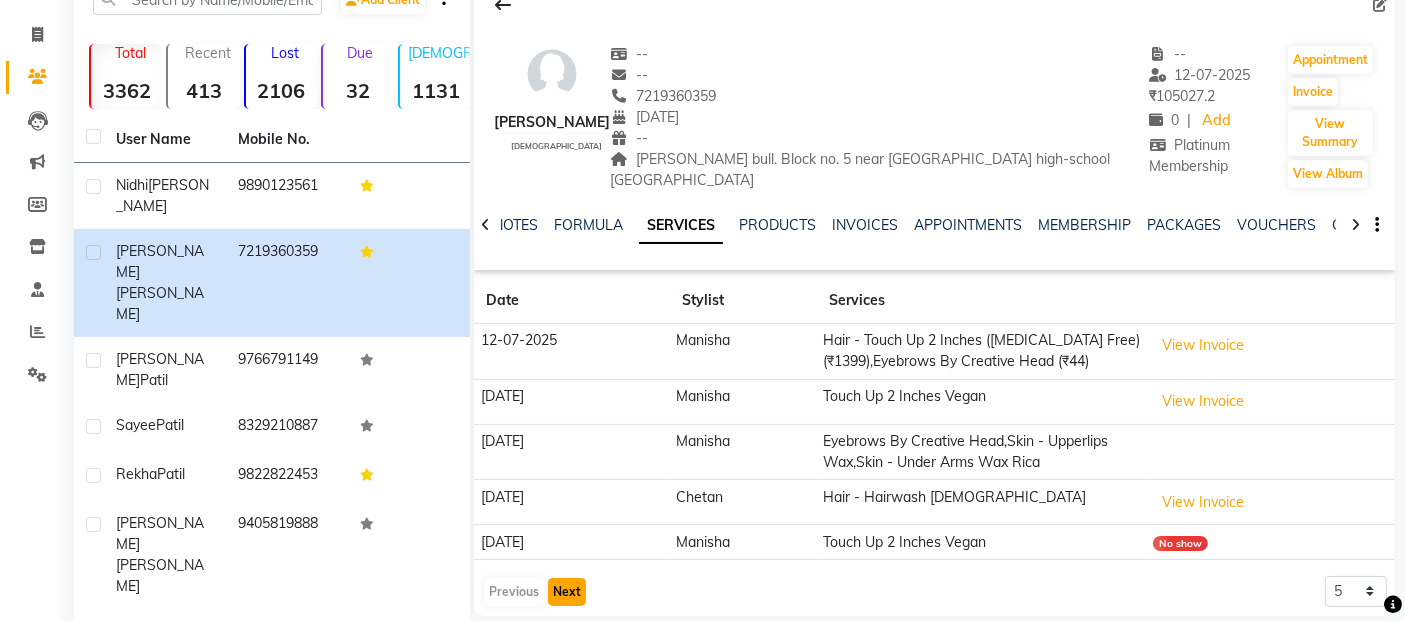 click on "Next" 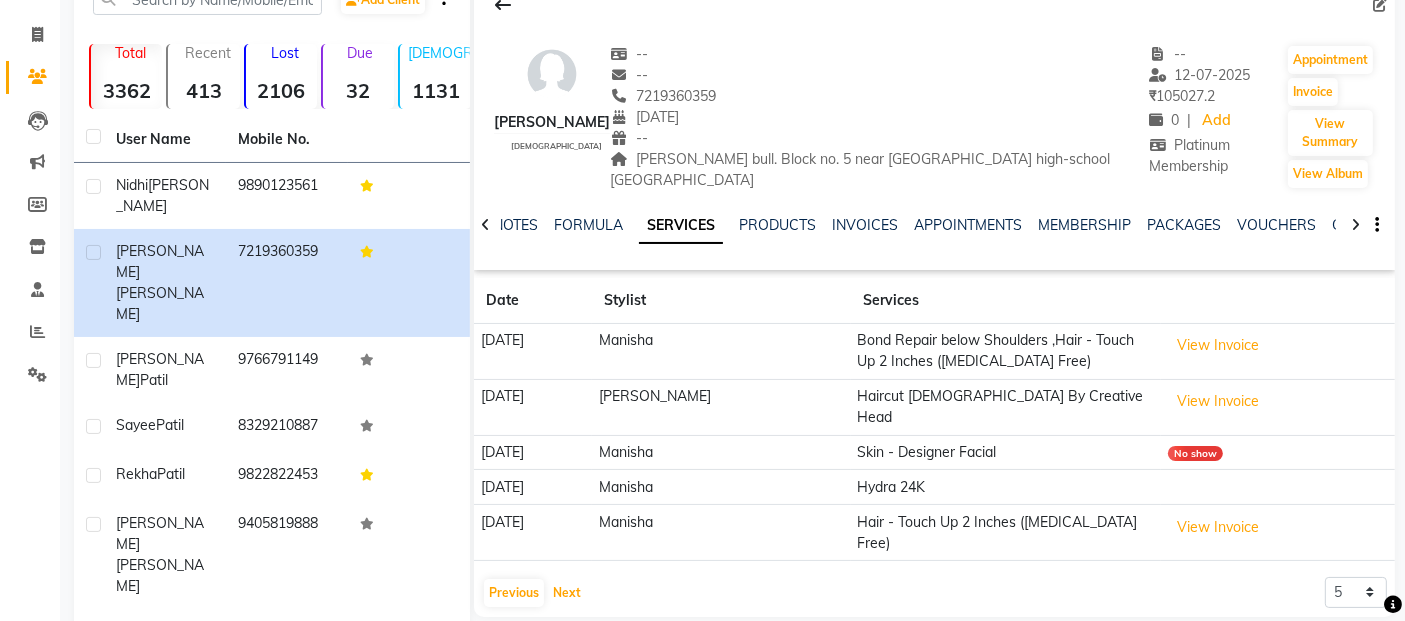 scroll, scrollTop: 0, scrollLeft: 0, axis: both 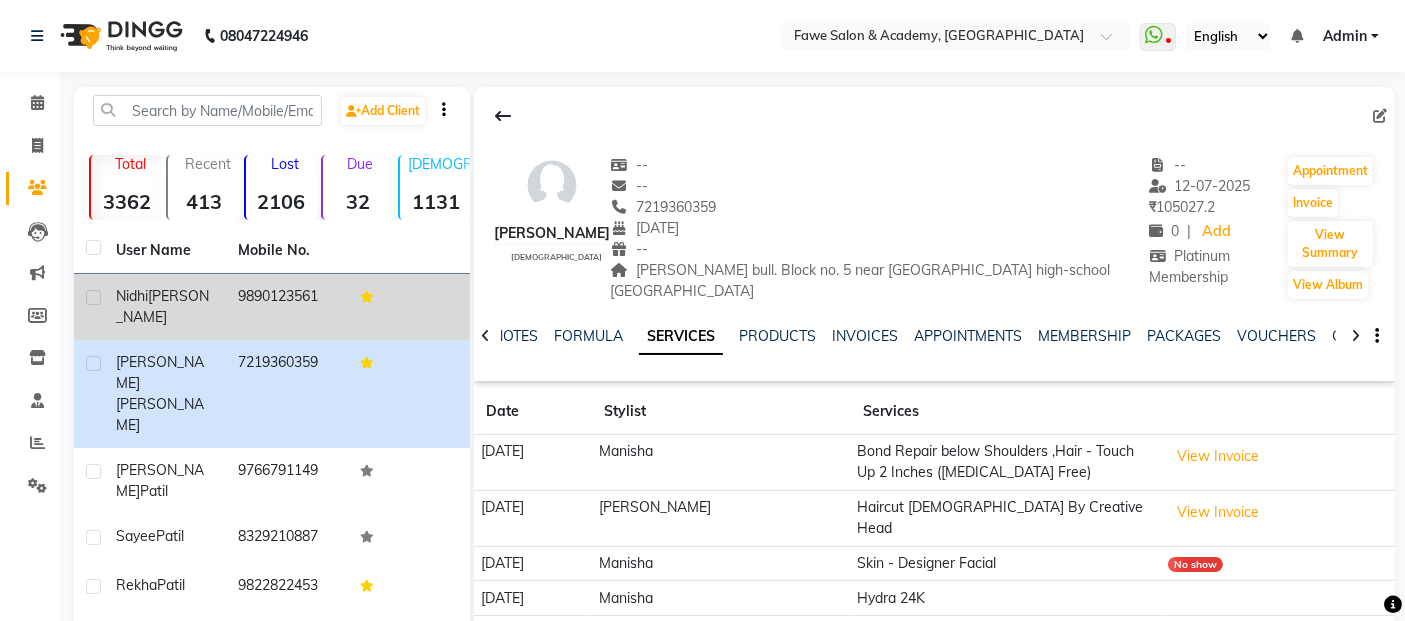 click on "Nidhi" 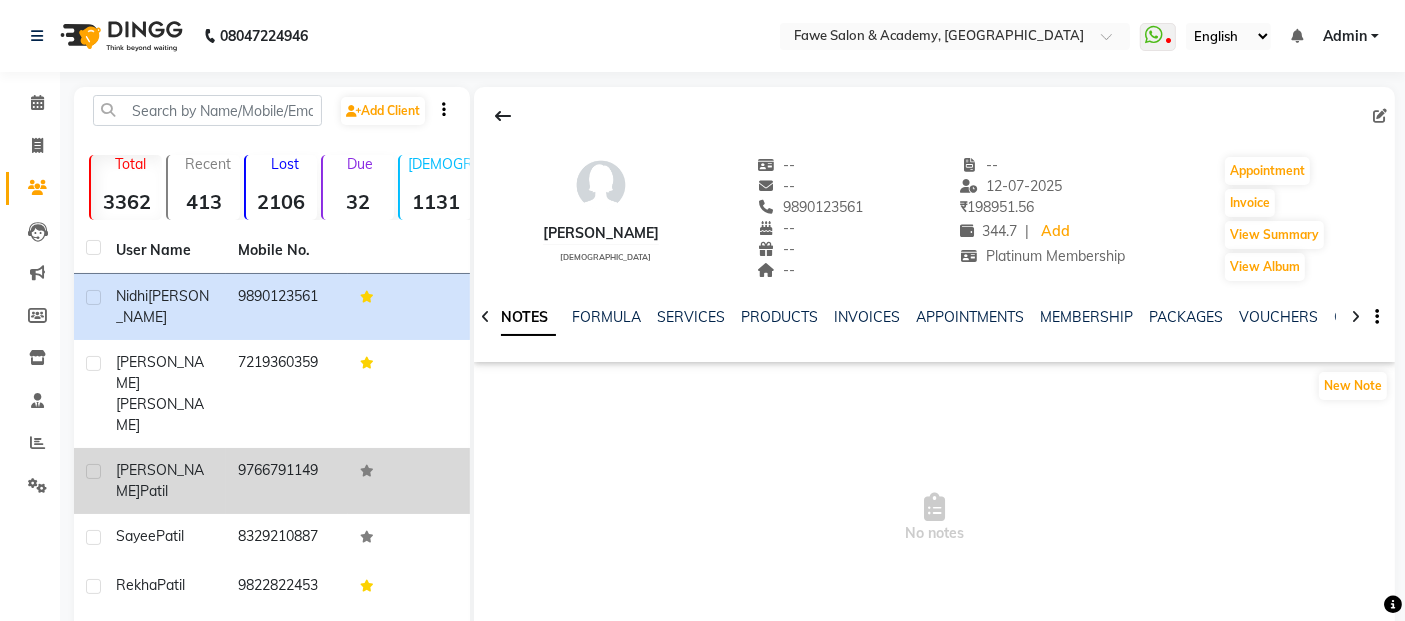click on "[PERSON_NAME]" 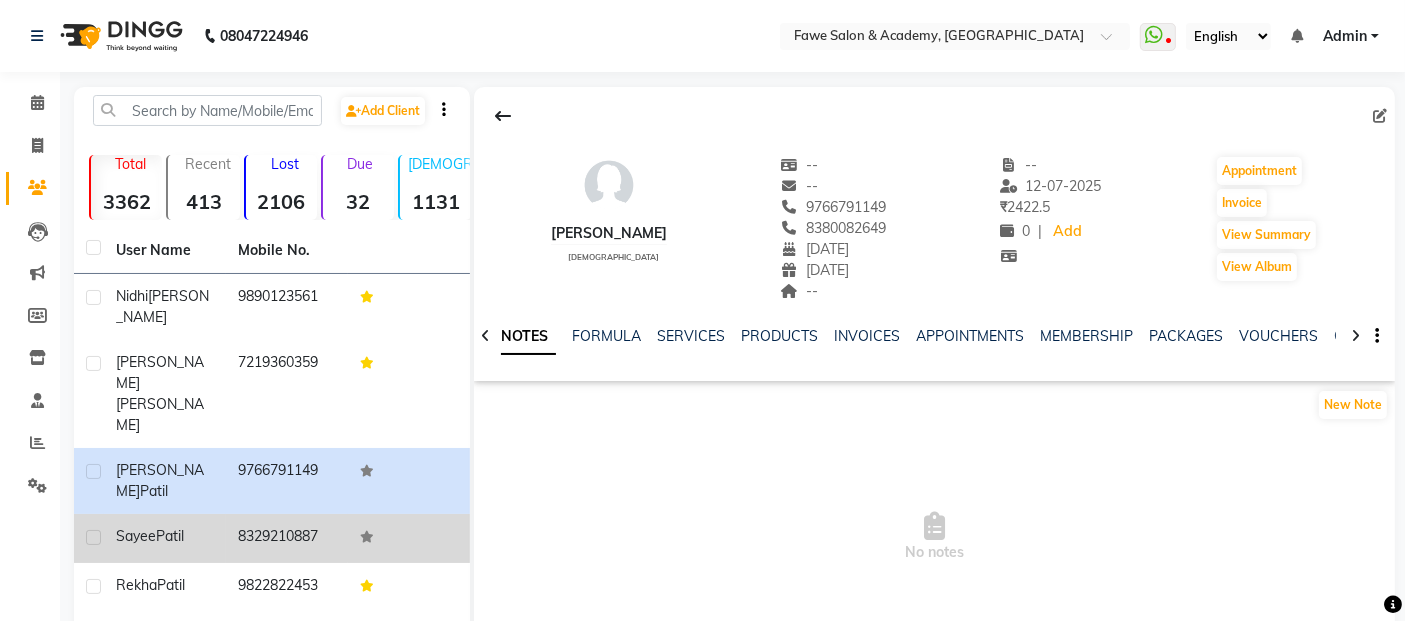 click on "Sayee" 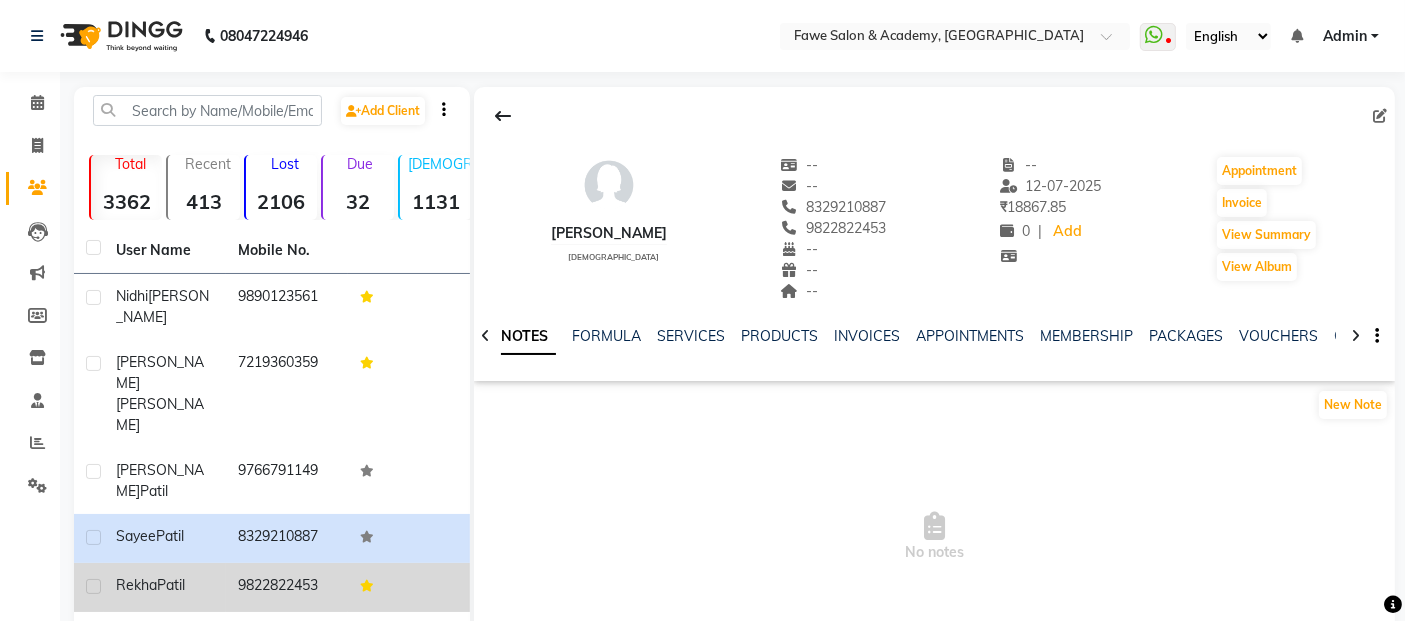 click on "Patil" 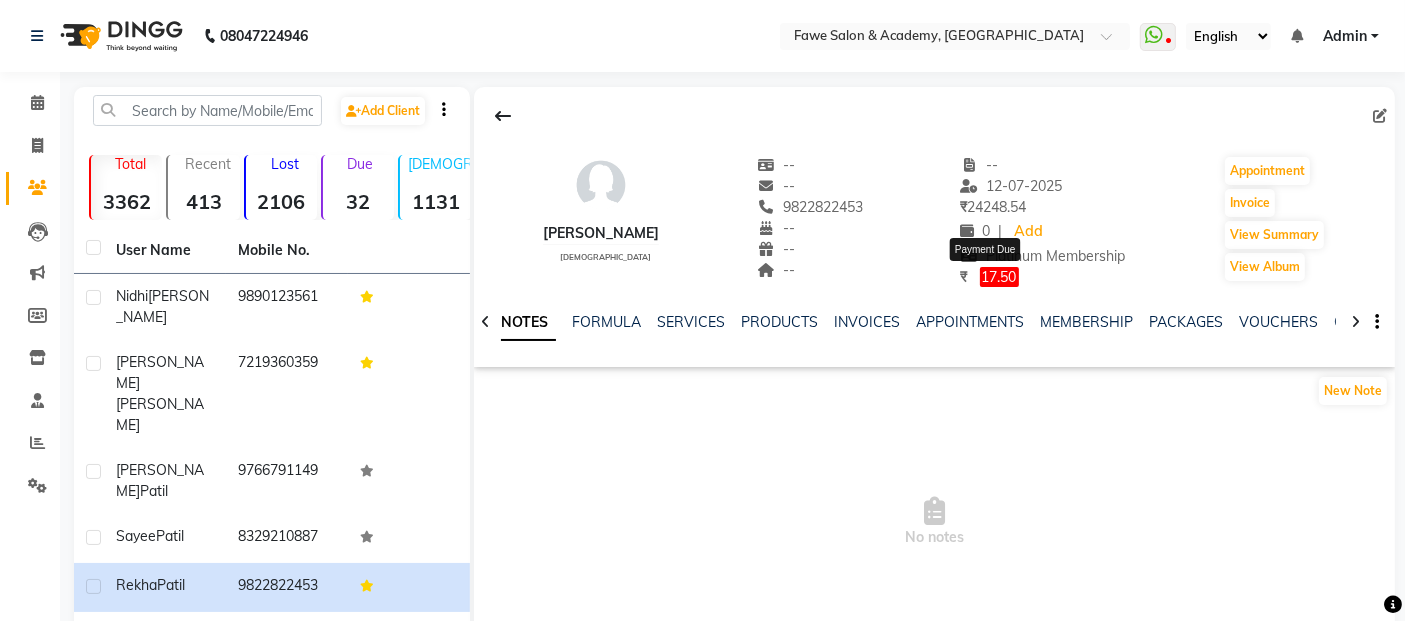 click on "17.50" 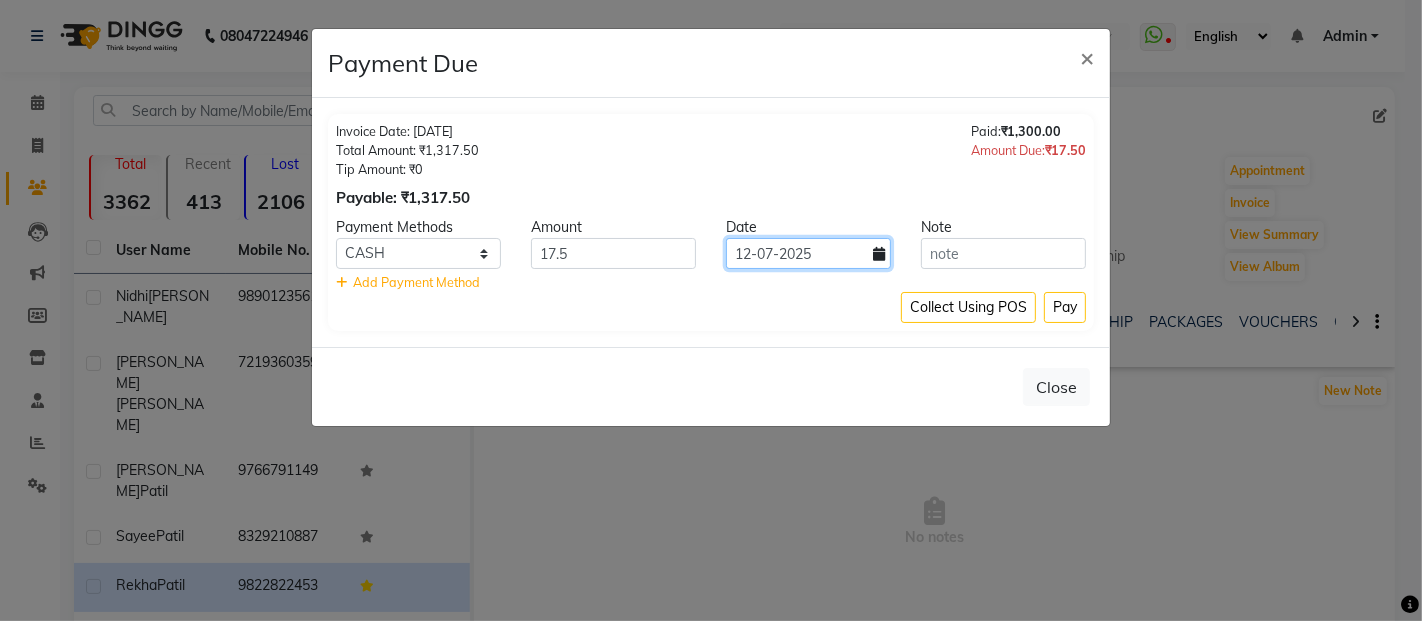 click on "12-07-2025" 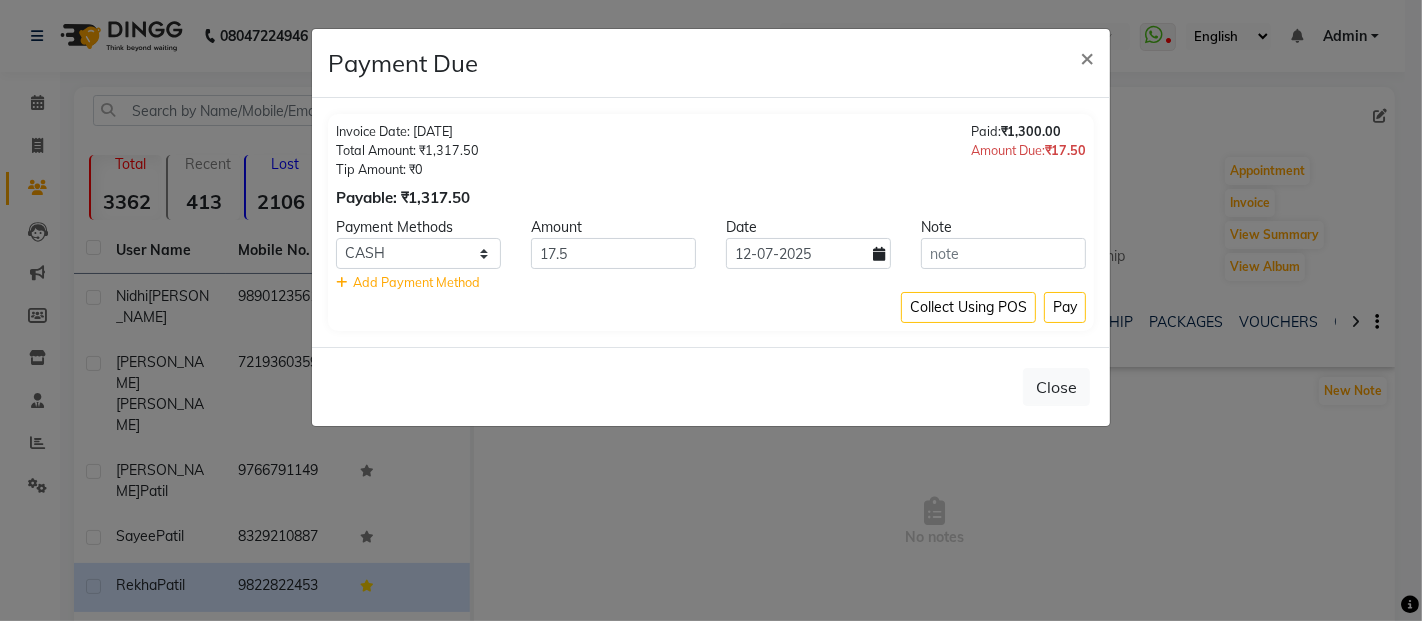 select on "7" 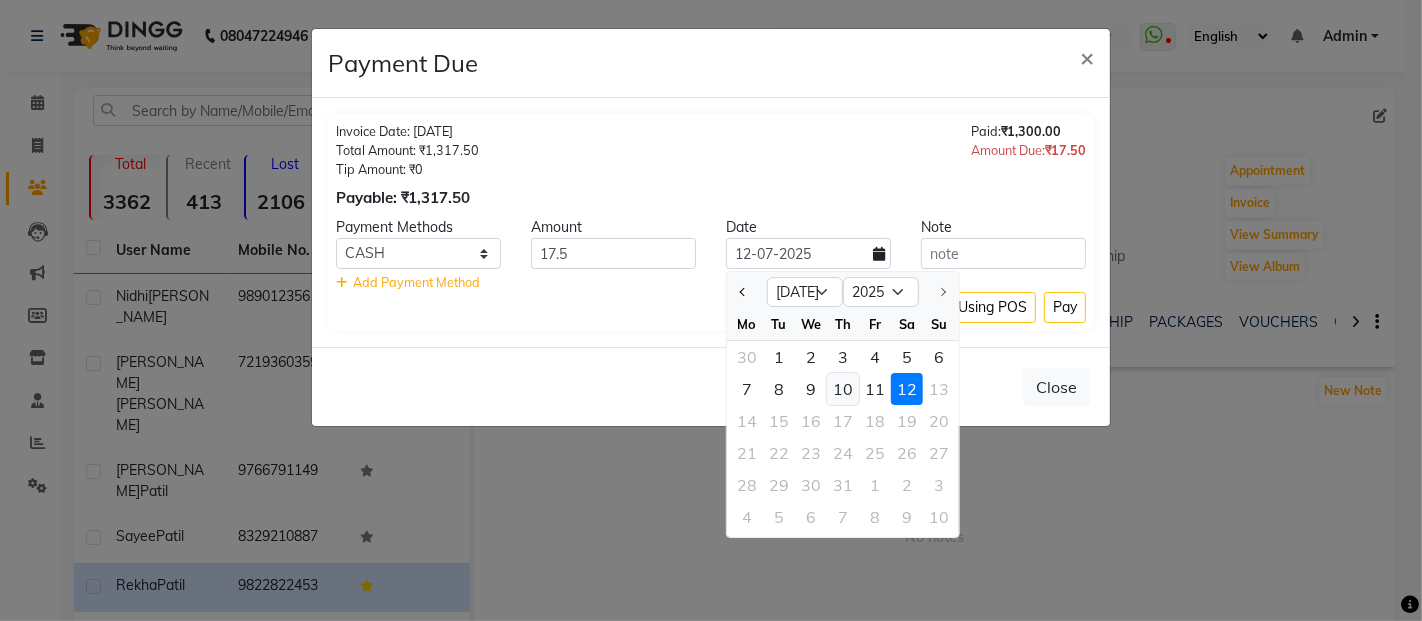 click on "10" 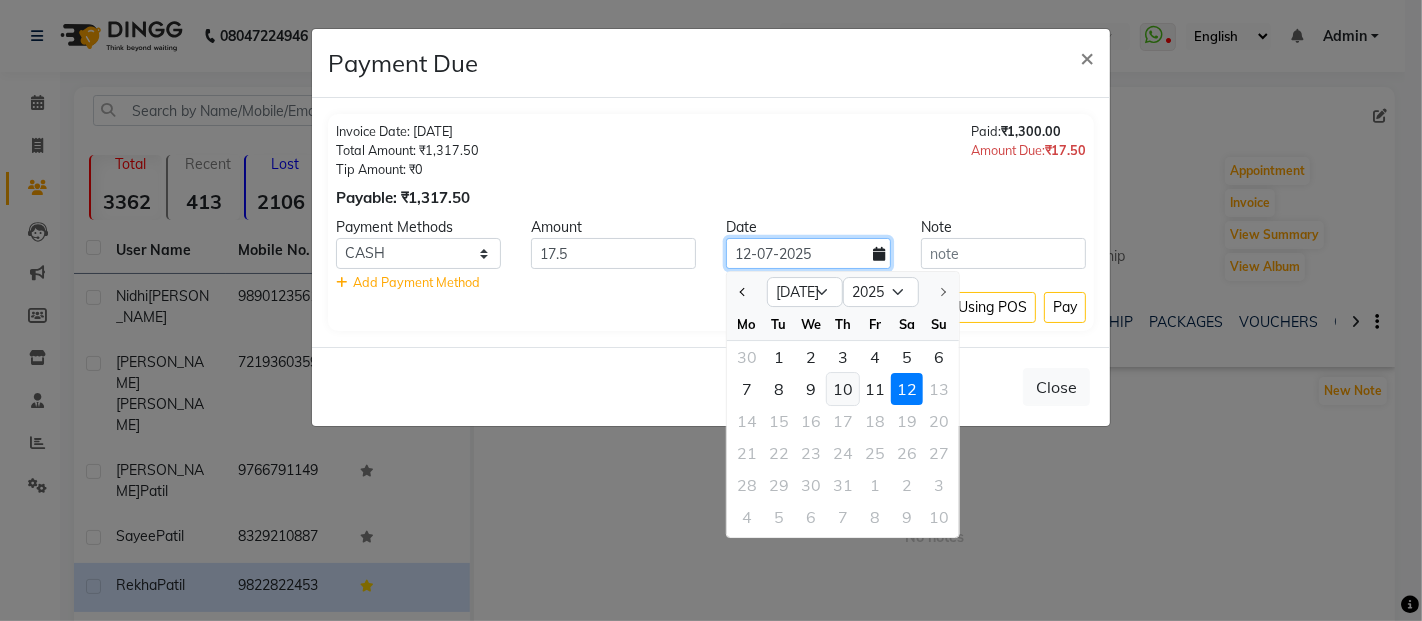 type on "[DATE]" 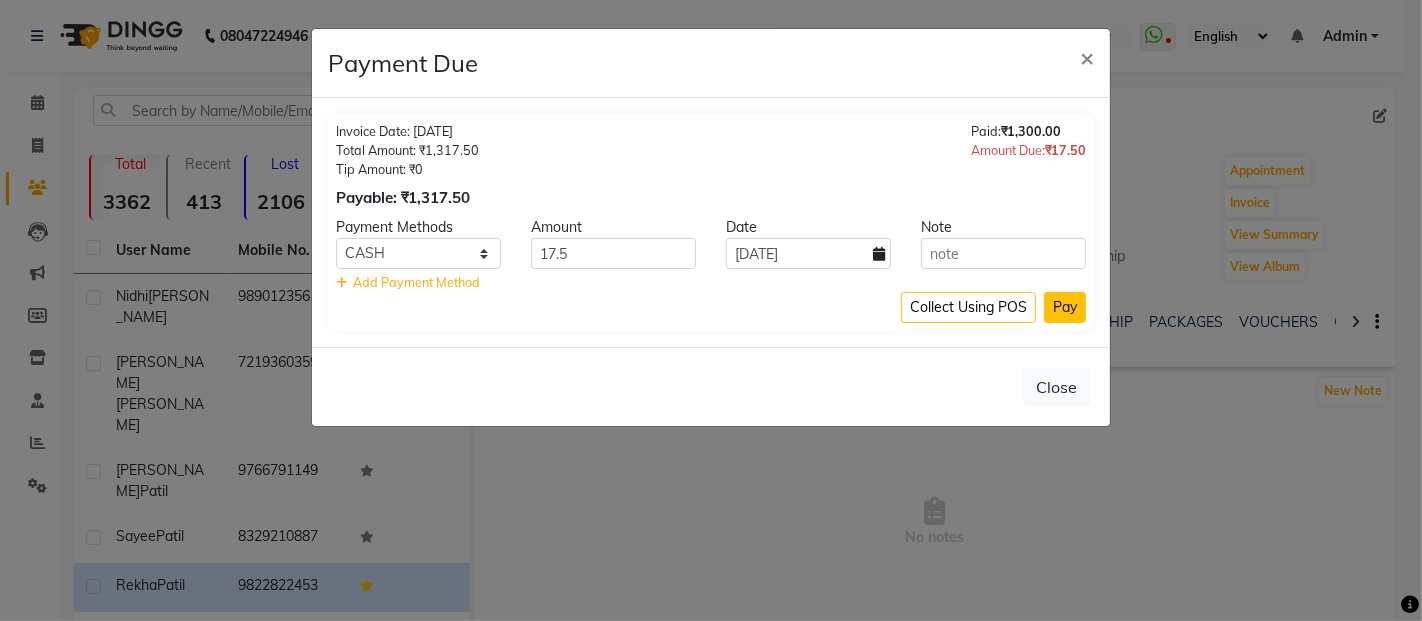 click on "Pay" 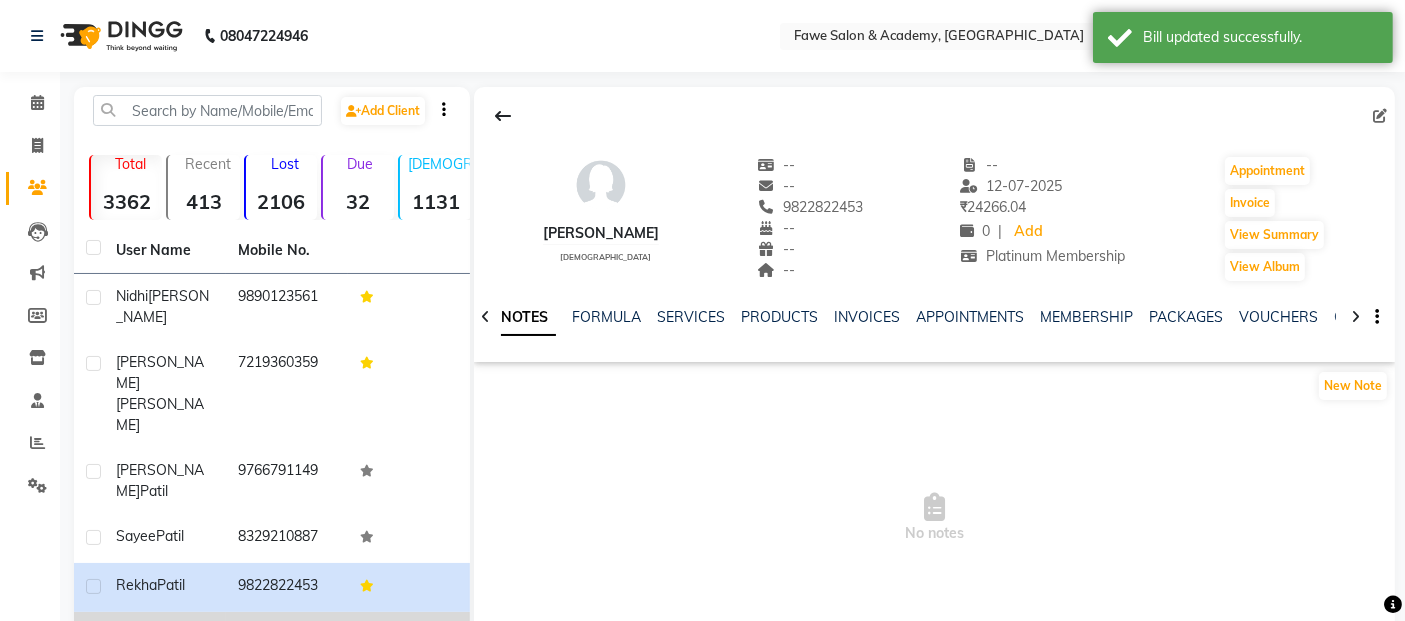 click on "9405819888" 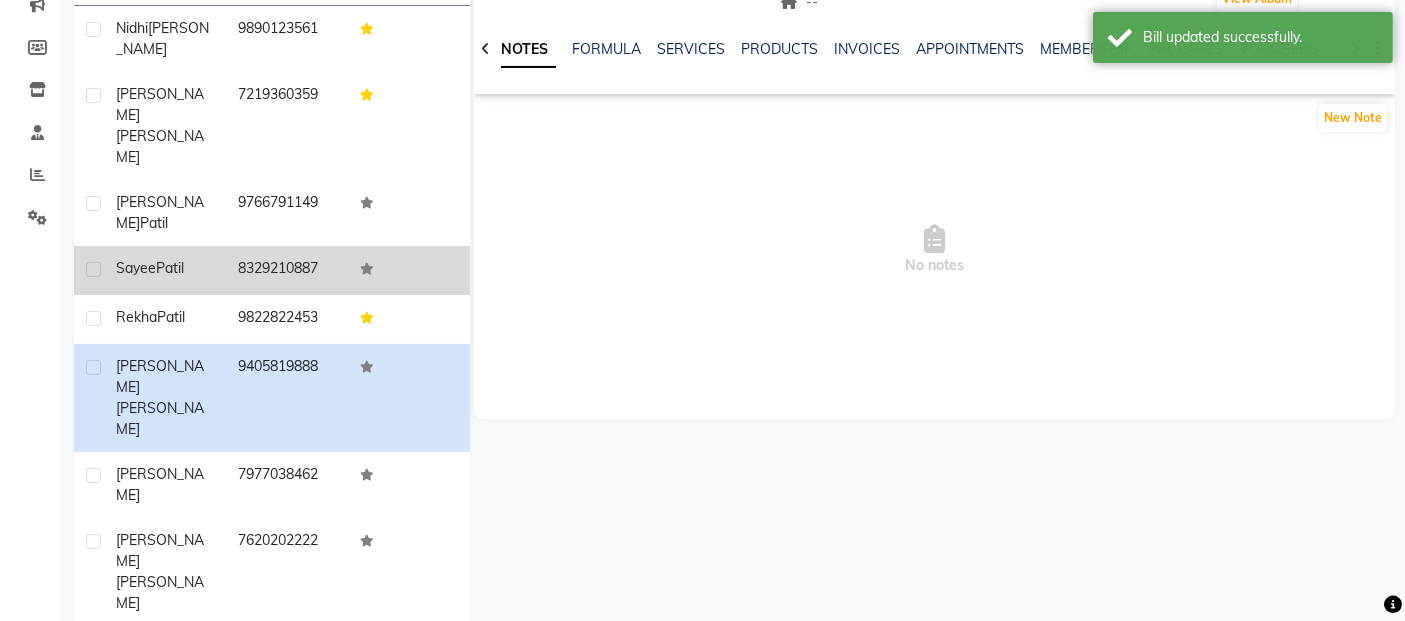 scroll, scrollTop: 279, scrollLeft: 0, axis: vertical 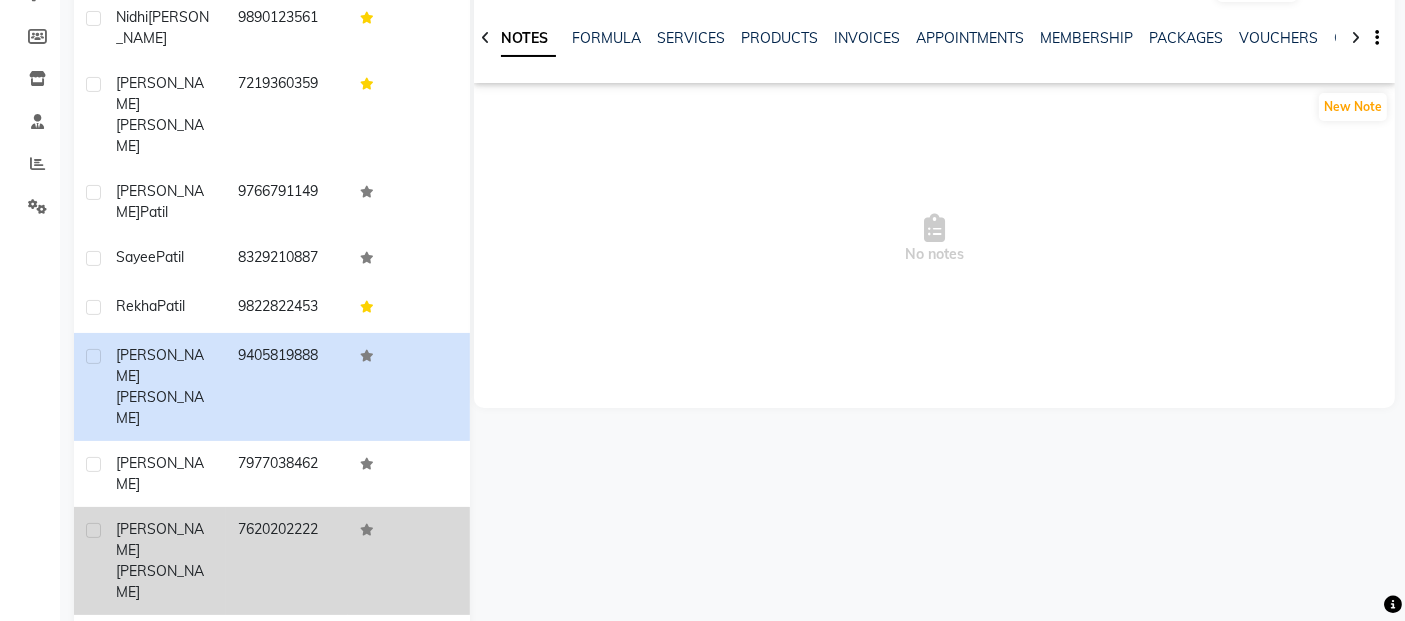 click on "[PERSON_NAME]" 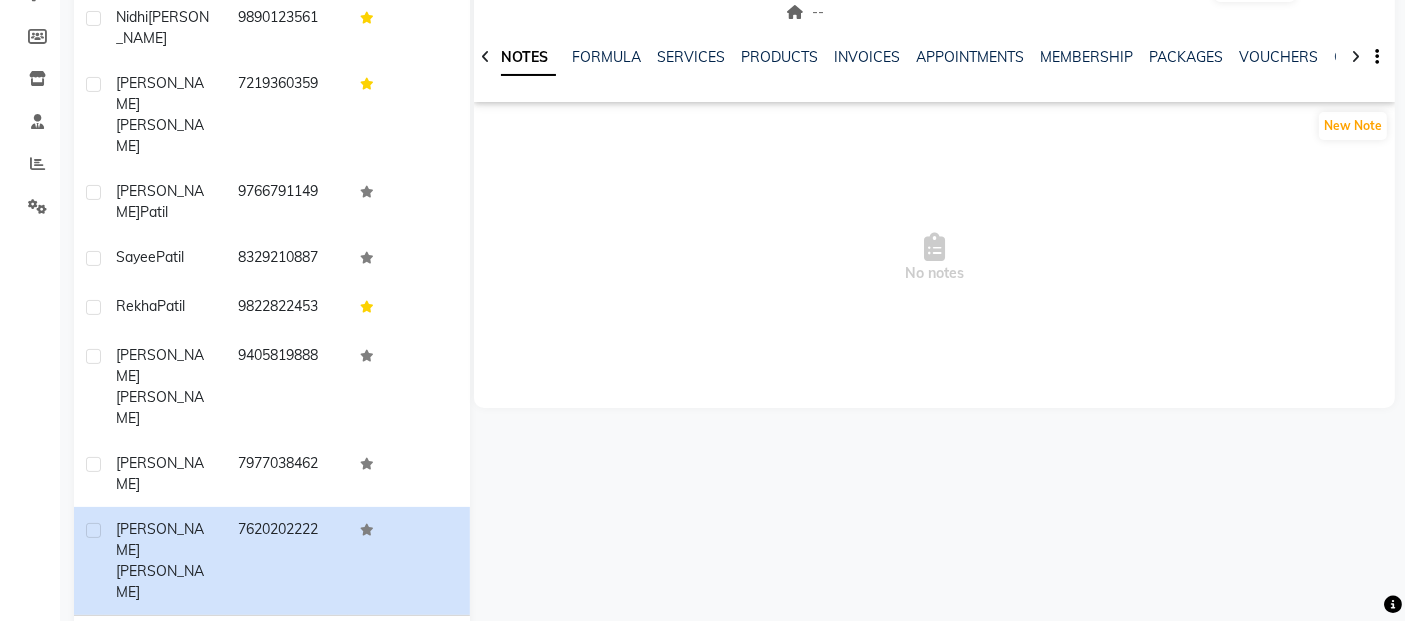 click on "Pintya" 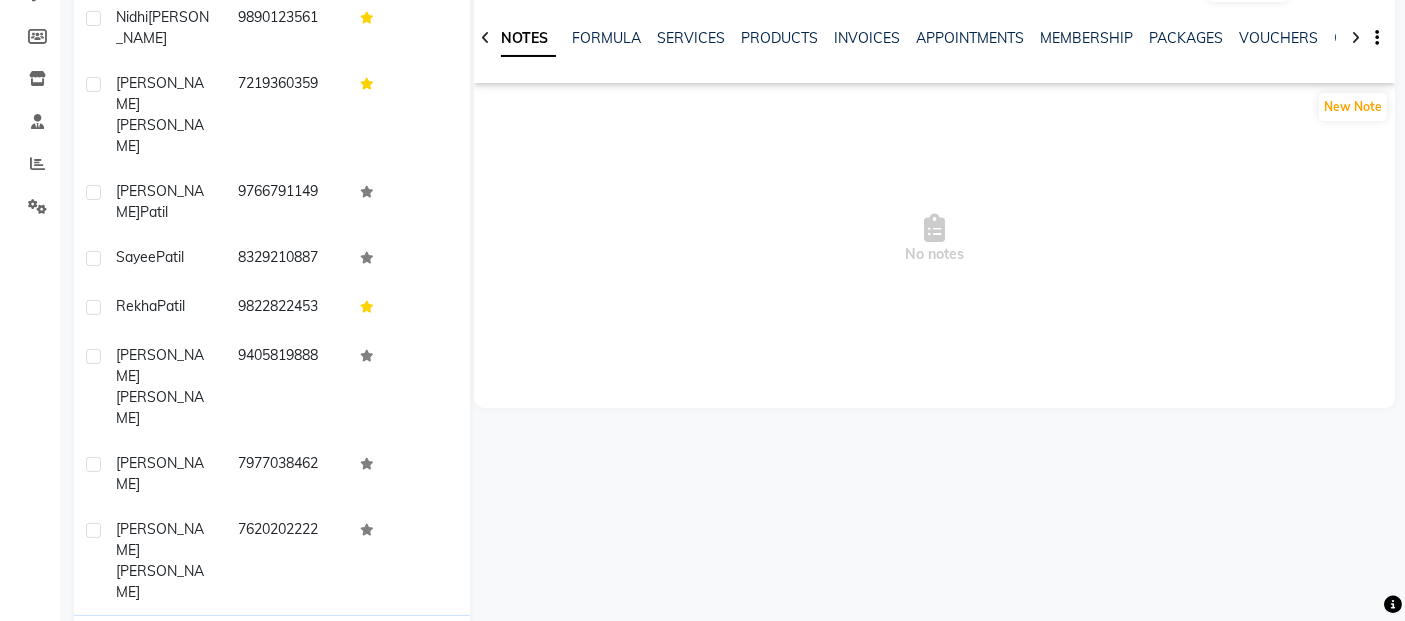 click on "[PERSON_NAME]" 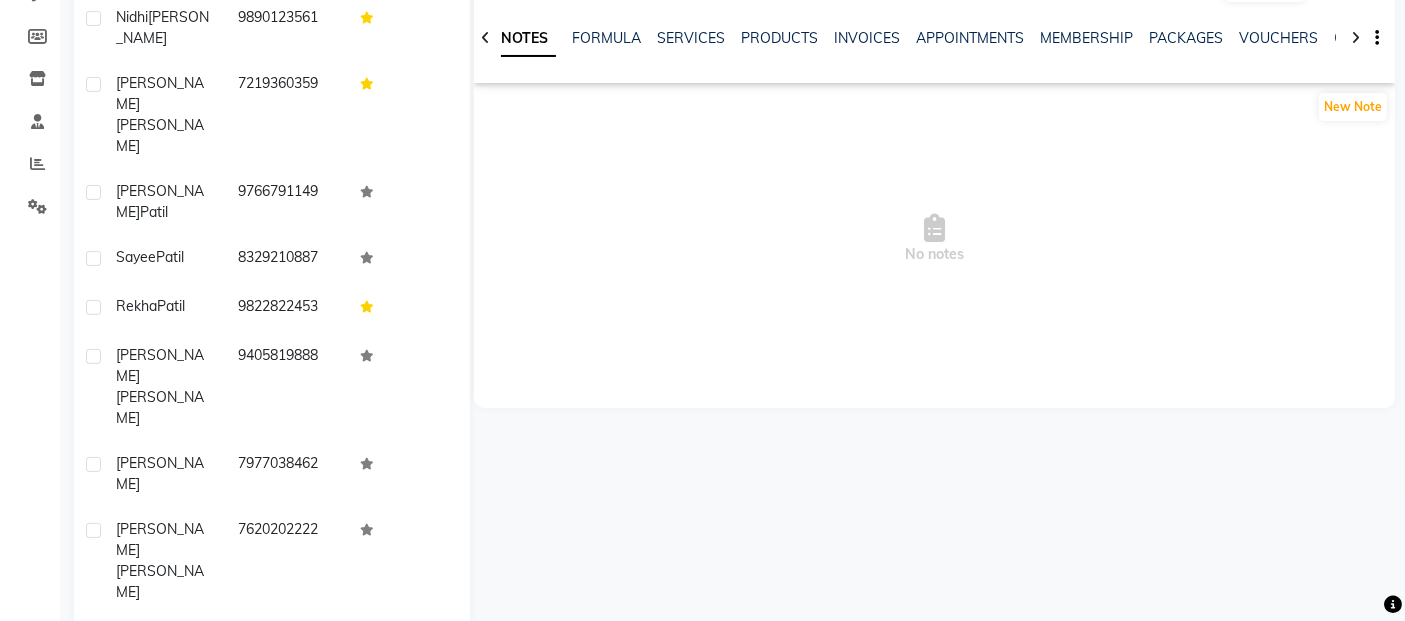 click on "[PERSON_NAME]    [DEMOGRAPHIC_DATA]  --   --   7030126060  --  --  --  -- [DATE] ₹    12522 0 |  Add  Platinum Membership  Appointment   Invoice  View Summary  View Album  NOTES FORMULA SERVICES PRODUCTS INVOICES APPOINTMENTS MEMBERSHIP PACKAGES VOUCHERS GIFTCARDS POINTS FORMS FAMILY CARDS WALLET New Note  No notes" 